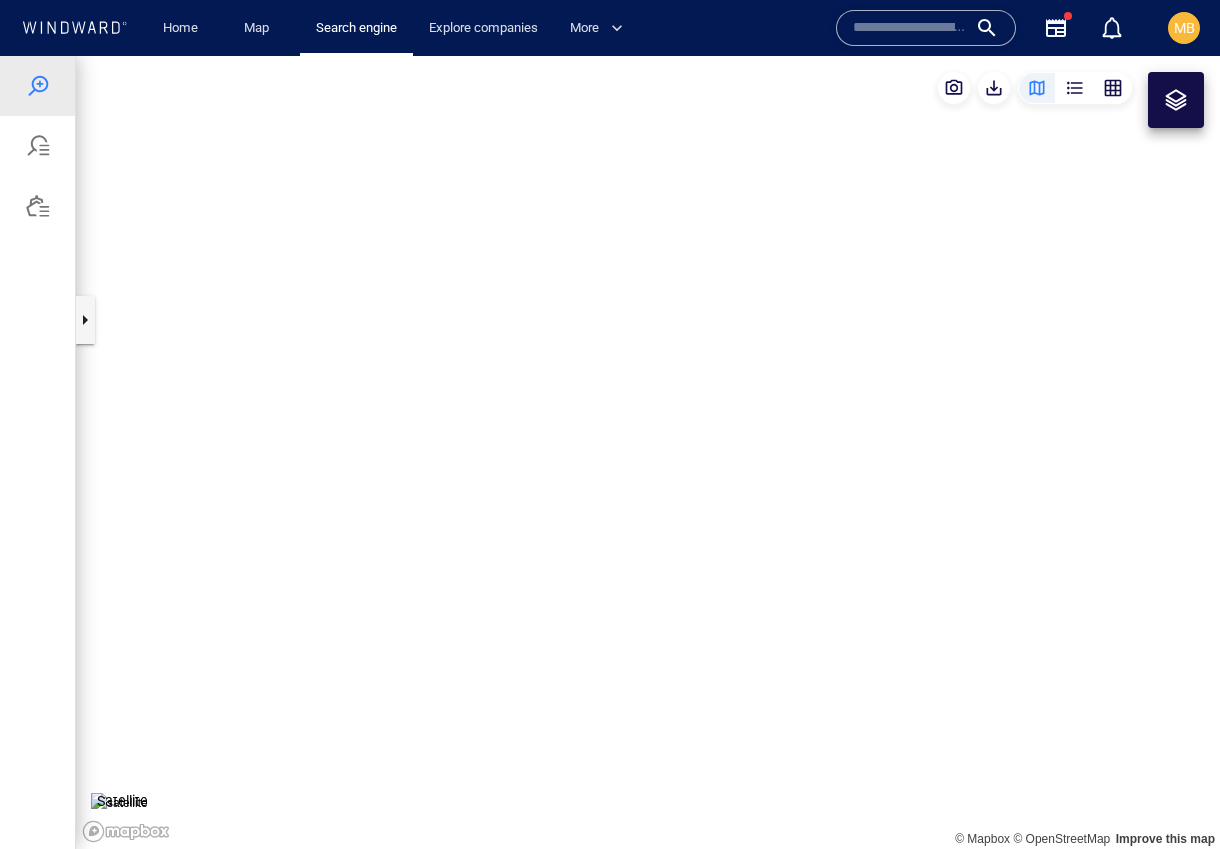 scroll, scrollTop: 0, scrollLeft: 0, axis: both 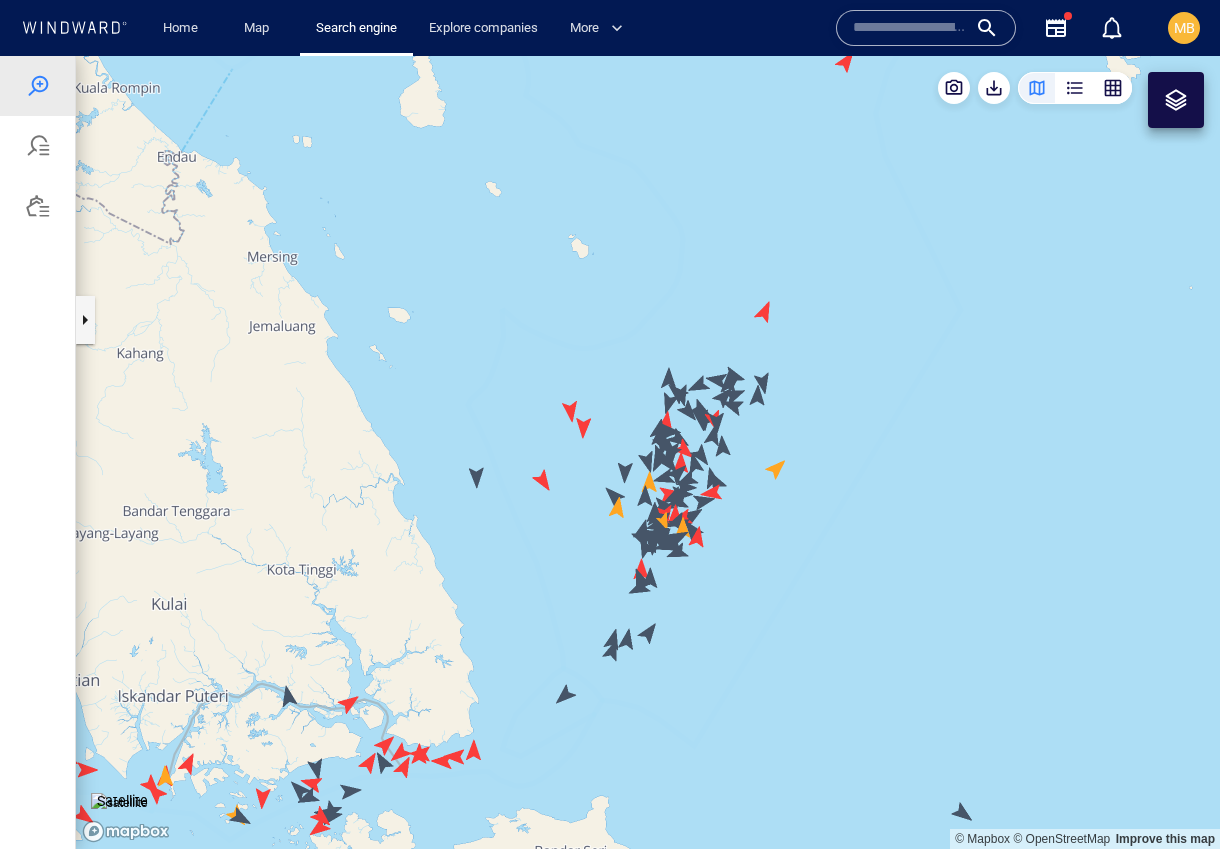 click at bounding box center [1176, 100] 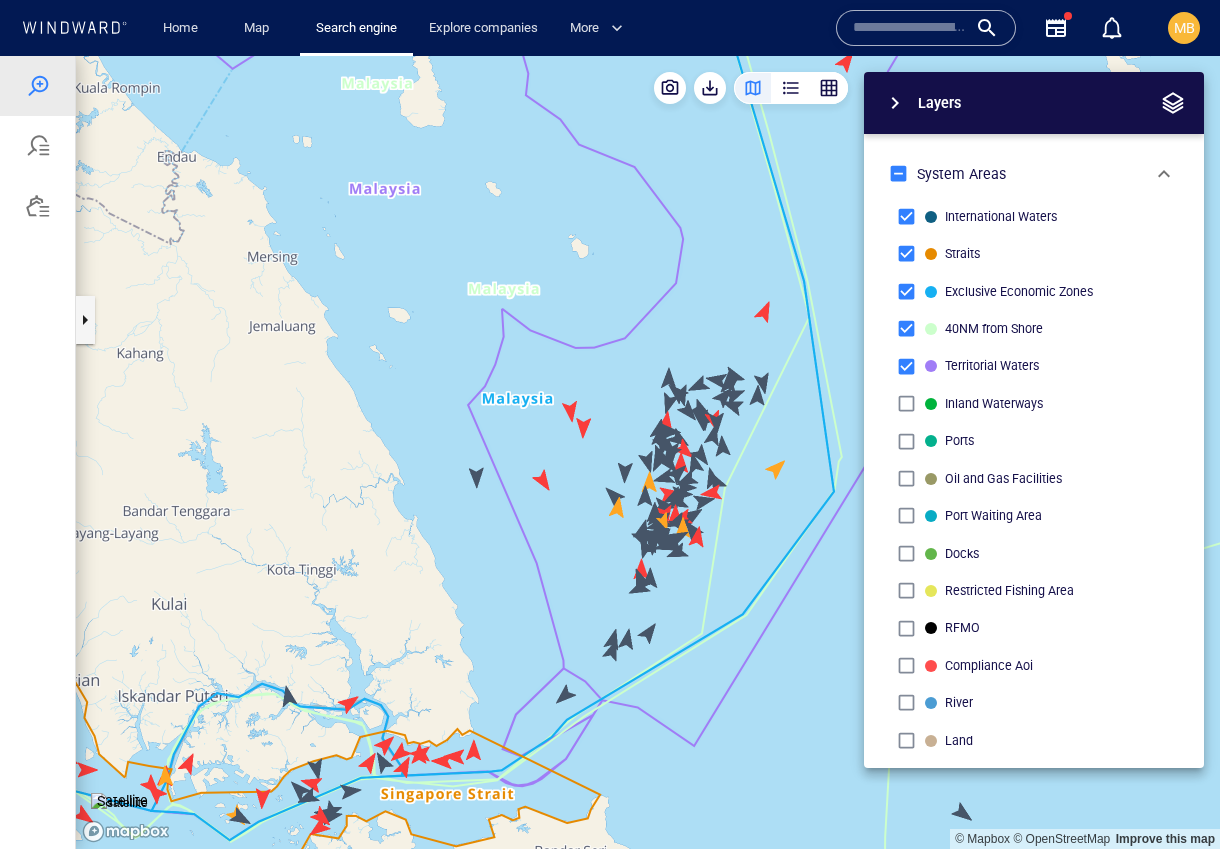 scroll, scrollTop: 0, scrollLeft: 0, axis: both 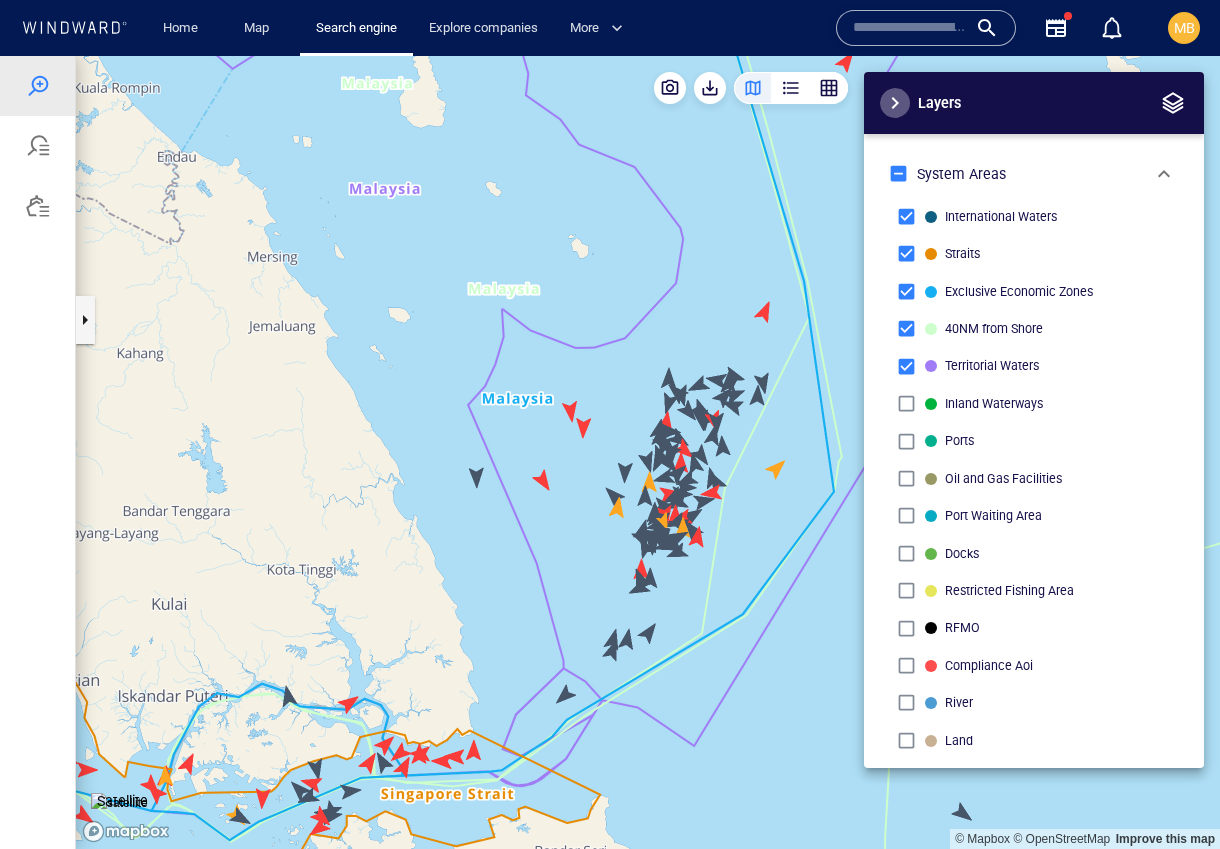 click at bounding box center (895, 103) 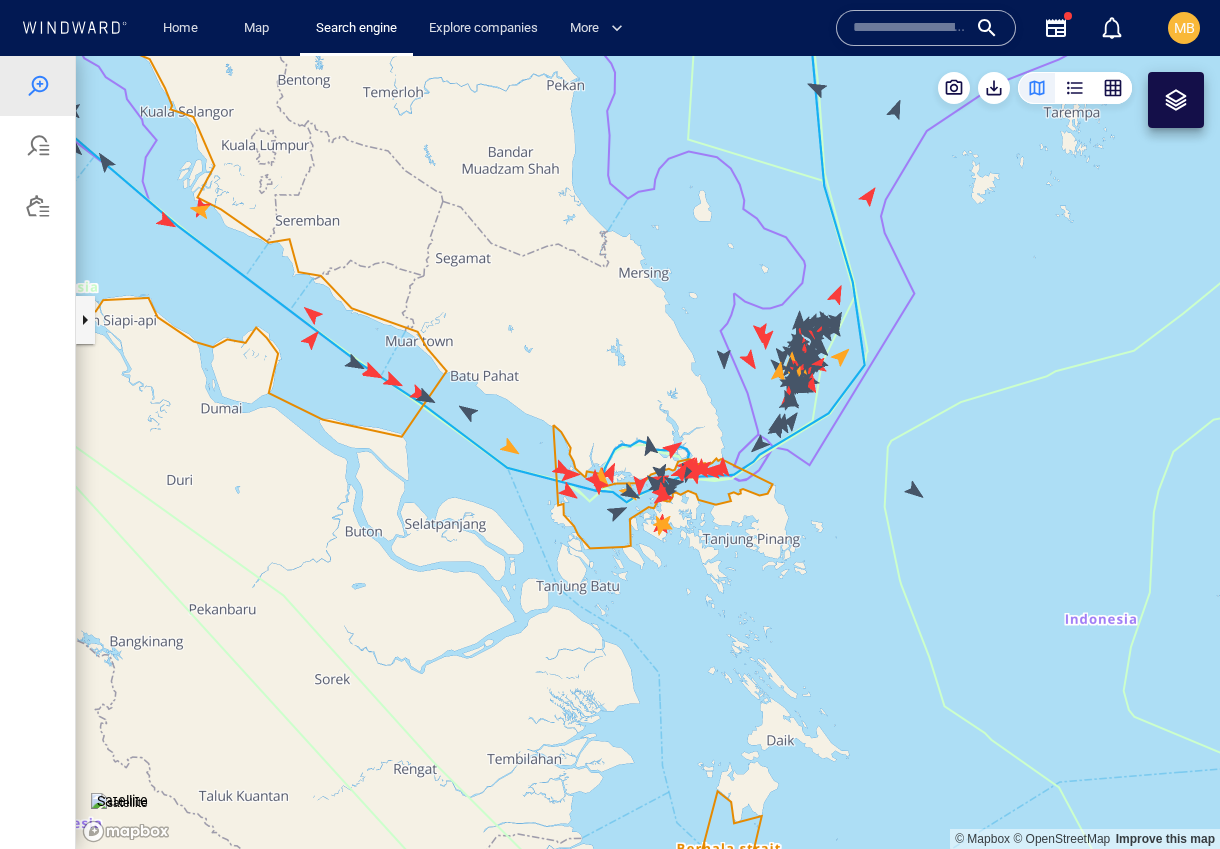 scroll, scrollTop: 0, scrollLeft: 0, axis: both 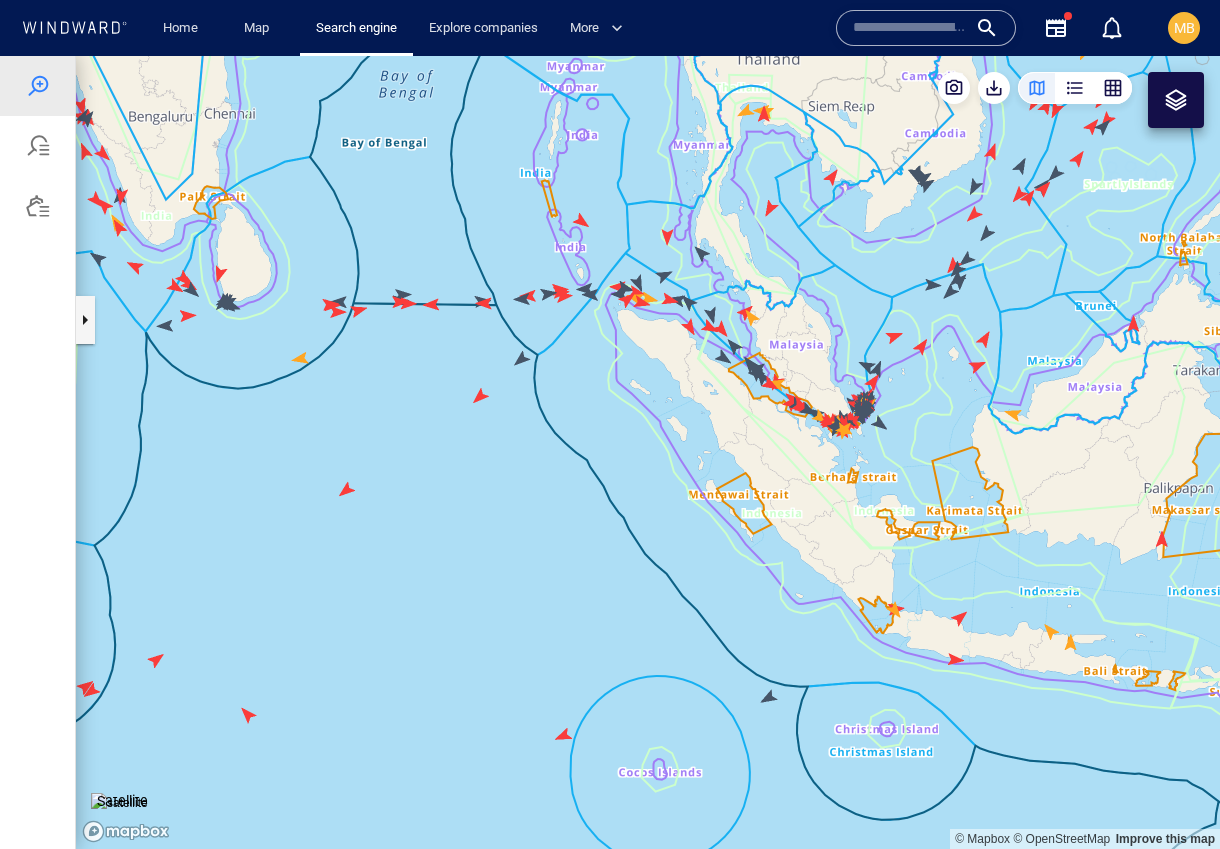 drag, startPoint x: 954, startPoint y: 351, endPoint x: 875, endPoint y: 452, distance: 128.22636 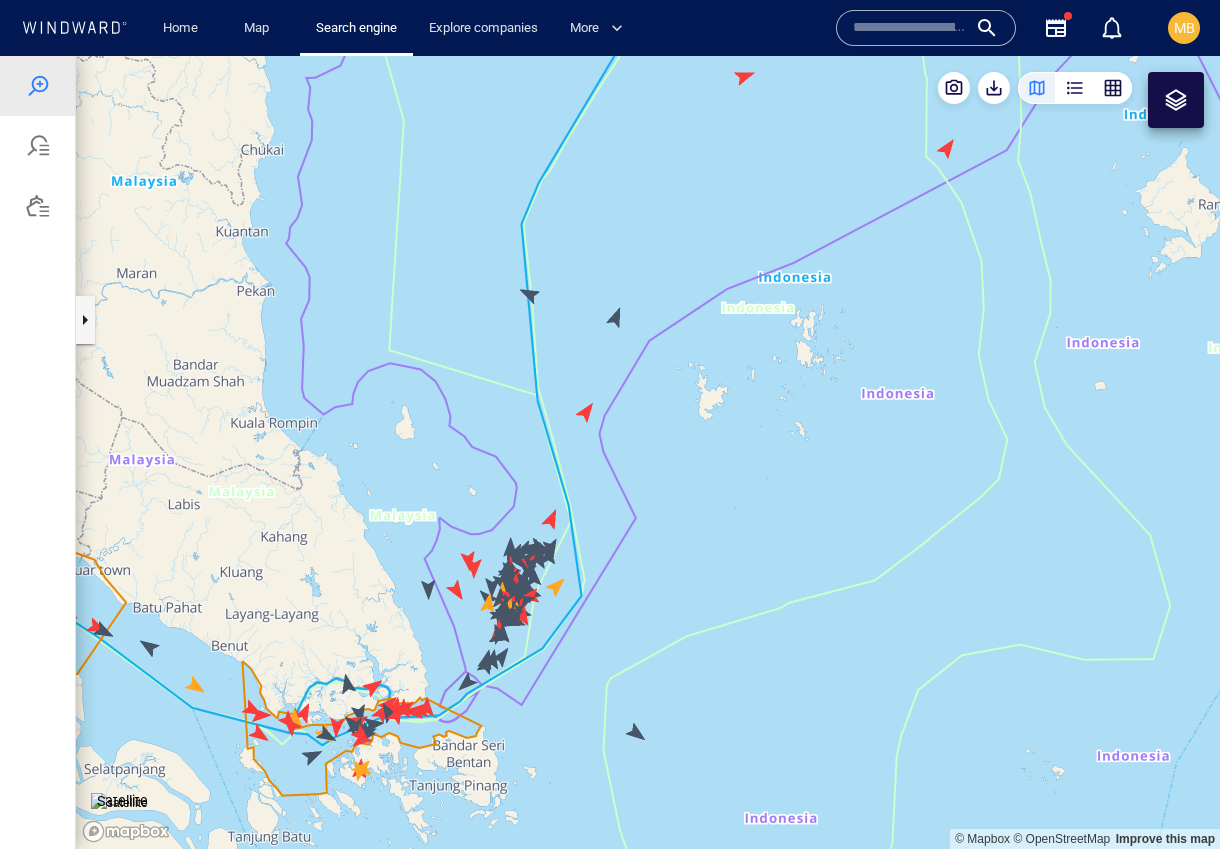 drag, startPoint x: 595, startPoint y: 665, endPoint x: 766, endPoint y: 568, distance: 196.59604 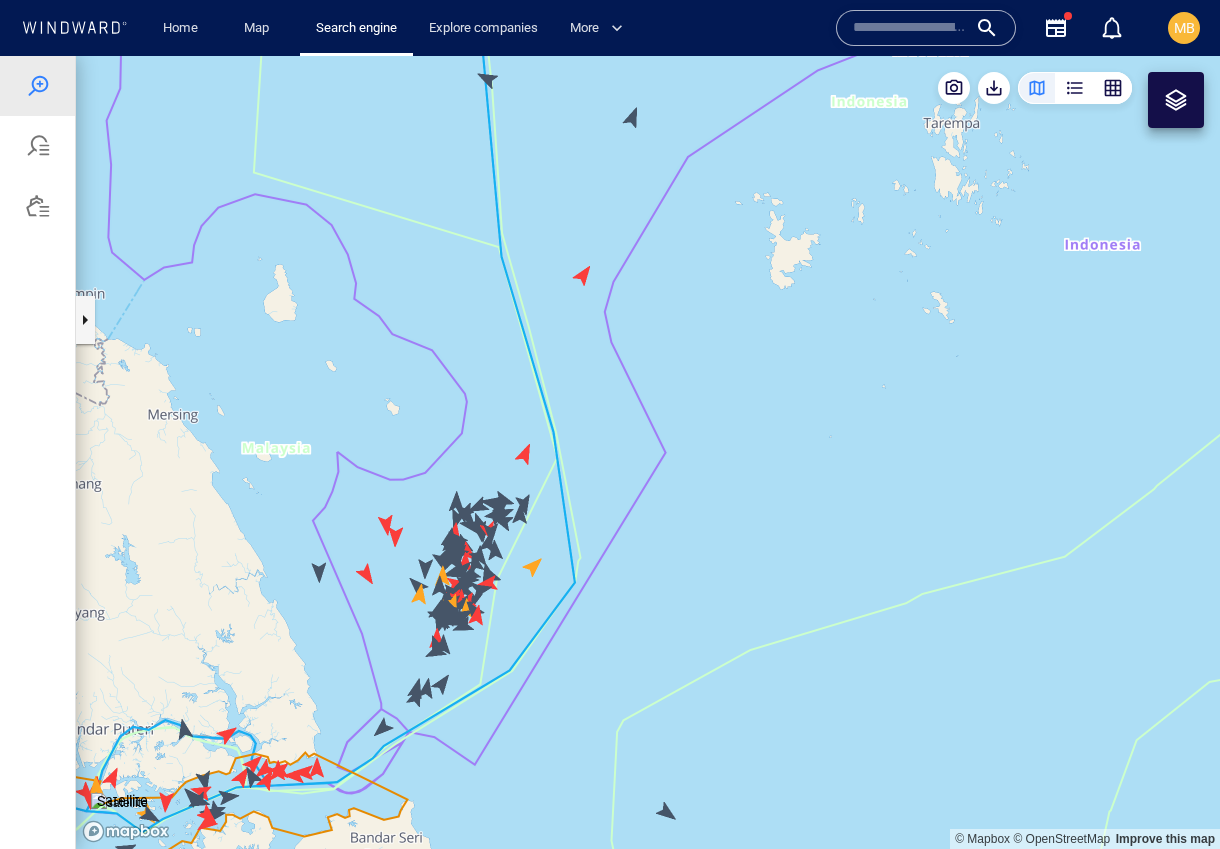 click at bounding box center (1176, 100) 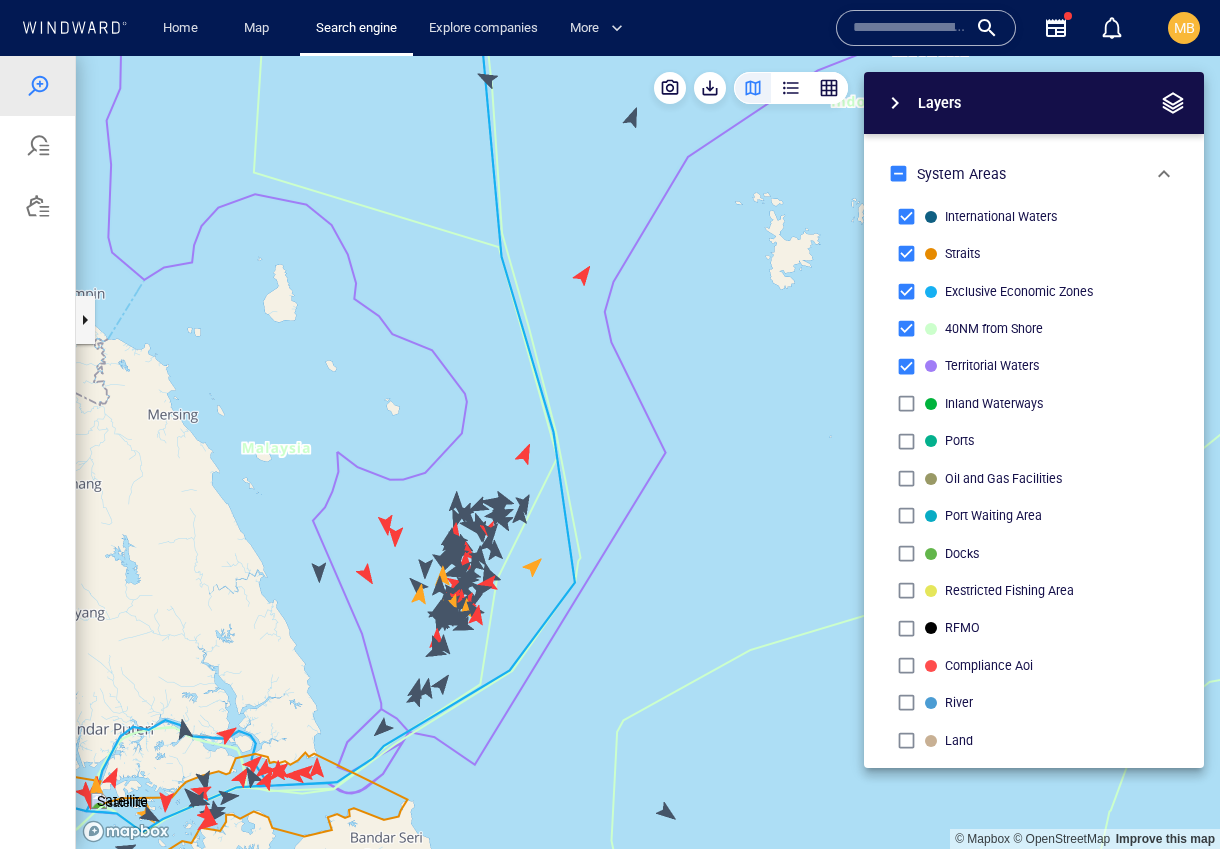 scroll, scrollTop: 0, scrollLeft: 0, axis: both 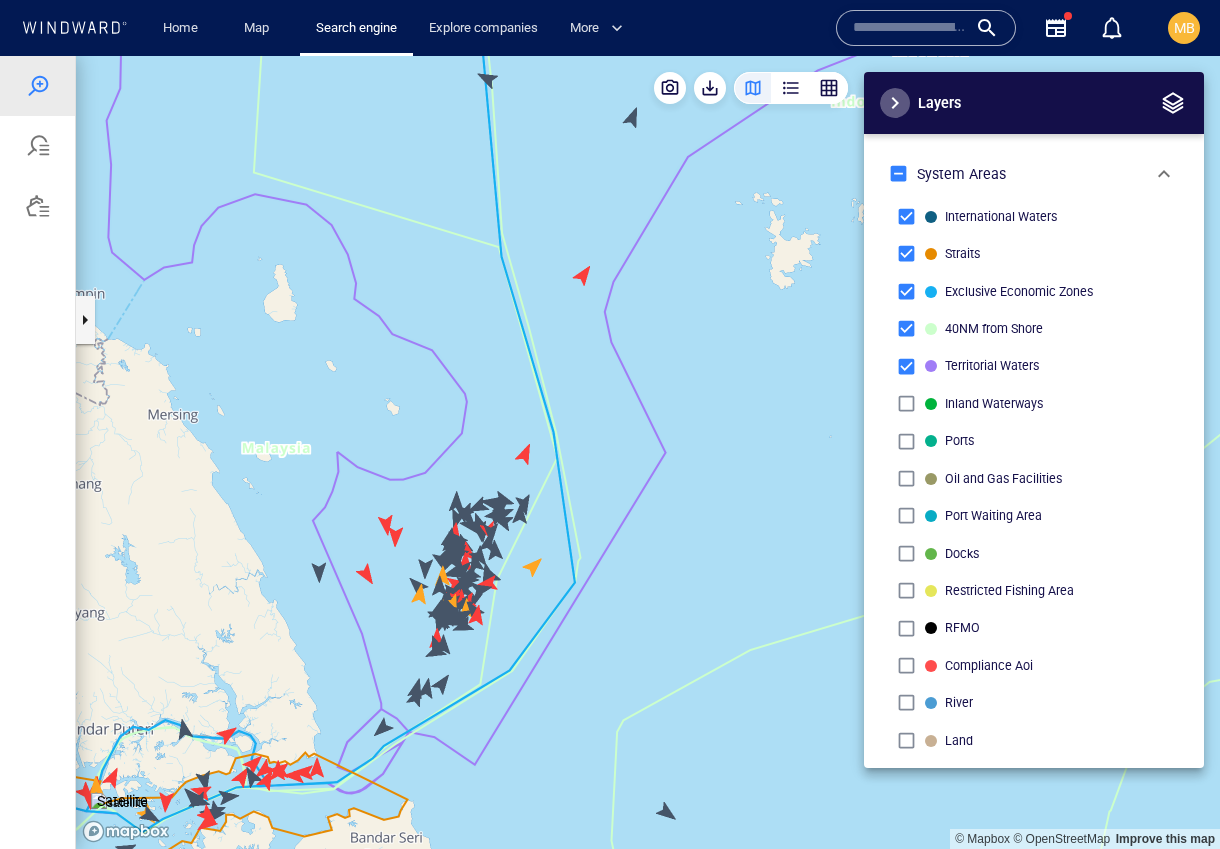 click at bounding box center (895, 103) 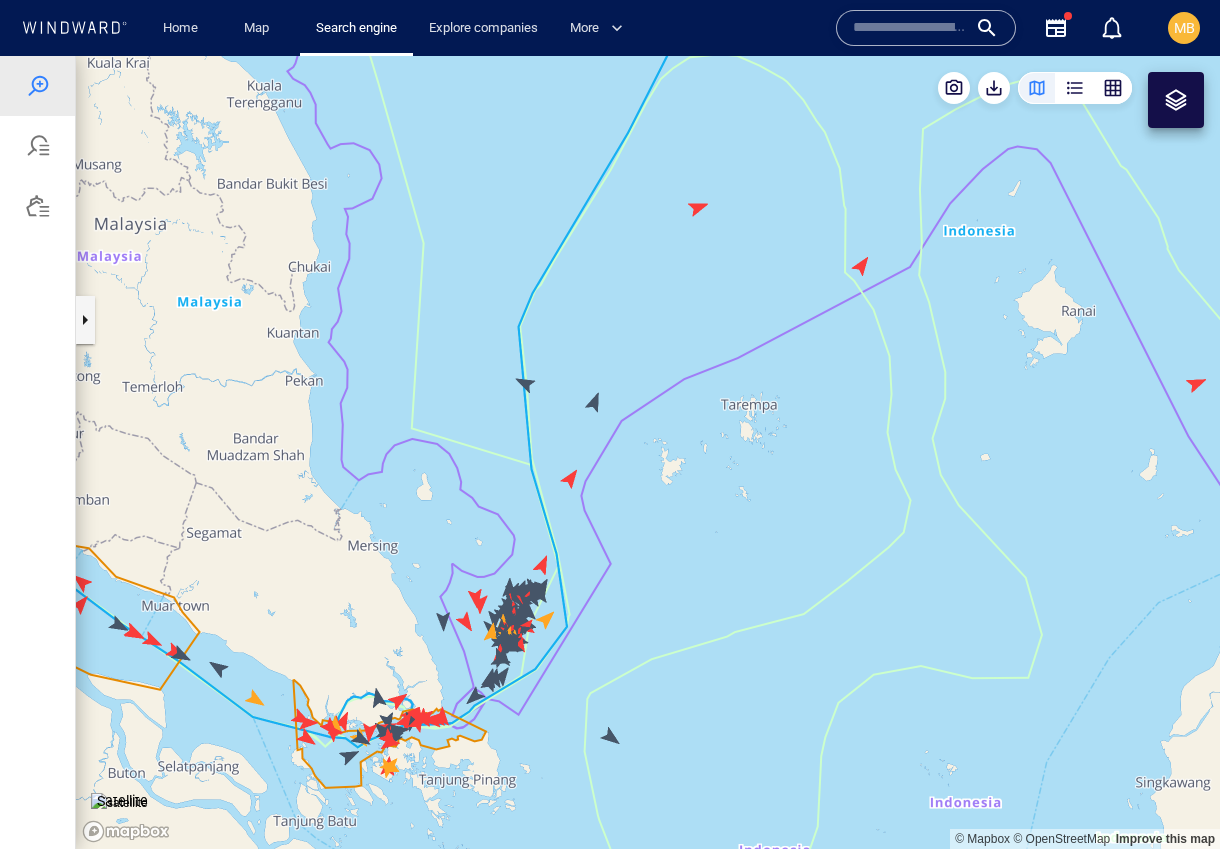 click at bounding box center [1176, 100] 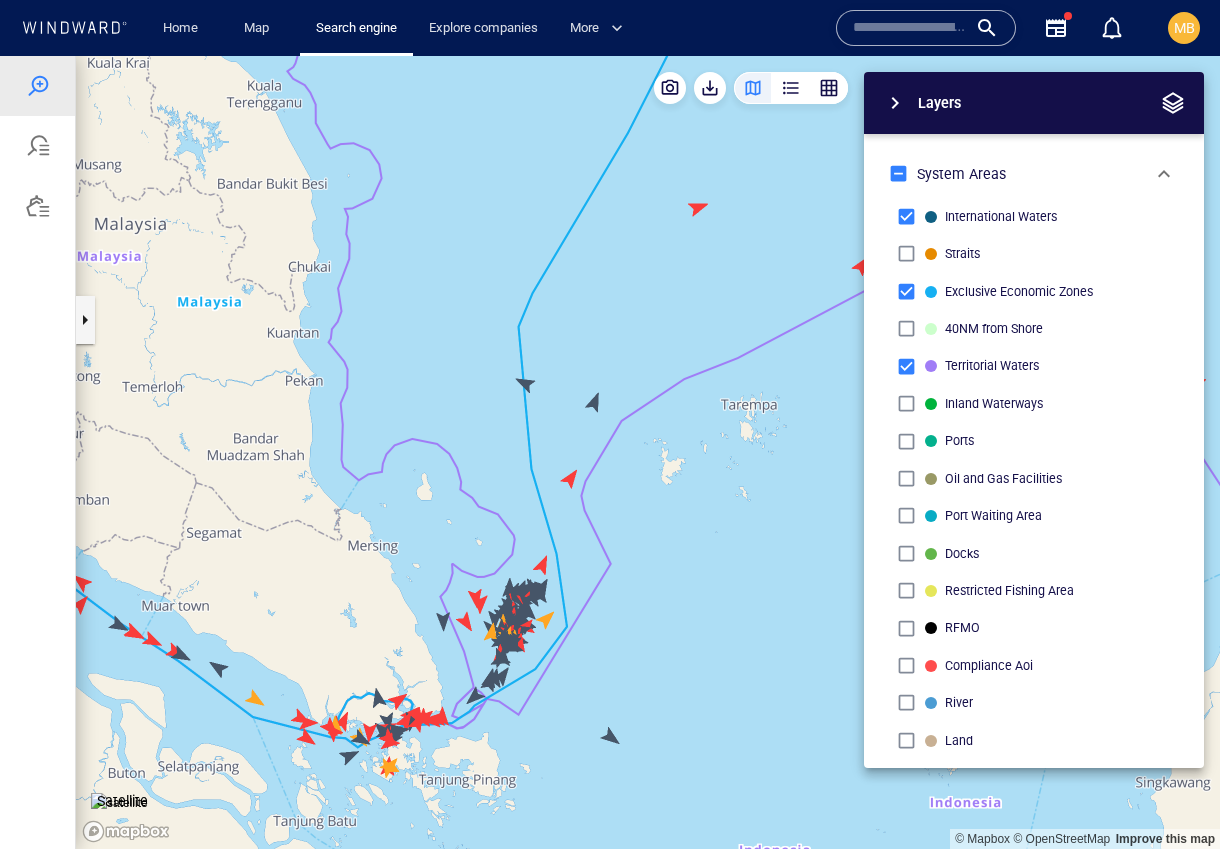 scroll, scrollTop: 0, scrollLeft: 0, axis: both 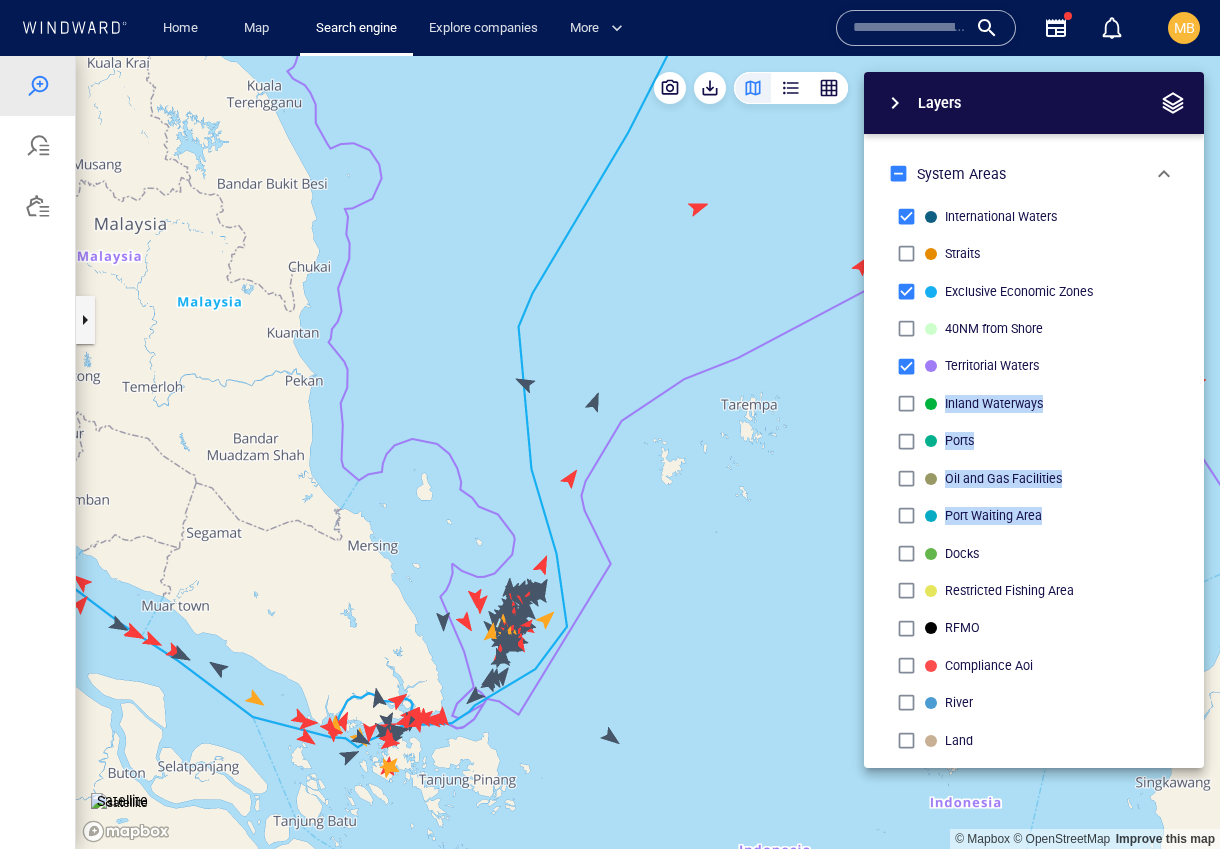 drag, startPoint x: 701, startPoint y: 566, endPoint x: 716, endPoint y: 416, distance: 150.74814 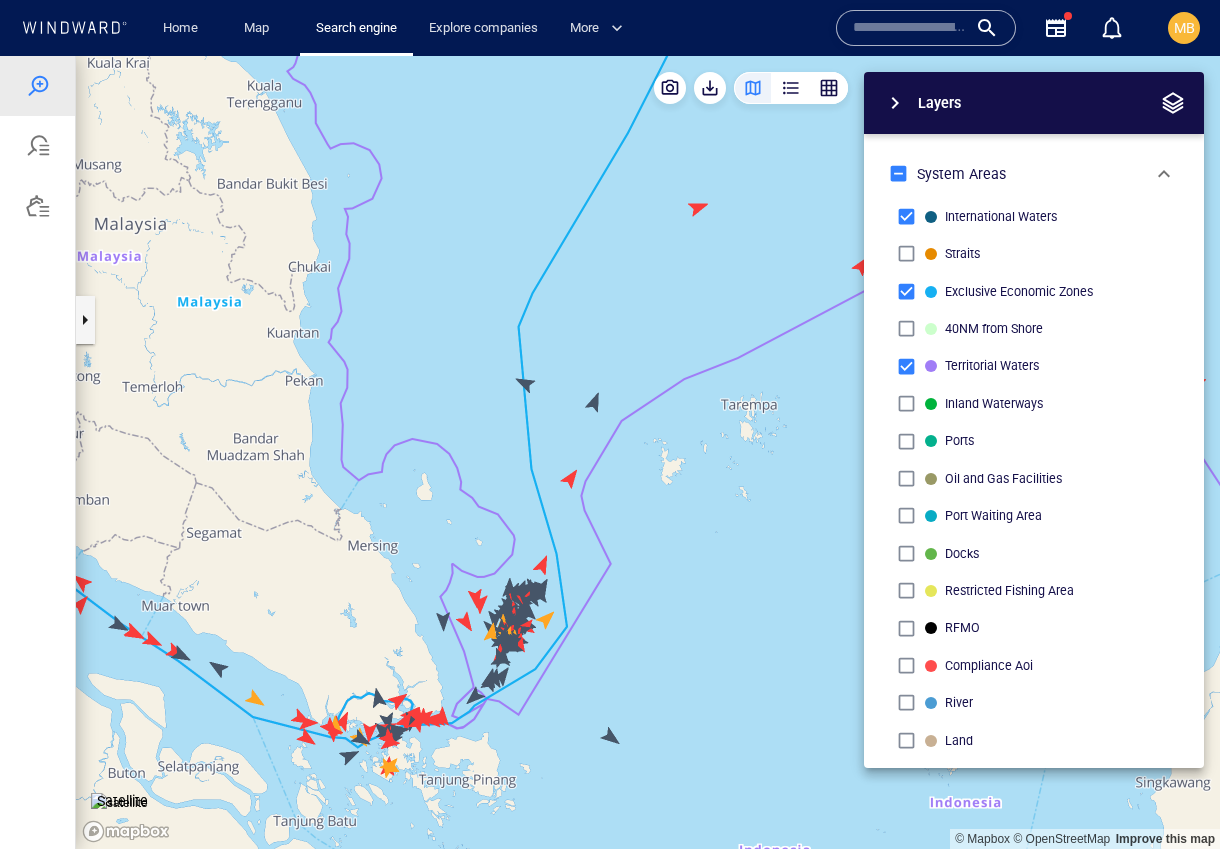 click on "Layers System Areas International Waters Straits Exclusive Economic Zones 40NM from Shore Territorial Waters Inland Waterways Ports Oil and Gas Facilities Port Waiting Area Docks Restricted Fishing Area RFMO Compliance Aoi River Land Shoreline Shoreline 2Km buffer Maritime Region War Risk Area EEZ Coast Splits Seas Undersea Telecommunication cables (schematics) Areas of Interest epicentre of lawlessness Med-poly-GNSS Singapore PBA East Locations of Interest" at bounding box center [929, 420] 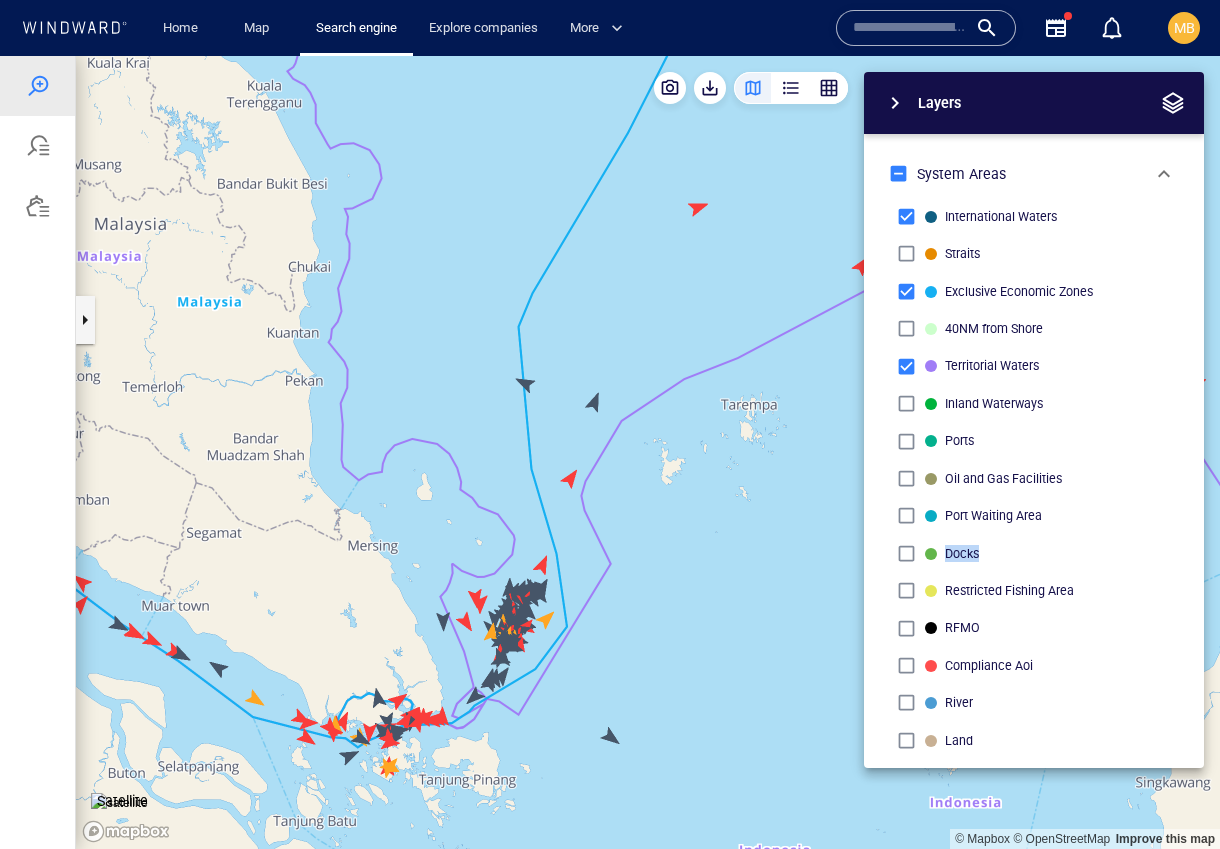 click on "Layers System Areas International Waters Straits Exclusive Economic Zones 40NM from Shore Territorial Waters Inland Waterways Ports Oil and Gas Facilities Port Waiting Area Docks Restricted Fishing Area RFMO Compliance Aoi River Land Shoreline Shoreline 2Km buffer Maritime Region War Risk Area EEZ Coast Splits Seas Undersea Telecommunication cables (schematics) Areas of Interest epicentre of lawlessness Med-poly-GNSS Singapore PBA East Locations of Interest" at bounding box center [929, 420] 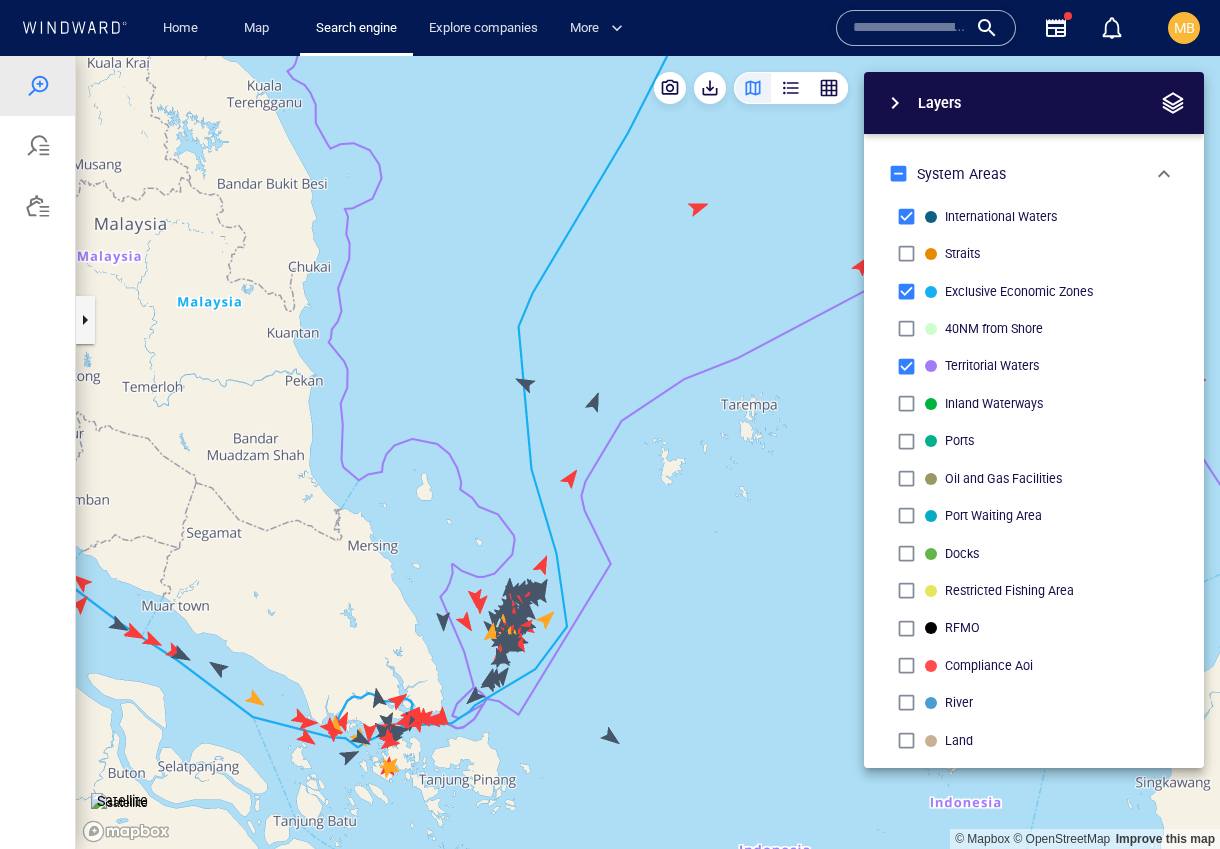 click on "Layers System Areas International Waters Straits Exclusive Economic Zones 40NM from Shore Territorial Waters Inland Waterways Ports Oil and Gas Facilities Port Waiting Area Docks Restricted Fishing Area RFMO Compliance Aoi River Land Shoreline Shoreline 2Km buffer Maritime Region War Risk Area EEZ Coast Splits Seas Undersea Telecommunication cables (schematics) Areas of Interest epicentre of lawlessness Med-poly-GNSS Singapore PBA East Locations of Interest" at bounding box center [929, 420] 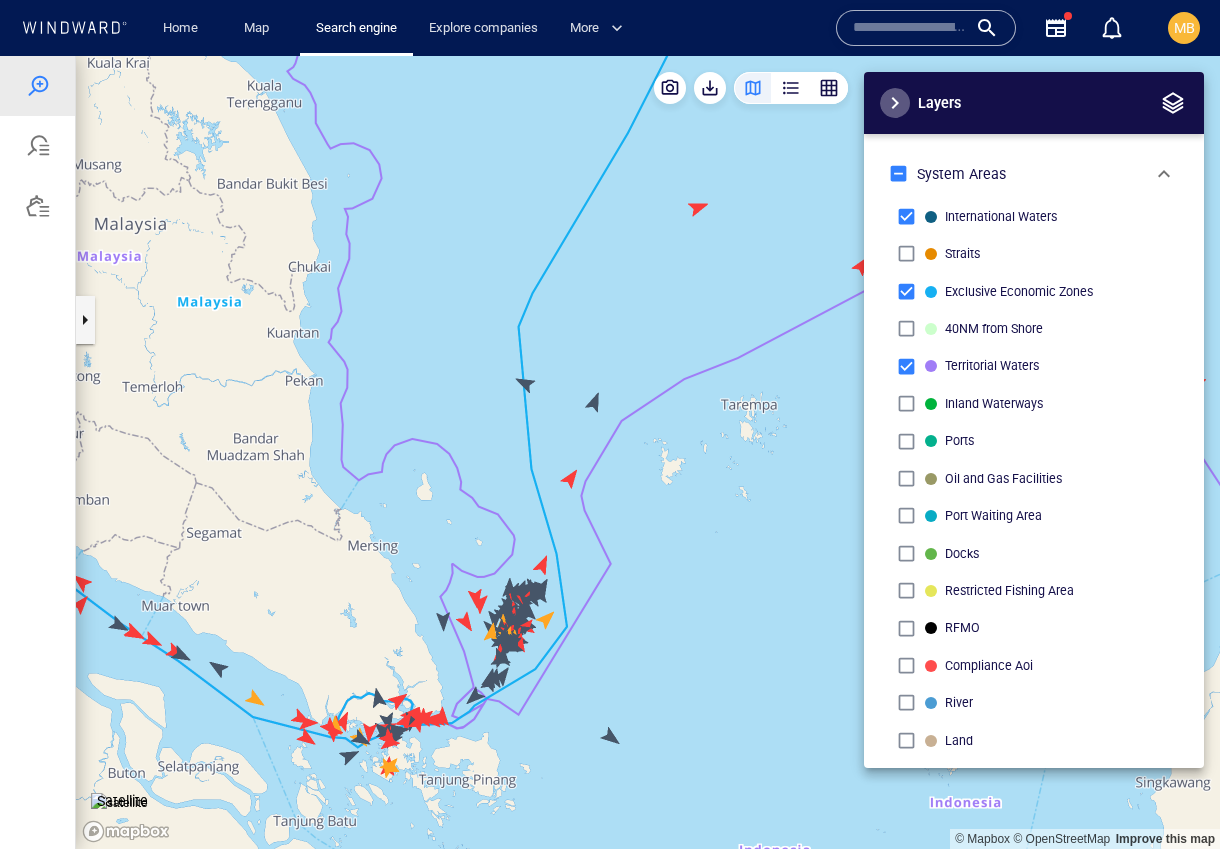 click at bounding box center [895, 103] 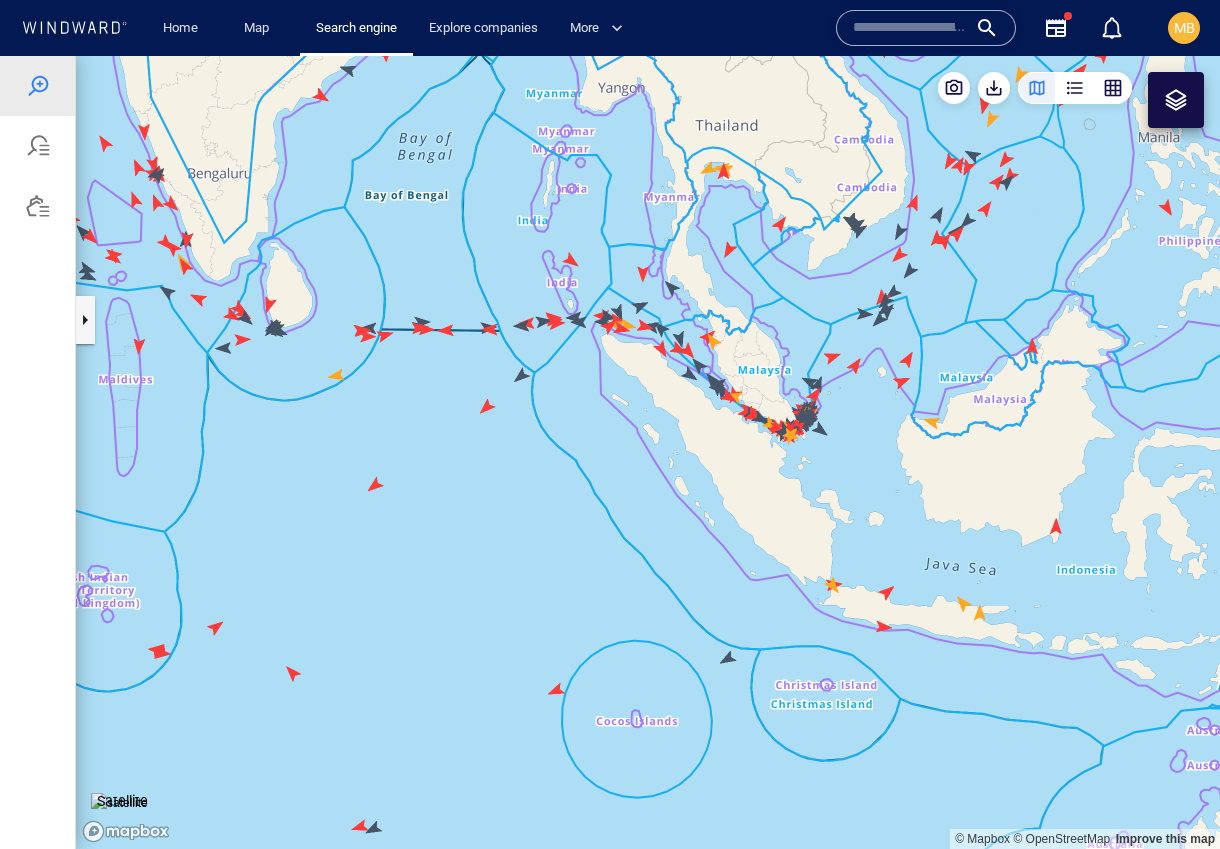 click at bounding box center (648, 452) 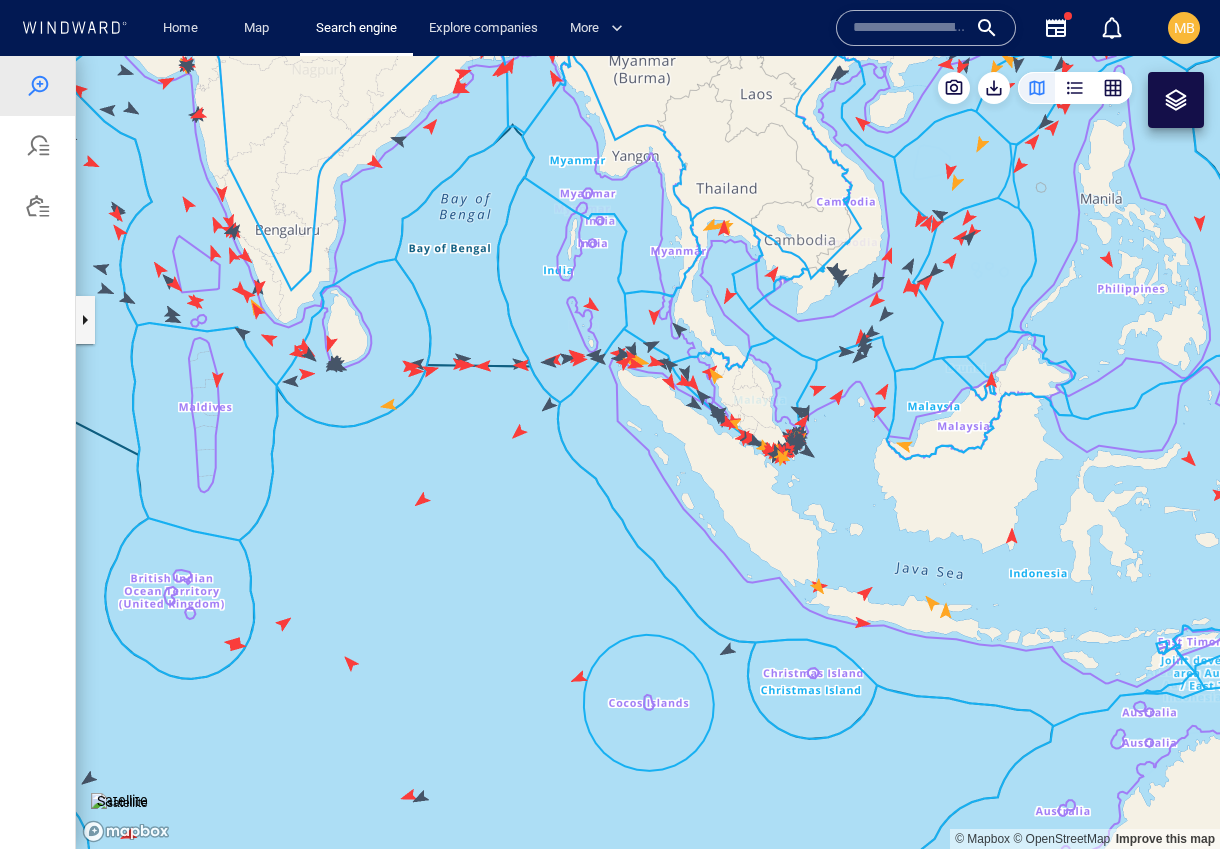 scroll, scrollTop: 0, scrollLeft: 0, axis: both 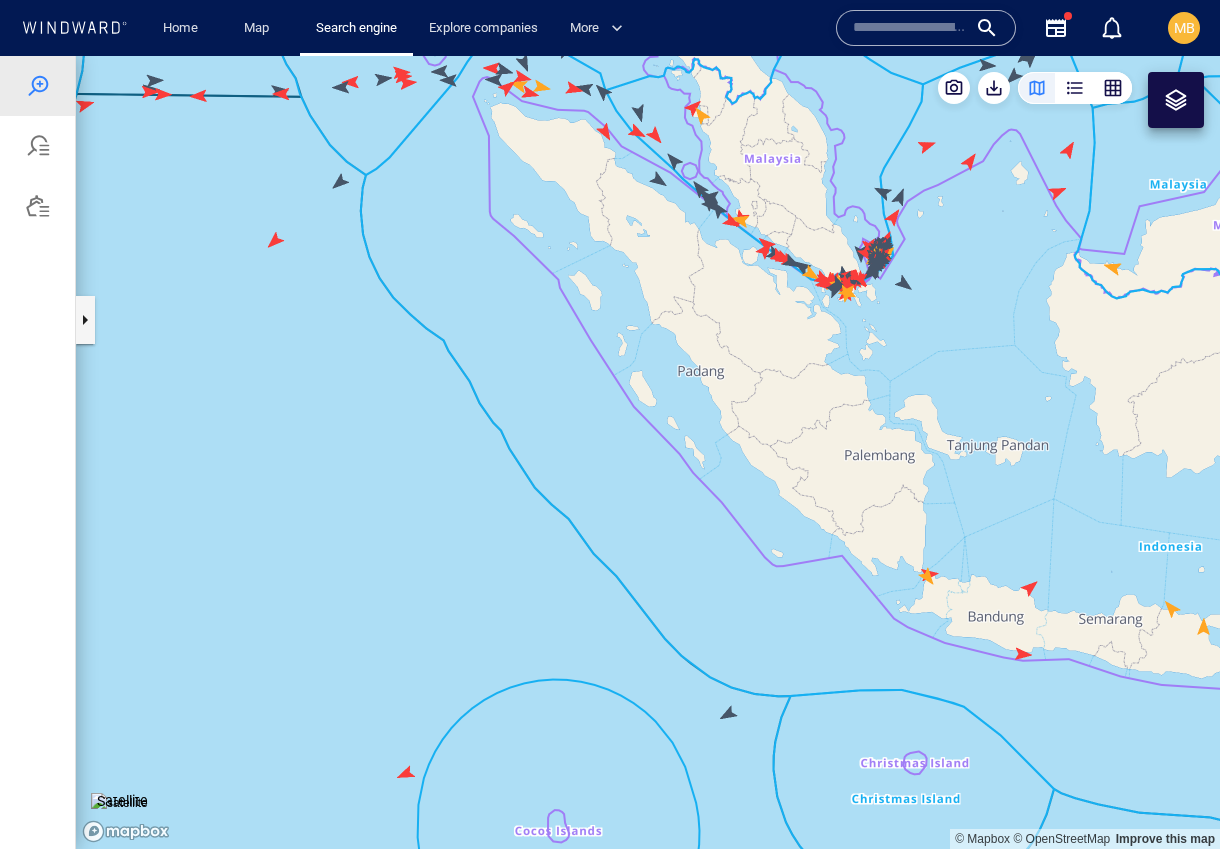 drag, startPoint x: 838, startPoint y: 462, endPoint x: 717, endPoint y: 694, distance: 261.65817 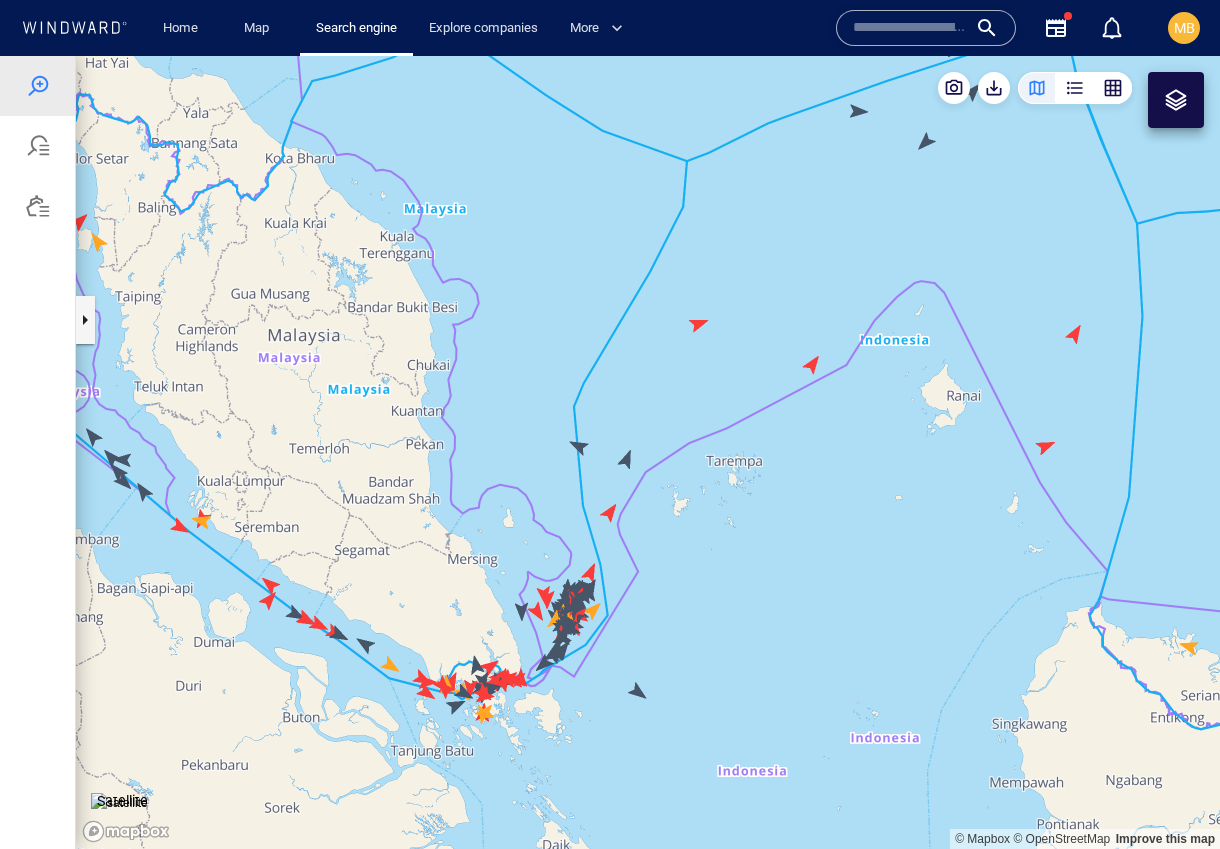 drag, startPoint x: 718, startPoint y: 632, endPoint x: 846, endPoint y: 496, distance: 186.76189 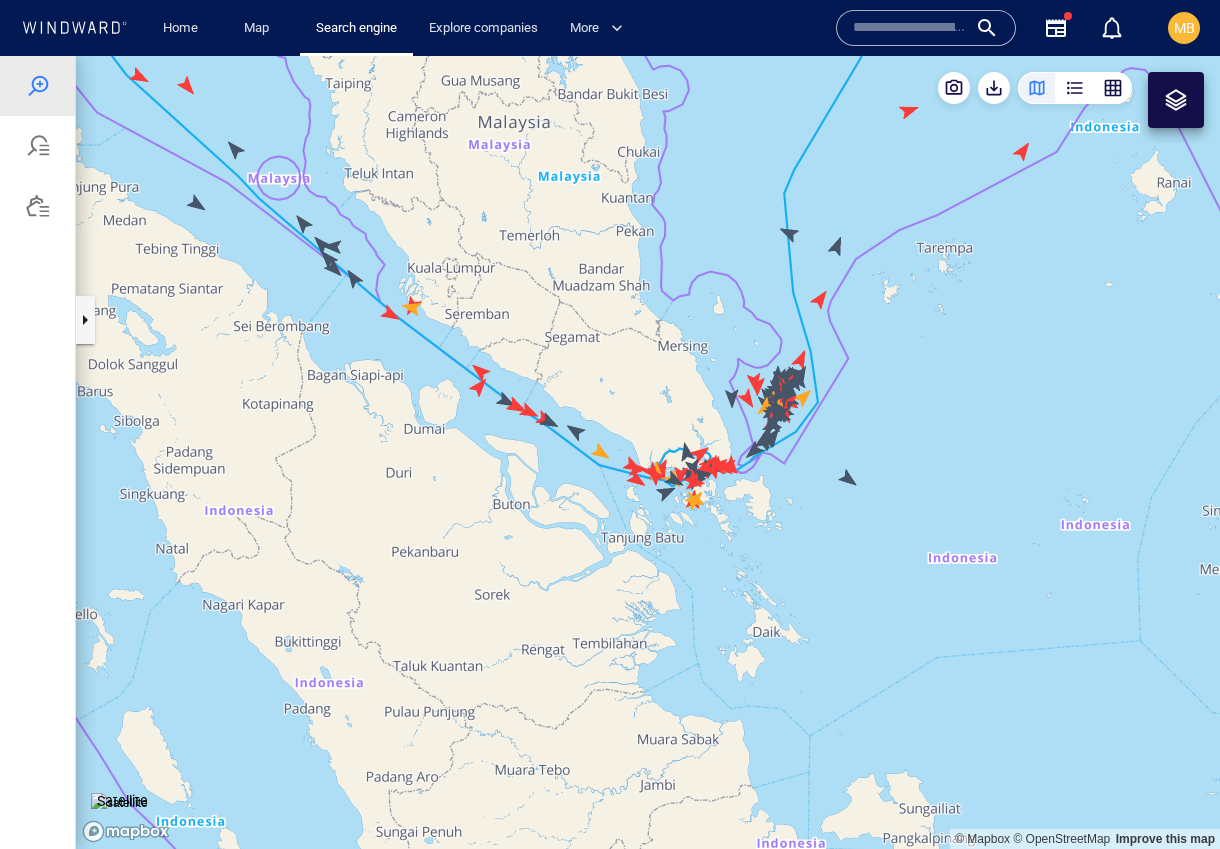 drag, startPoint x: 897, startPoint y: 466, endPoint x: 852, endPoint y: 552, distance: 97.06184 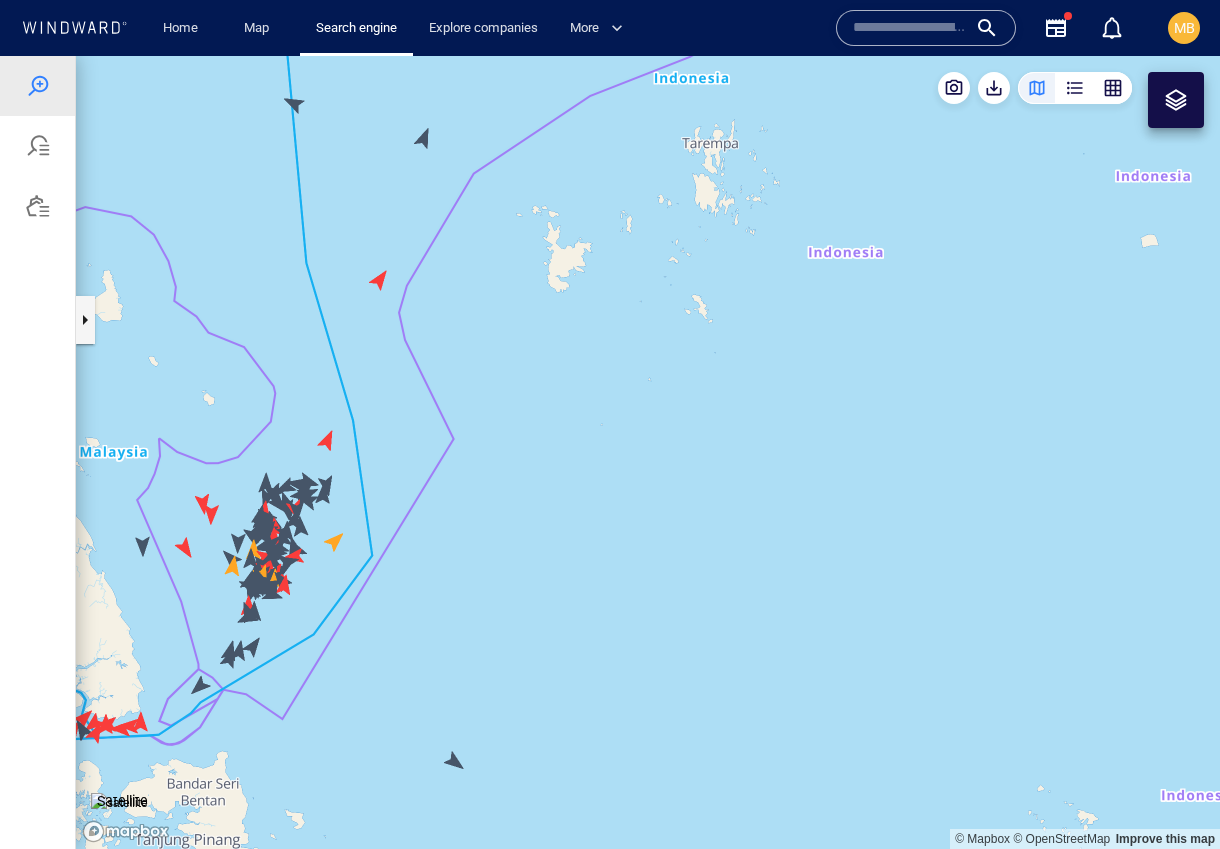 drag, startPoint x: 898, startPoint y: 502, endPoint x: 666, endPoint y: 639, distance: 269.43088 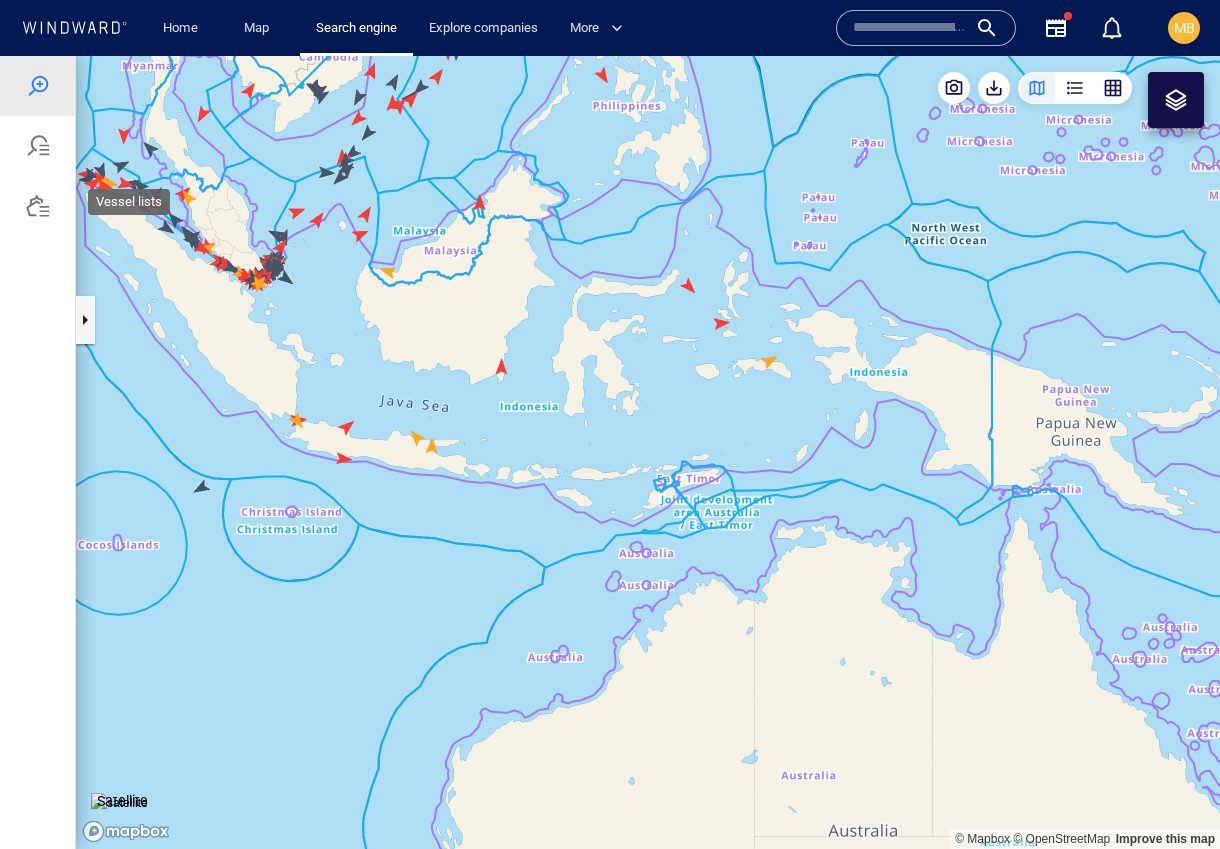 click at bounding box center (38, 206) 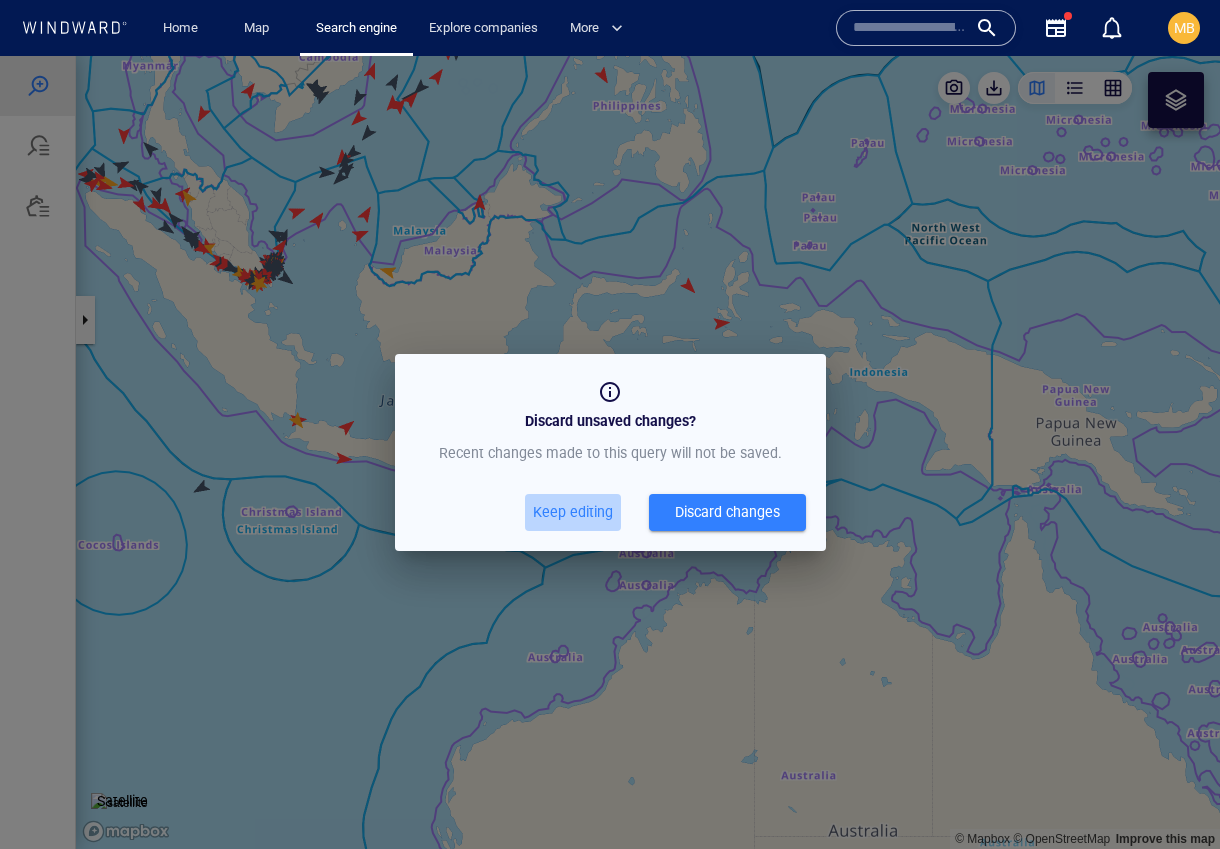 click on "Keep editing" at bounding box center [573, 512] 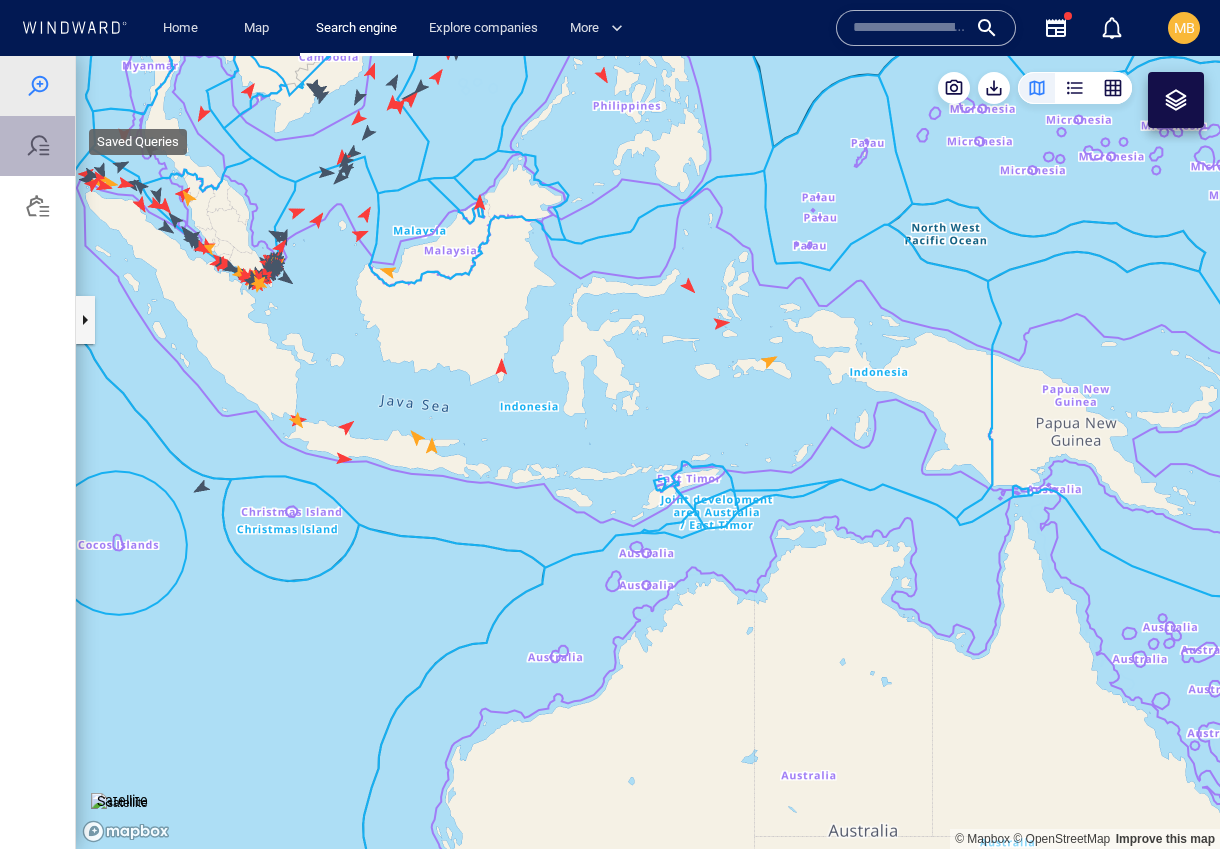 click at bounding box center (38, 146) 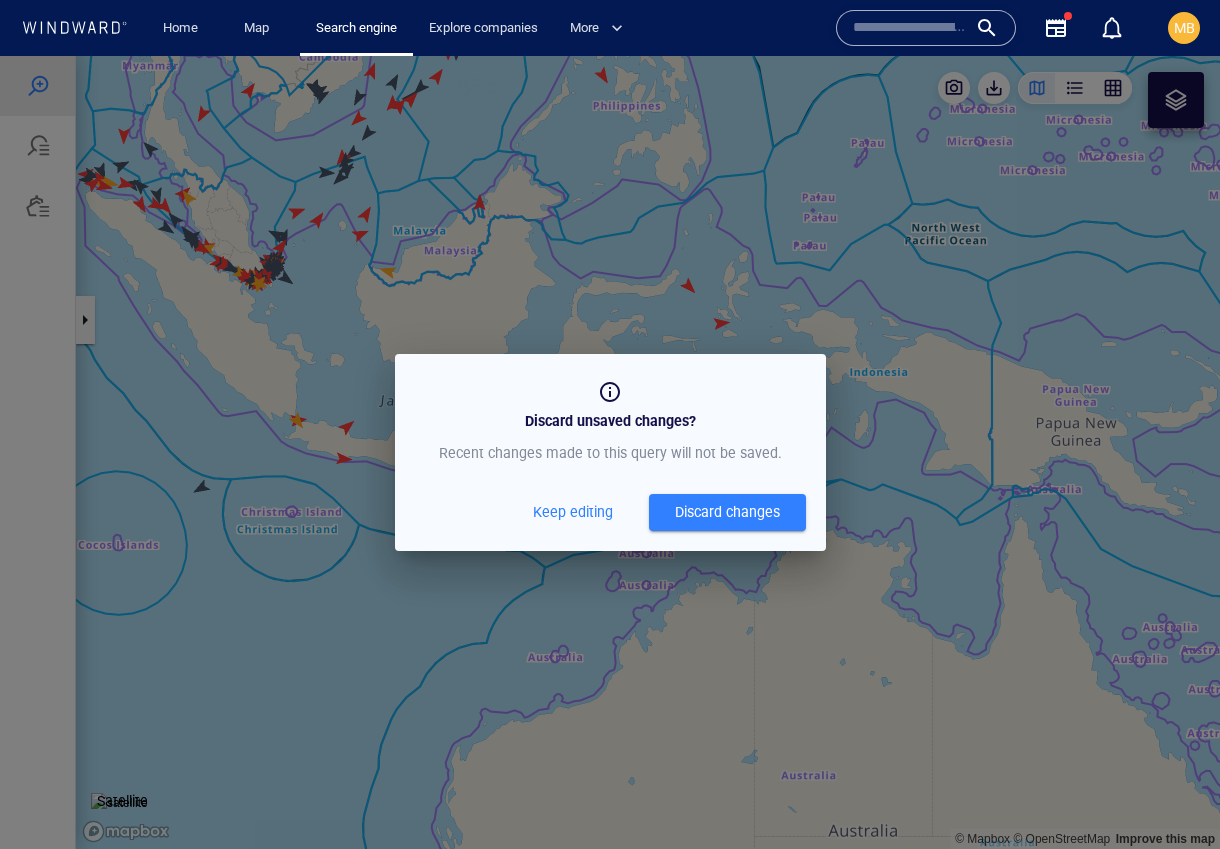 click on "Keep editing" at bounding box center [573, 512] 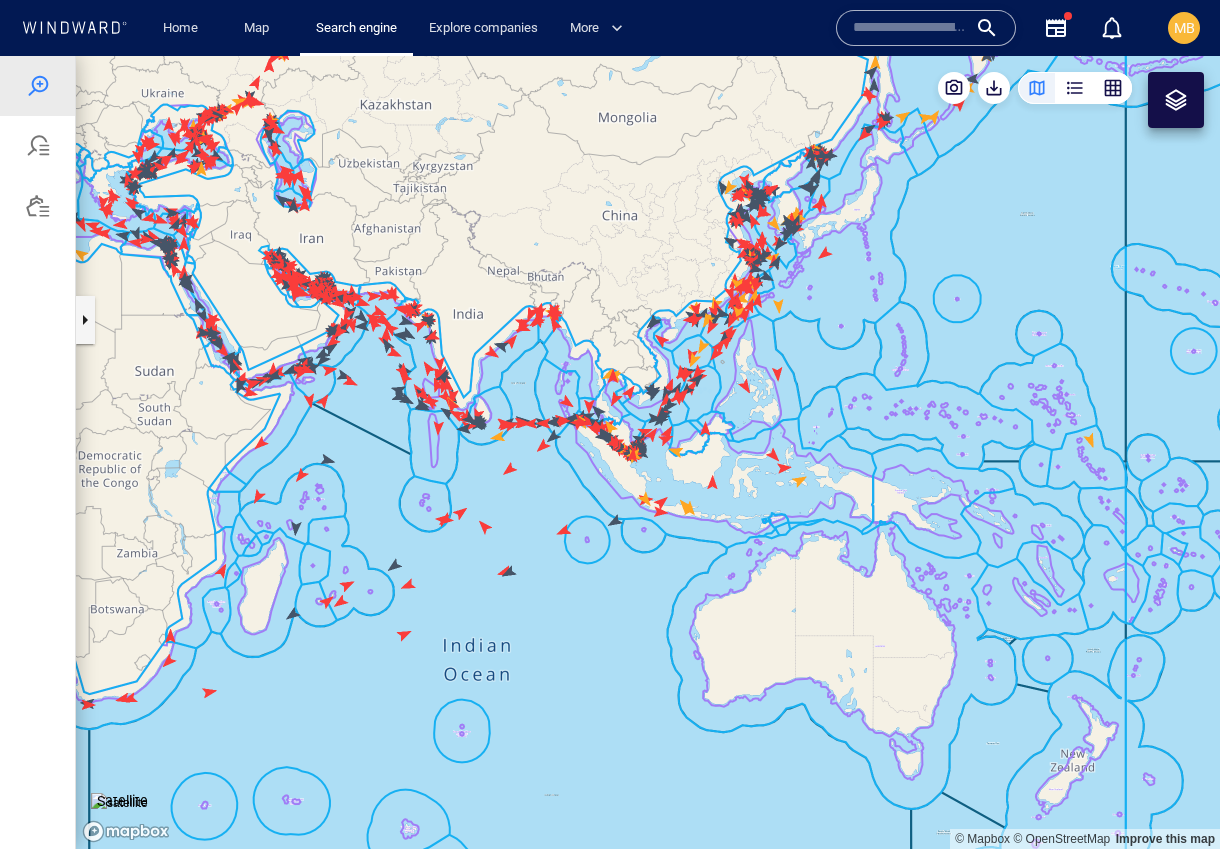 drag, startPoint x: 454, startPoint y: 518, endPoint x: 637, endPoint y: 525, distance: 183.13383 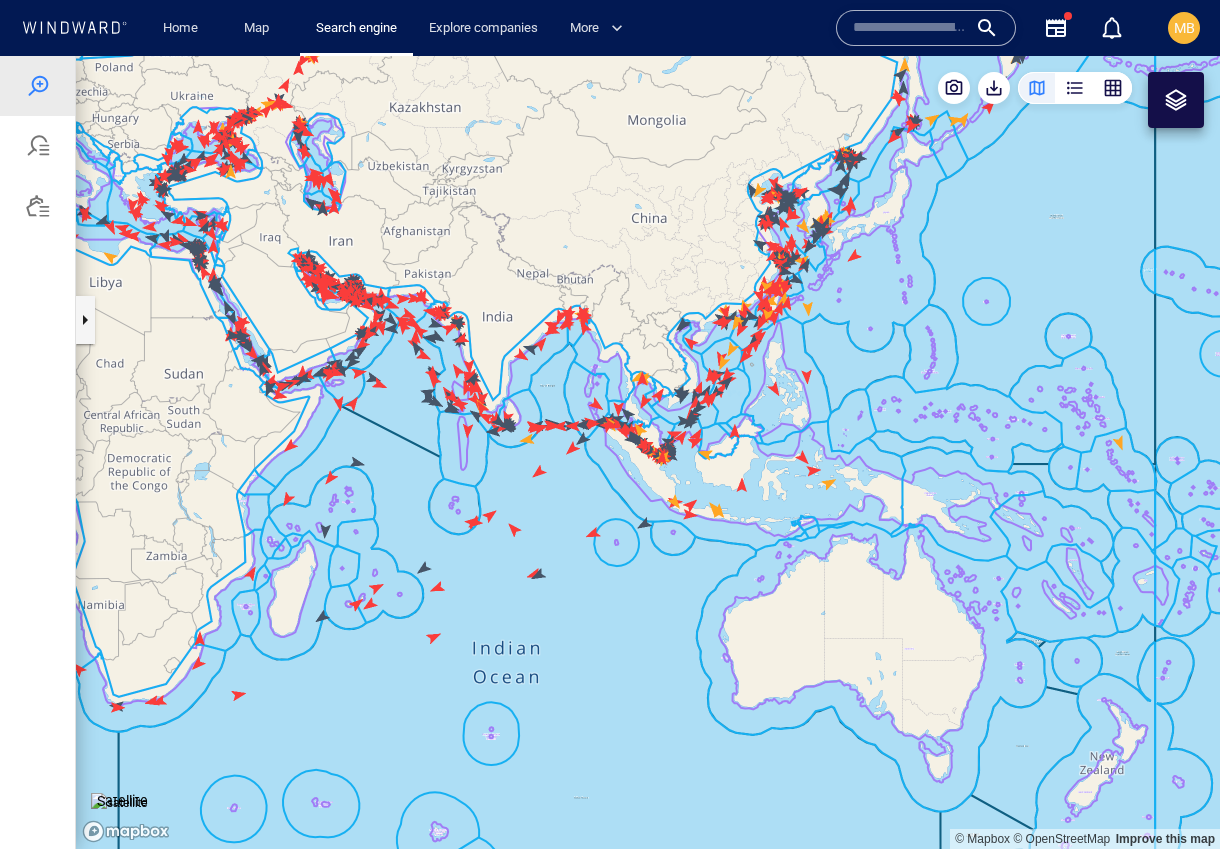 scroll, scrollTop: 0, scrollLeft: 0, axis: both 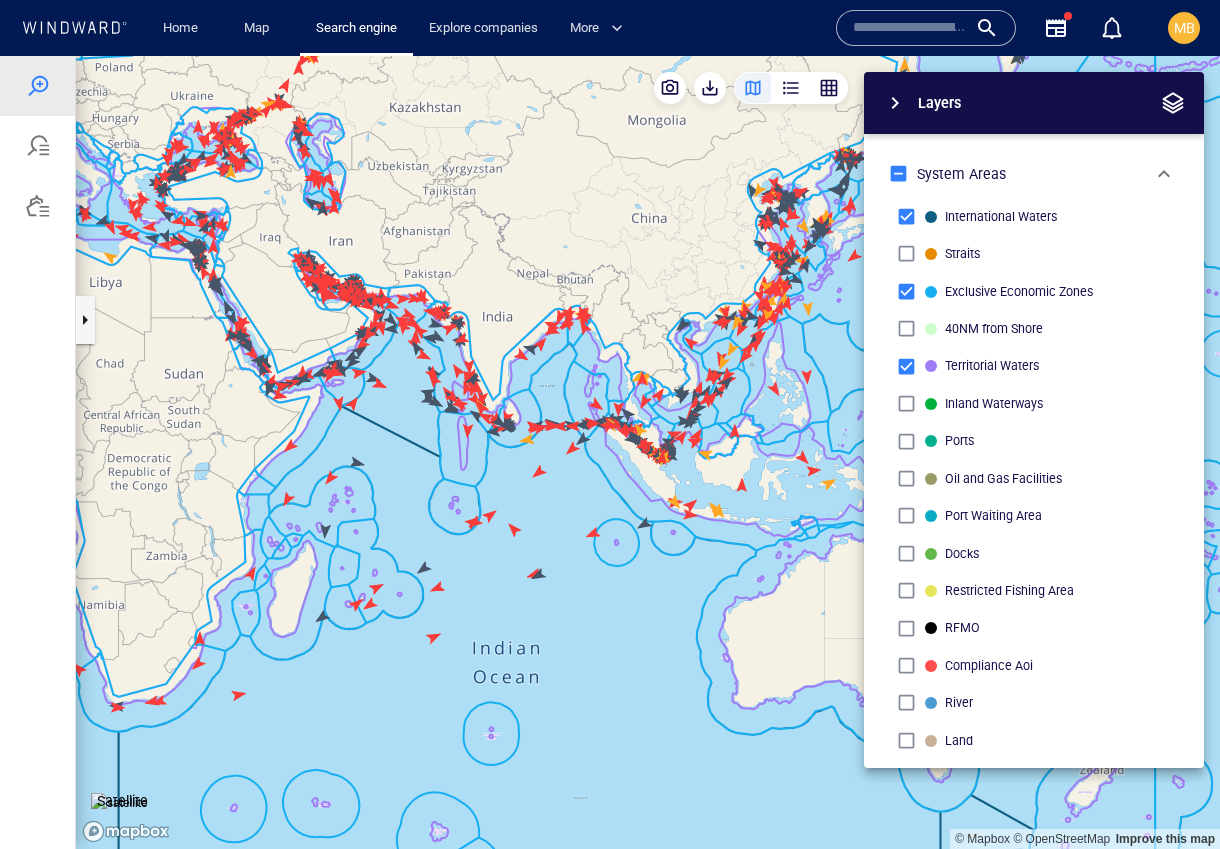 click at bounding box center (895, 103) 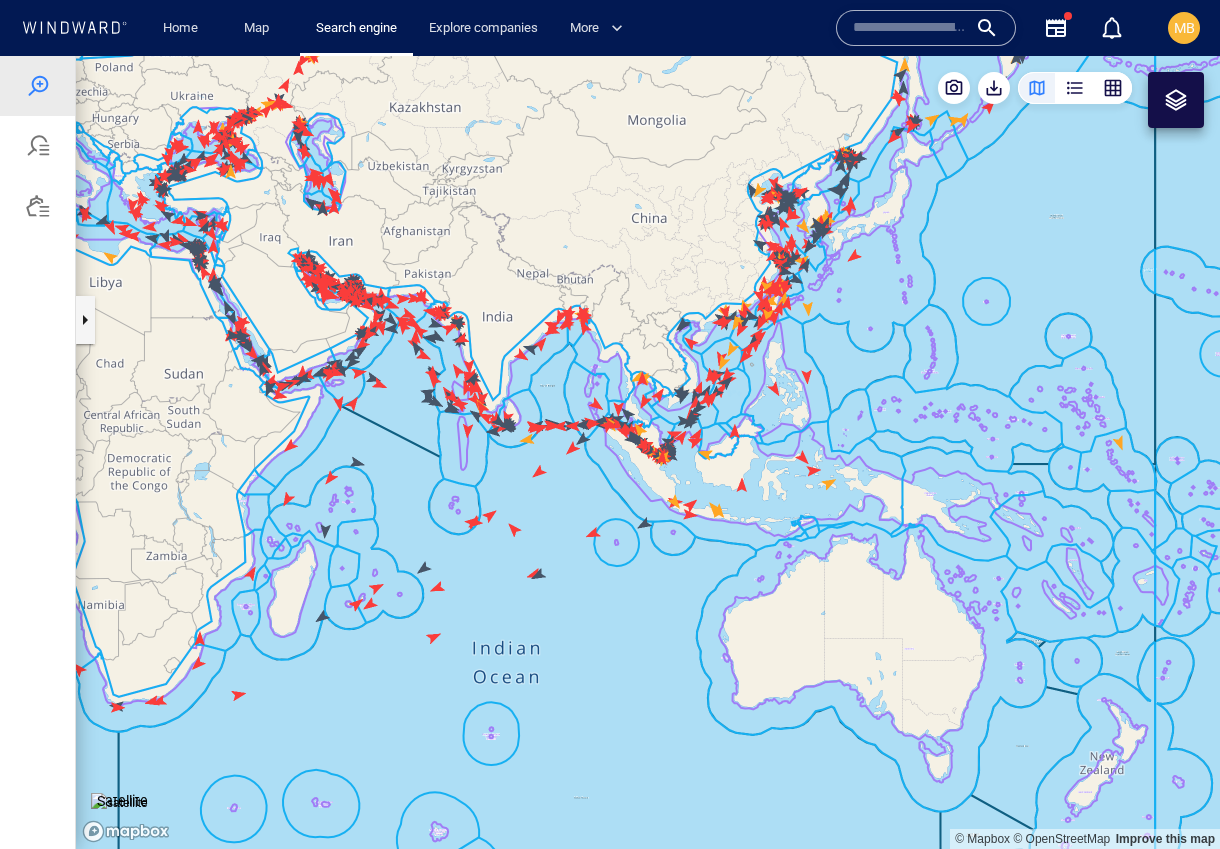 click at bounding box center [1176, 100] 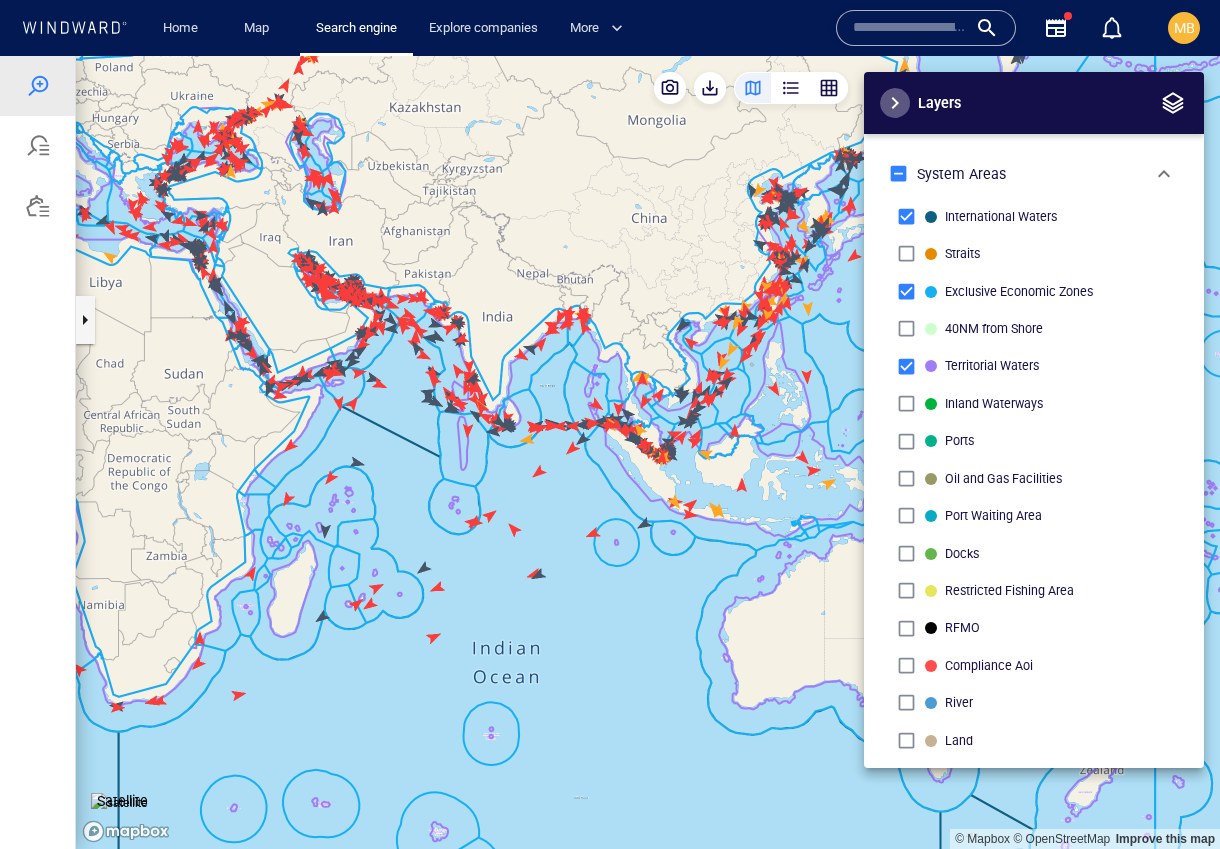 click at bounding box center (895, 103) 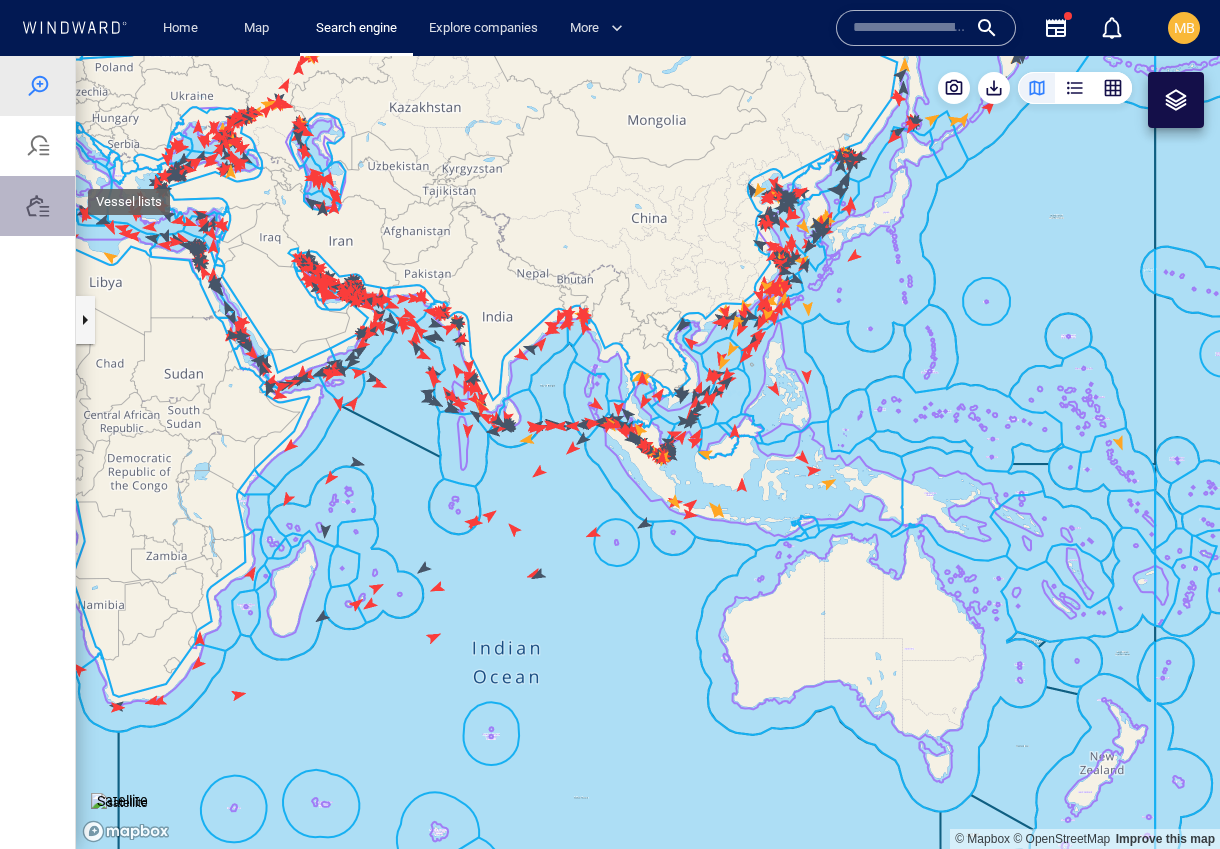 click at bounding box center (38, 206) 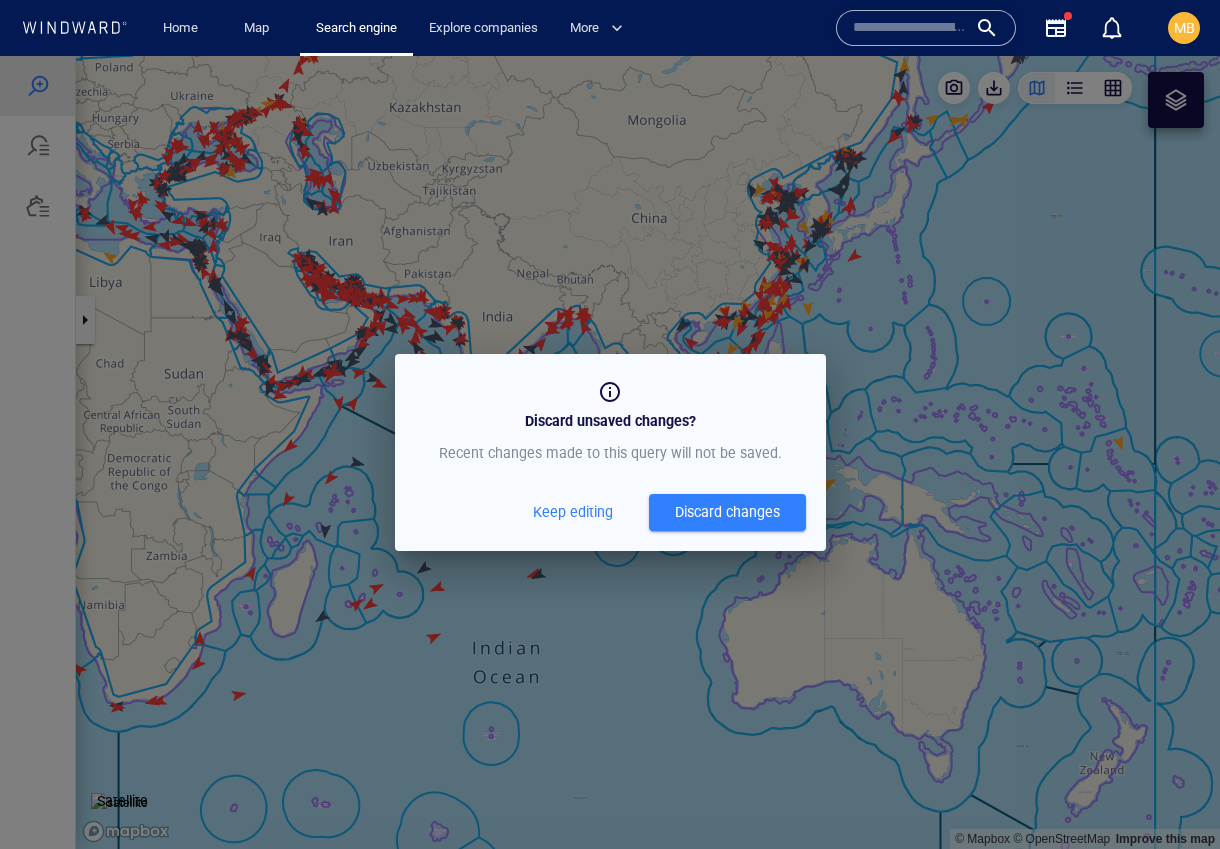 click on "Keep editing" at bounding box center [573, 512] 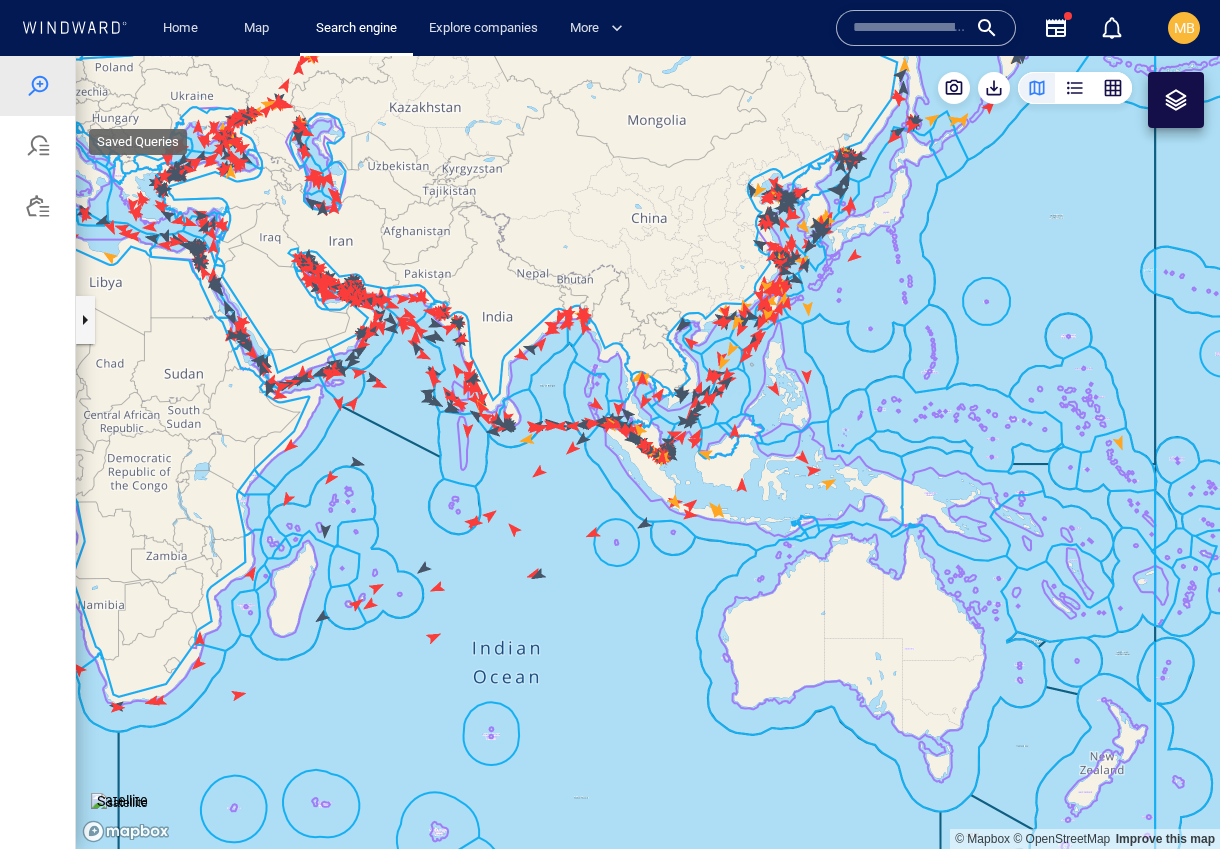 click at bounding box center [38, 146] 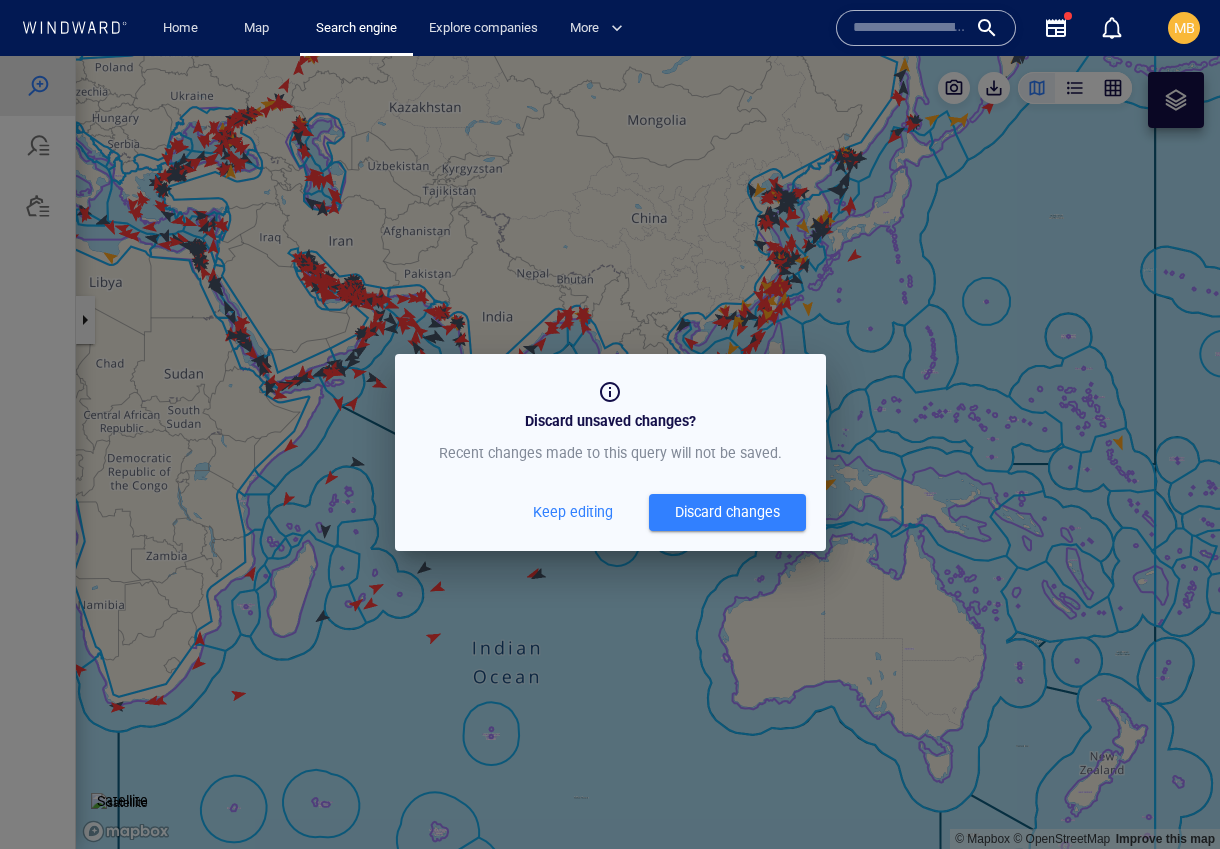 click on "Keep editing" at bounding box center [573, 512] 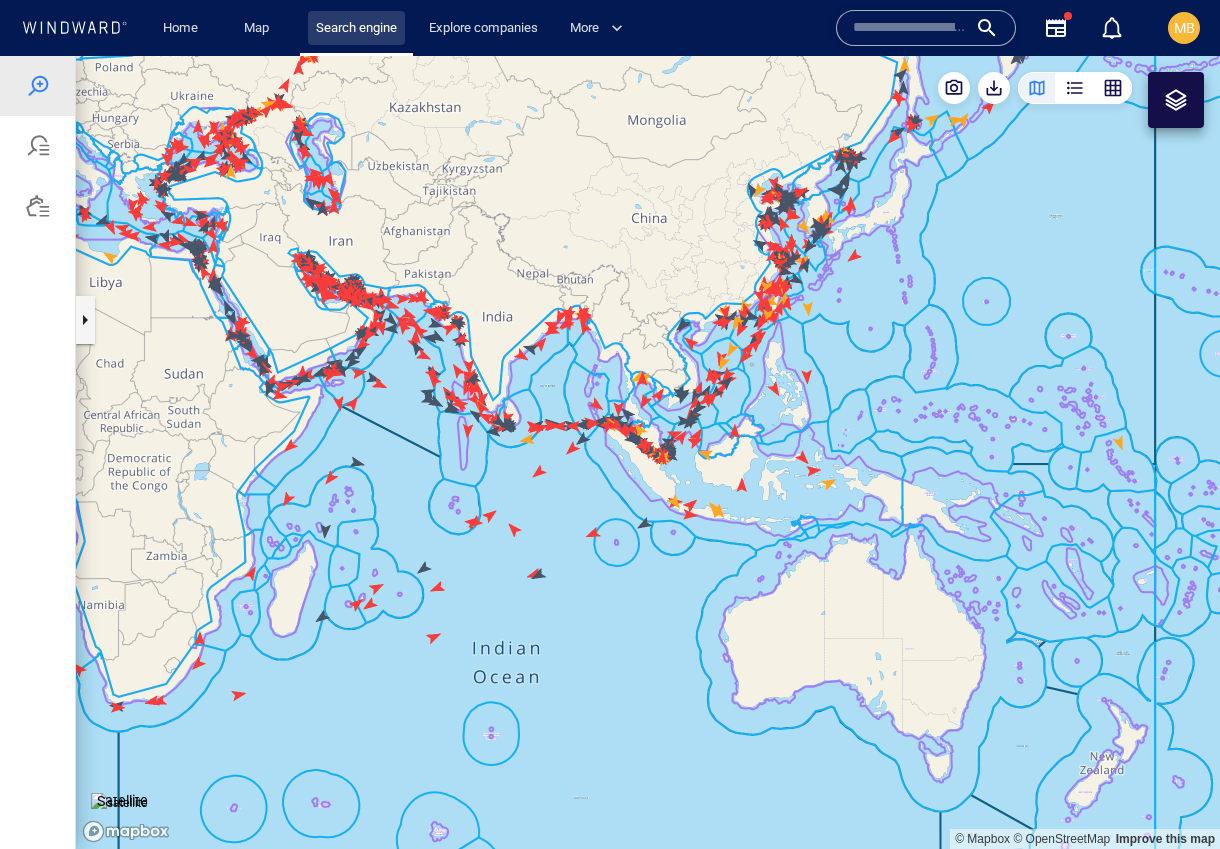 click on "Search engine" at bounding box center [356, 28] 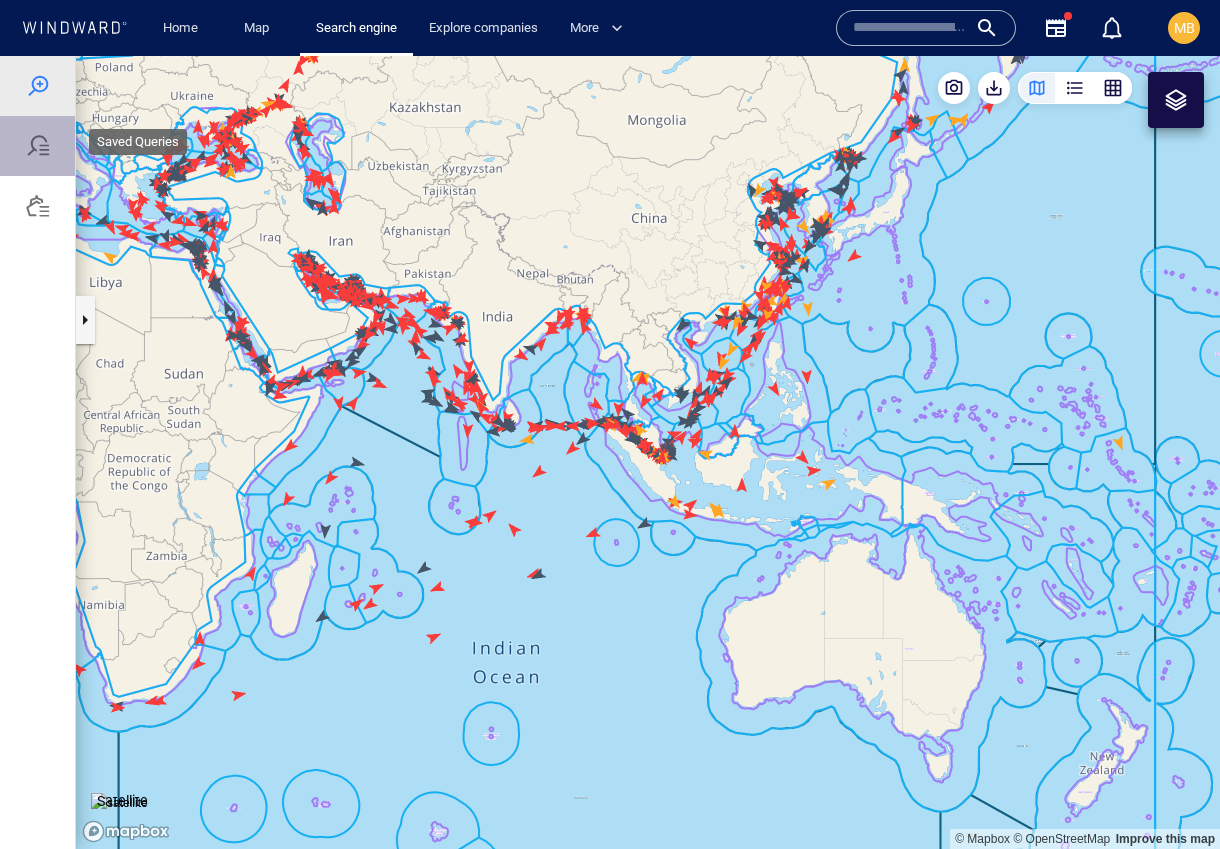 click at bounding box center [38, 146] 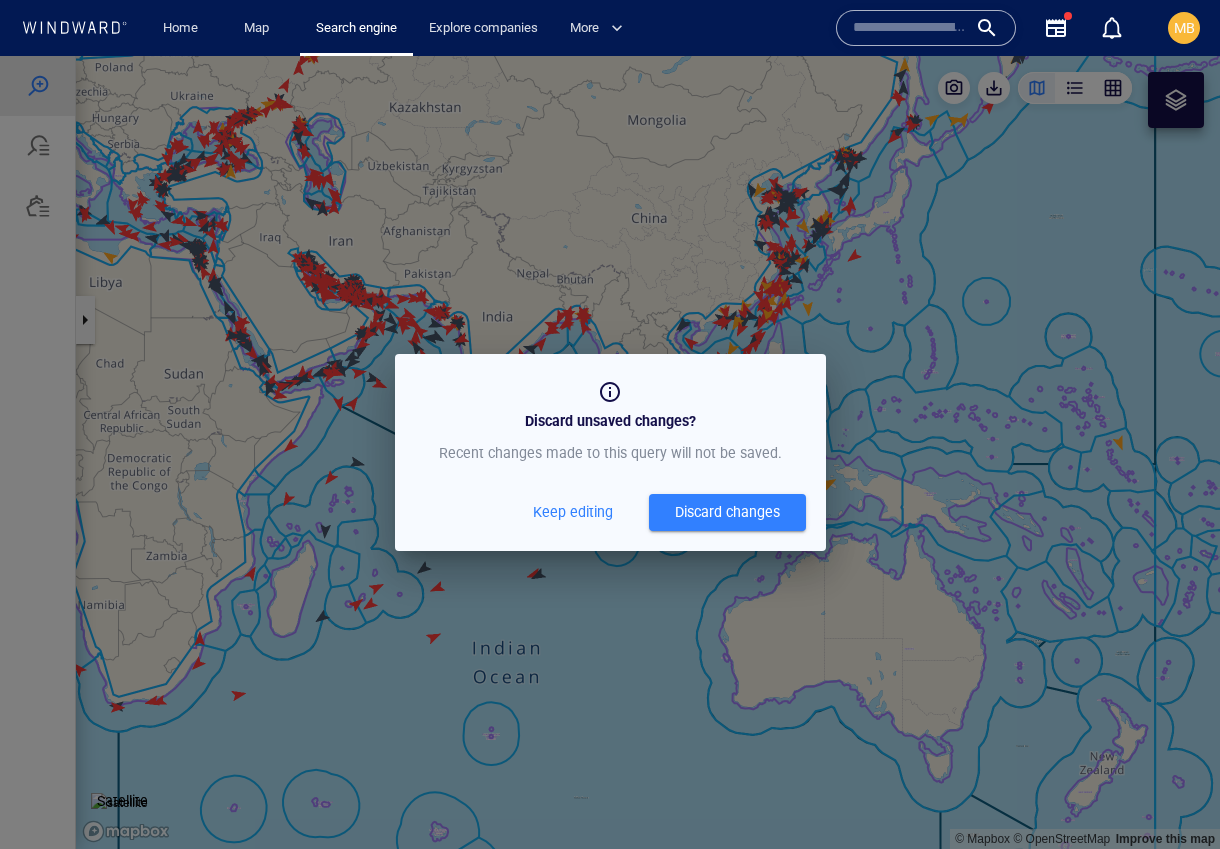 click on "Discard changes" at bounding box center (727, 512) 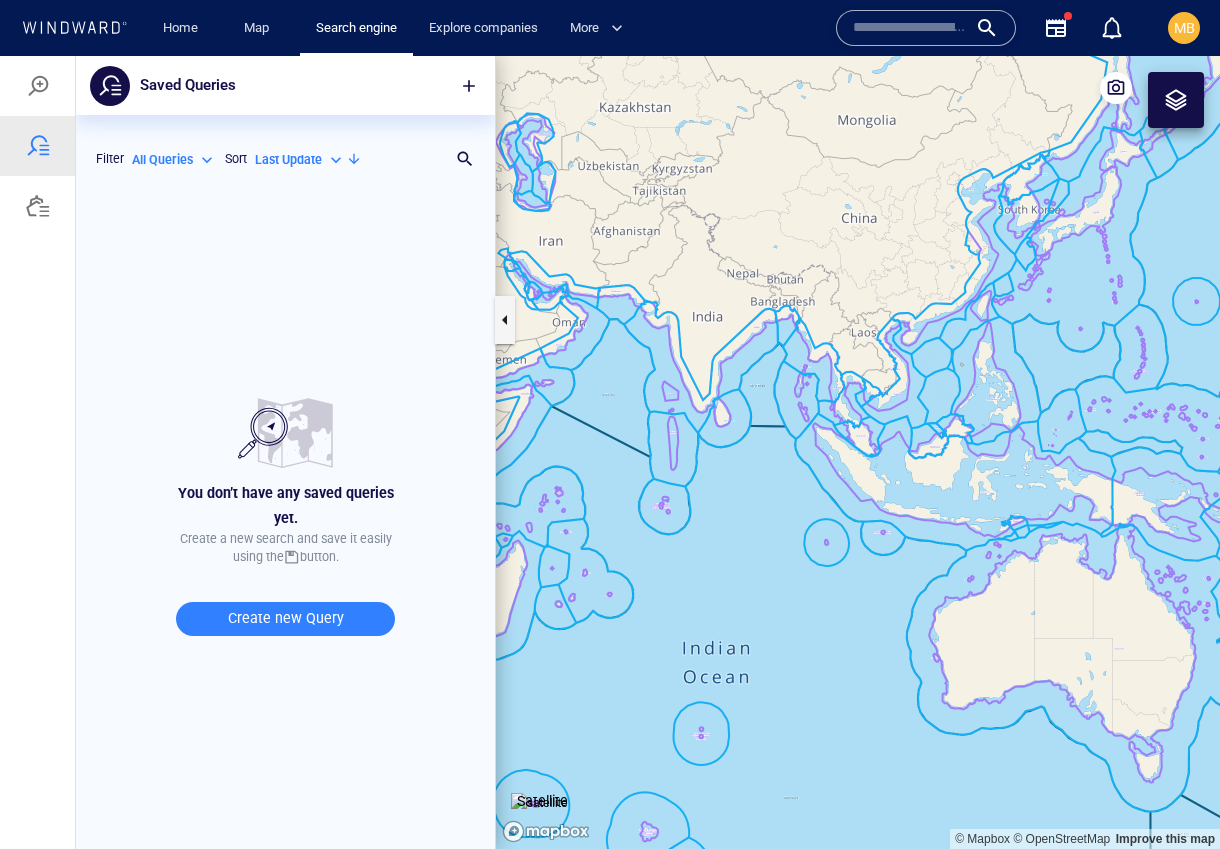 click on "Last Update" at bounding box center [288, 160] 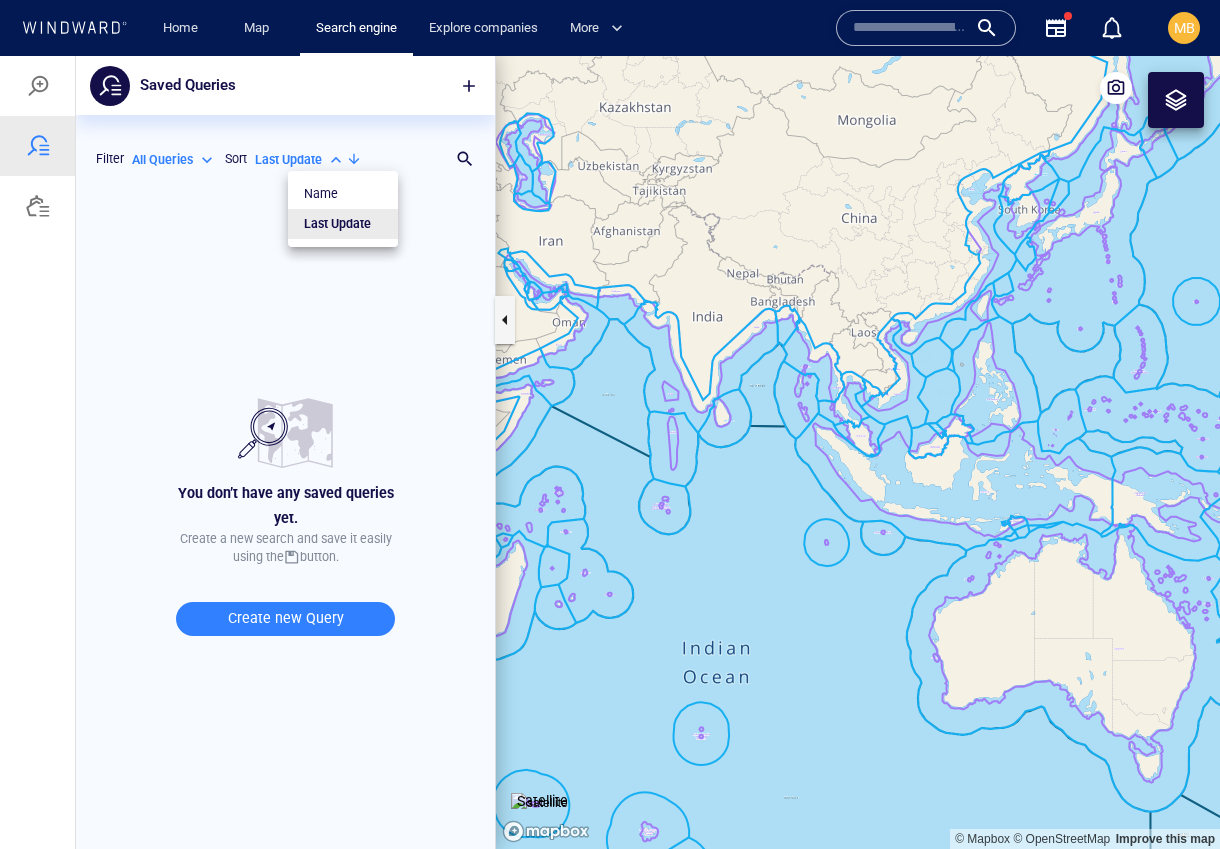 click at bounding box center (610, 452) 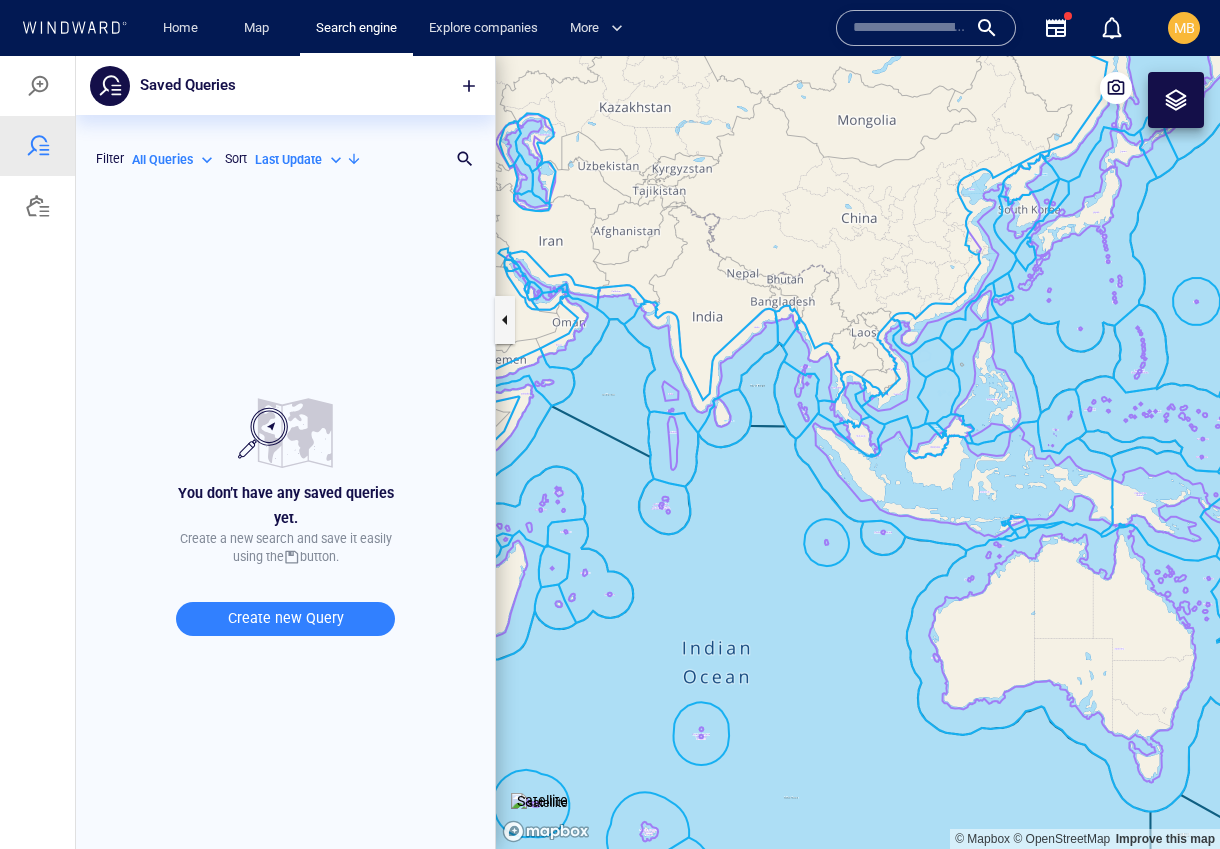 click on "Last Update" at bounding box center (288, 160) 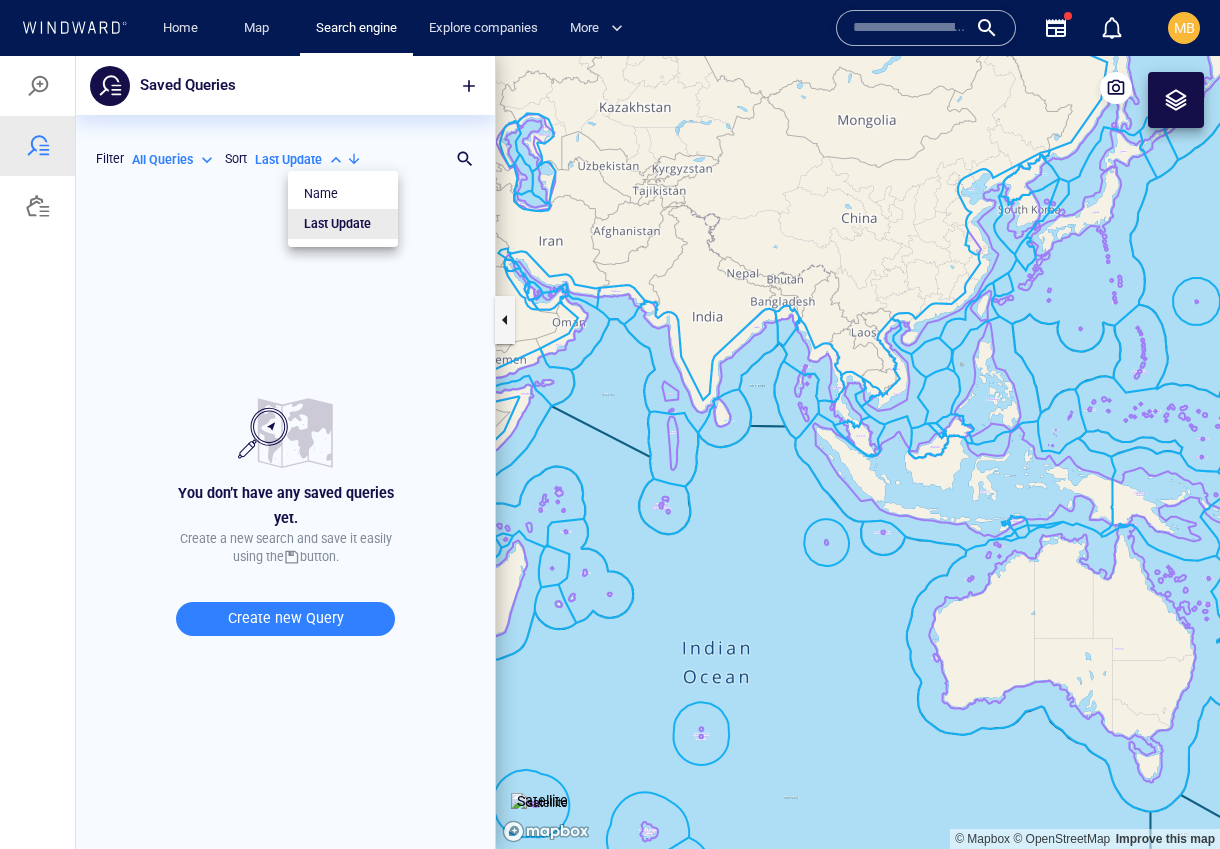 click on "Name" at bounding box center (321, 194) 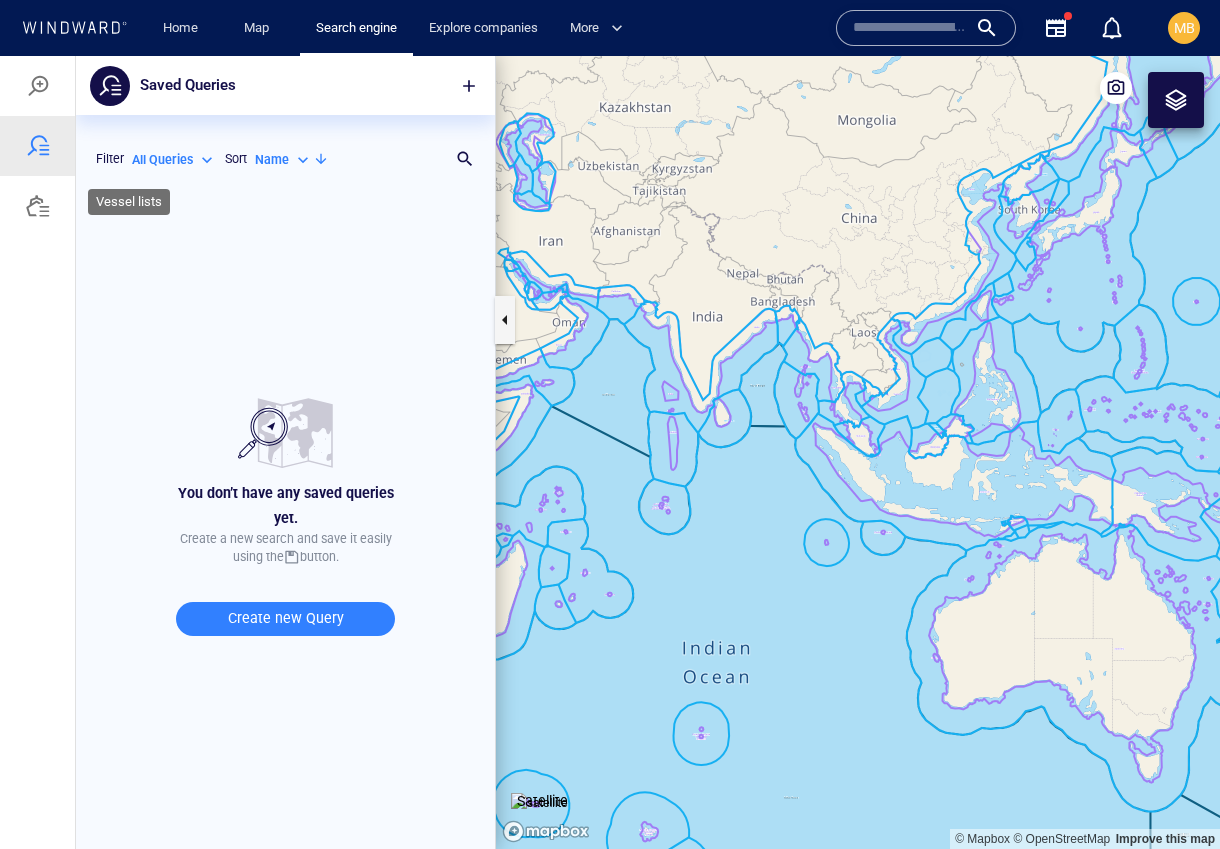 click at bounding box center (37, 206) 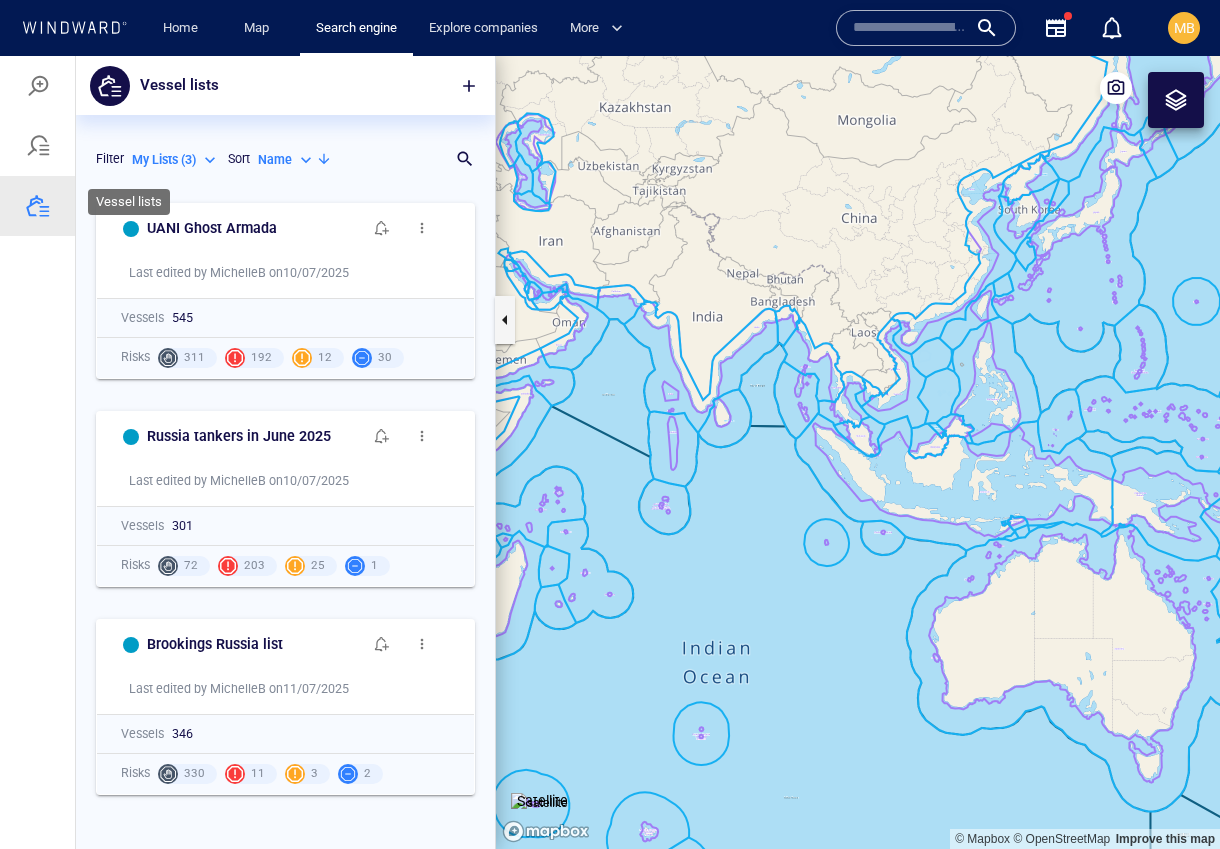 scroll, scrollTop: 1, scrollLeft: 1, axis: both 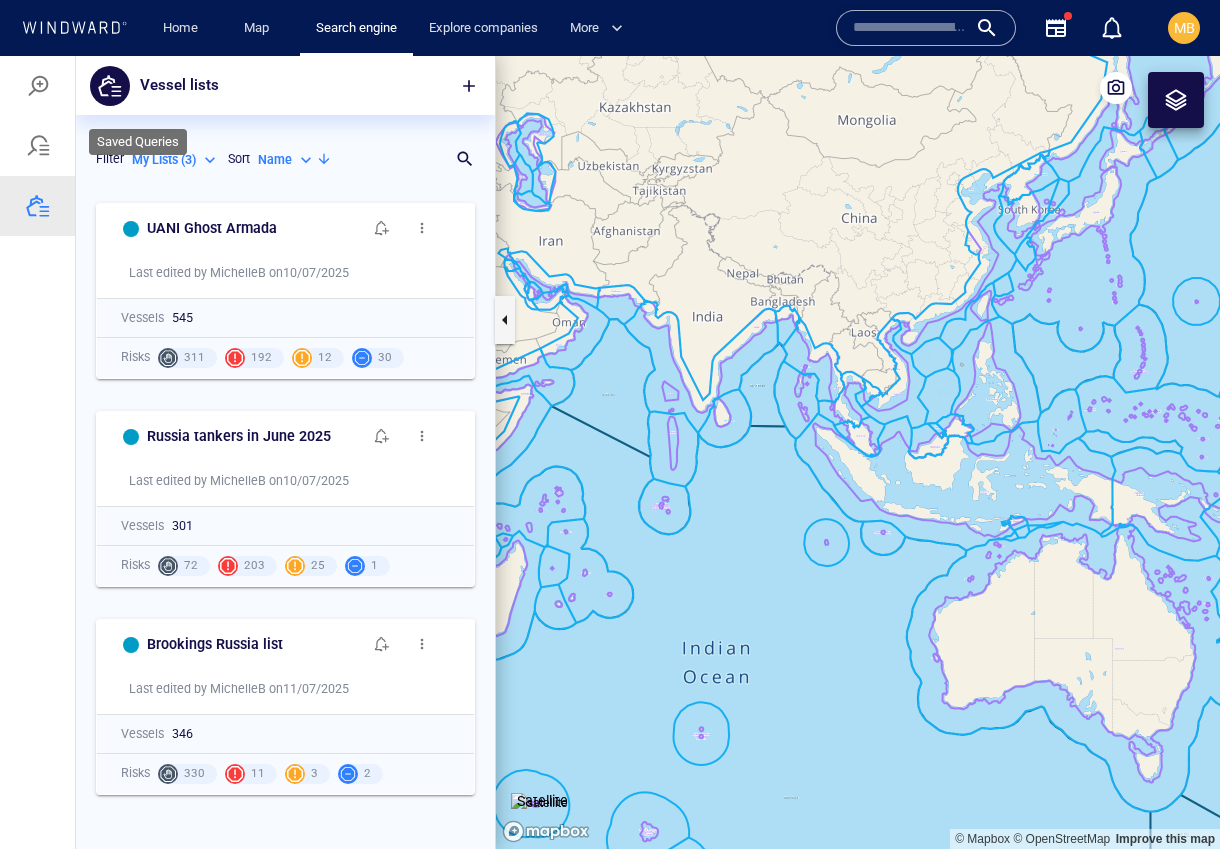 click at bounding box center (38, 146) 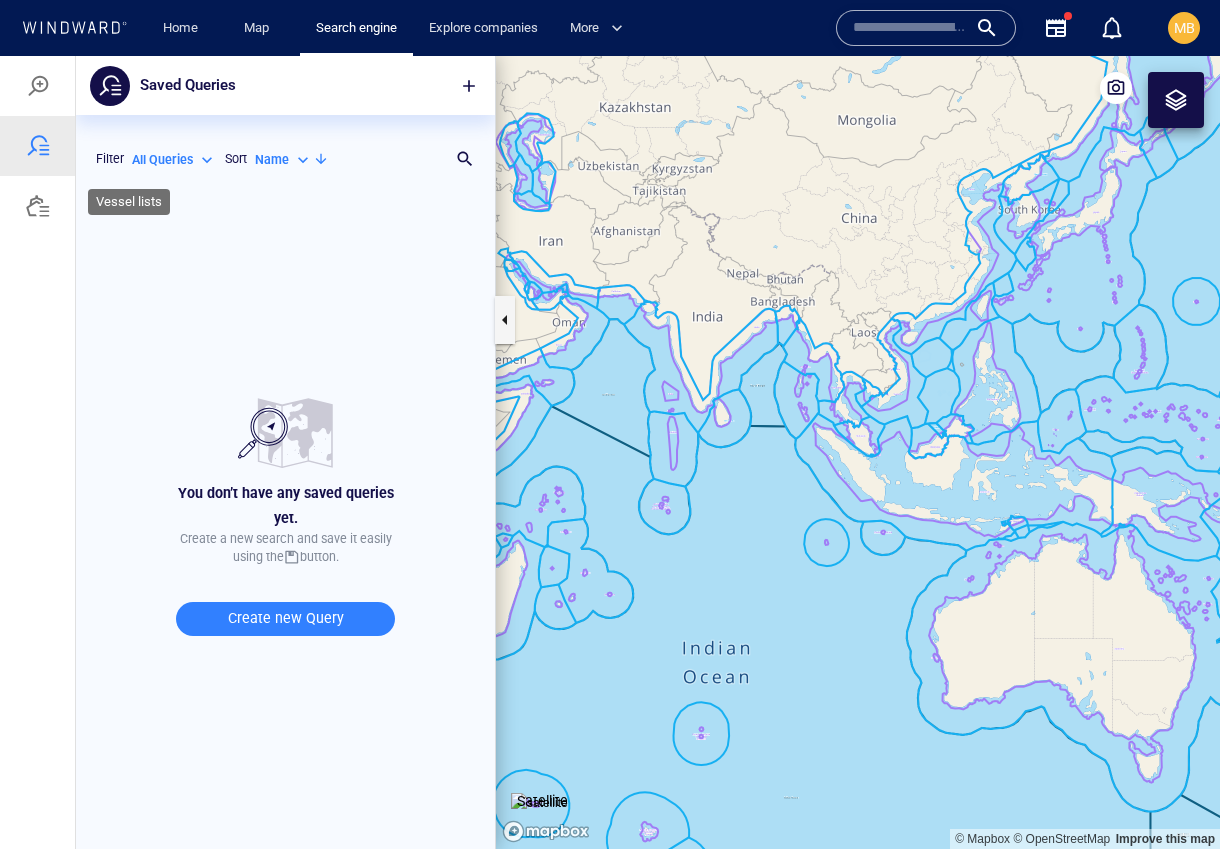 click at bounding box center [38, 206] 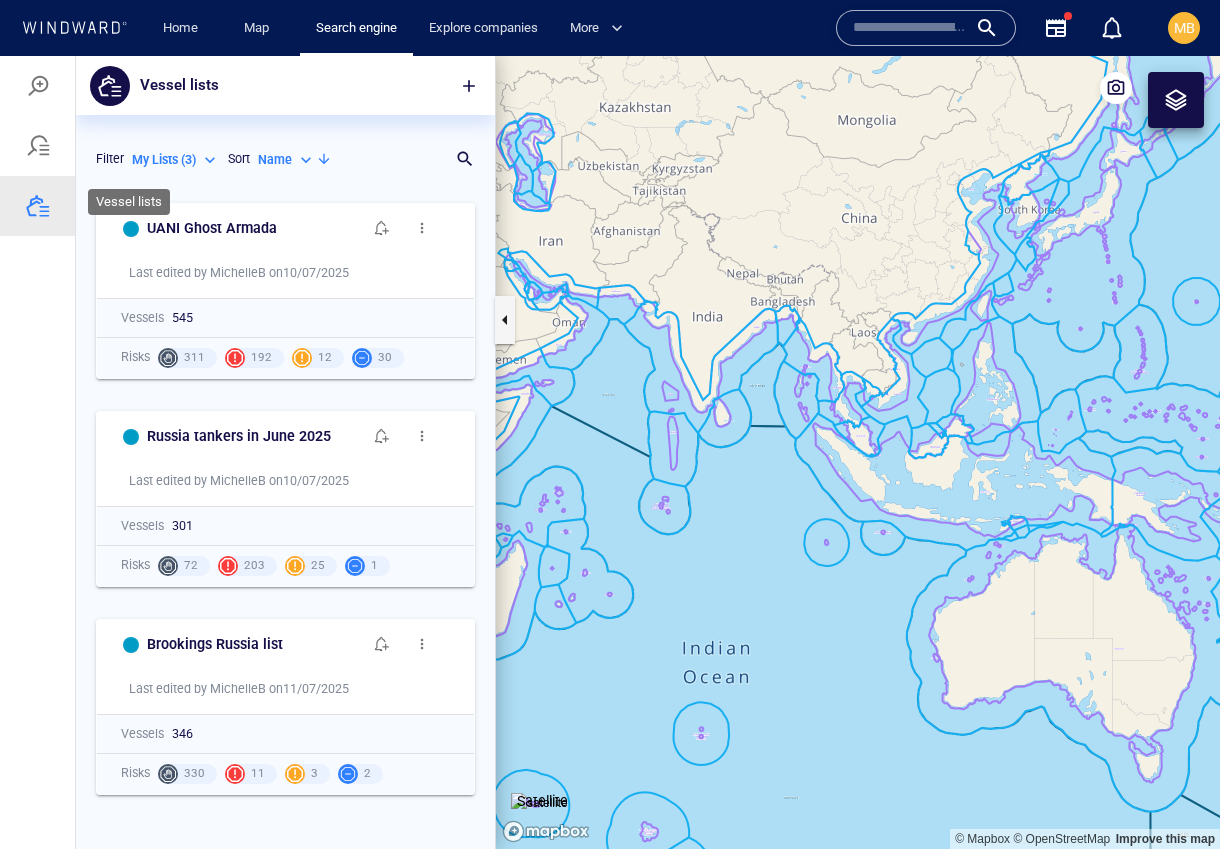 scroll, scrollTop: 656, scrollLeft: 419, axis: both 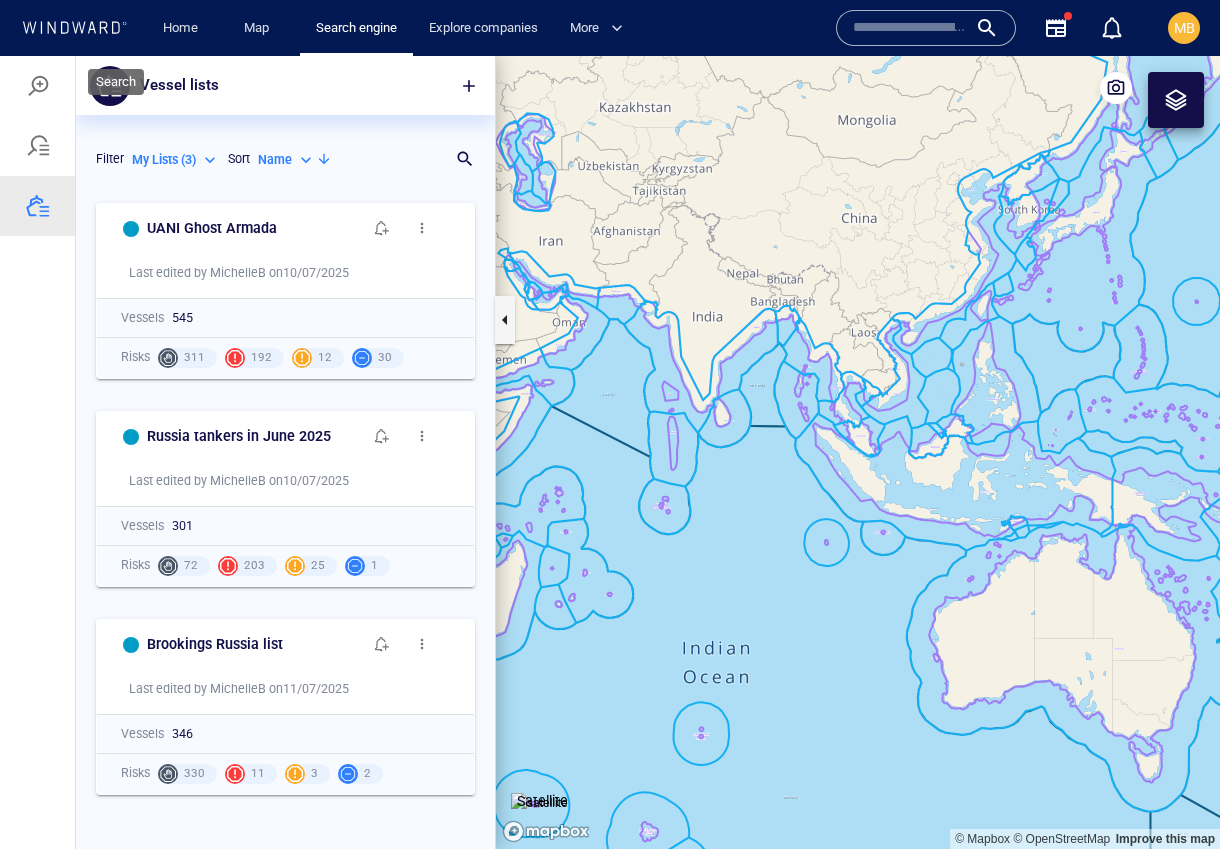 click at bounding box center [38, 86] 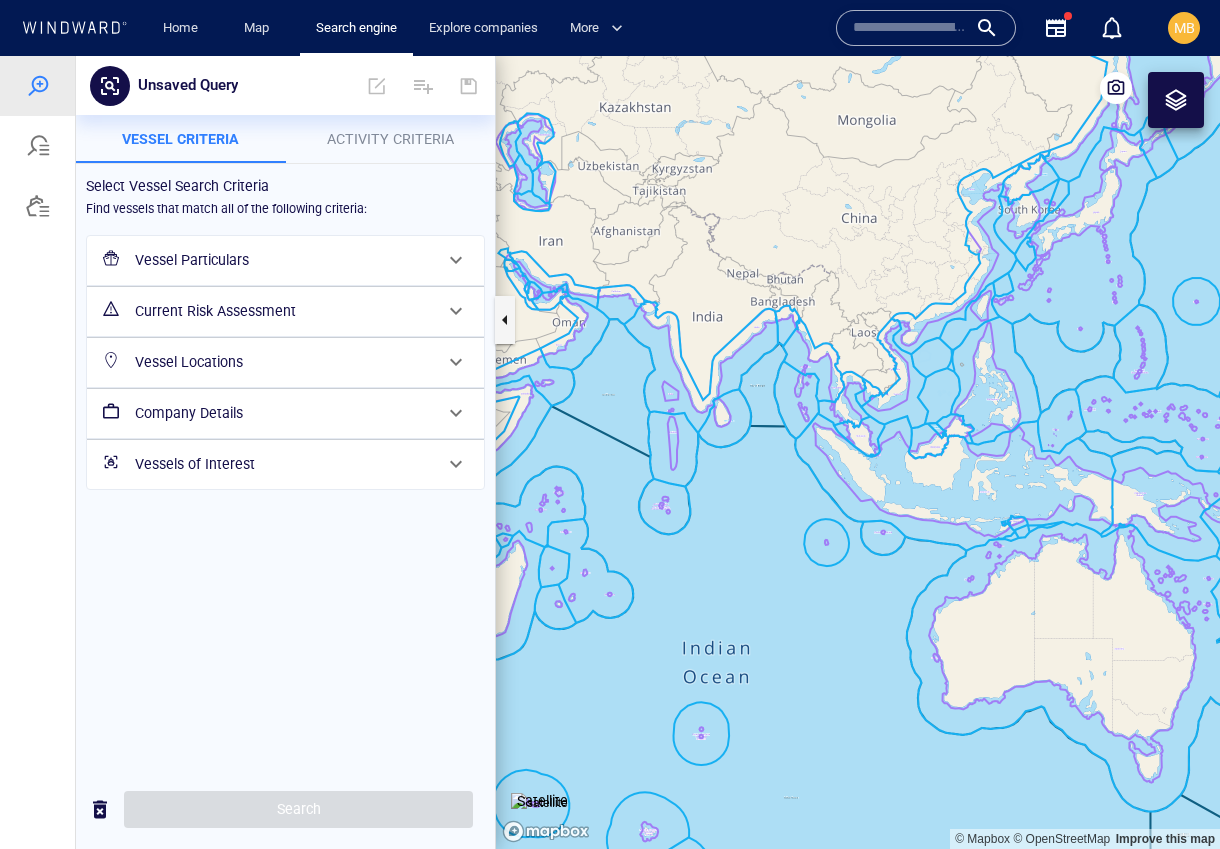click on "Vessel Locations" at bounding box center [283, 362] 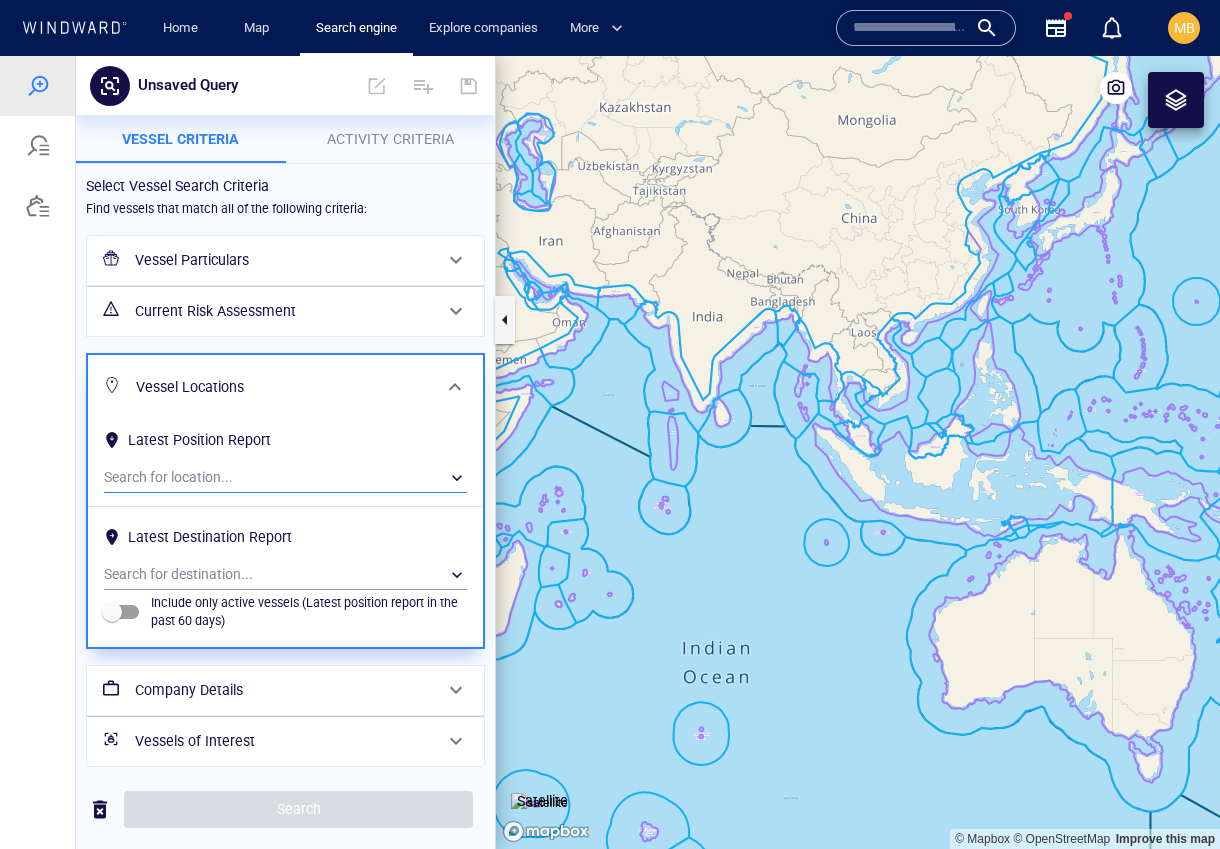 click on "​" at bounding box center [285, 477] 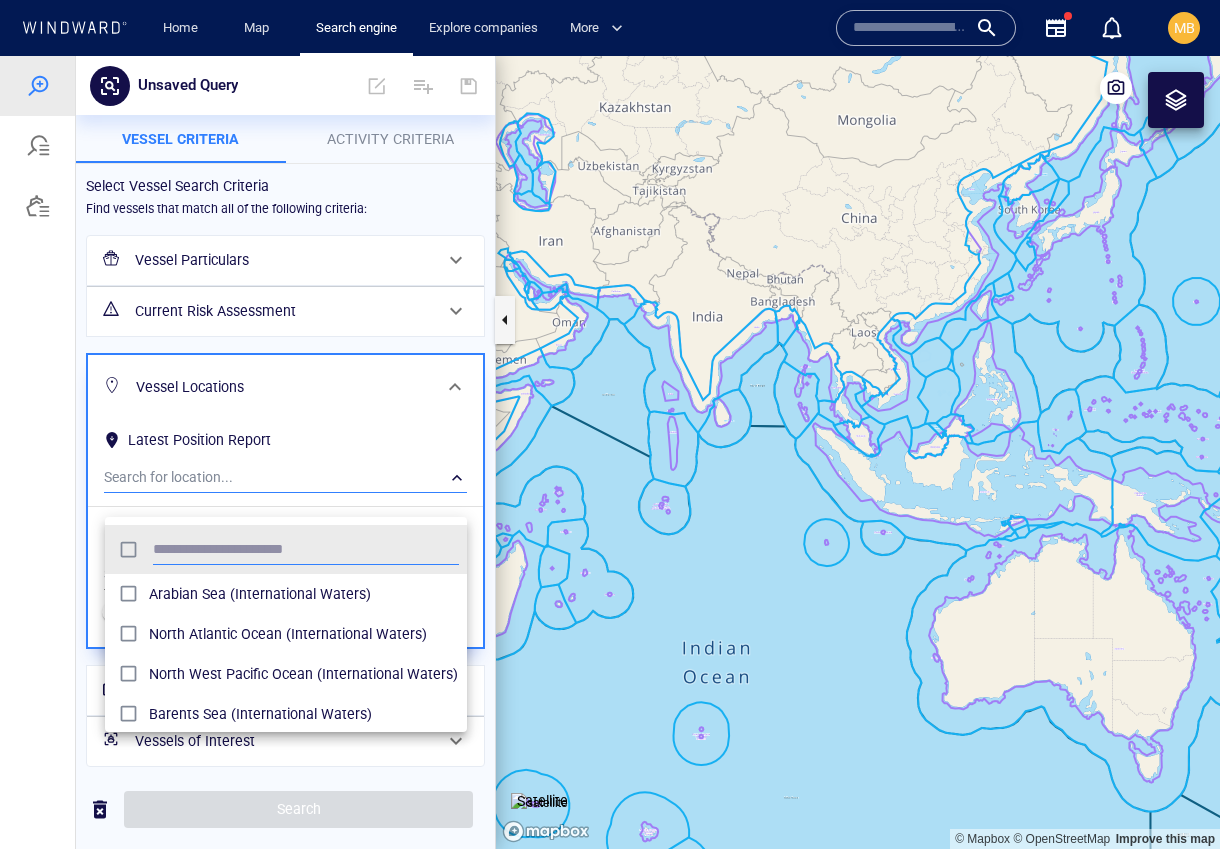 scroll, scrollTop: 1, scrollLeft: 1, axis: both 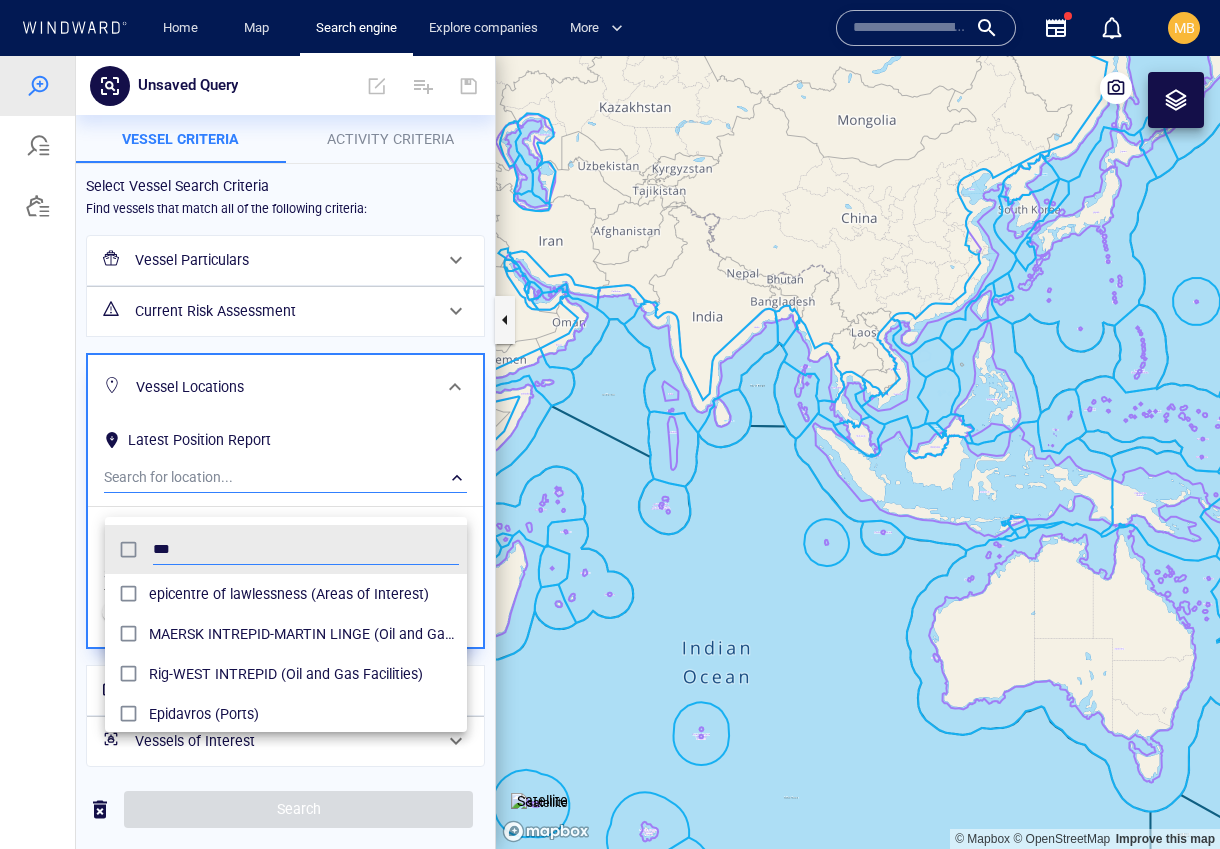 type on "***" 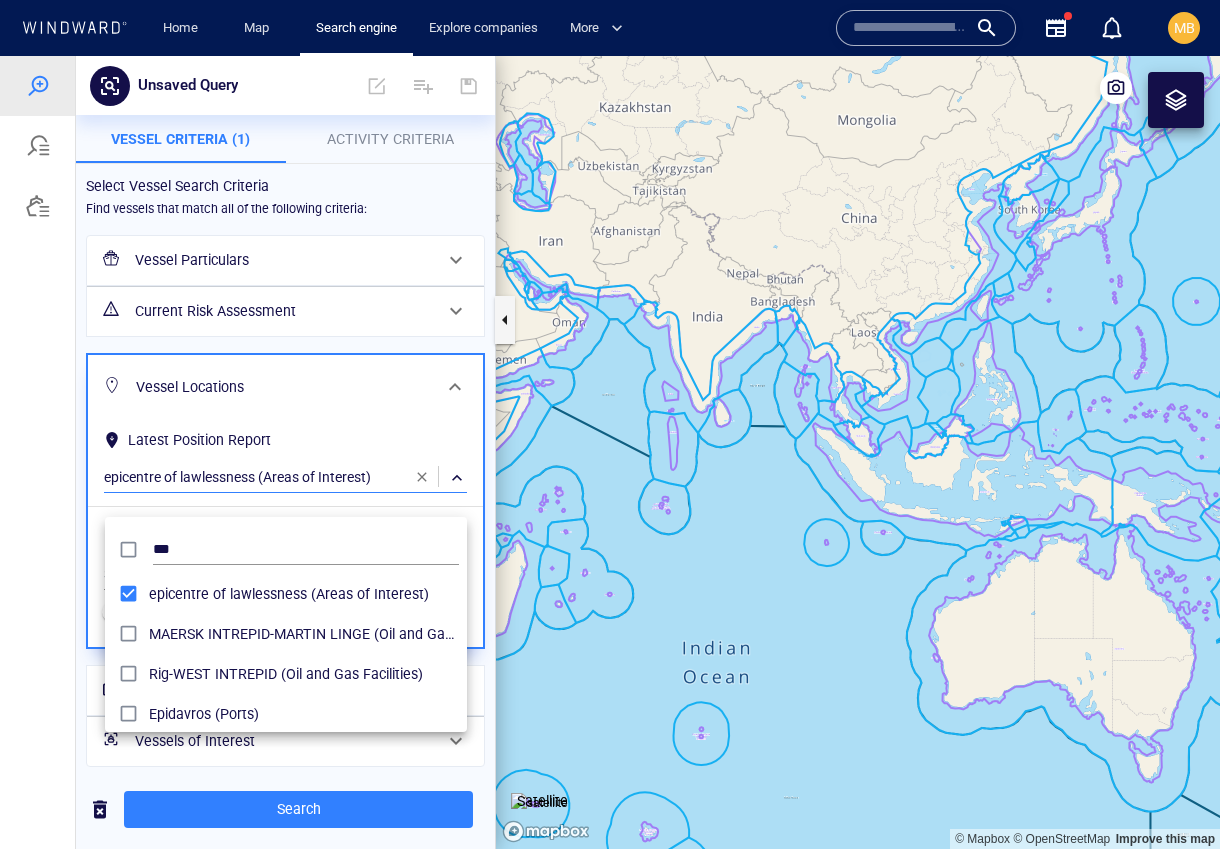click at bounding box center (610, 452) 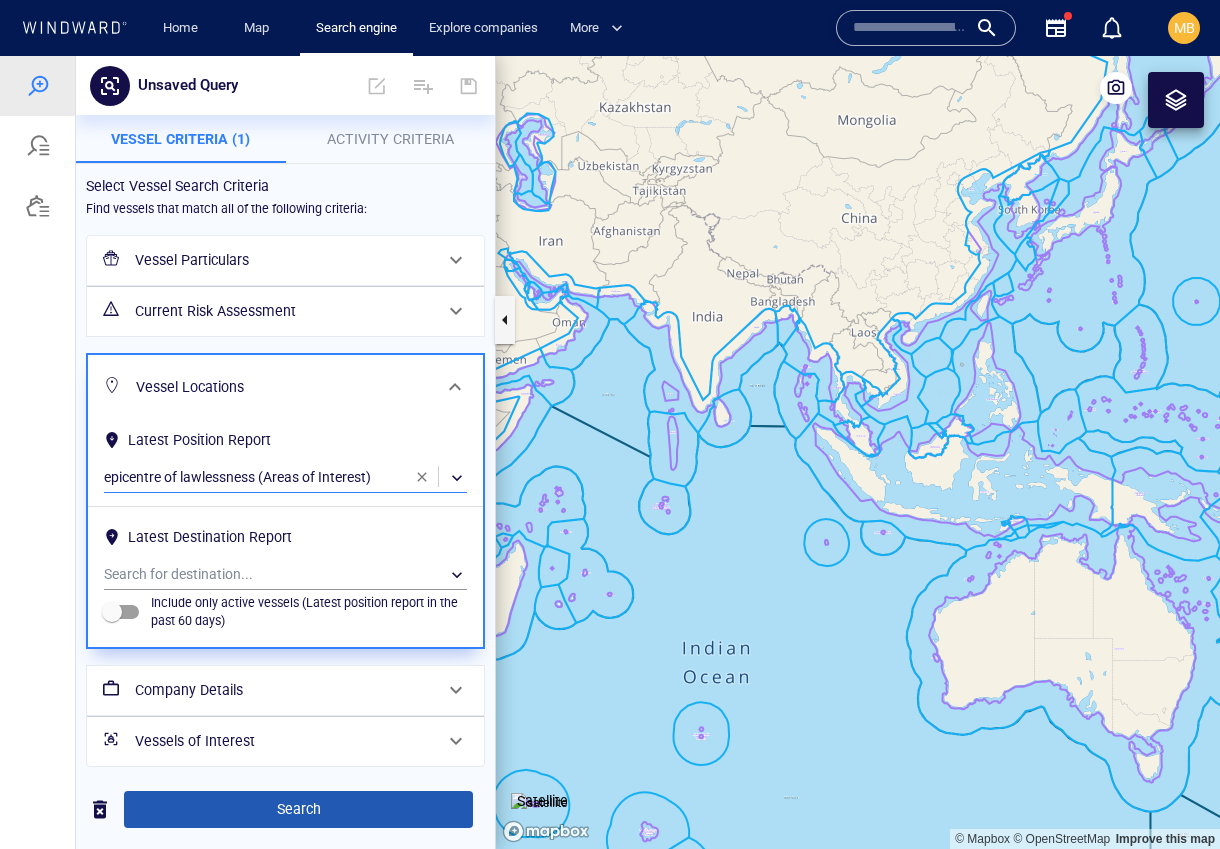 click on "Search" at bounding box center [298, 809] 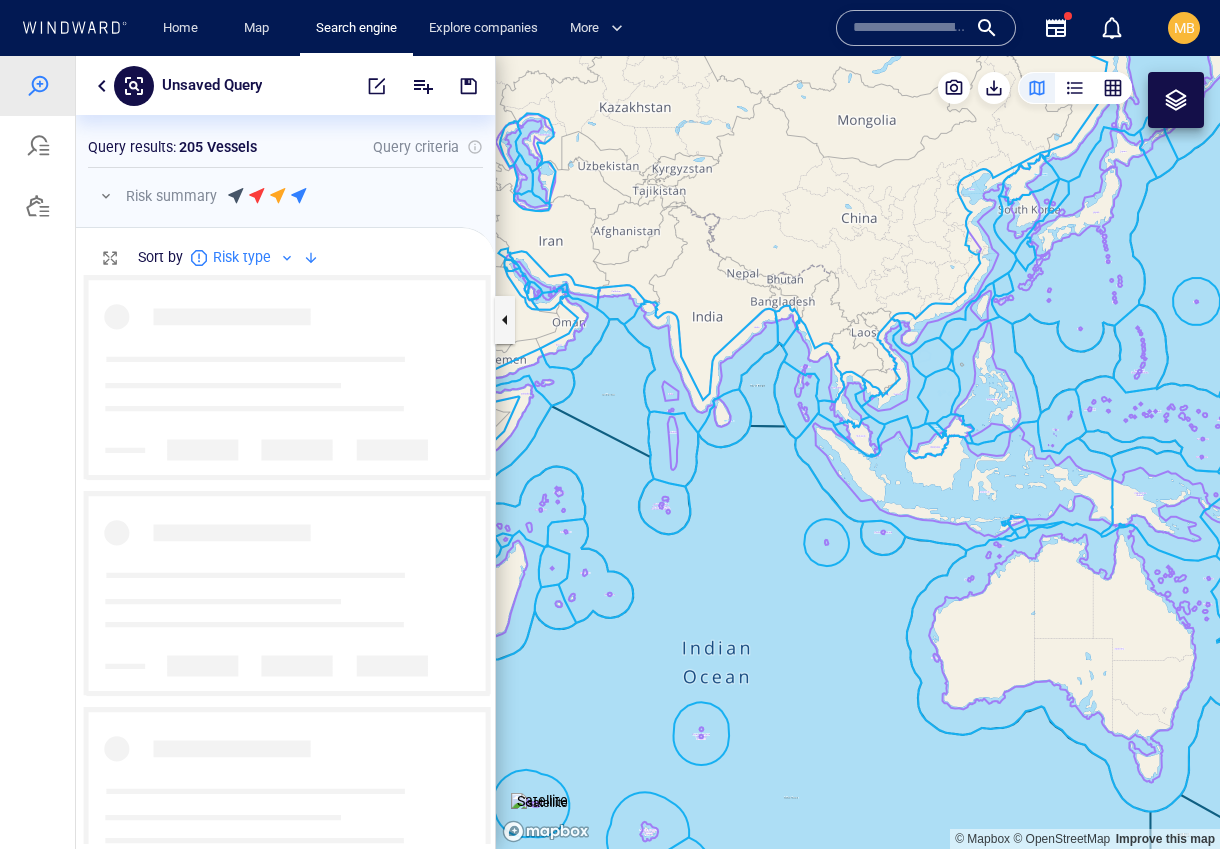 scroll, scrollTop: 569, scrollLeft: 419, axis: both 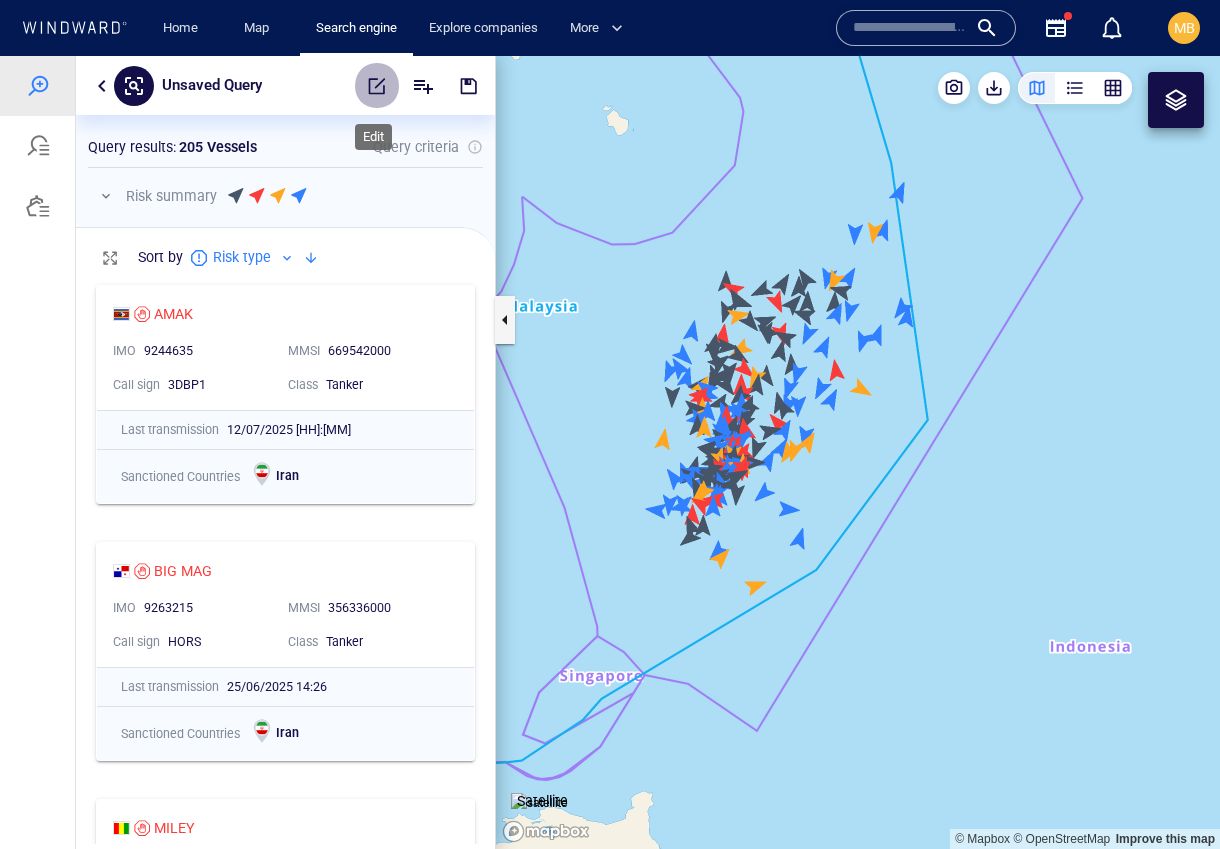 click at bounding box center [377, 86] 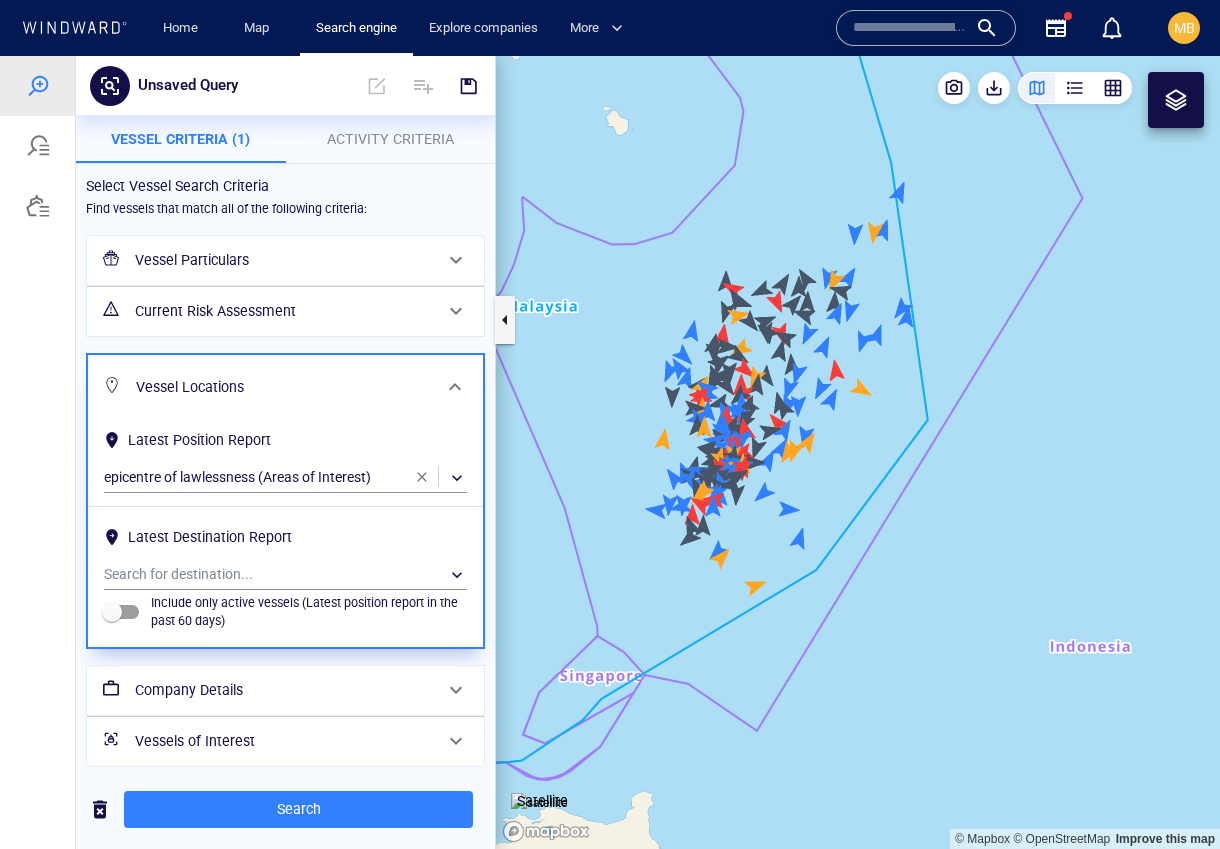 click on "Activity Criteria" at bounding box center (390, 139) 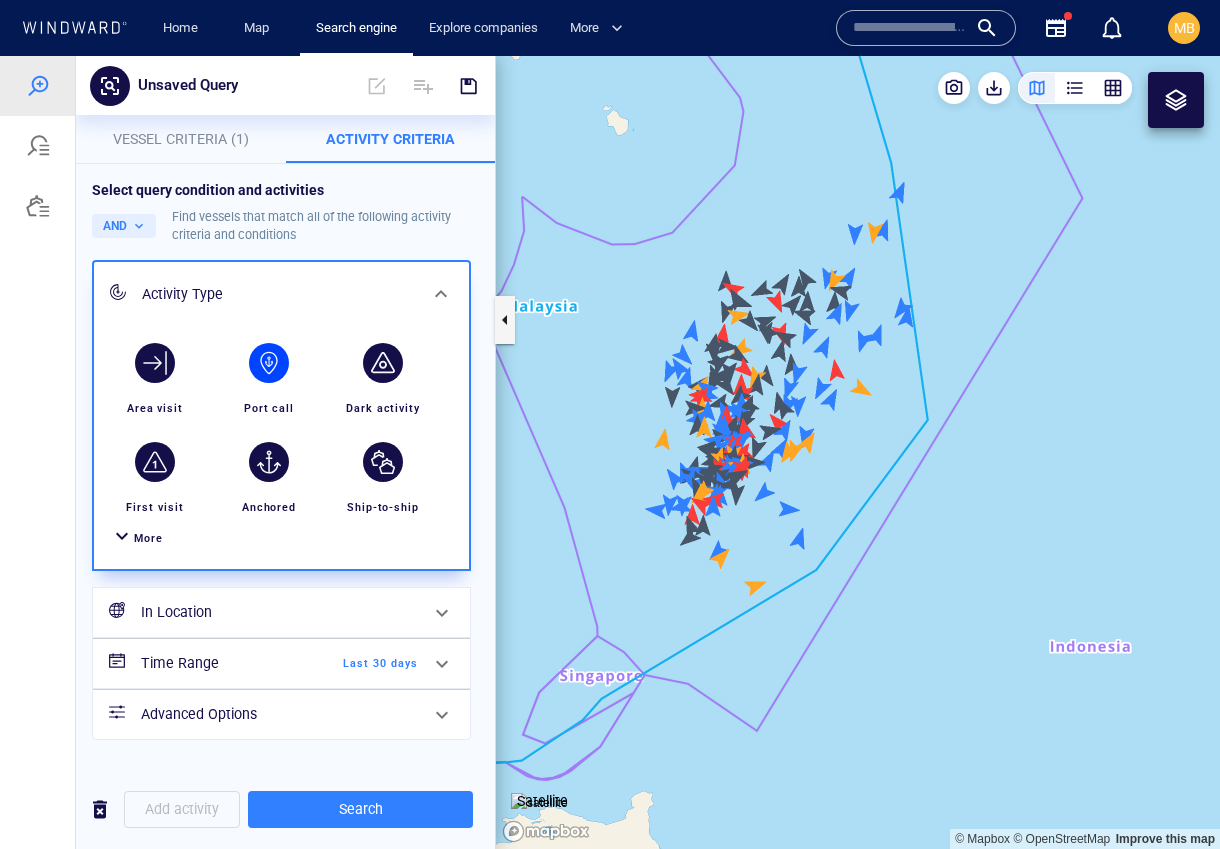scroll, scrollTop: 34, scrollLeft: 0, axis: vertical 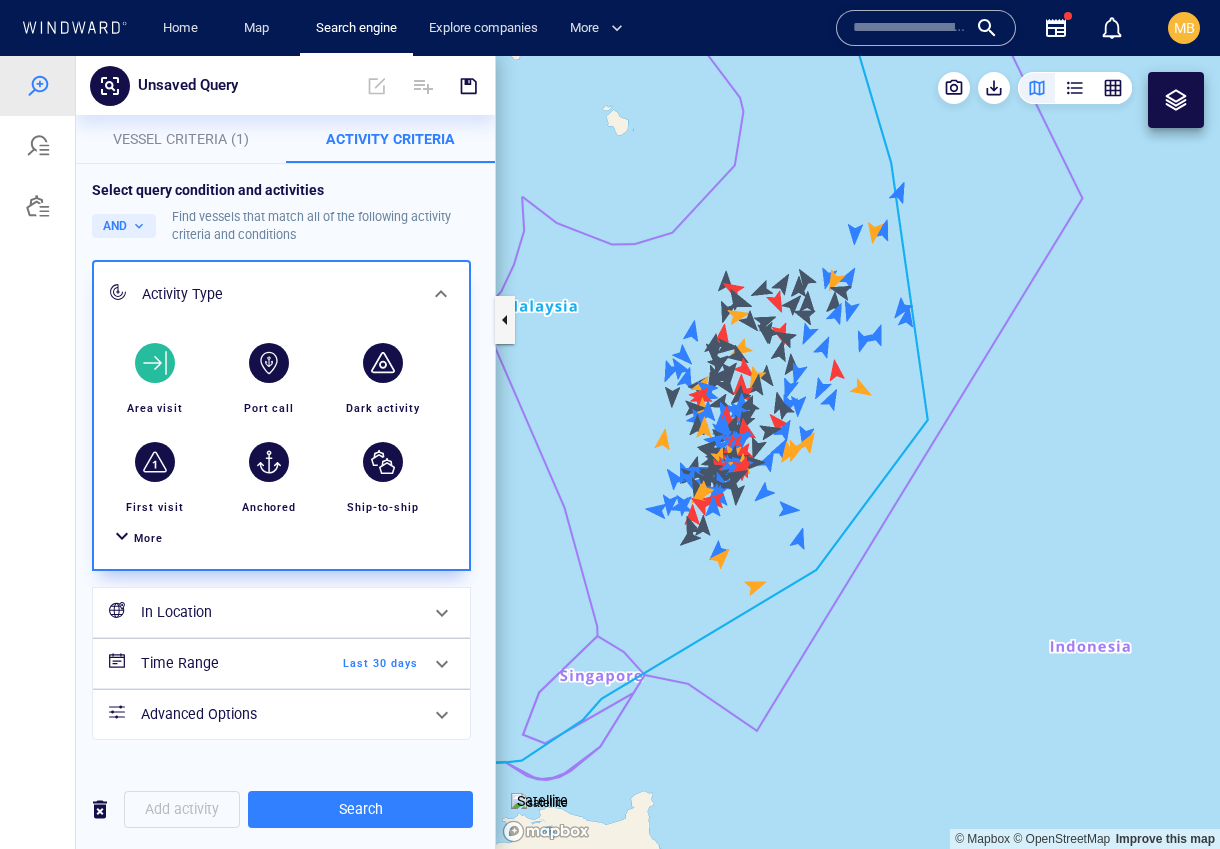 click at bounding box center (155, 362) 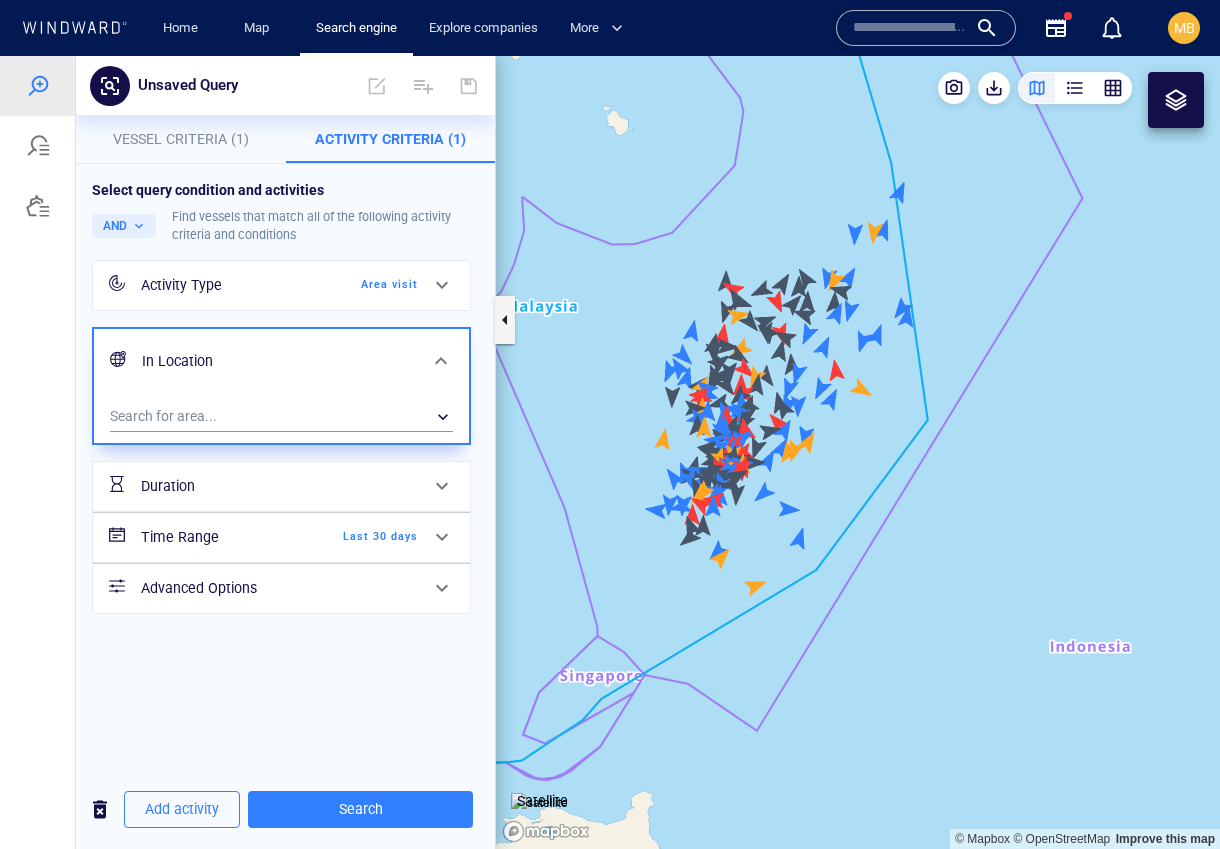 scroll, scrollTop: 0, scrollLeft: 0, axis: both 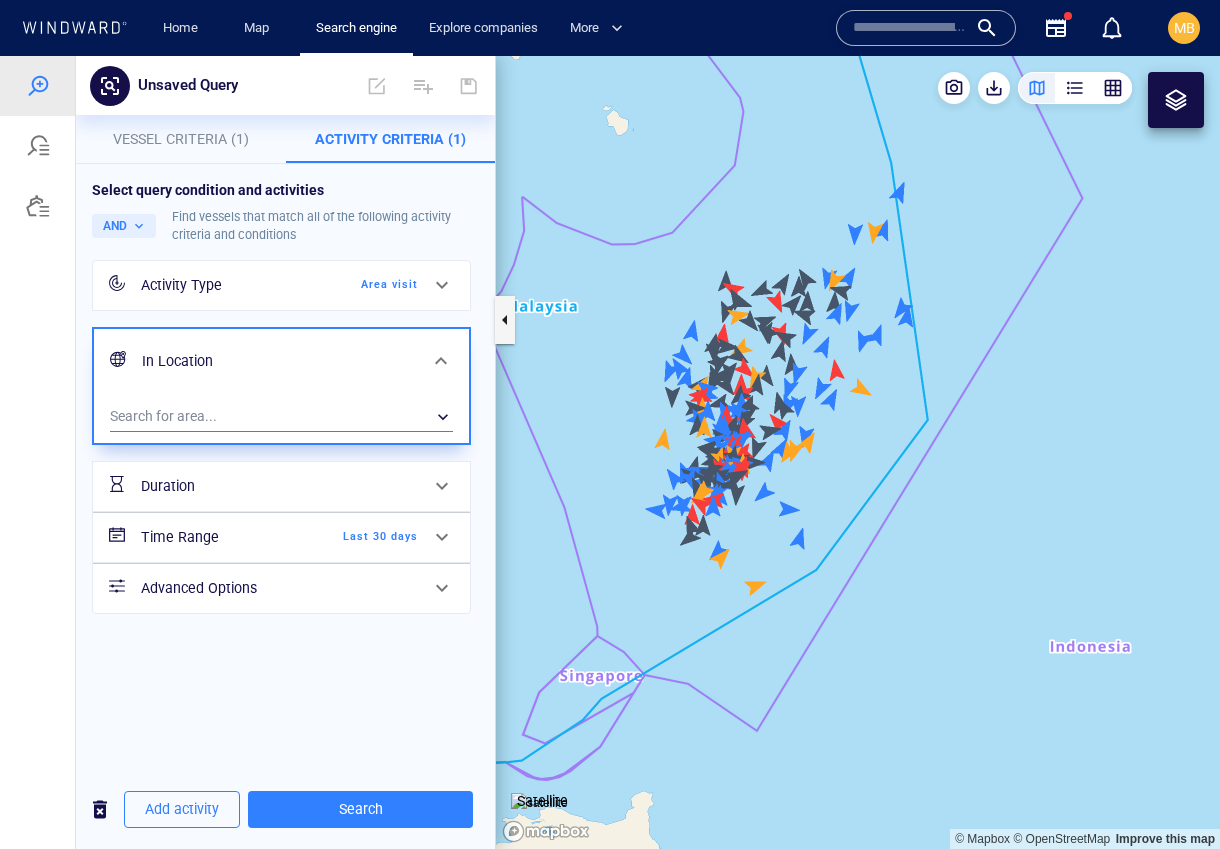 click on "​" at bounding box center [281, 416] 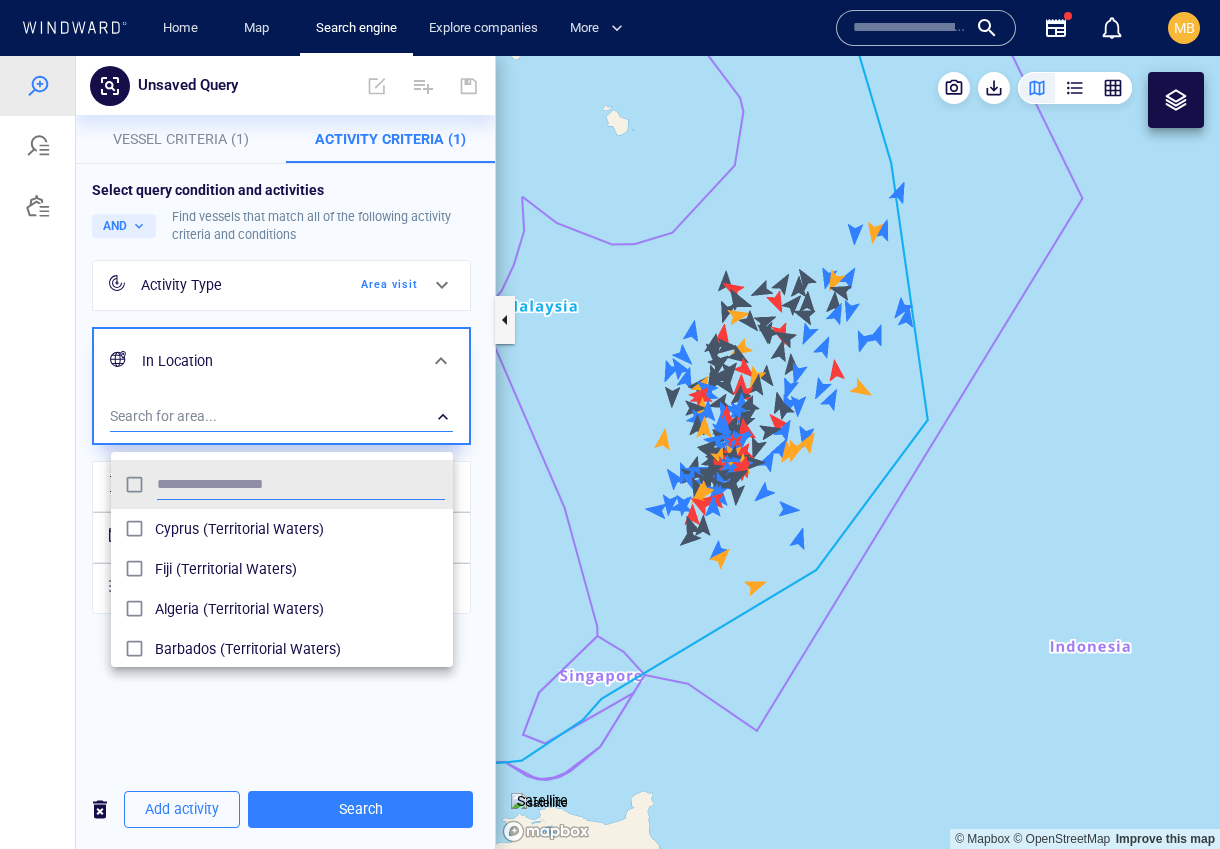 scroll, scrollTop: 1, scrollLeft: 1, axis: both 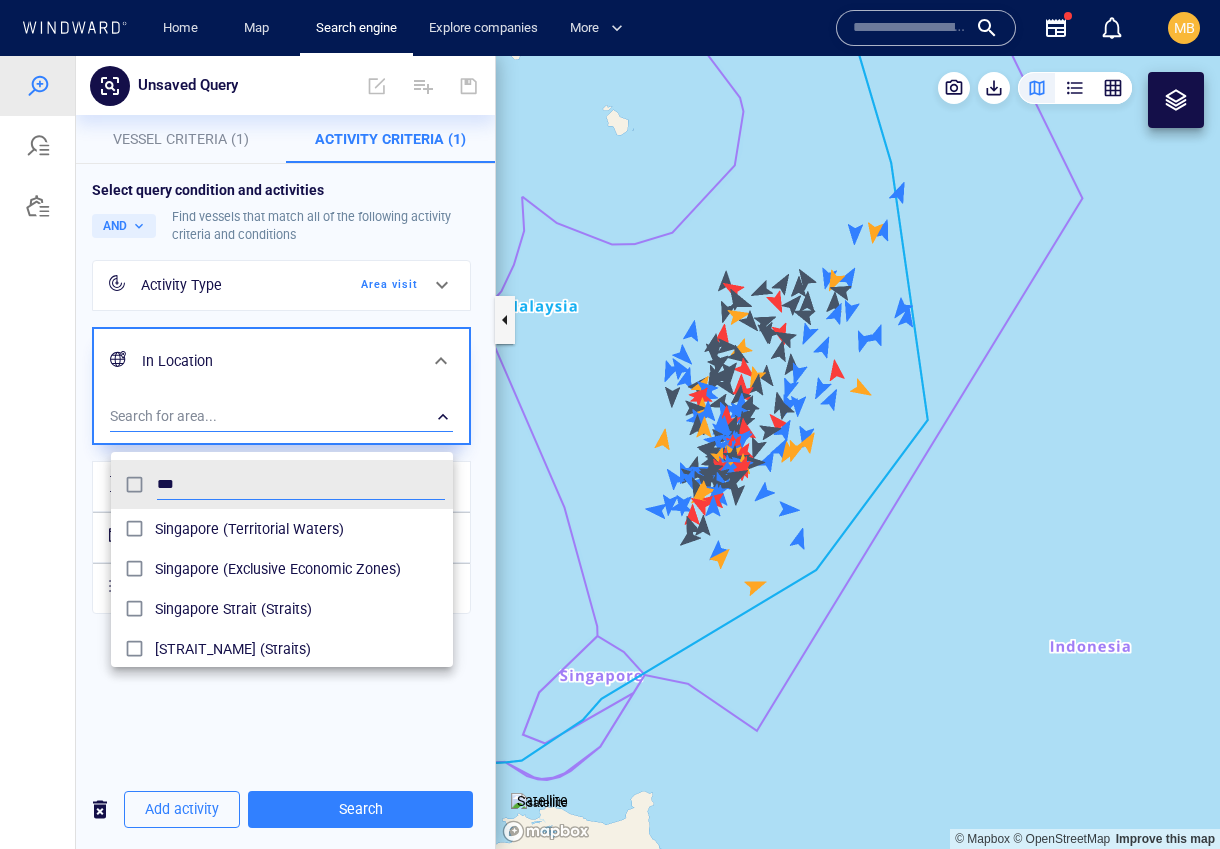 type on "***" 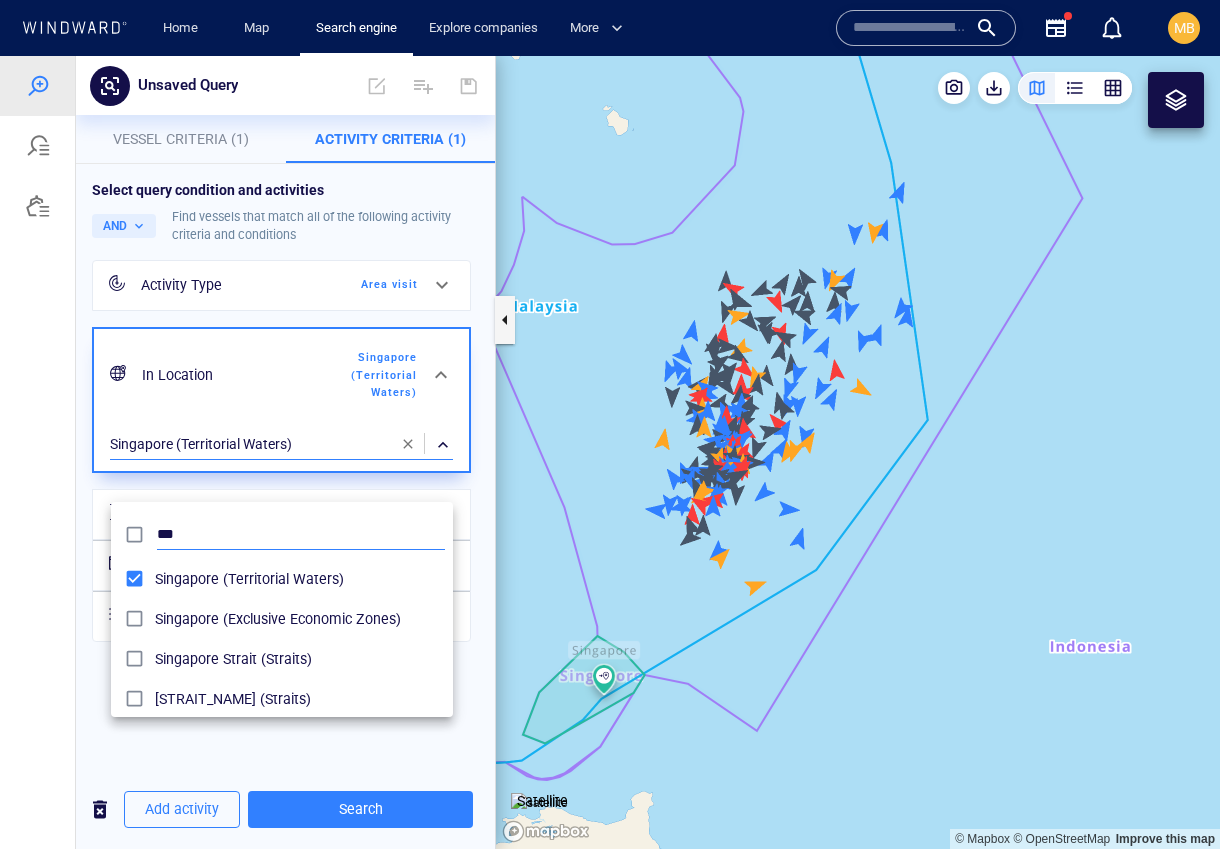 scroll, scrollTop: 0, scrollLeft: 0, axis: both 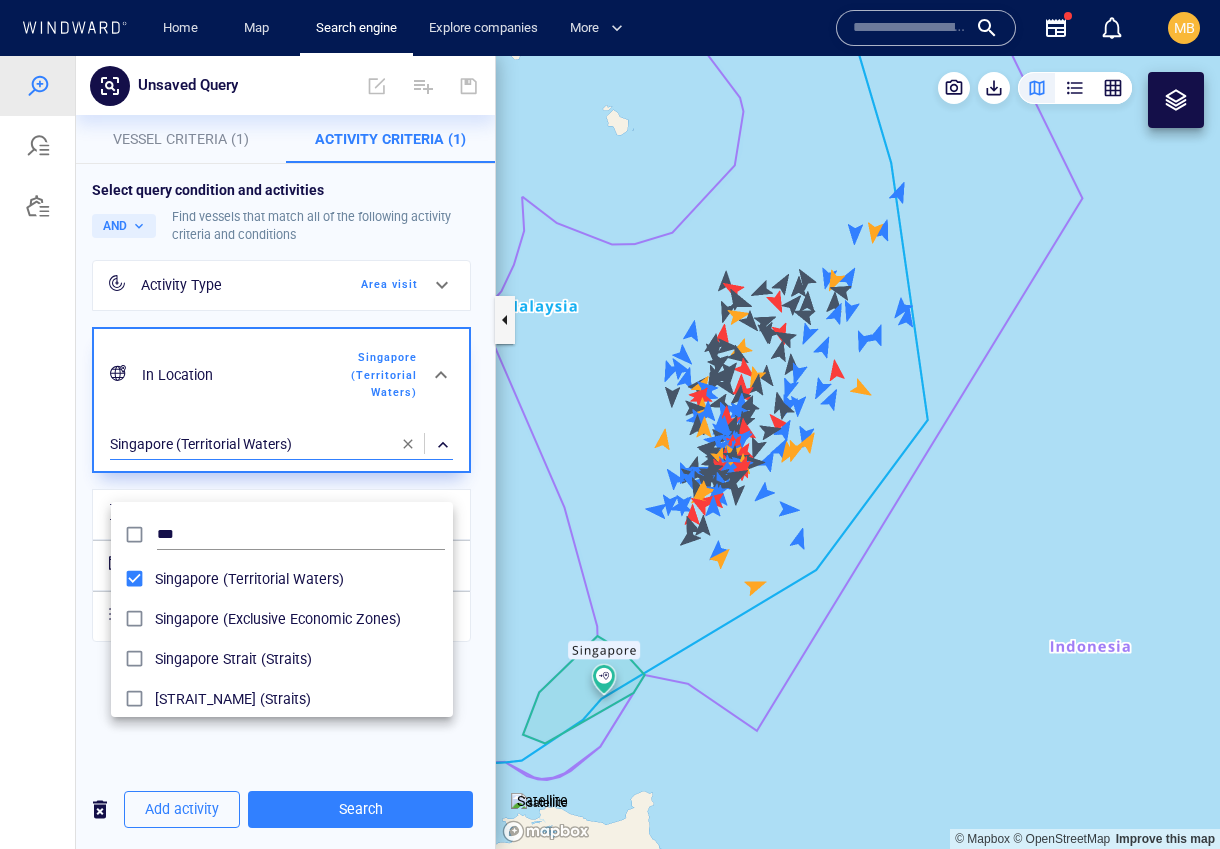 click at bounding box center [610, 452] 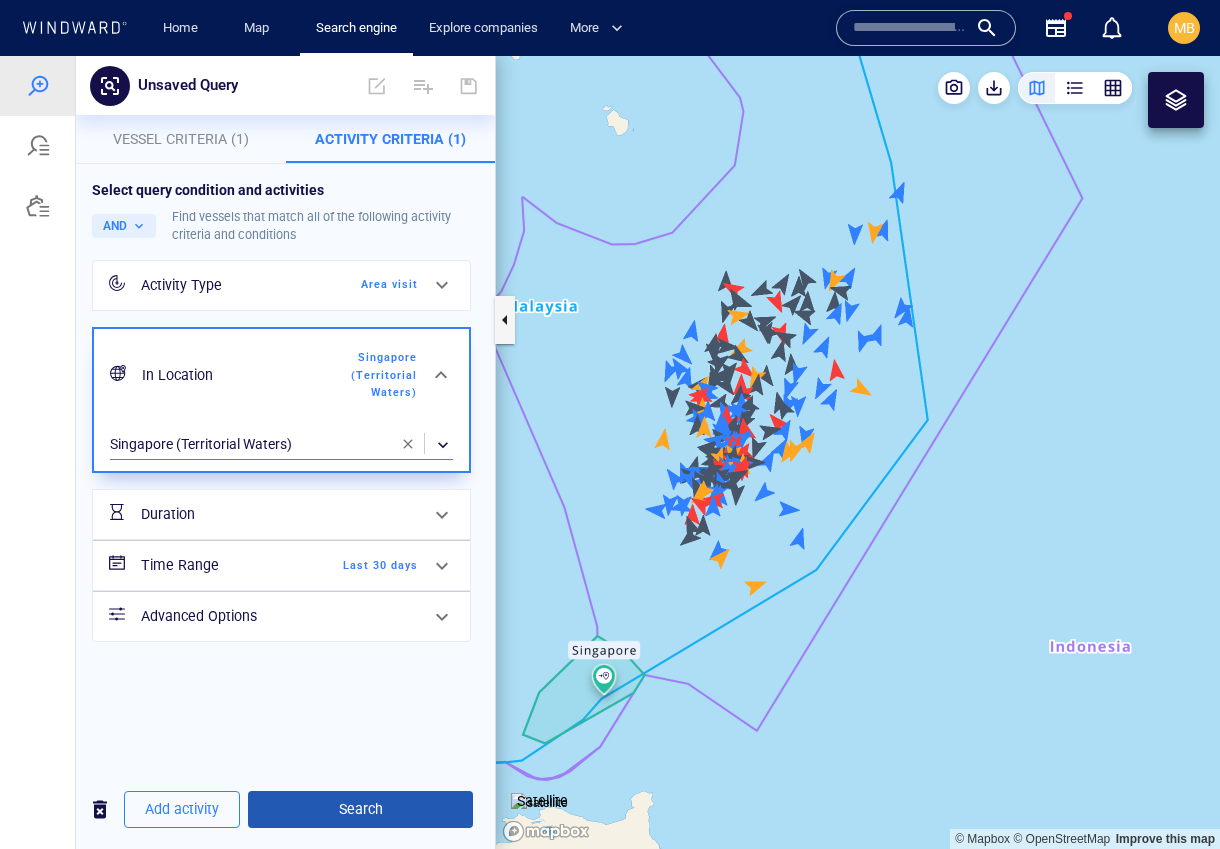 click on "Search" at bounding box center [360, 809] 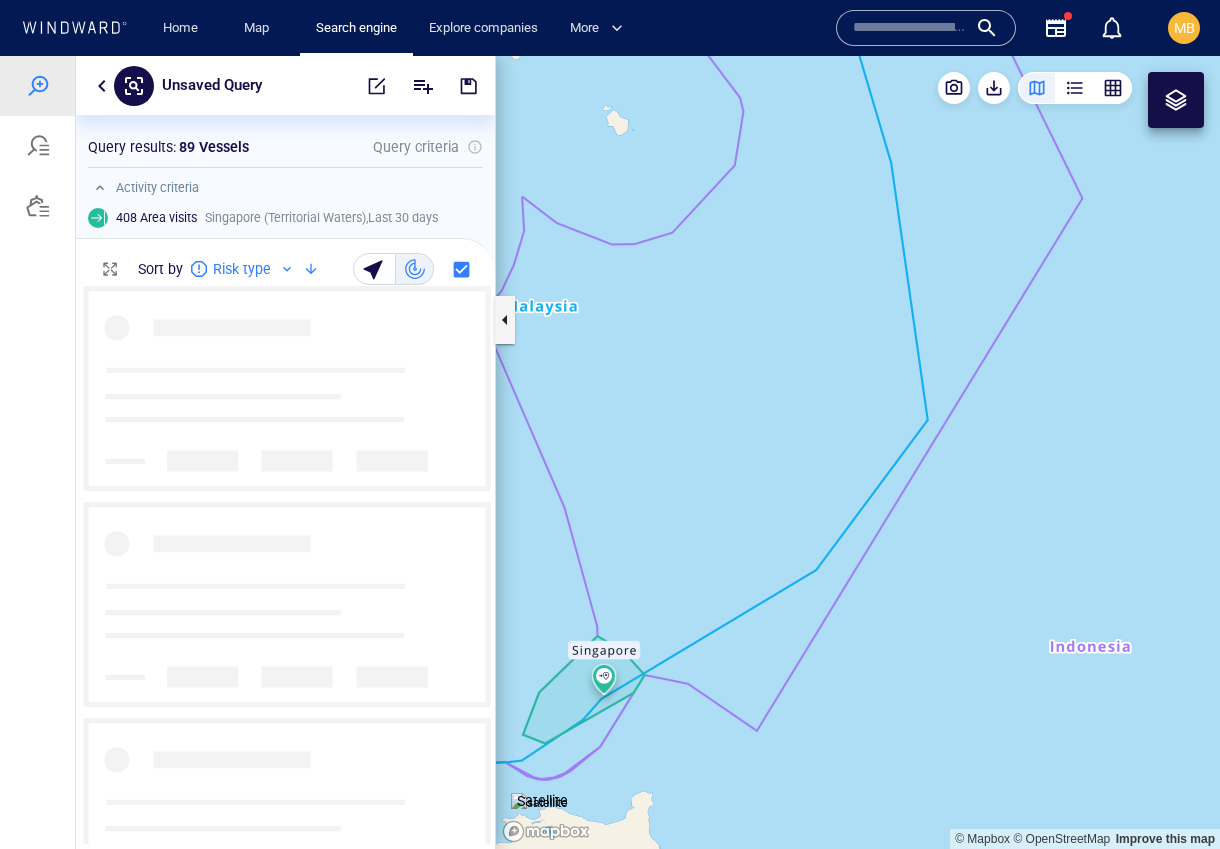 scroll, scrollTop: 558, scrollLeft: 419, axis: both 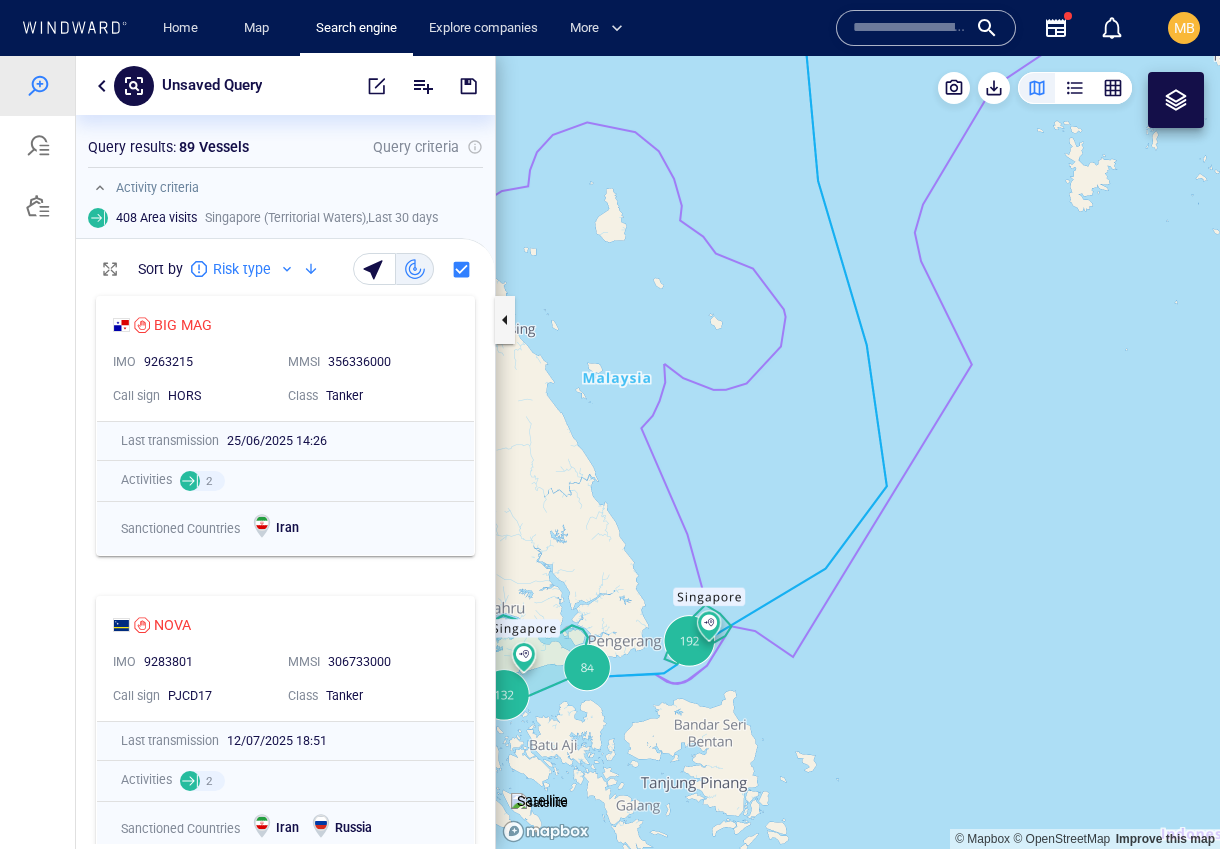 drag, startPoint x: 717, startPoint y: 607, endPoint x: 994, endPoint y: 534, distance: 286.45767 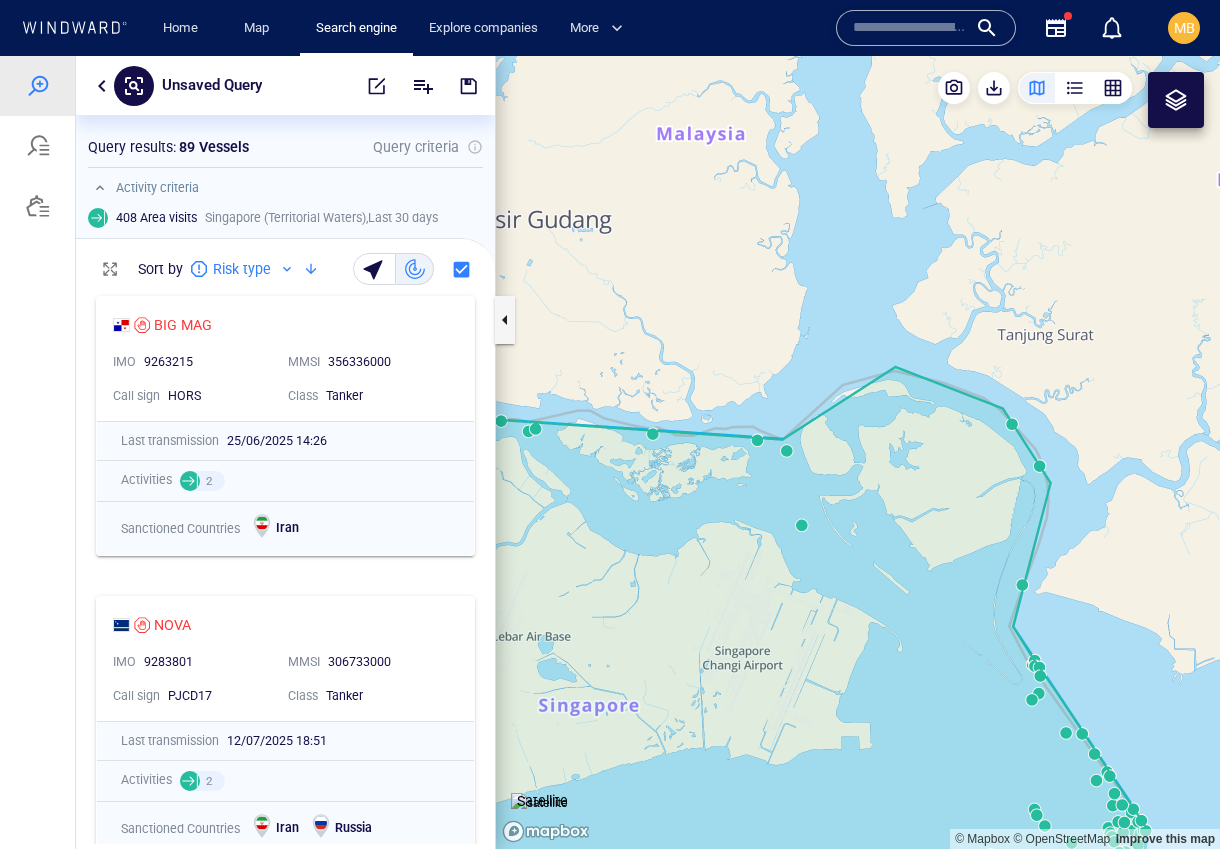 click at bounding box center [858, 452] 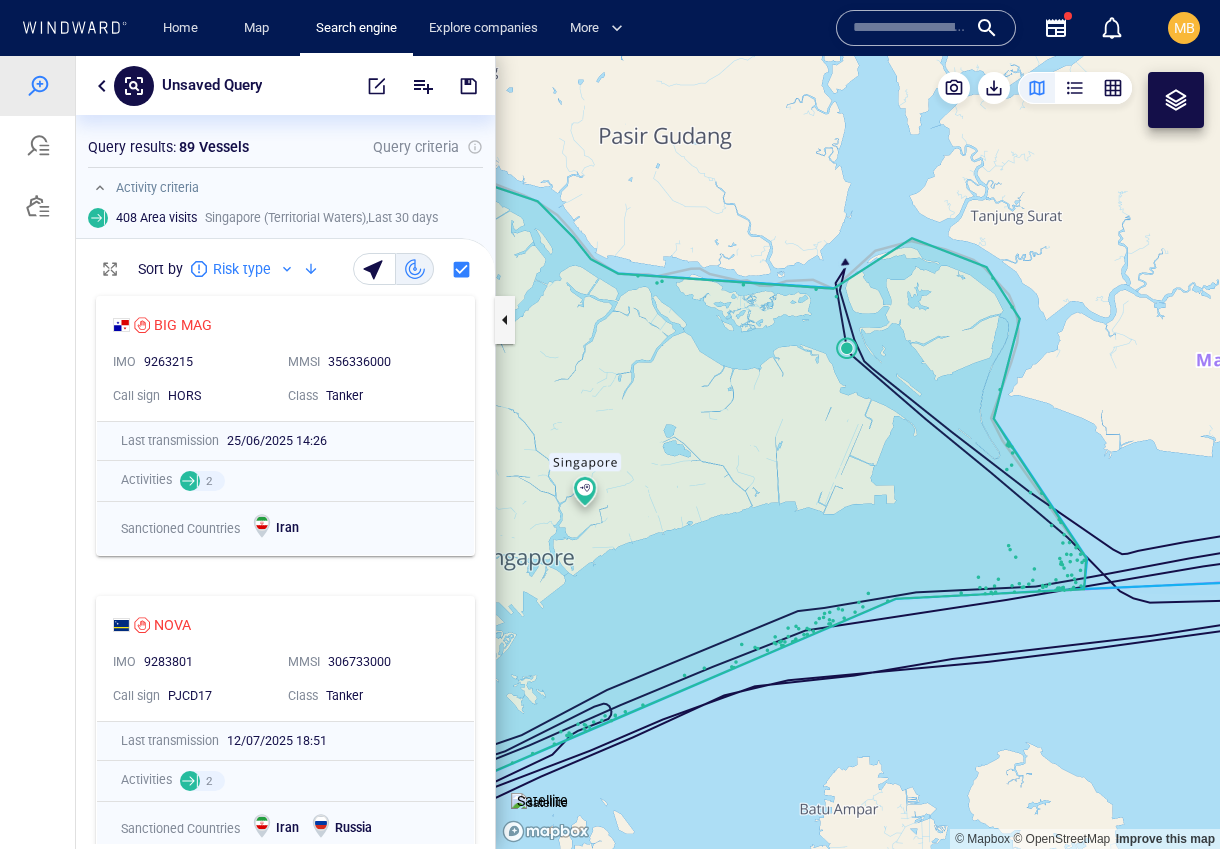 click at bounding box center [858, 452] 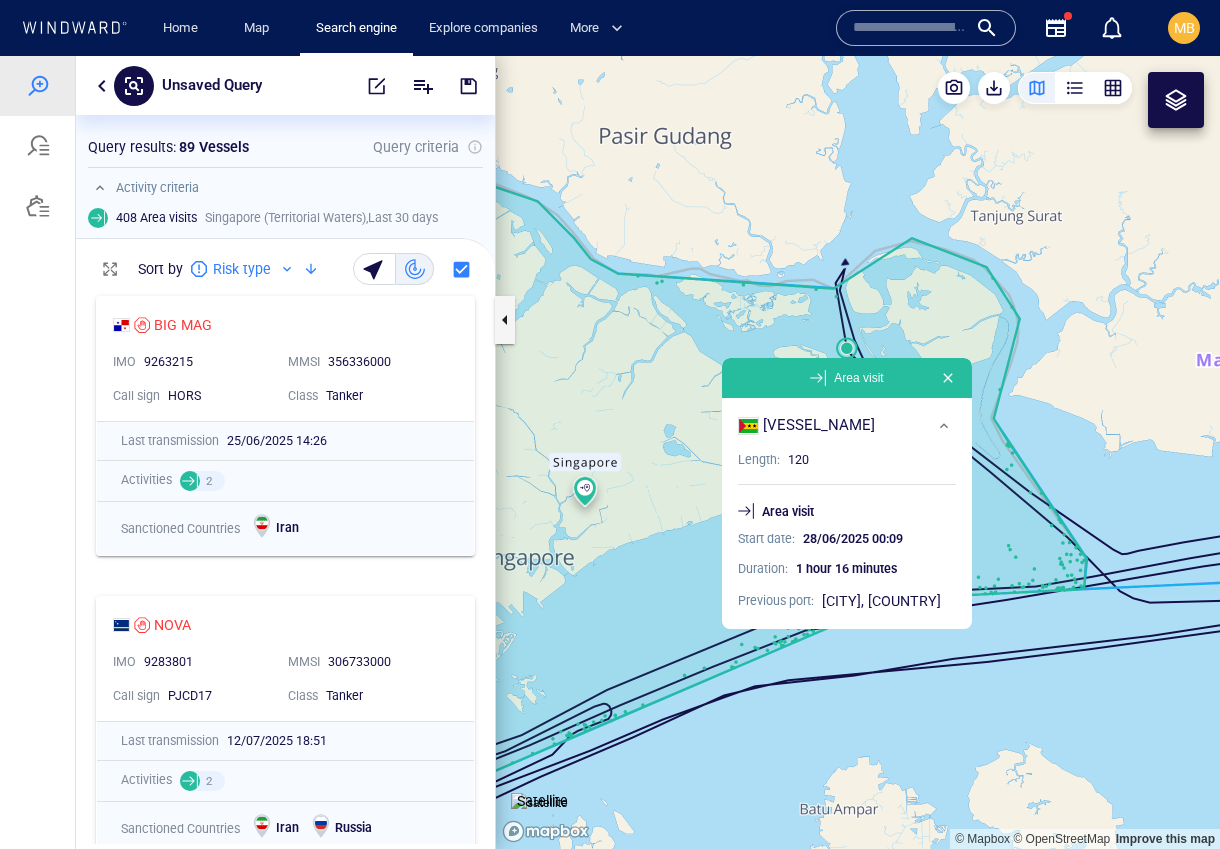 click at bounding box center (858, 452) 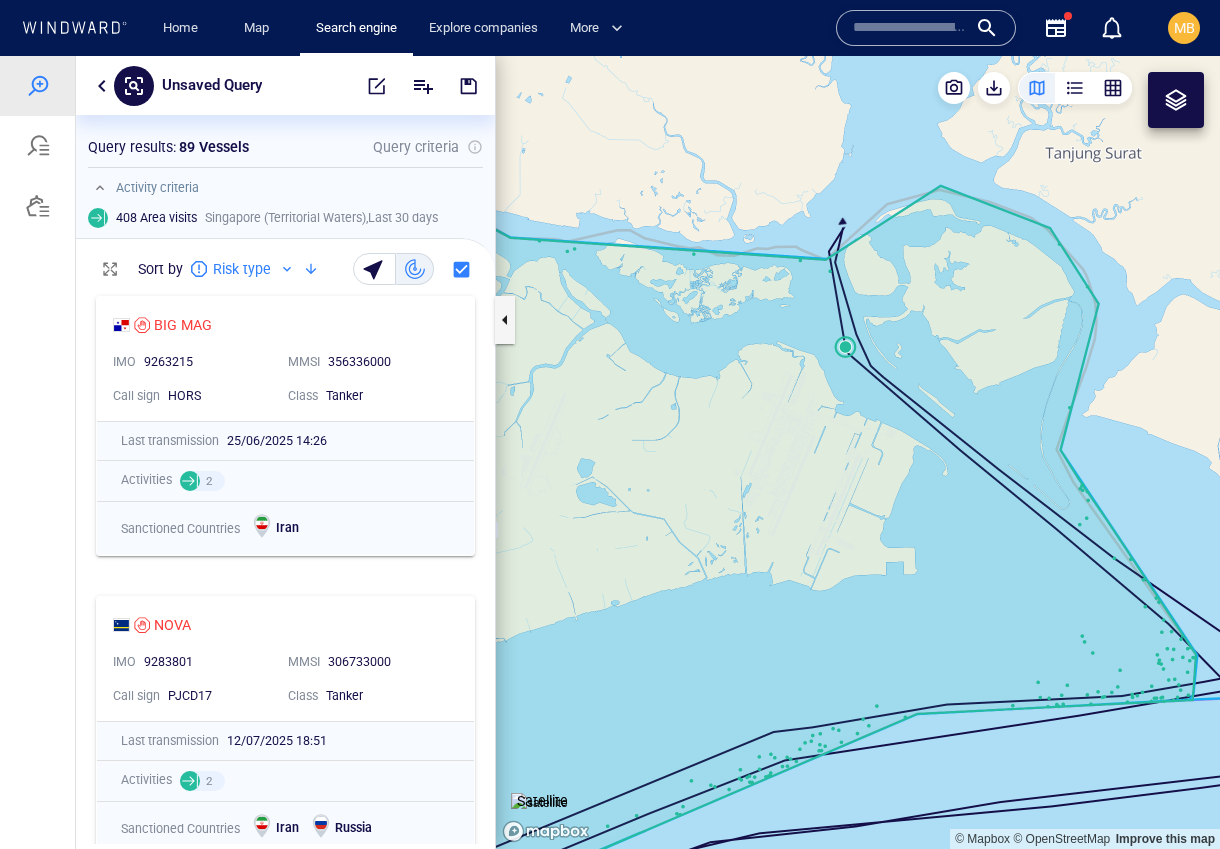 click at bounding box center [858, 452] 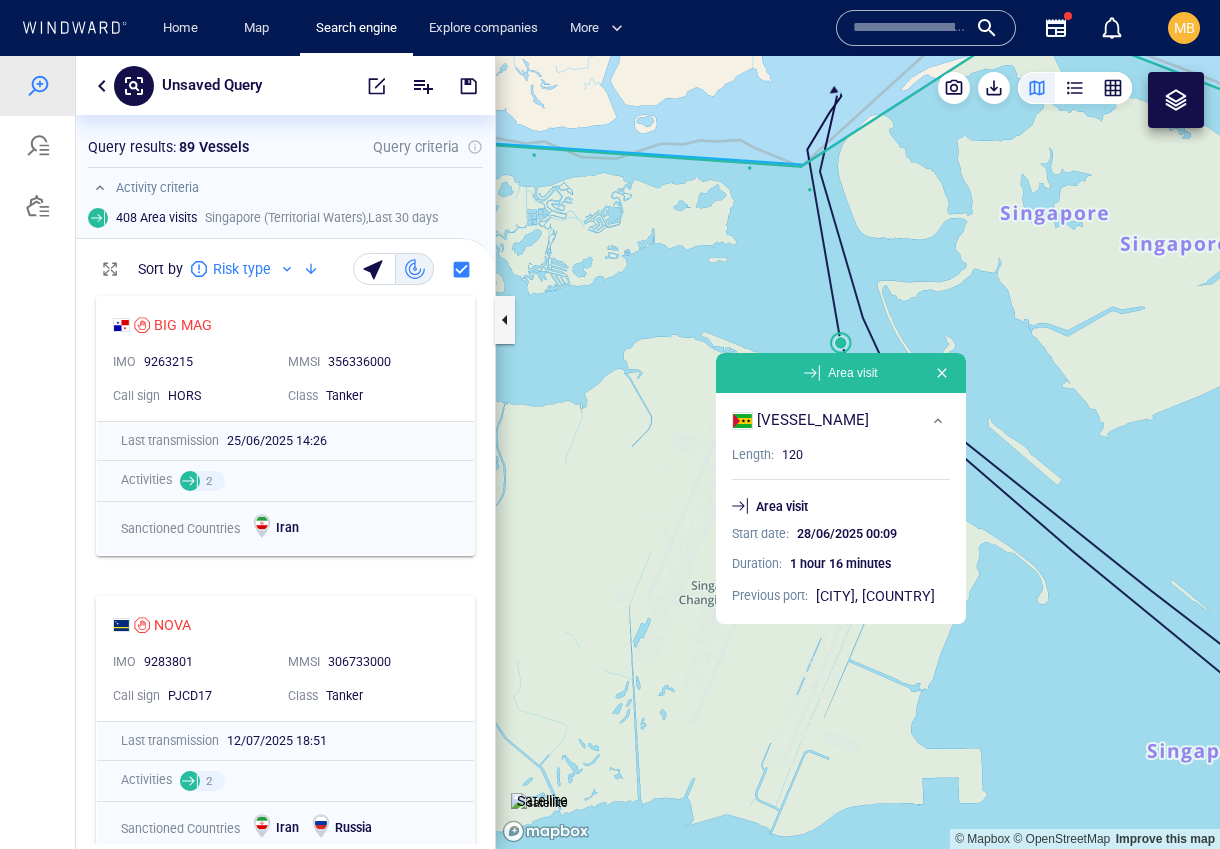 click at bounding box center (858, 452) 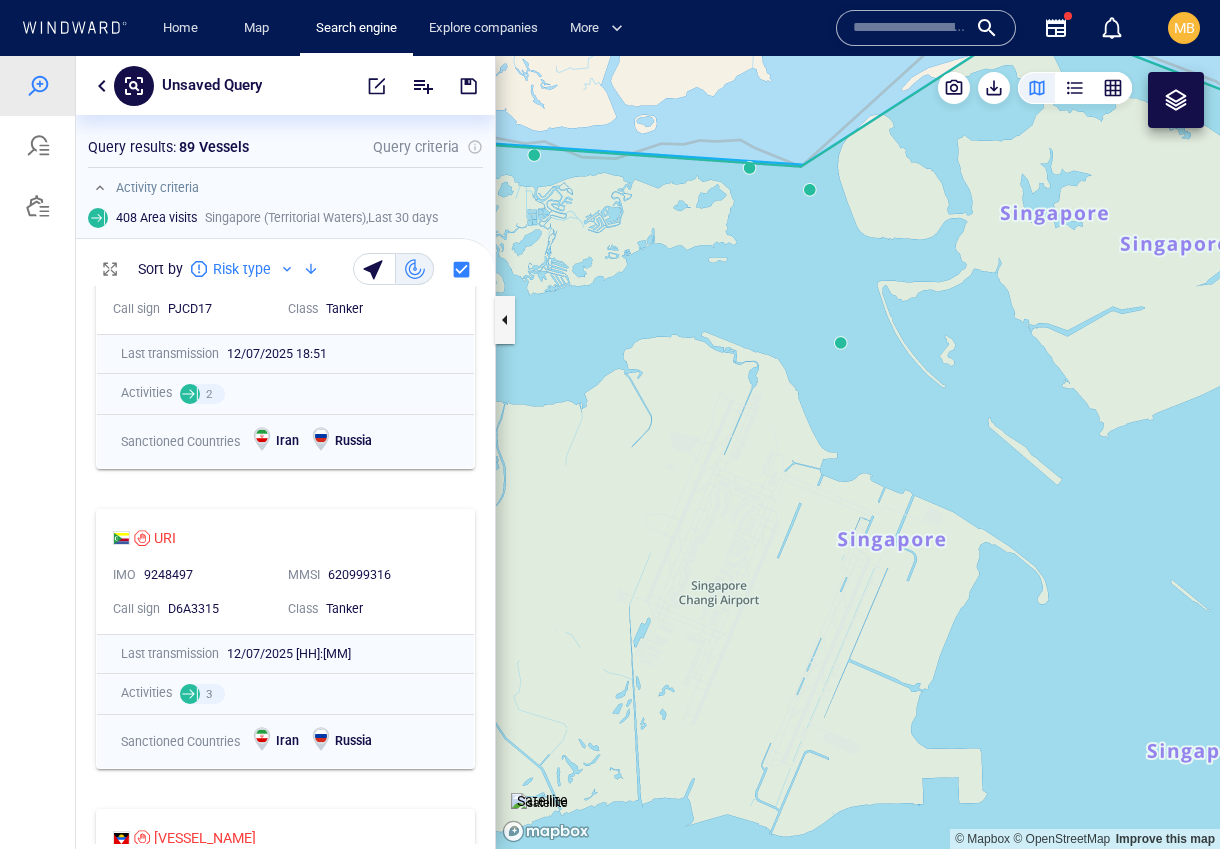 scroll, scrollTop: 405, scrollLeft: 0, axis: vertical 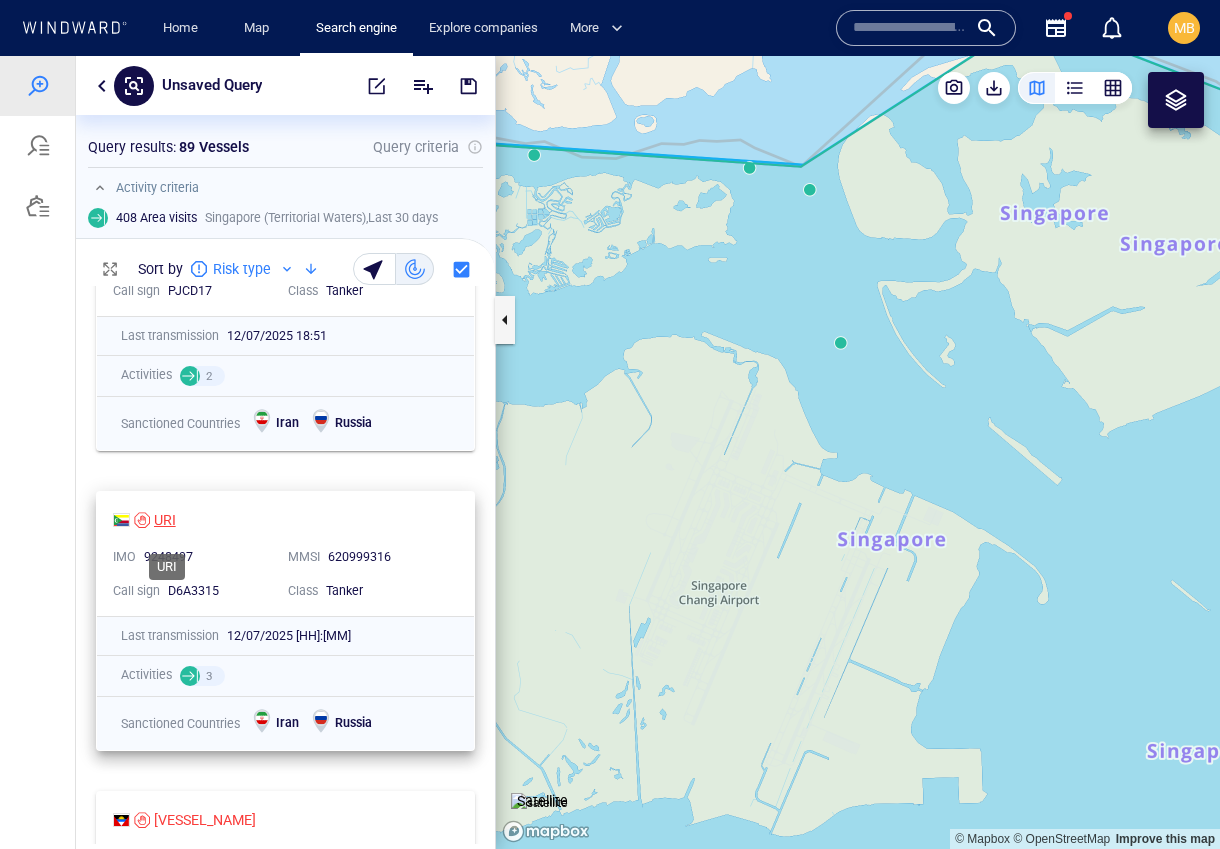 click on "URI" at bounding box center (165, 520) 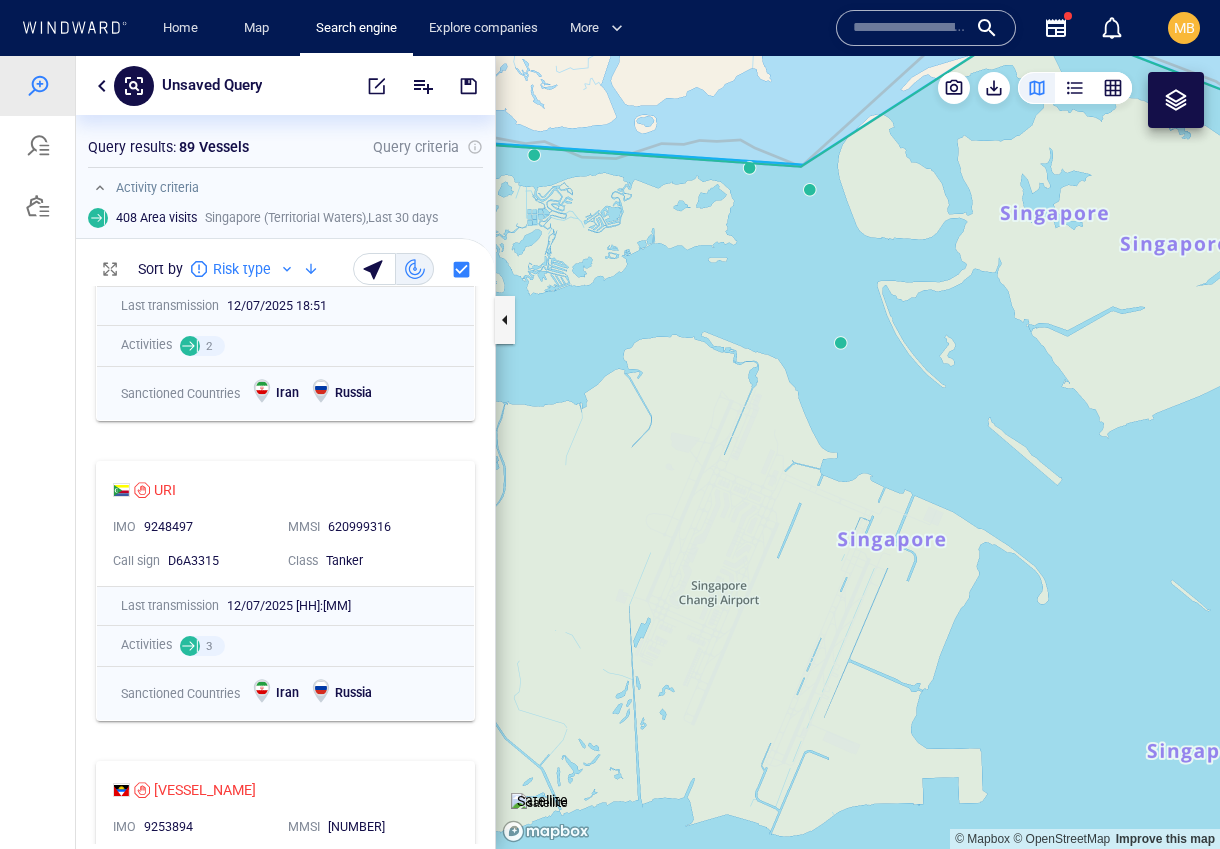 scroll, scrollTop: 433, scrollLeft: 0, axis: vertical 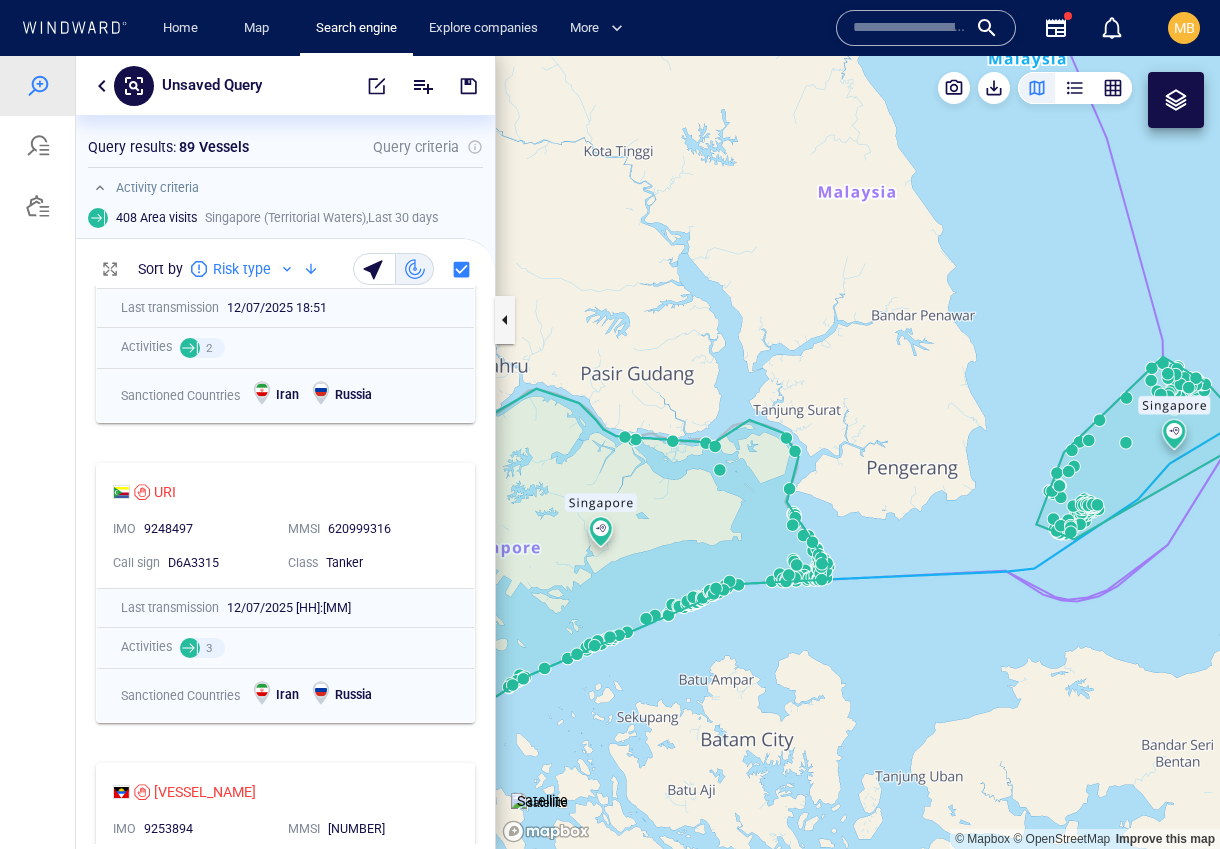 drag, startPoint x: 617, startPoint y: 500, endPoint x: 829, endPoint y: 558, distance: 219.79082 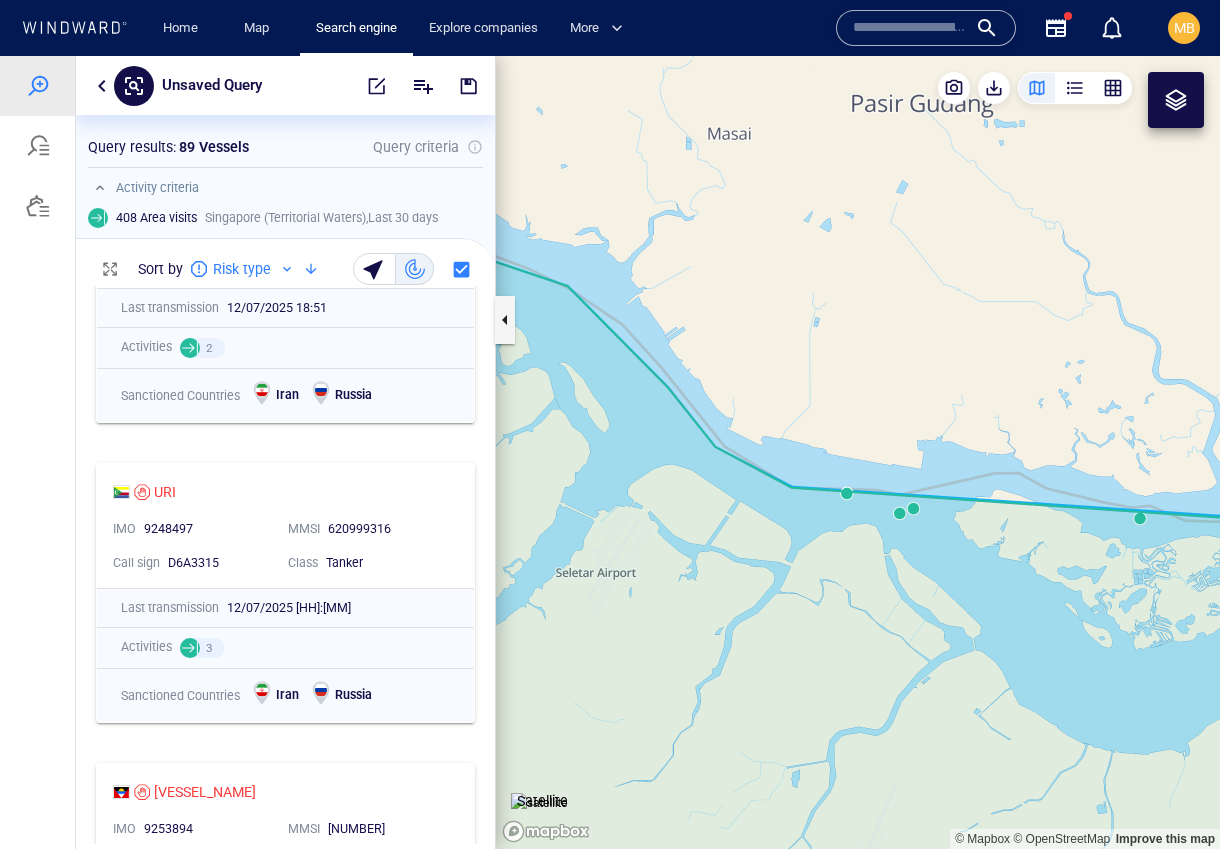 click at bounding box center (858, 452) 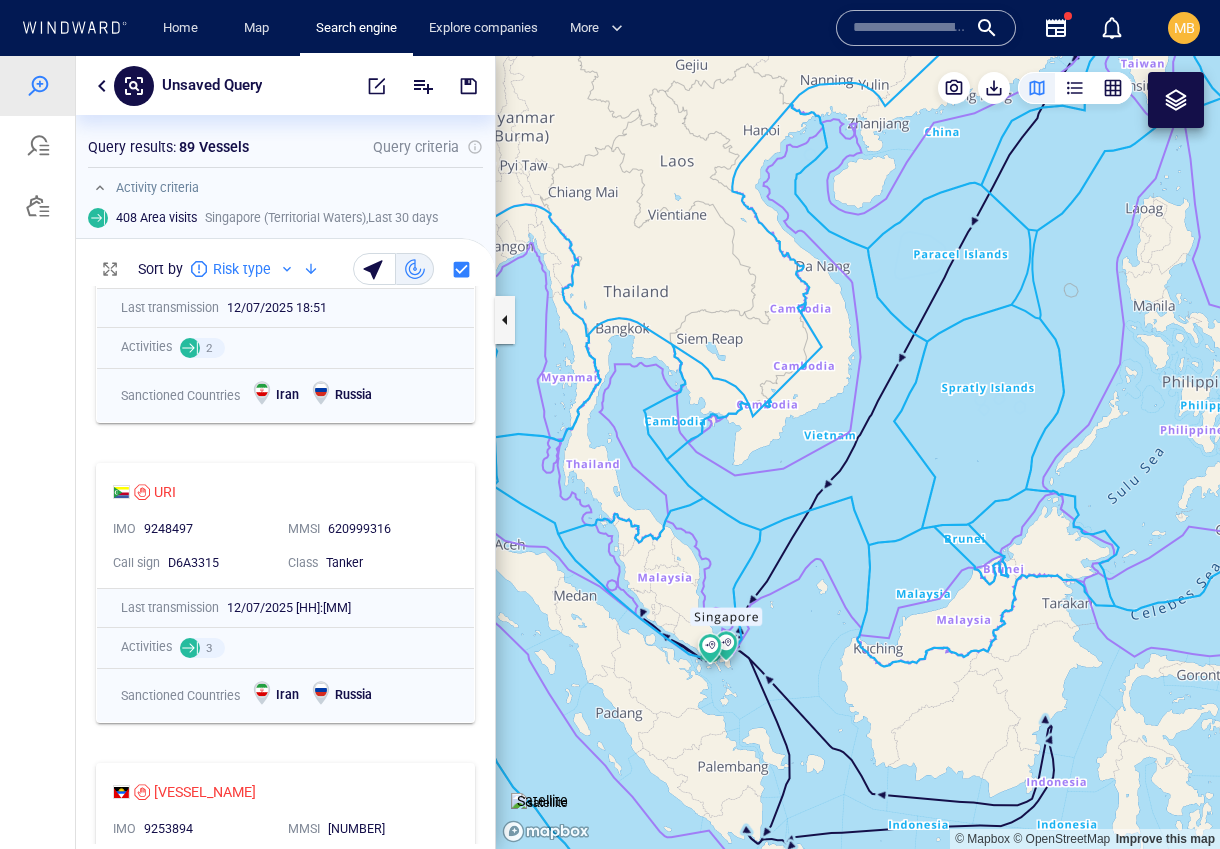 click at bounding box center [1176, 100] 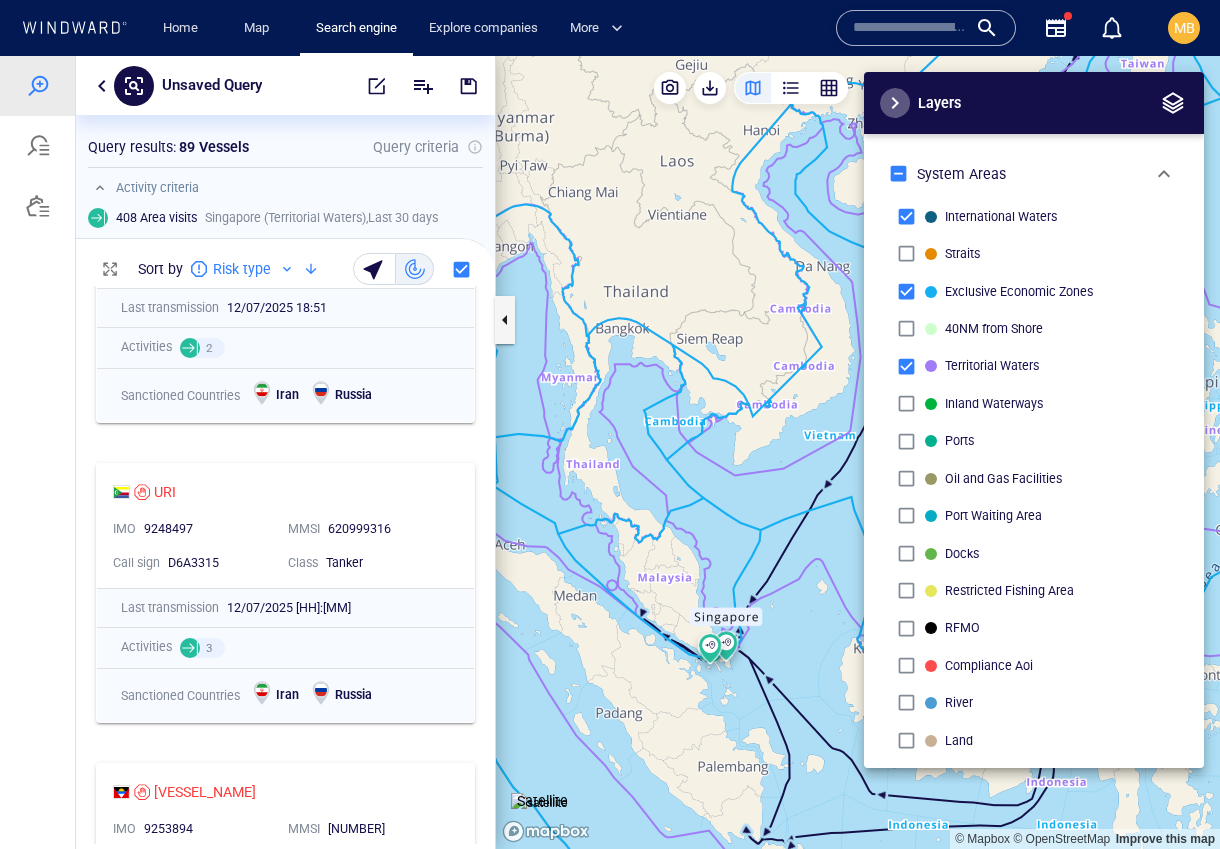 click at bounding box center (895, 103) 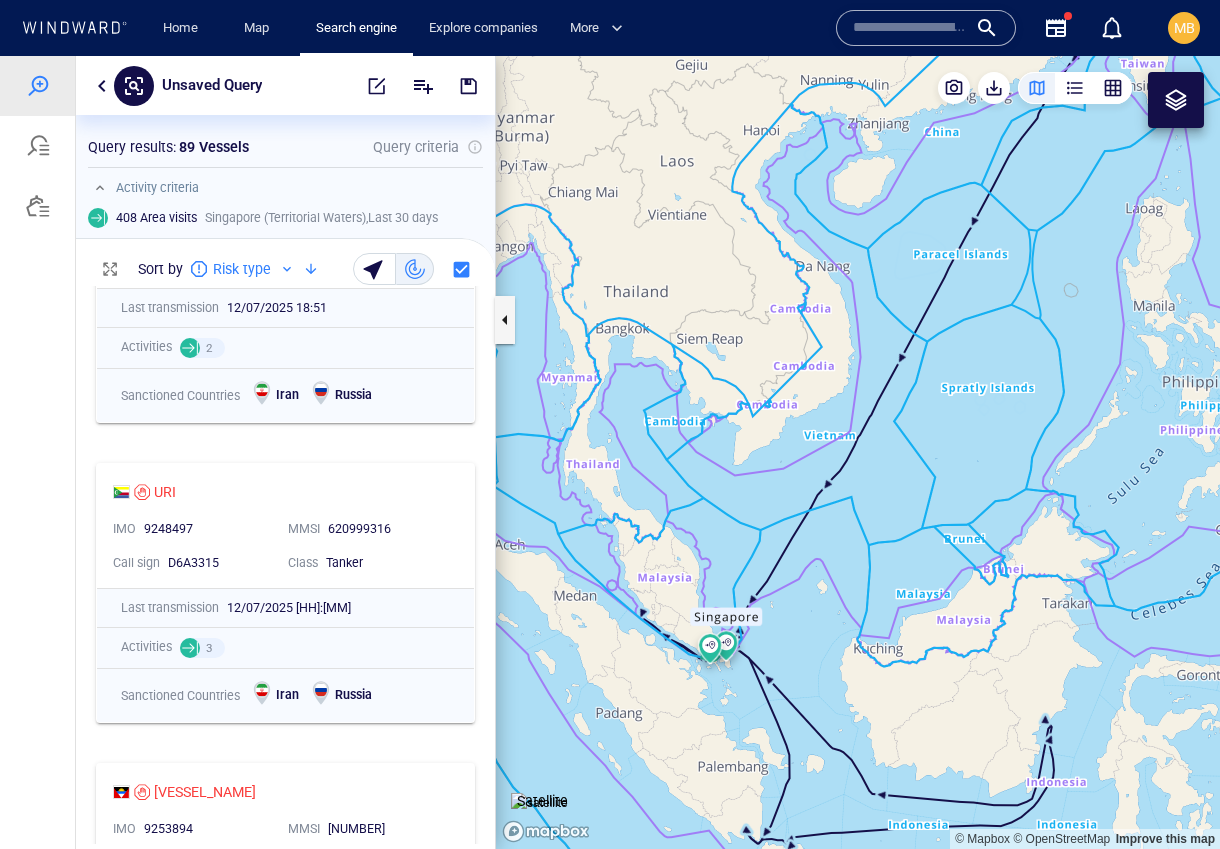 click at bounding box center (1176, 100) 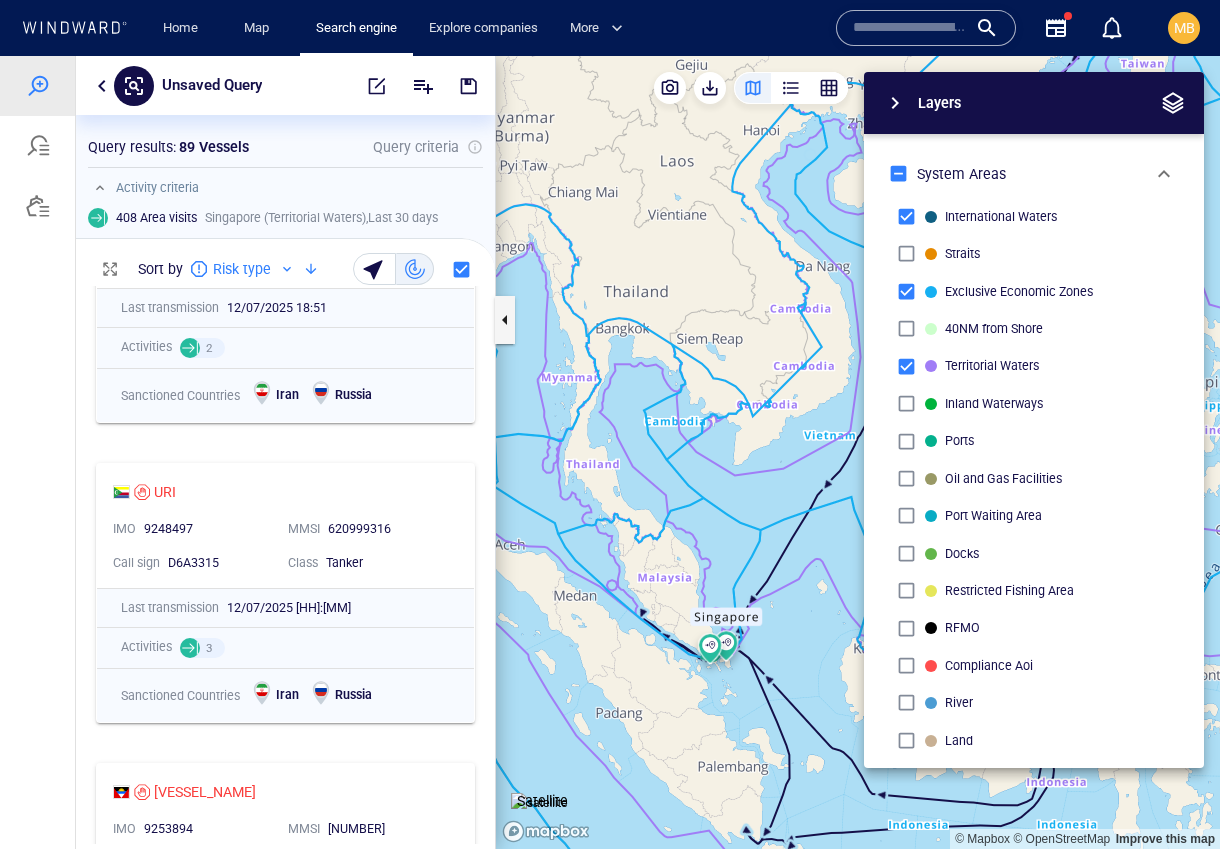 click at bounding box center (895, 103) 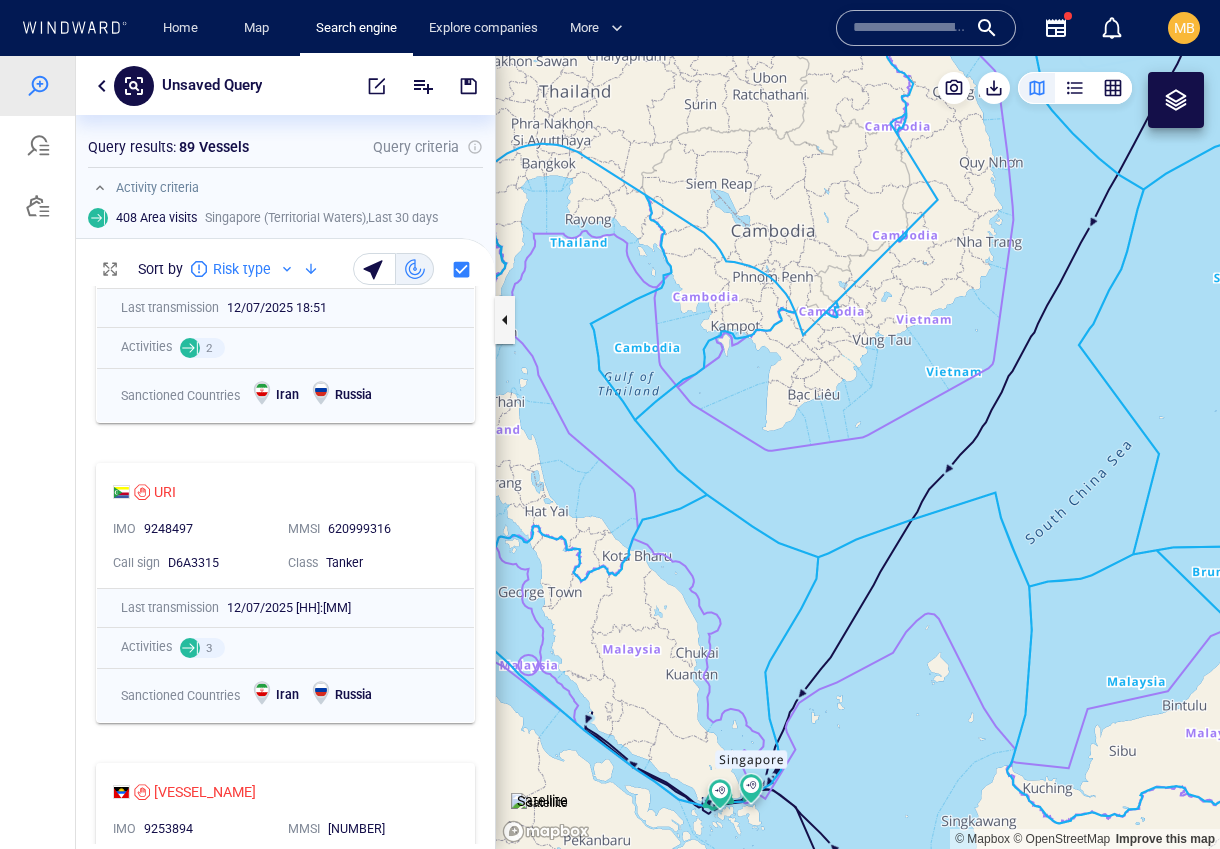 drag, startPoint x: 695, startPoint y: 545, endPoint x: 712, endPoint y: 417, distance: 129.12398 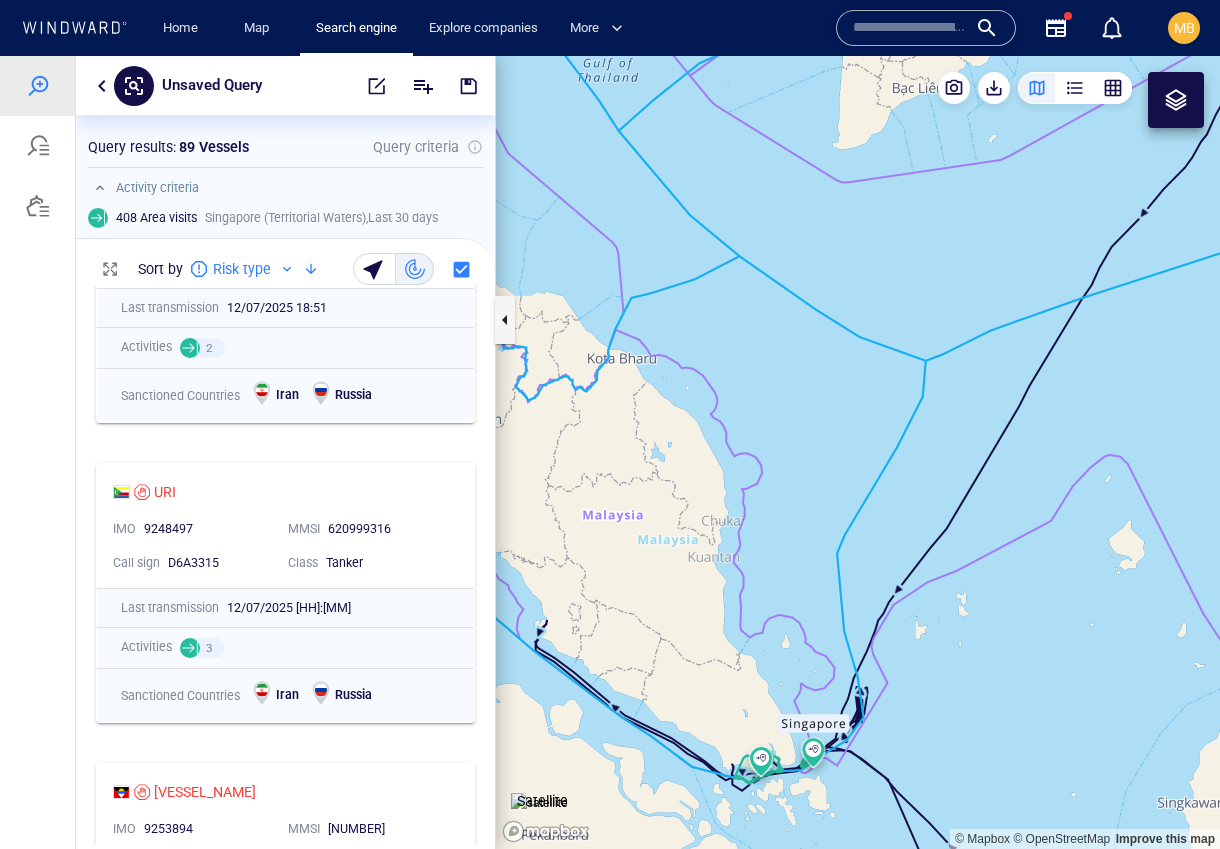 drag, startPoint x: 724, startPoint y: 557, endPoint x: 707, endPoint y: 176, distance: 381.3791 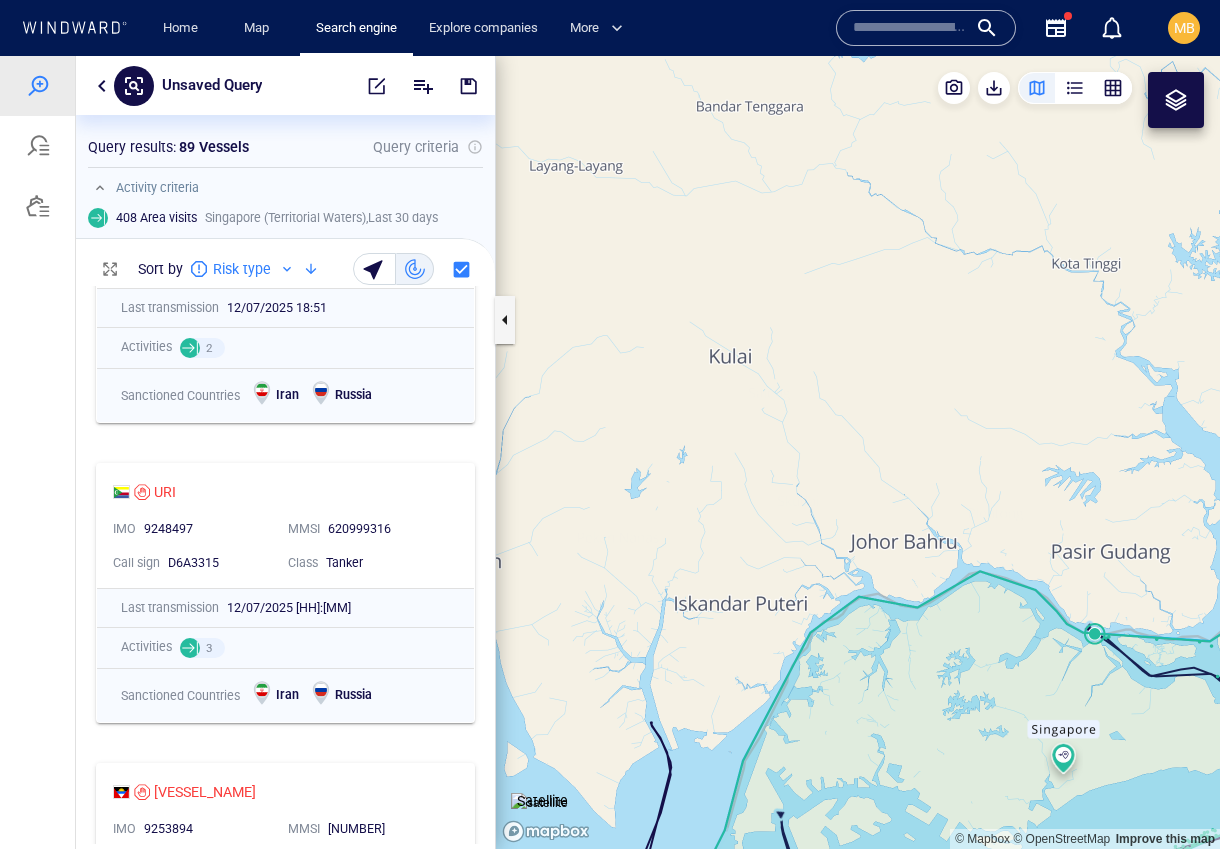 drag, startPoint x: 793, startPoint y: 343, endPoint x: 789, endPoint y: 239, distance: 104.0769 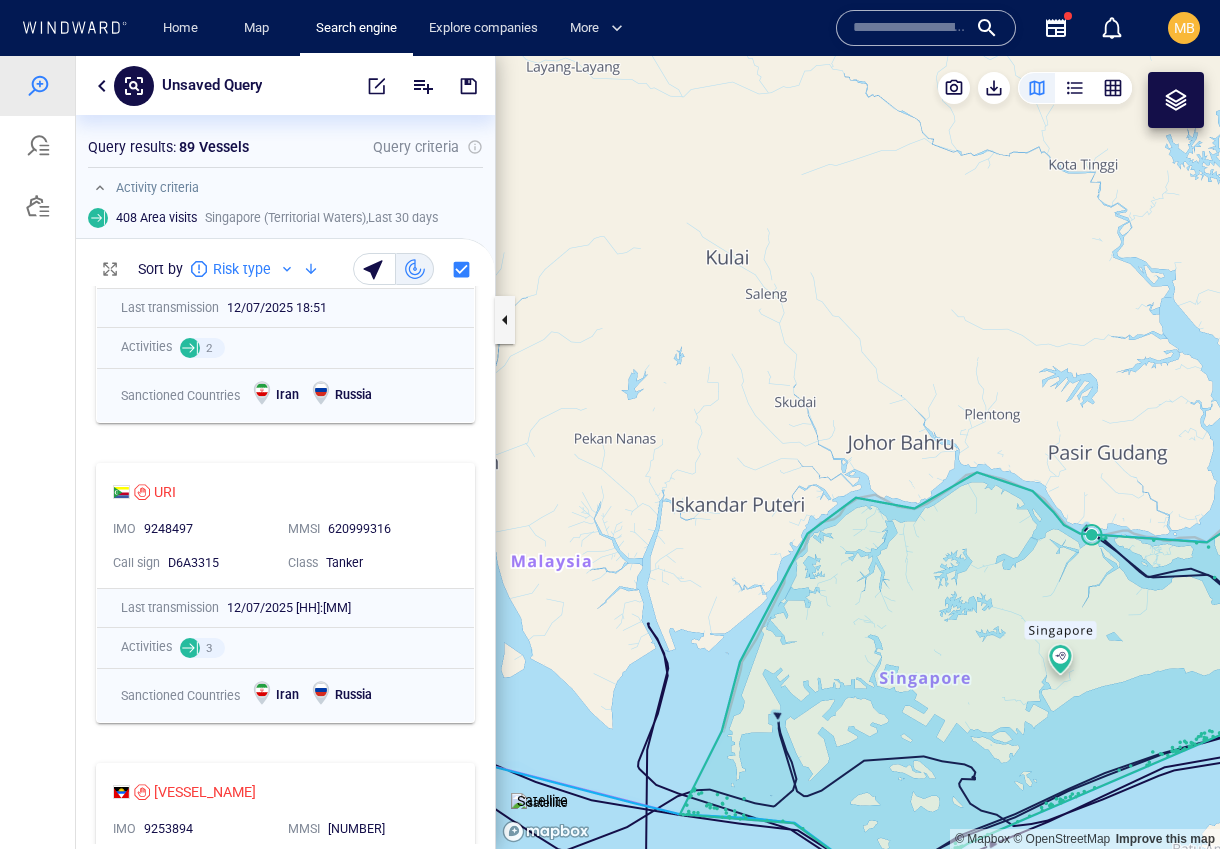 drag, startPoint x: 842, startPoint y: 423, endPoint x: 818, endPoint y: 304, distance: 121.39605 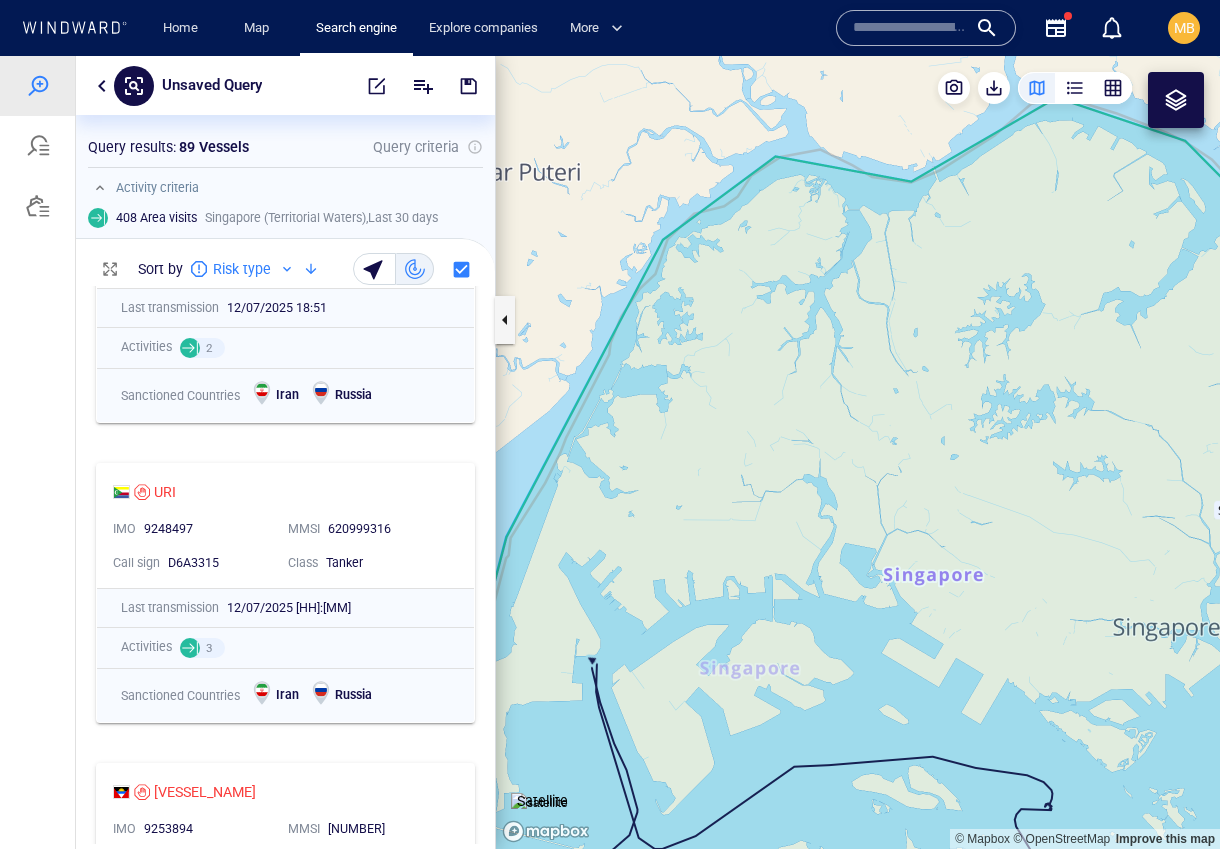 drag, startPoint x: 856, startPoint y: 464, endPoint x: 972, endPoint y: 110, distance: 372.52115 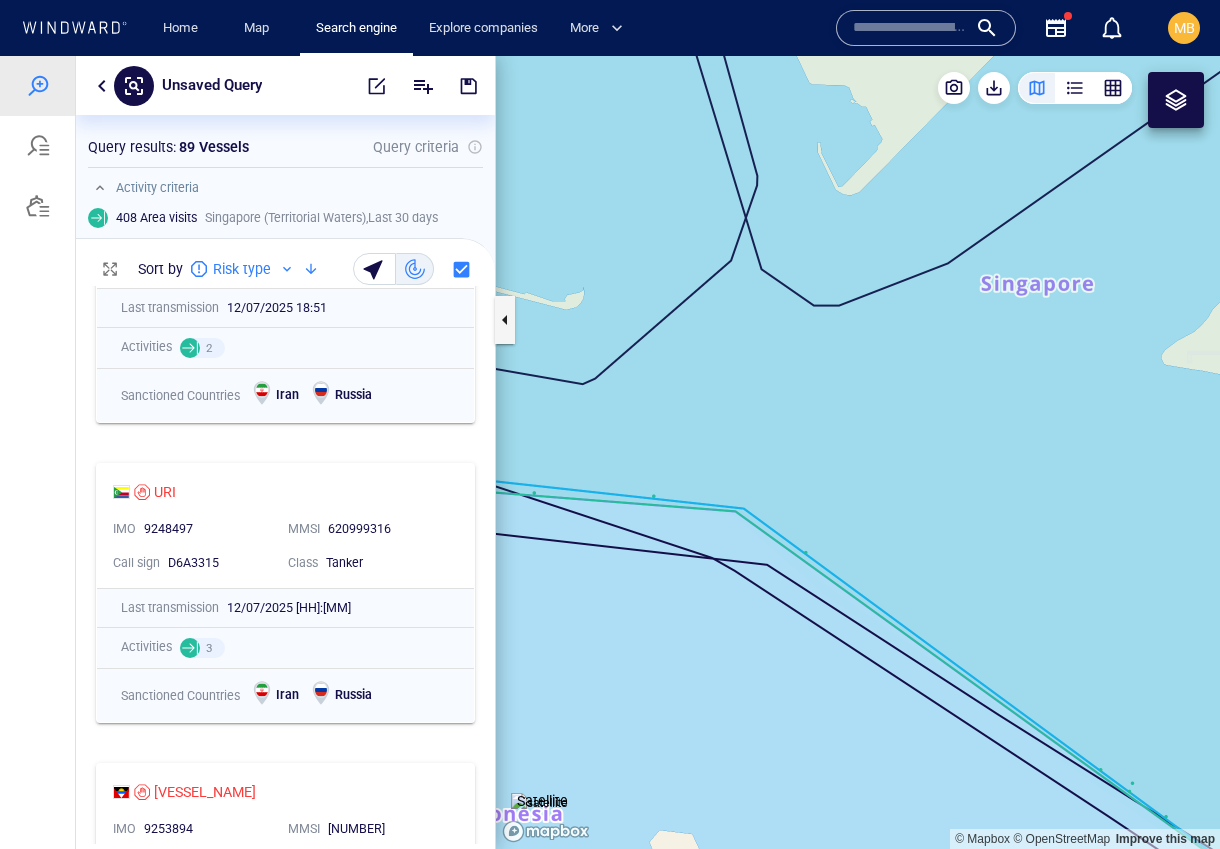 drag, startPoint x: 821, startPoint y: 330, endPoint x: 1045, endPoint y: 274, distance: 230.89392 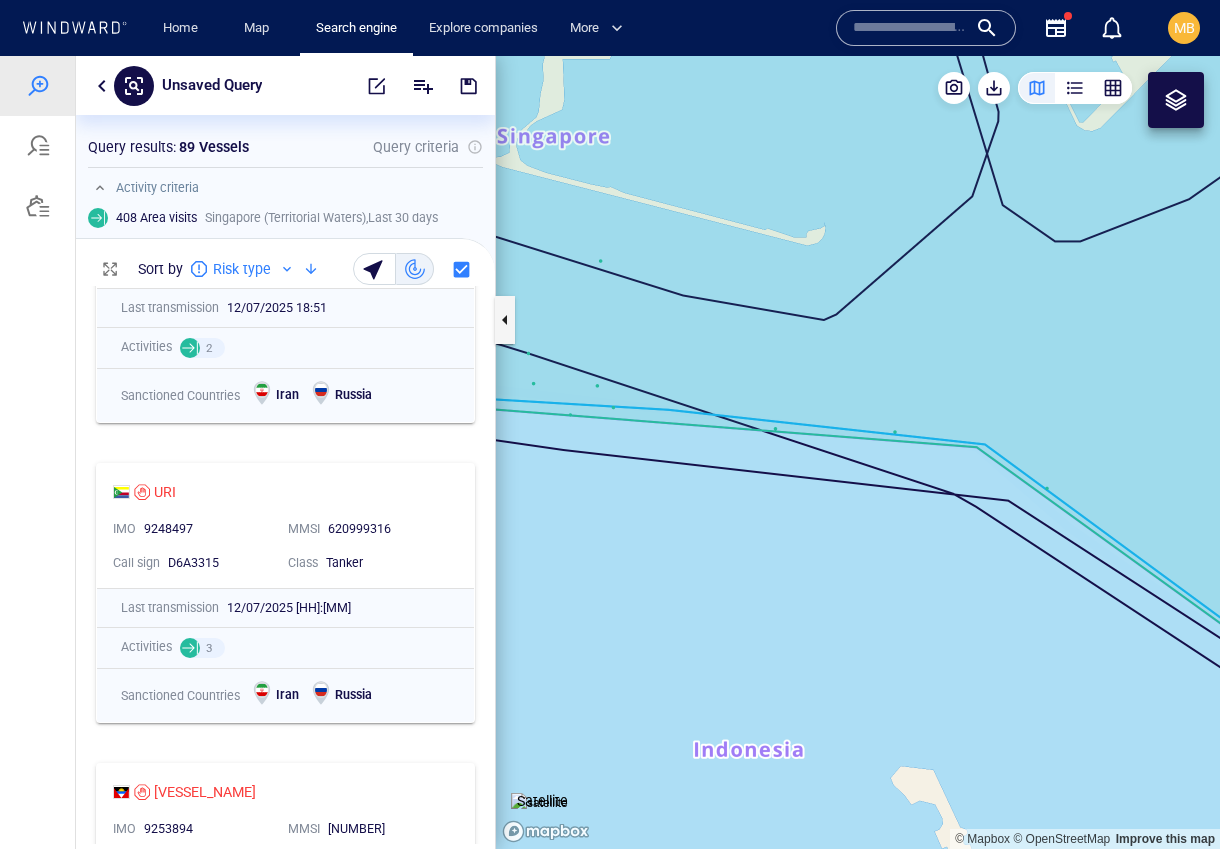 drag, startPoint x: 1033, startPoint y: 279, endPoint x: 1069, endPoint y: 206, distance: 81.394104 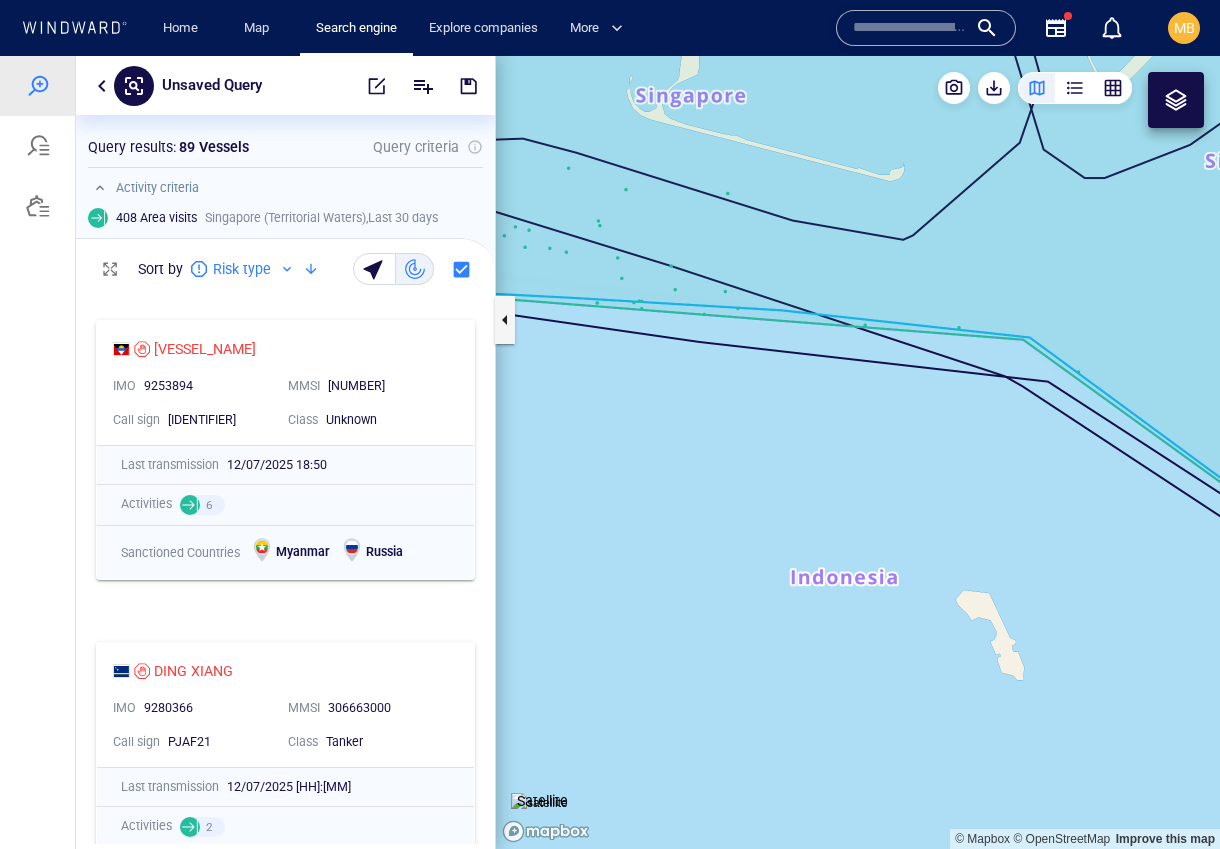 scroll, scrollTop: 797, scrollLeft: 0, axis: vertical 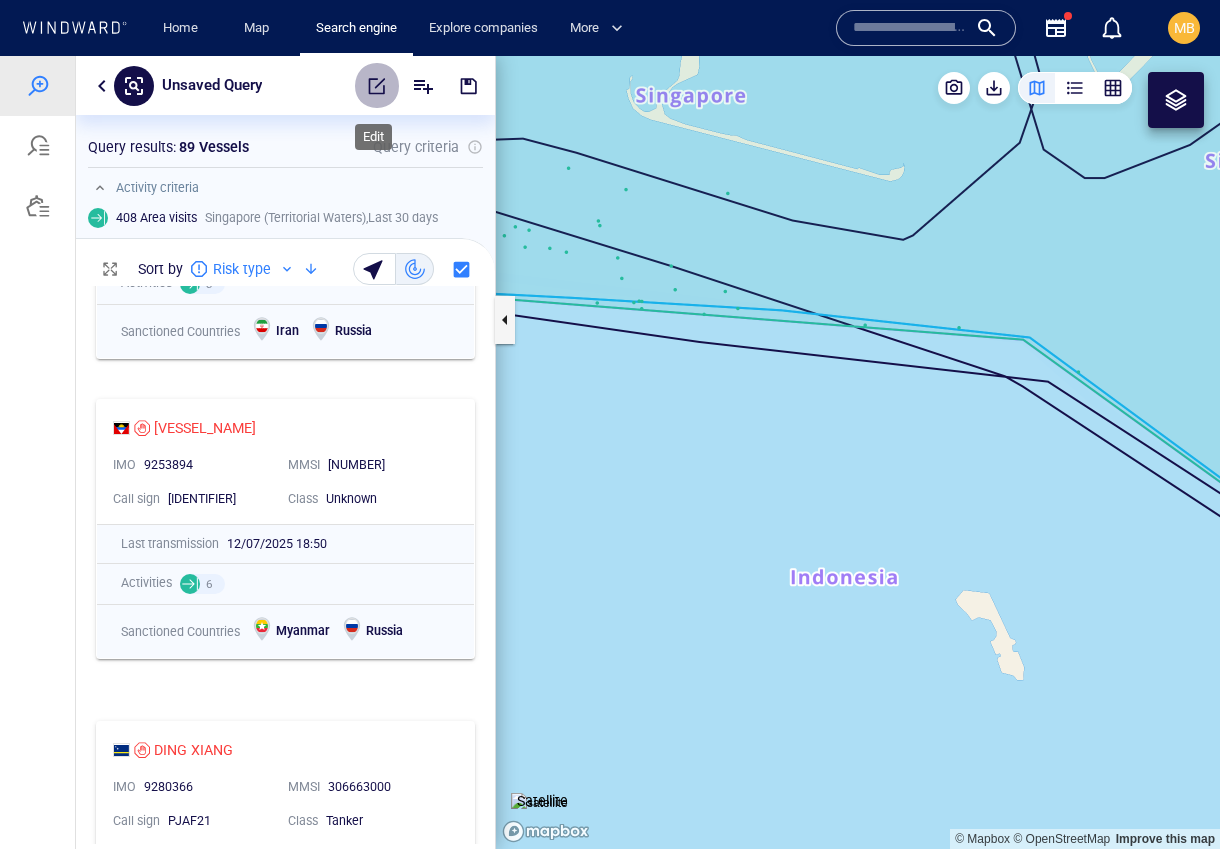 click at bounding box center [377, 86] 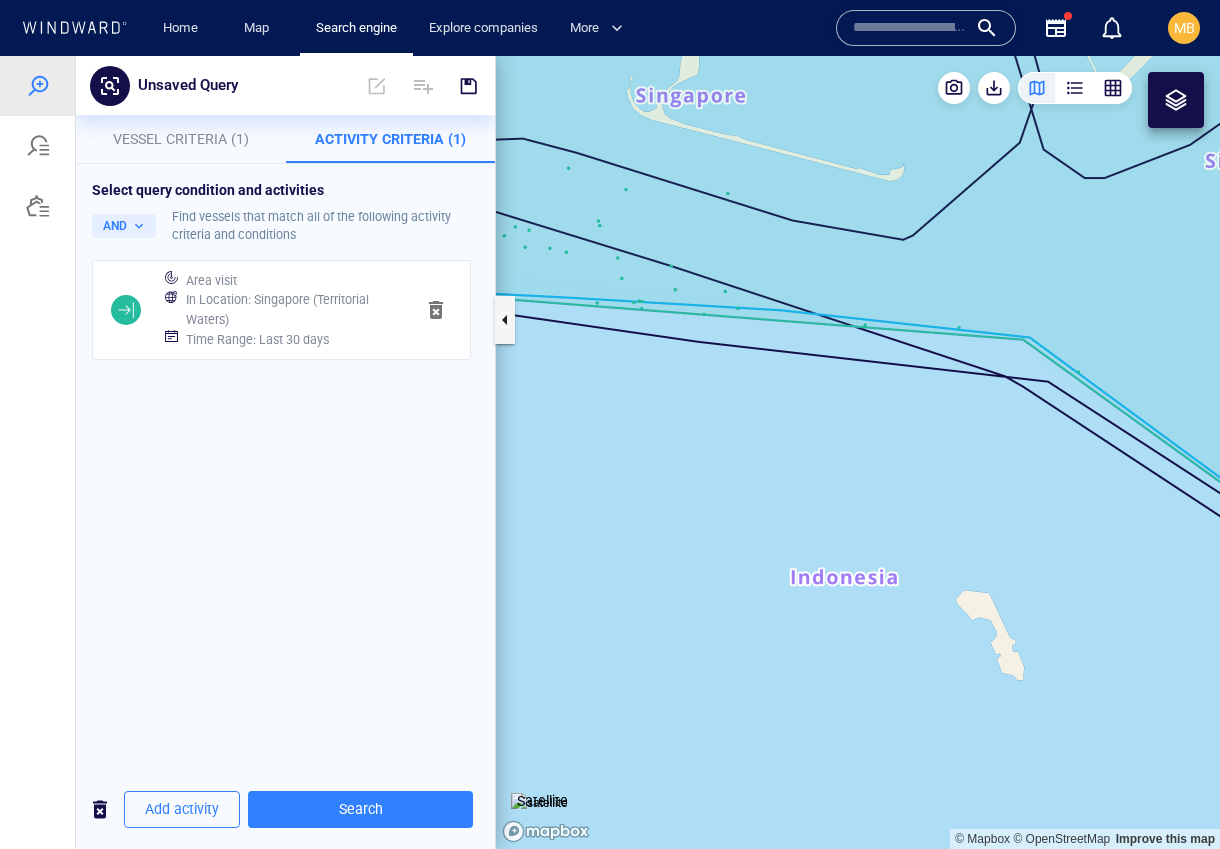 click on "Vessel Criteria (1)" at bounding box center [181, 139] 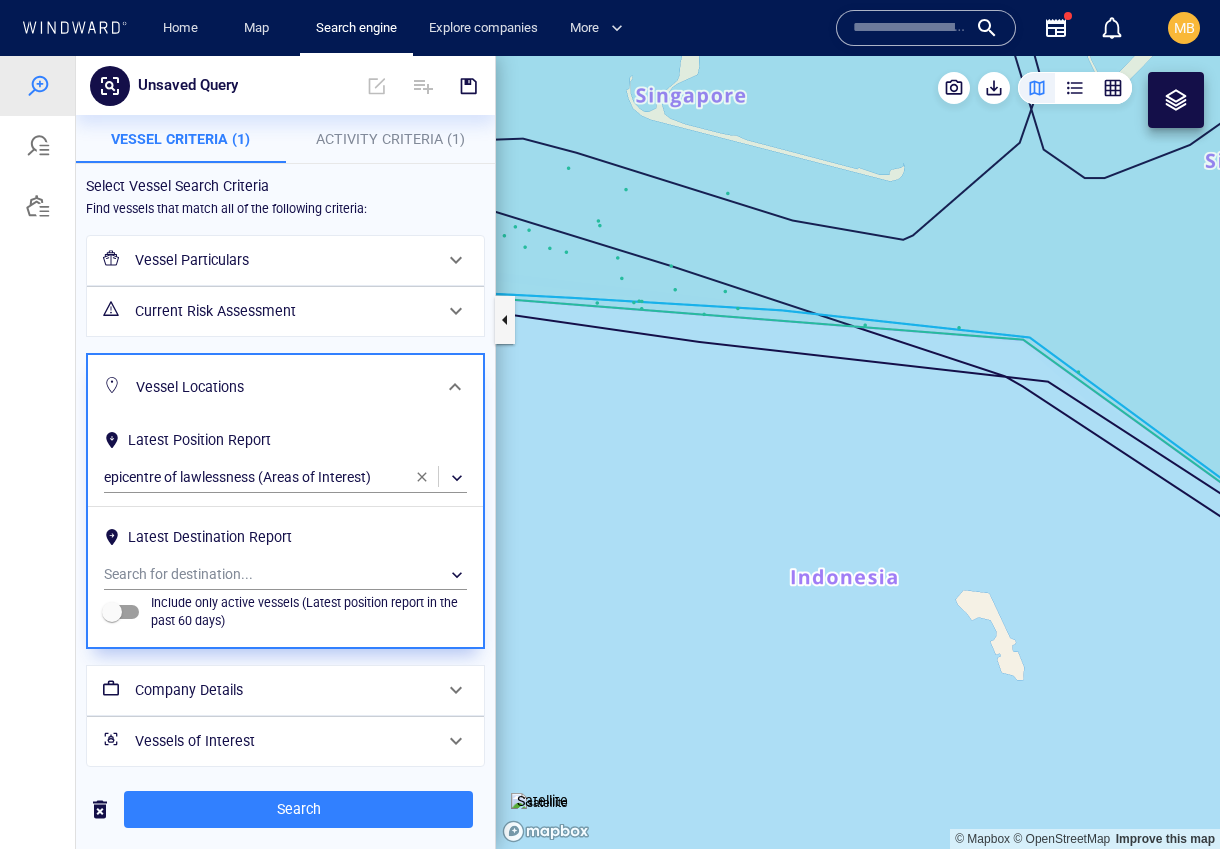 click on "Vessel Particulars" at bounding box center [283, 259] 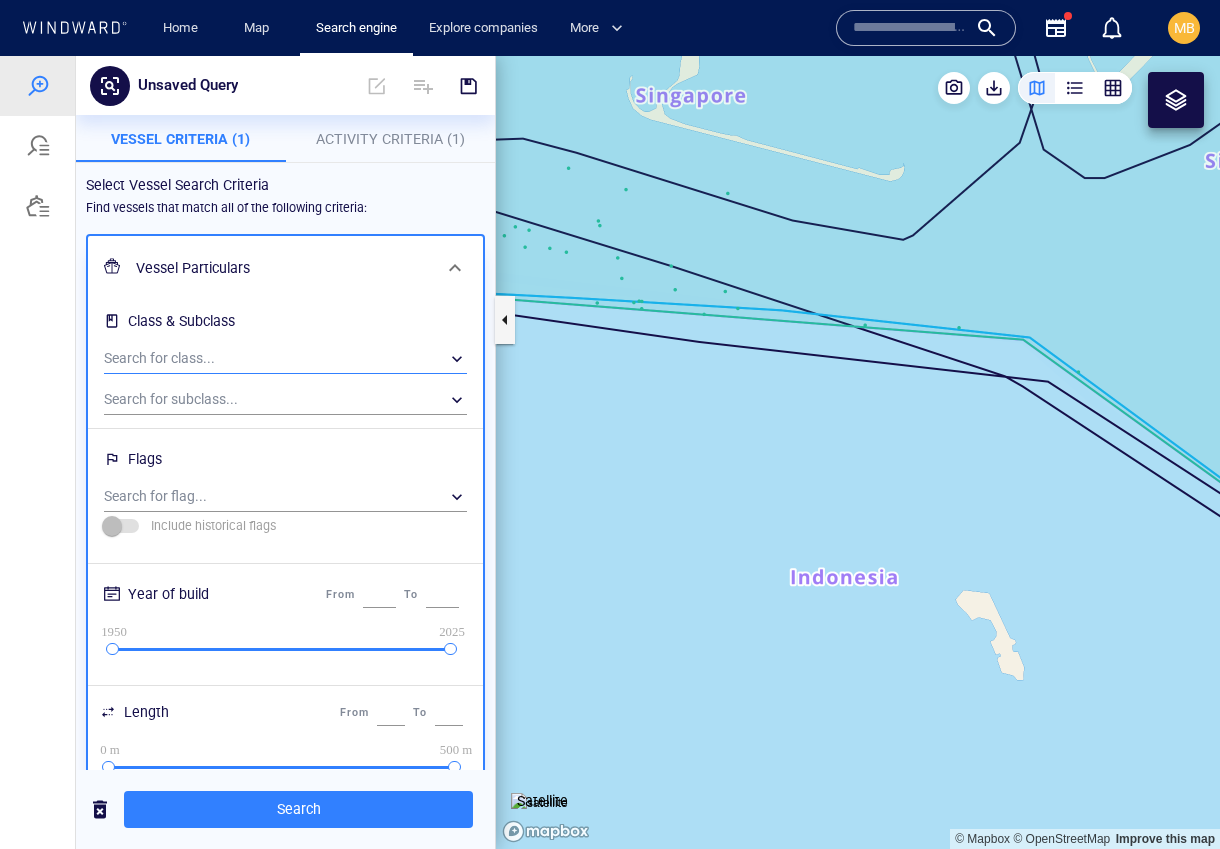 click on "​" at bounding box center [285, 359] 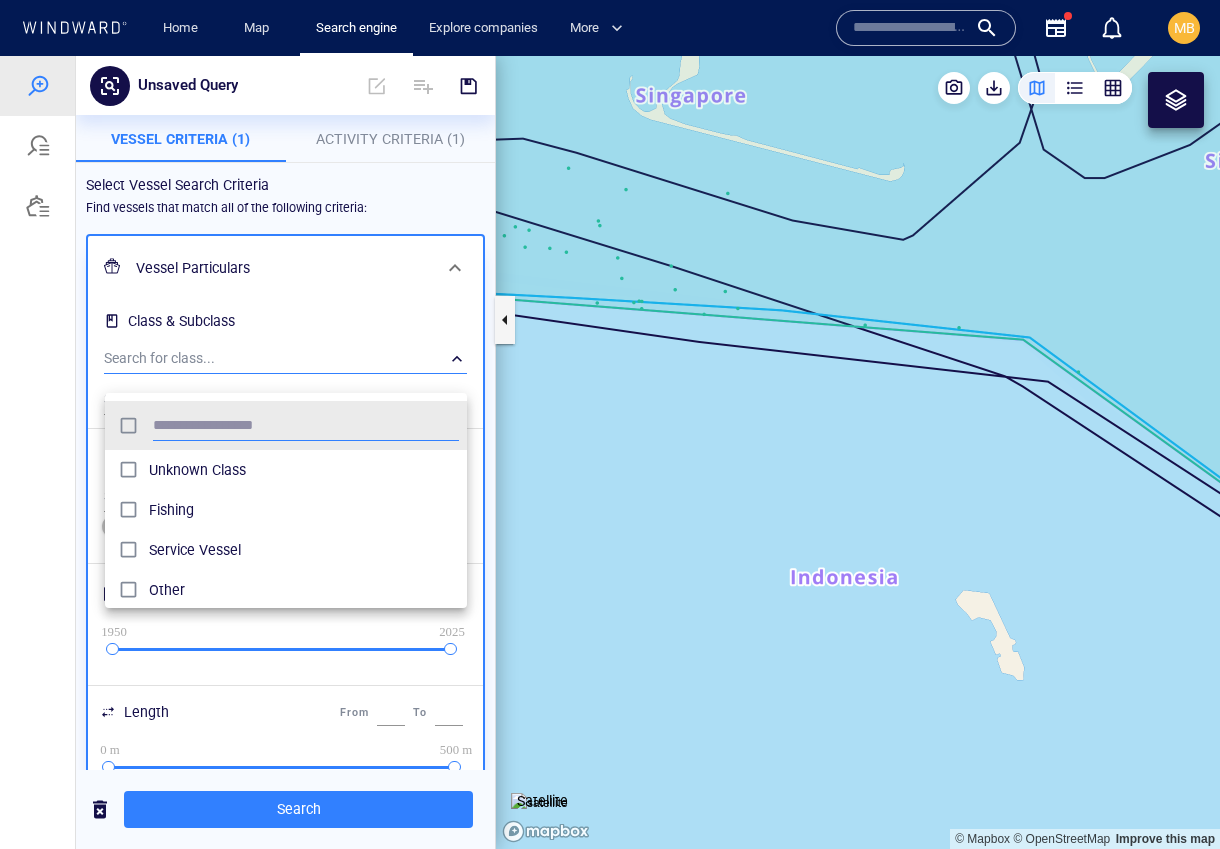 scroll, scrollTop: 1, scrollLeft: 1, axis: both 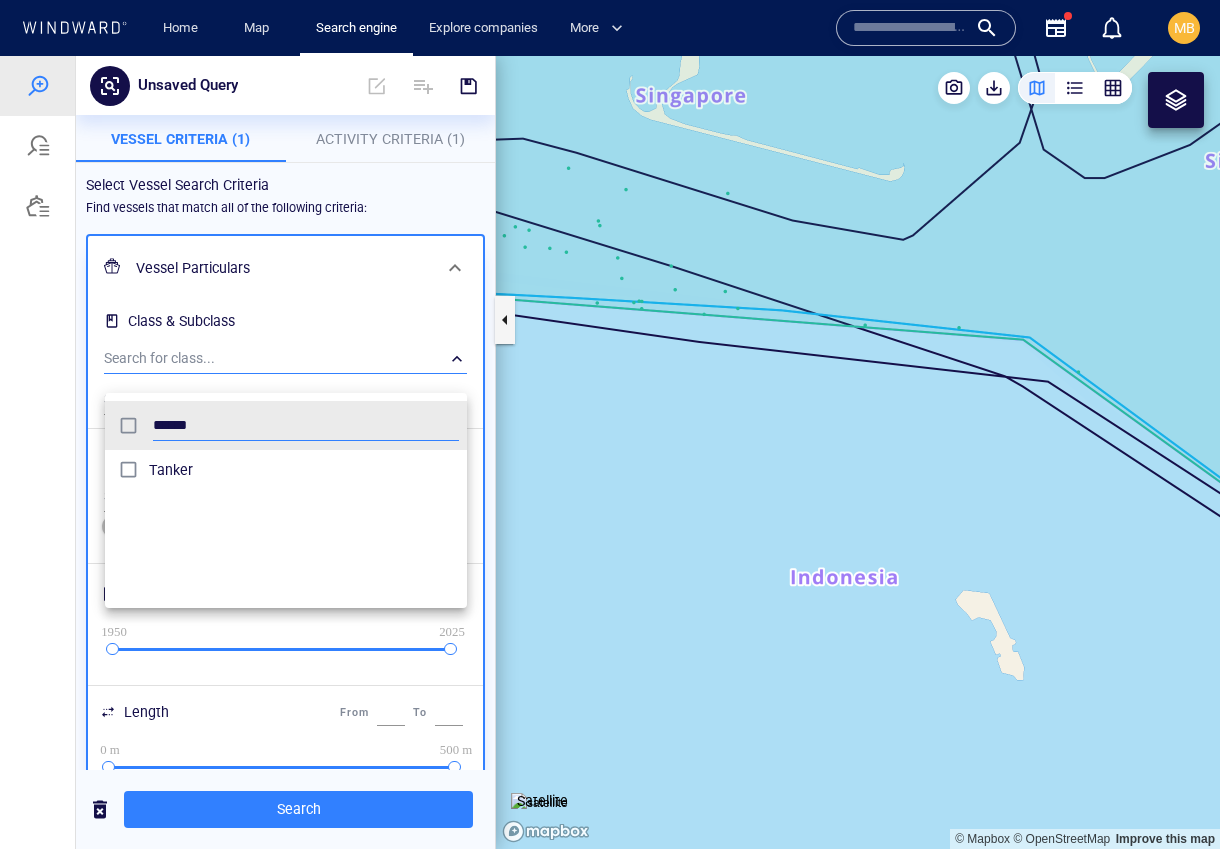 type on "******" 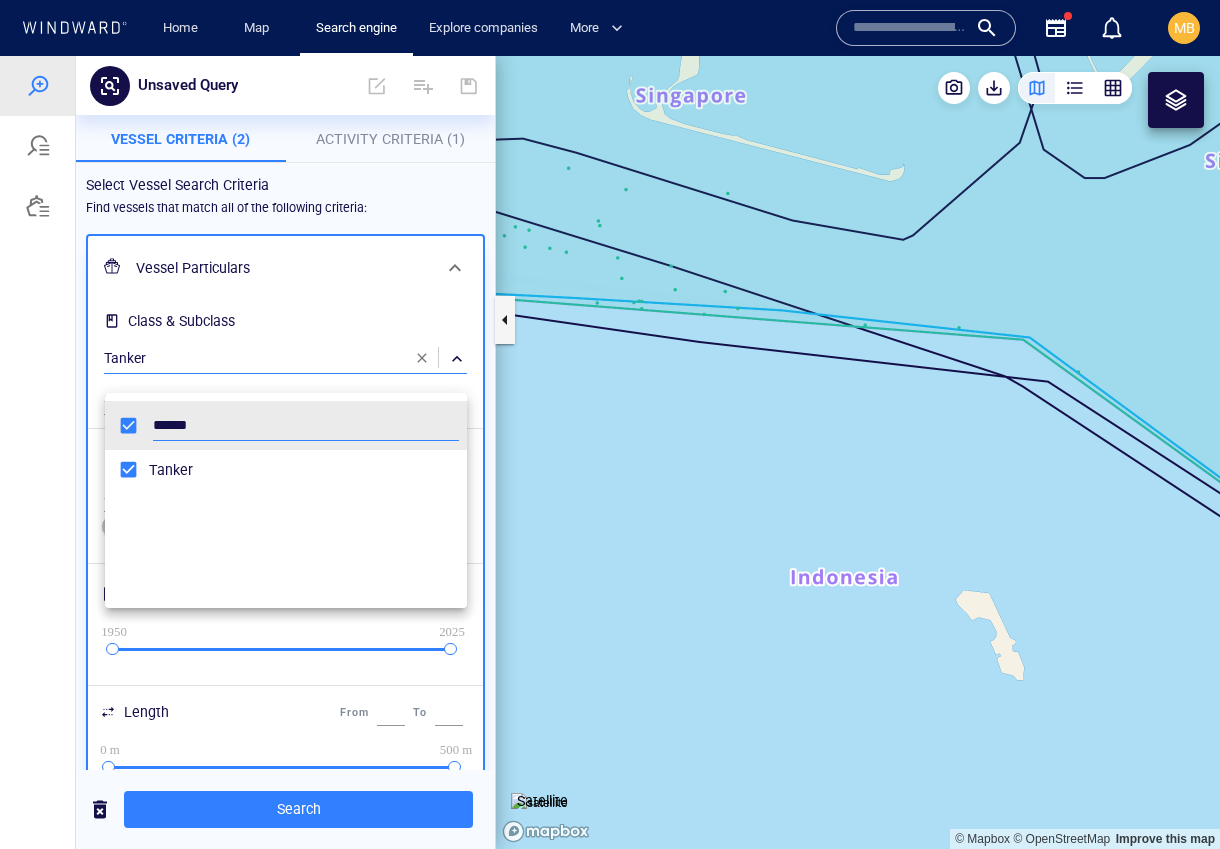 click on "Tanker" at bounding box center [304, 470] 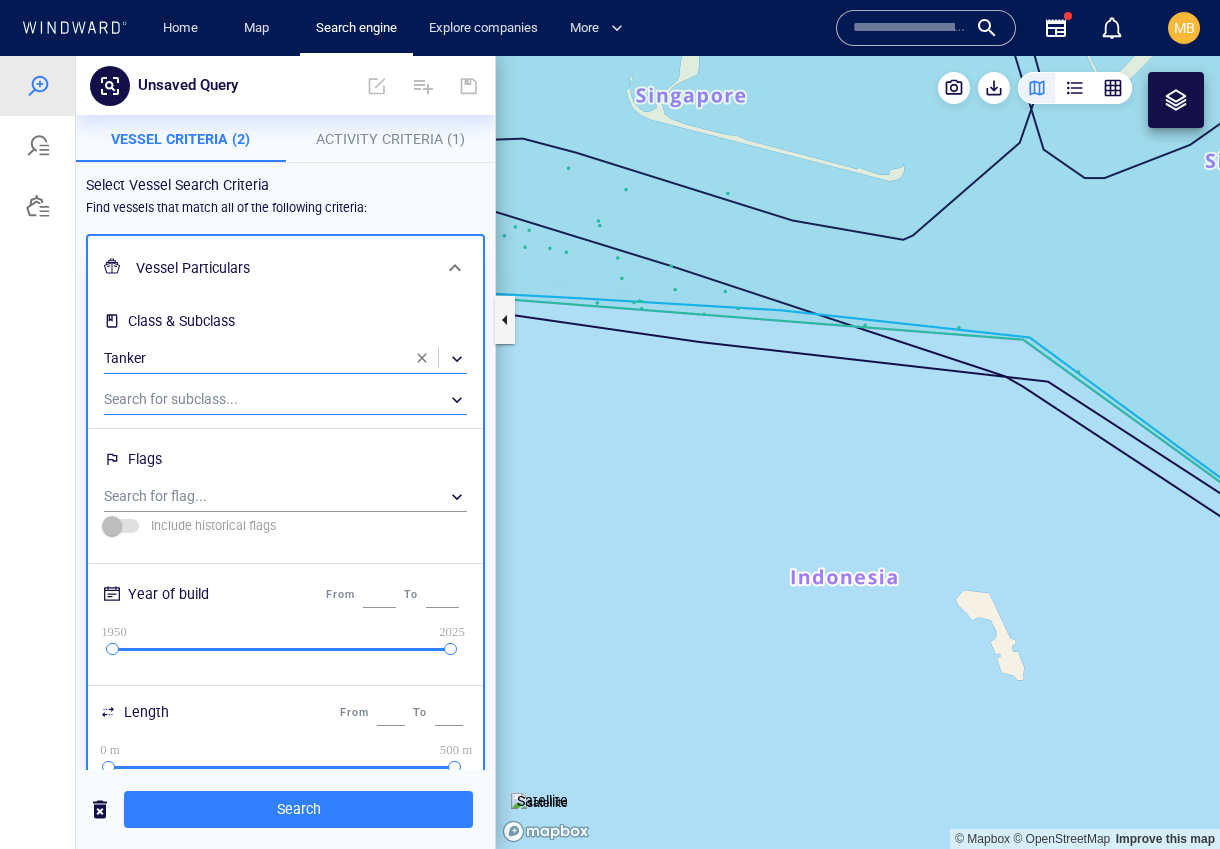 click on "​" at bounding box center (285, 400) 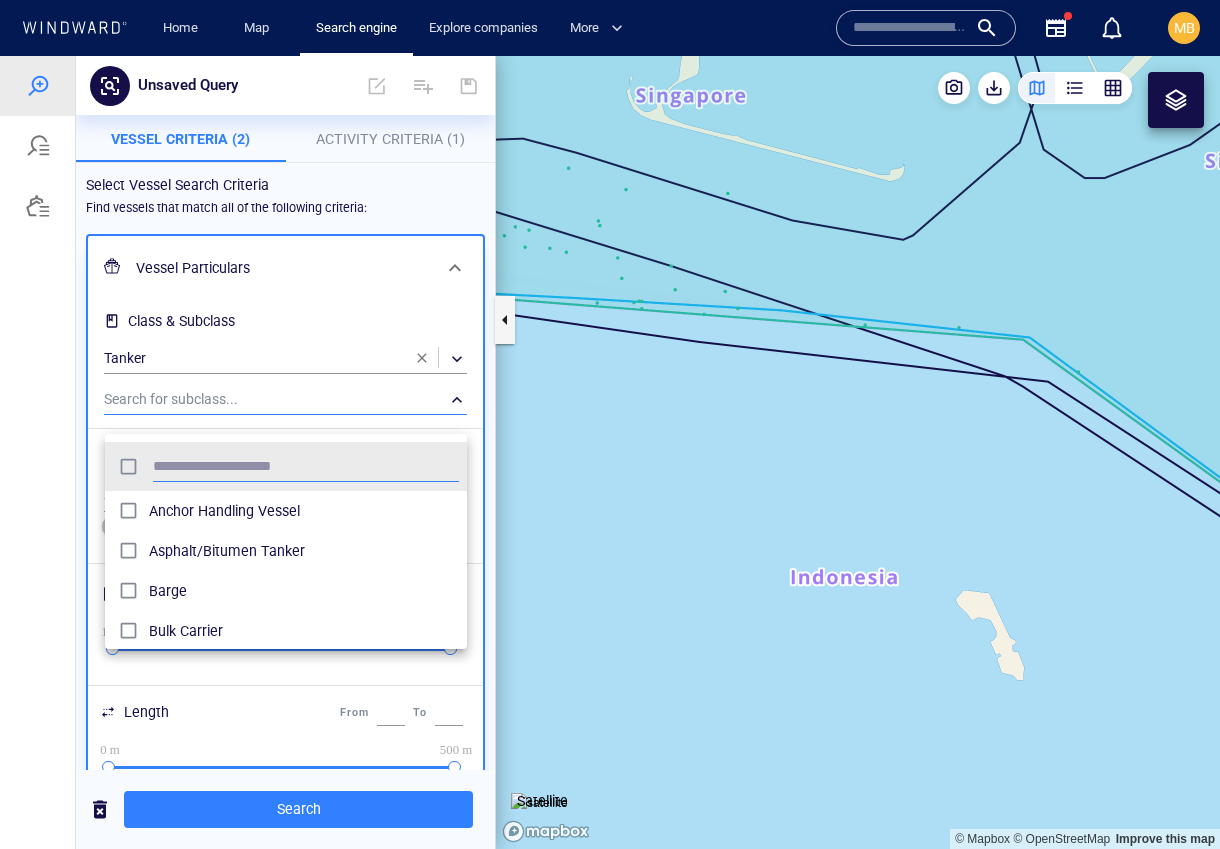 scroll, scrollTop: 1, scrollLeft: 1, axis: both 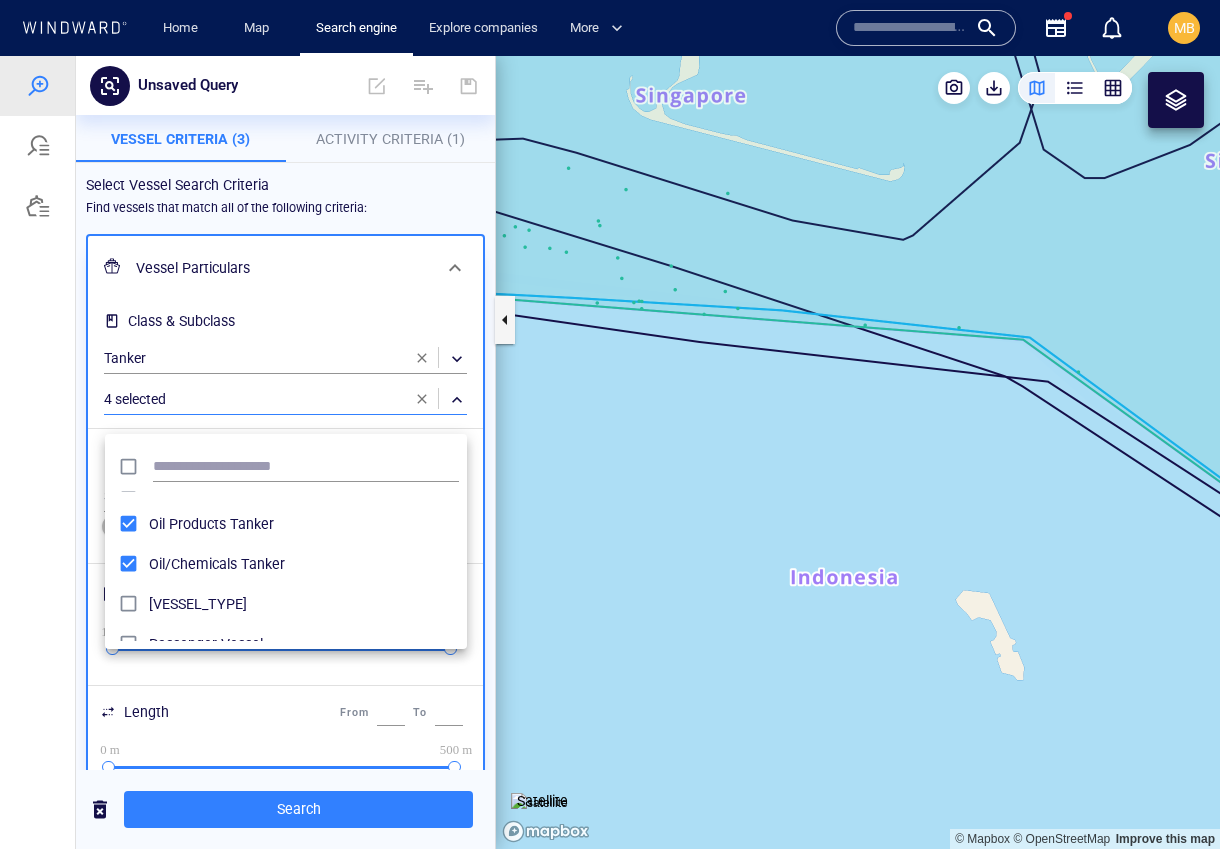 click at bounding box center (610, 452) 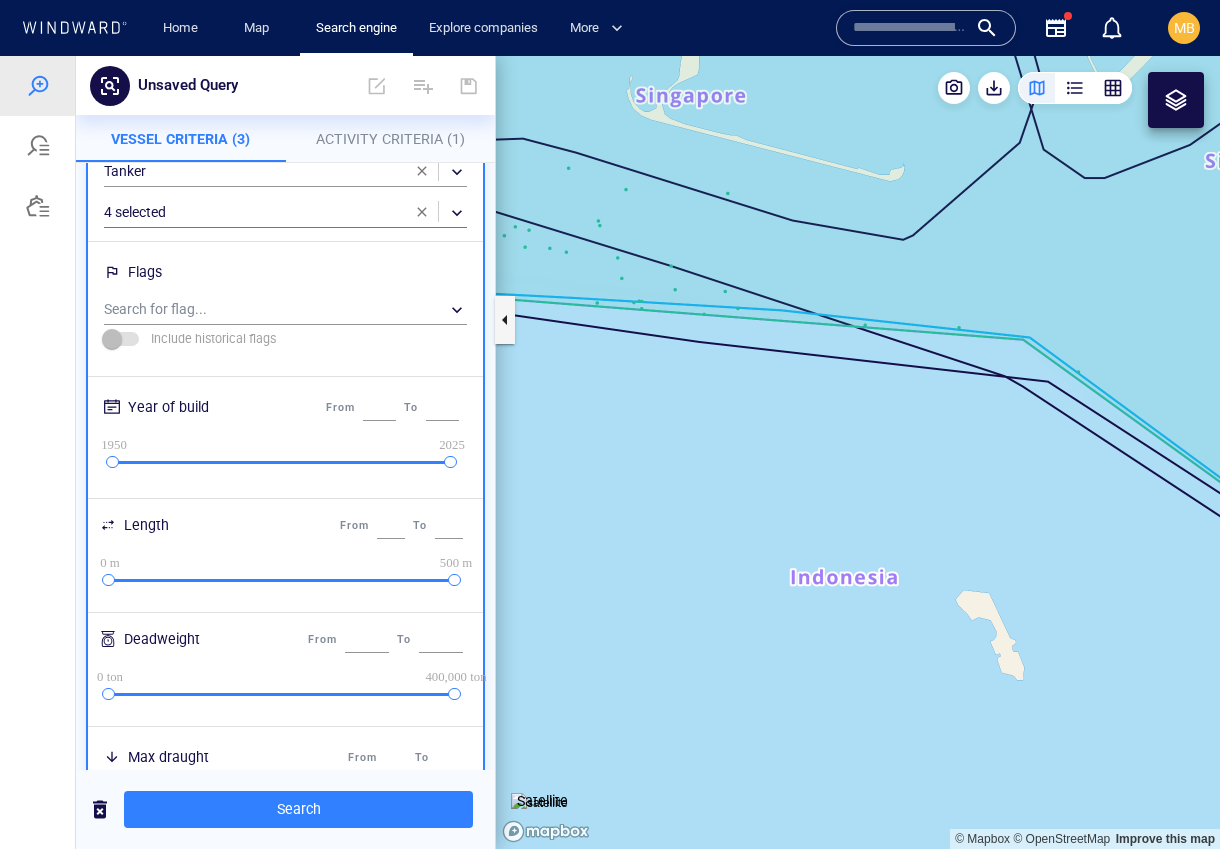 scroll, scrollTop: 236, scrollLeft: 0, axis: vertical 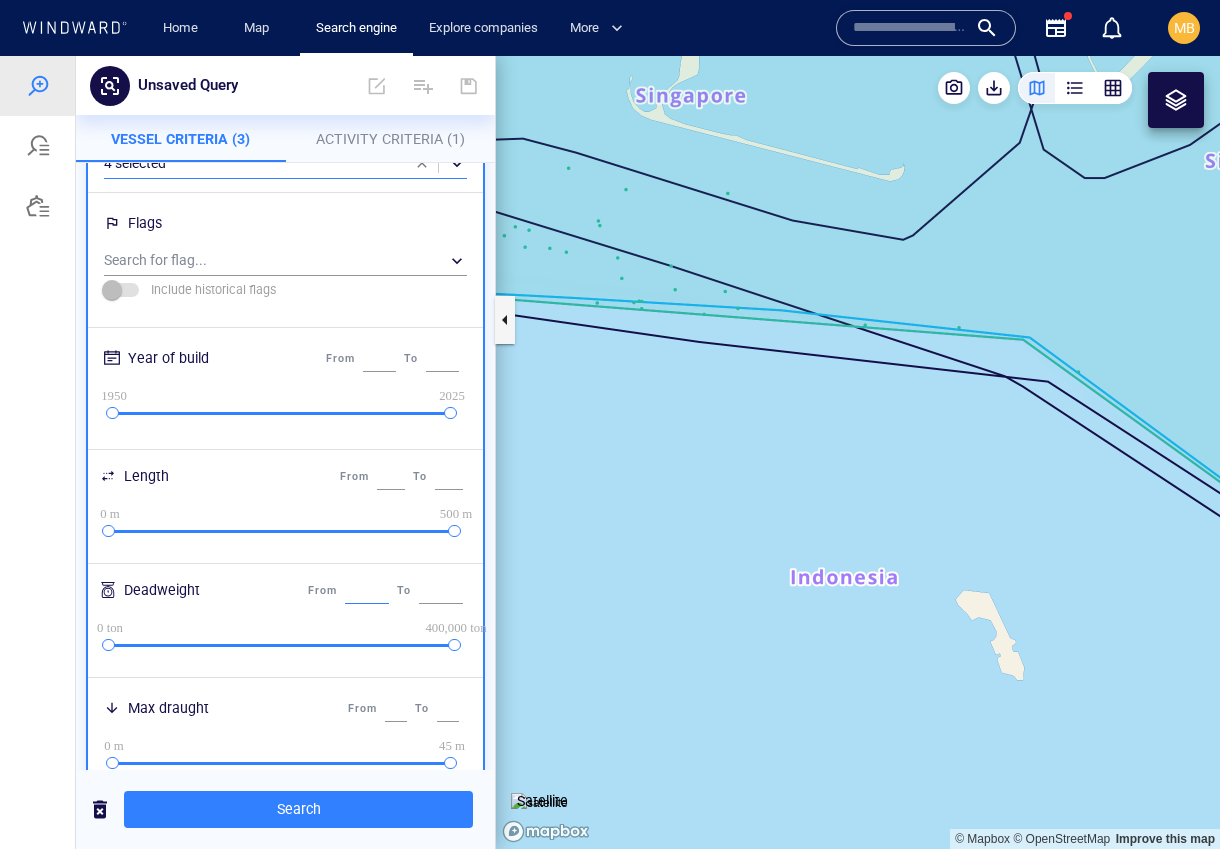 click on "*" at bounding box center [367, 591] 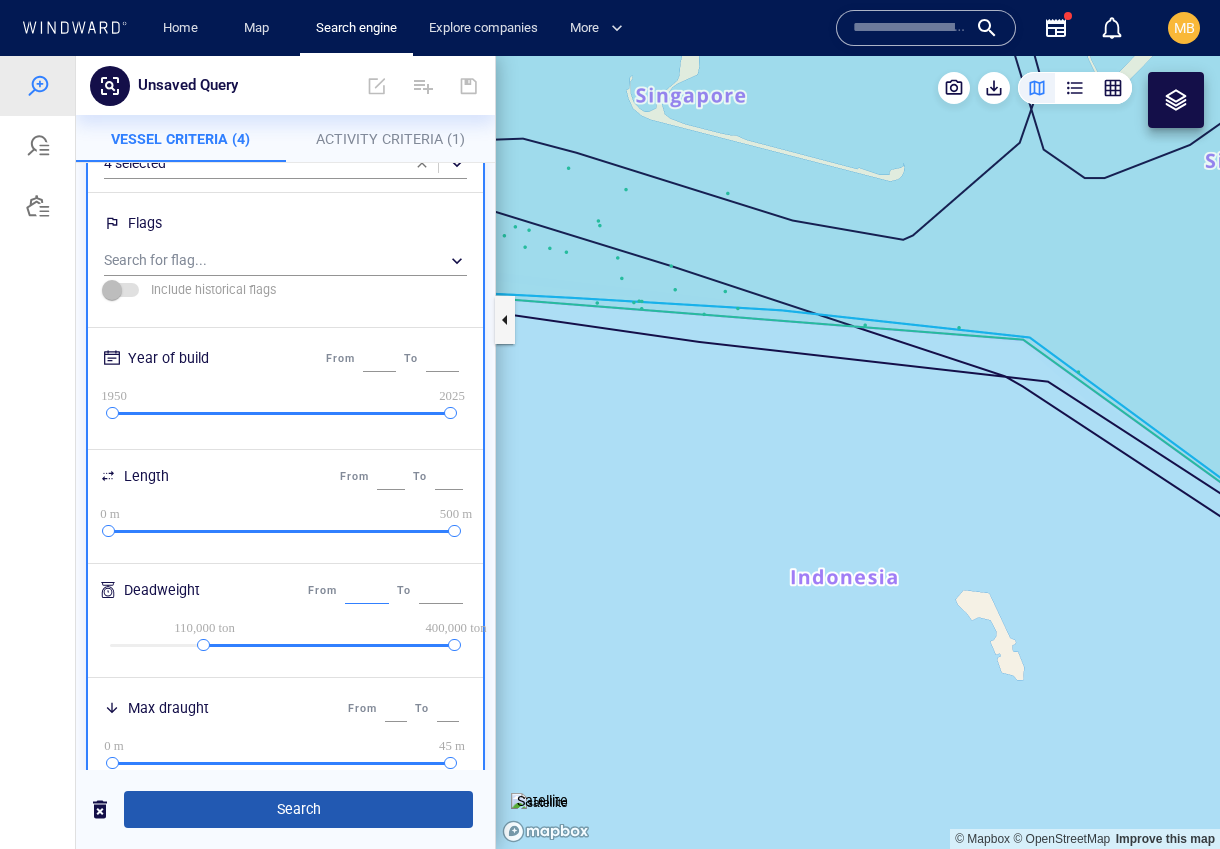 type on "******" 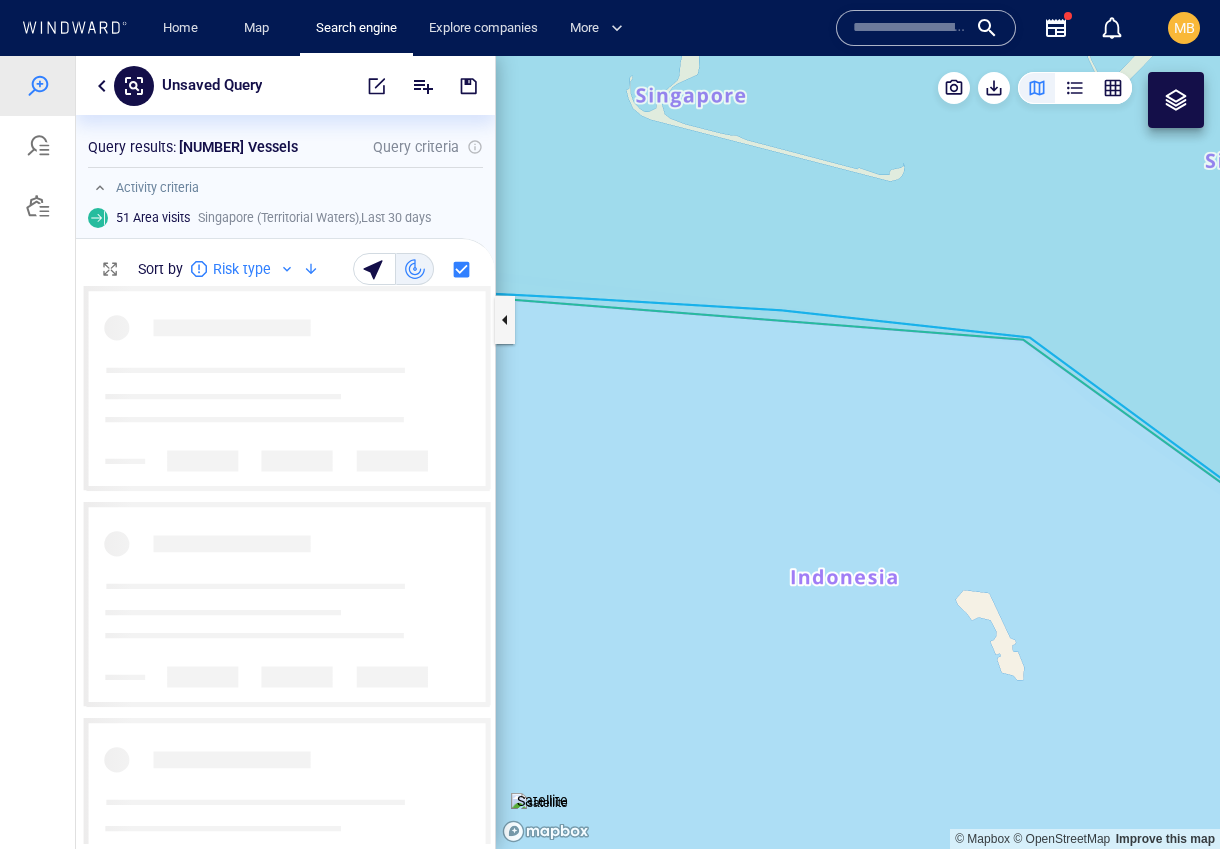 scroll, scrollTop: 558, scrollLeft: 419, axis: both 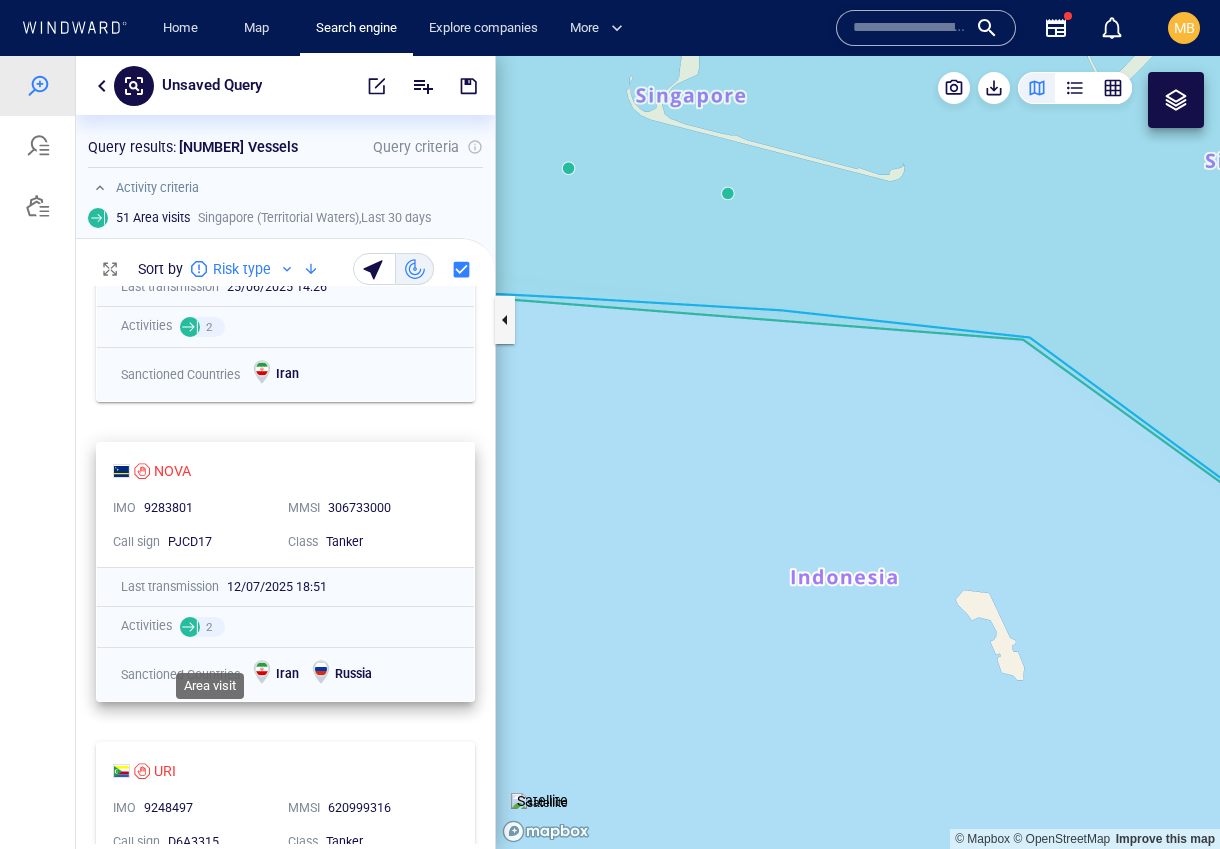 click at bounding box center [190, 627] 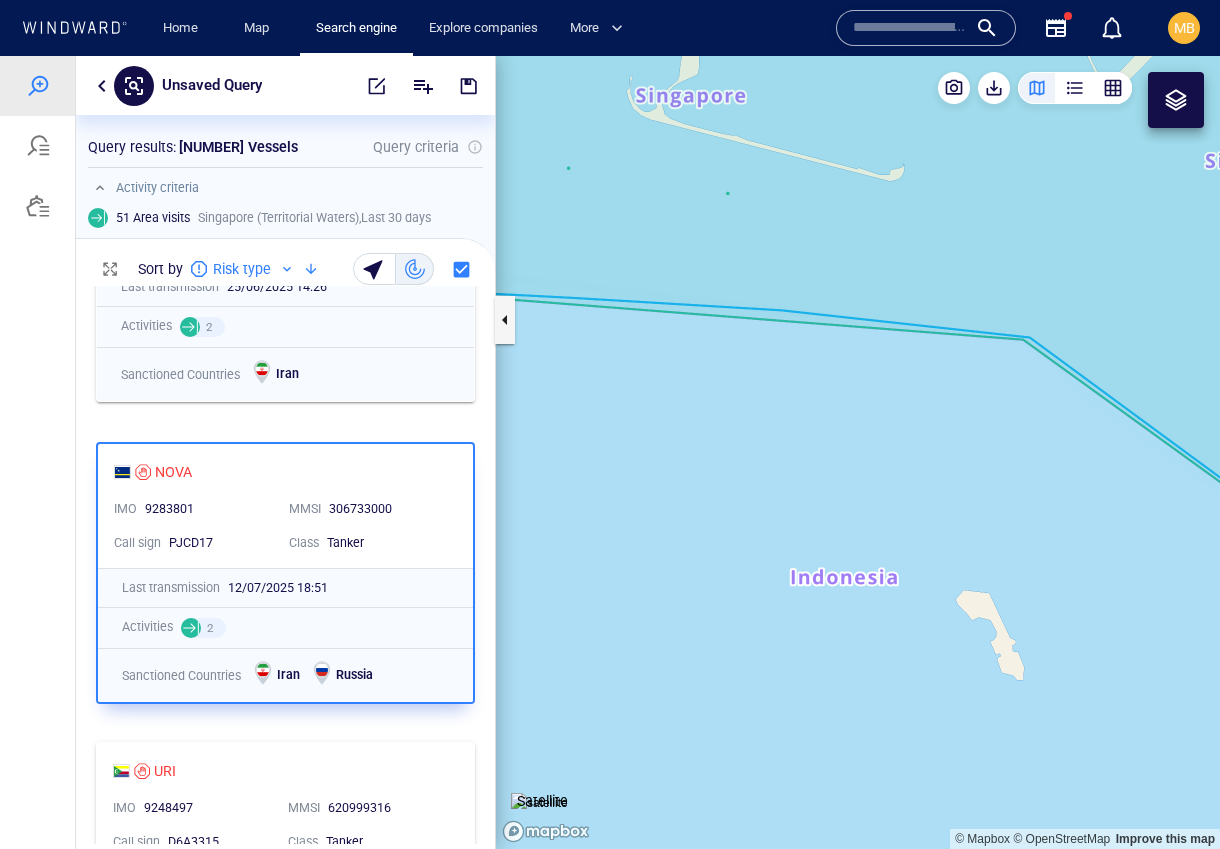 scroll, scrollTop: 176, scrollLeft: 0, axis: vertical 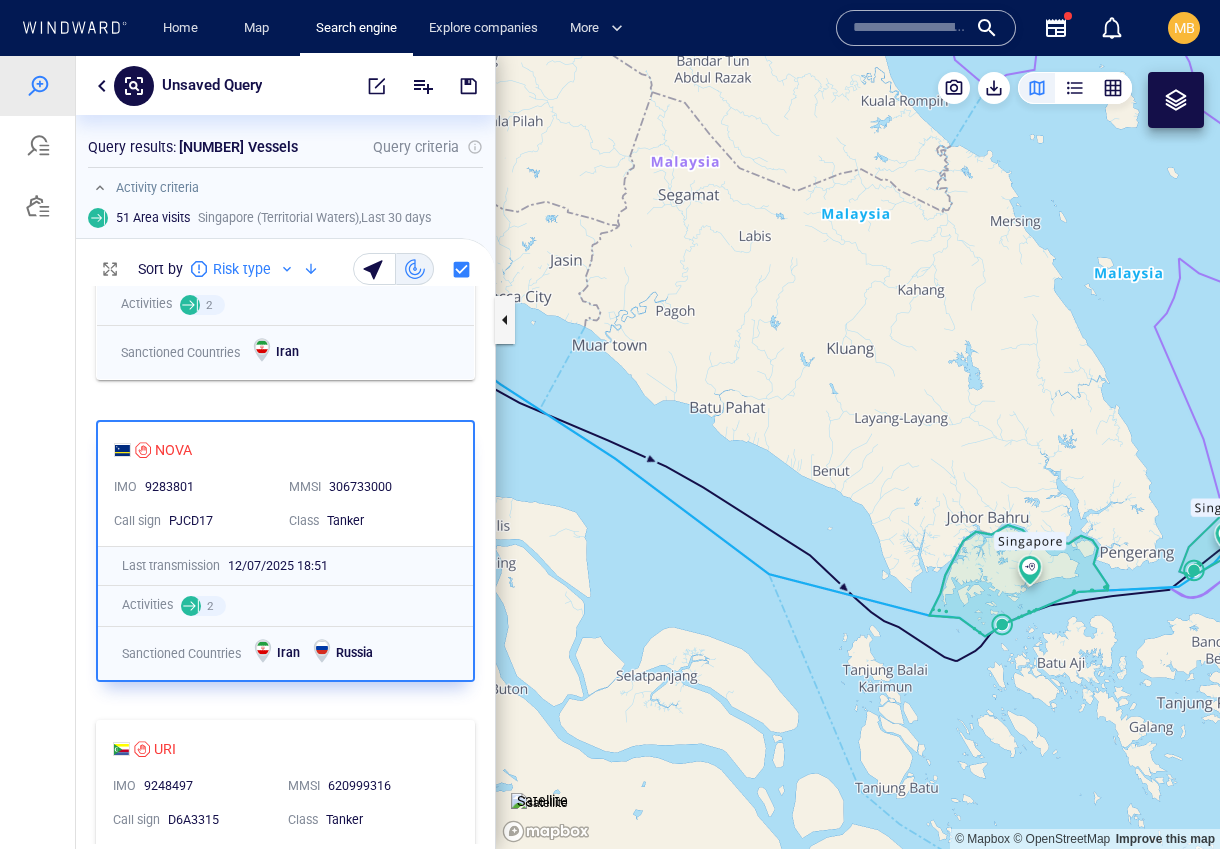 drag, startPoint x: 1023, startPoint y: 556, endPoint x: 929, endPoint y: 523, distance: 99.62429 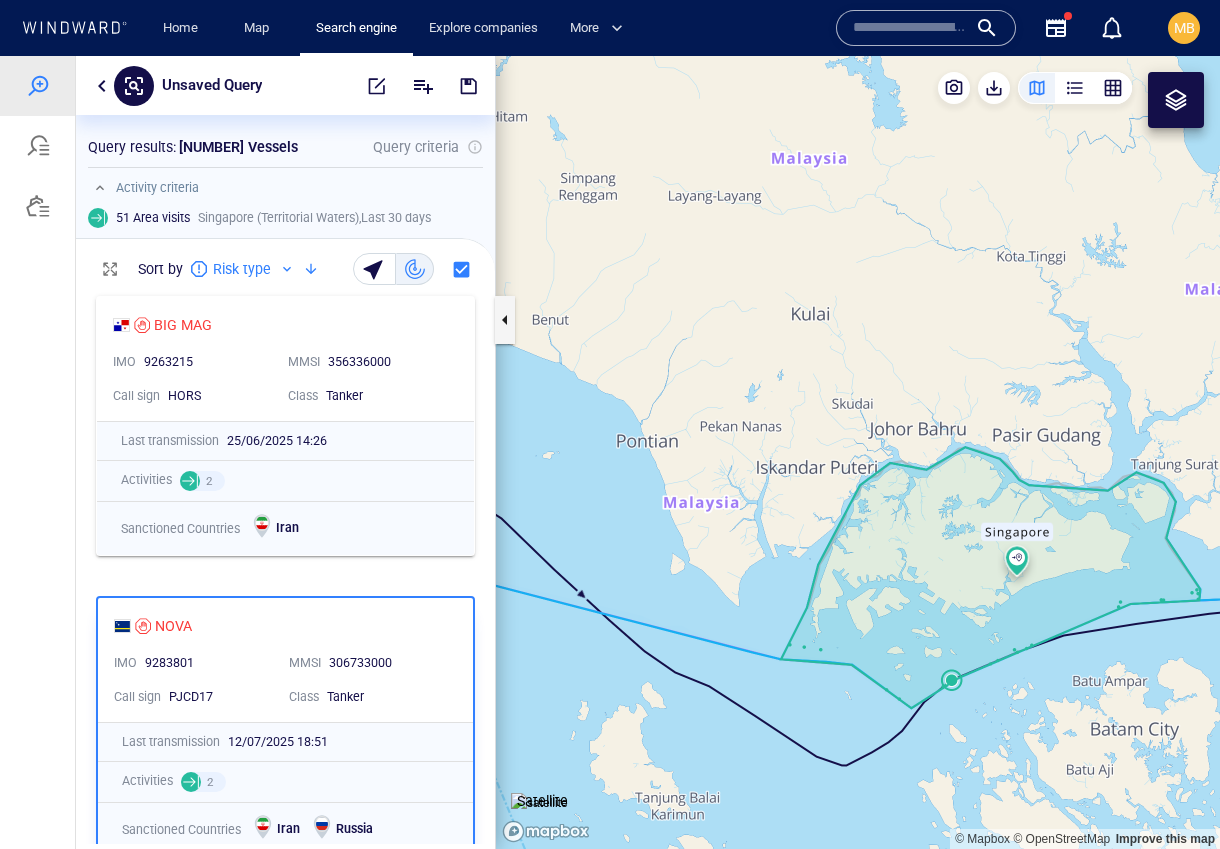 scroll, scrollTop: 0, scrollLeft: 0, axis: both 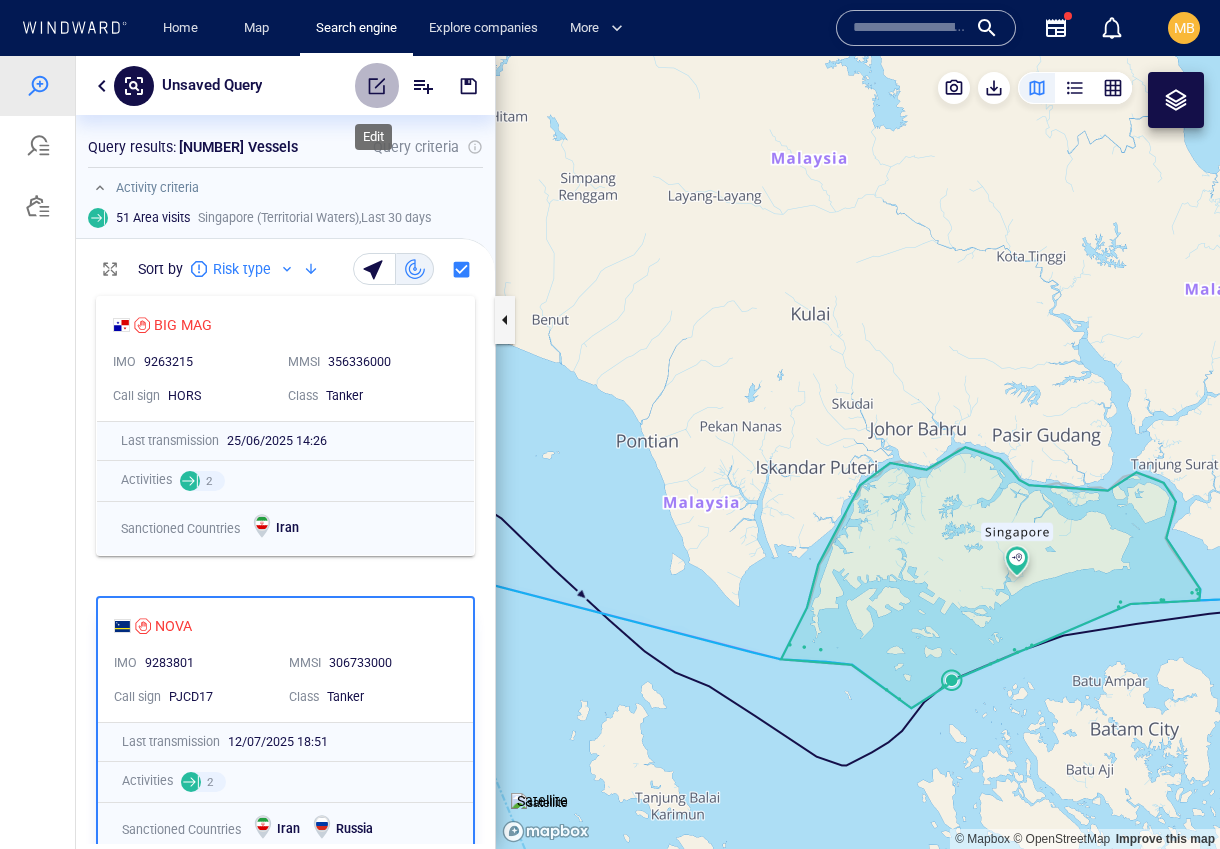 click at bounding box center (377, 86) 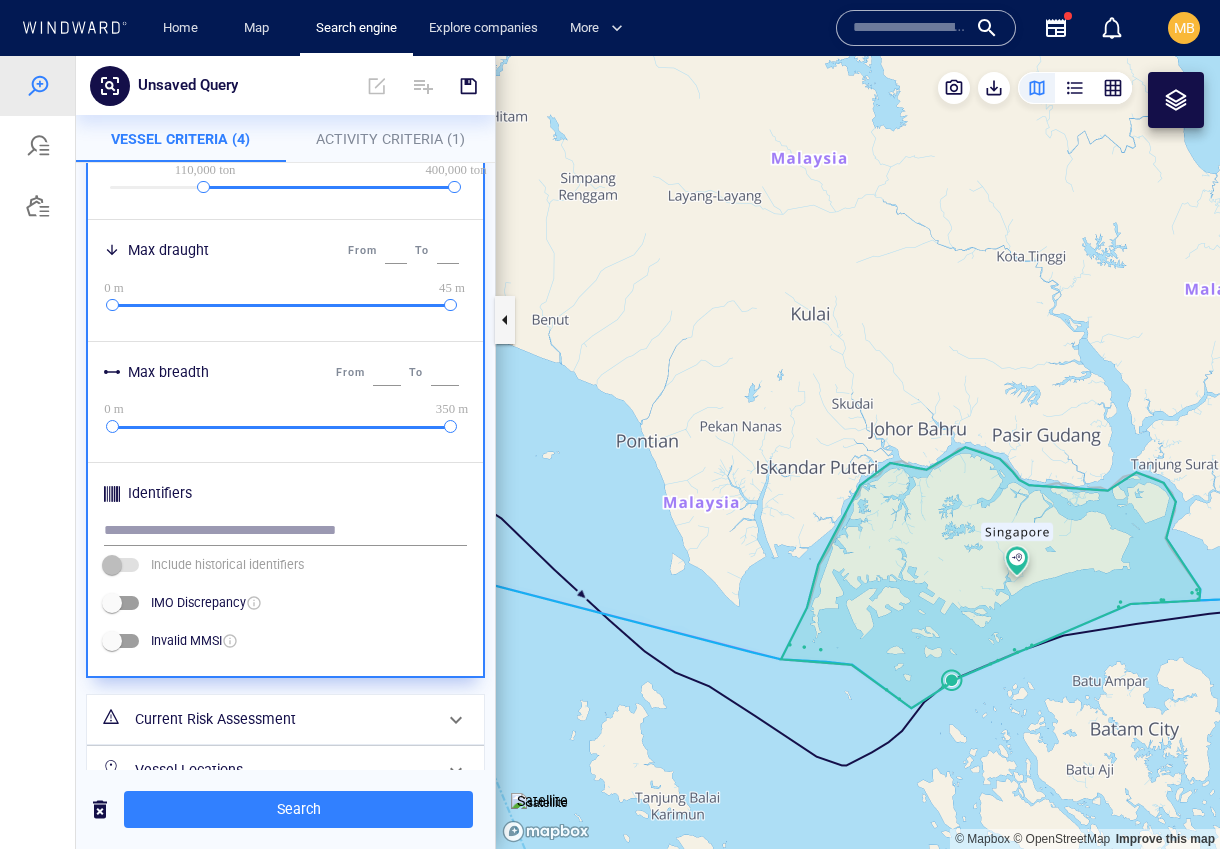 scroll, scrollTop: 722, scrollLeft: 0, axis: vertical 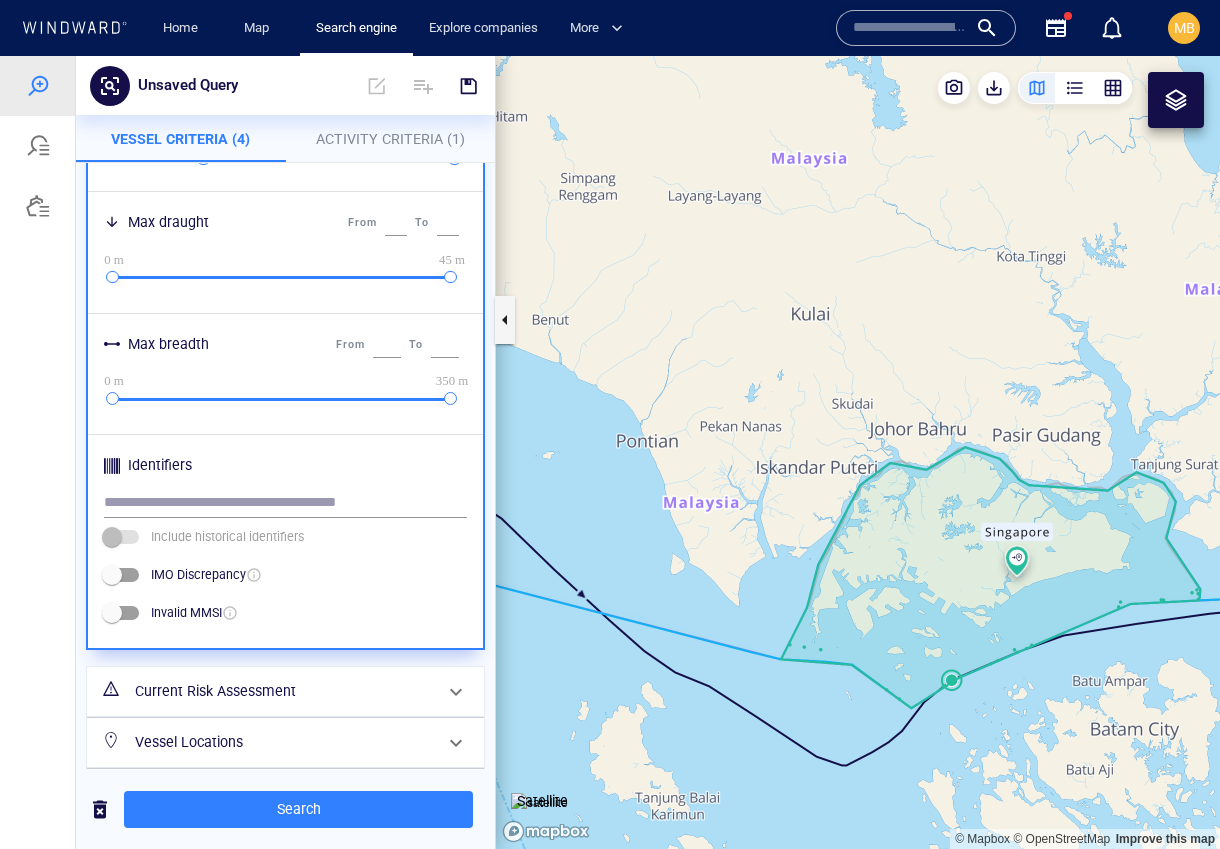 click on "Activity Criteria (1)" at bounding box center (390, 139) 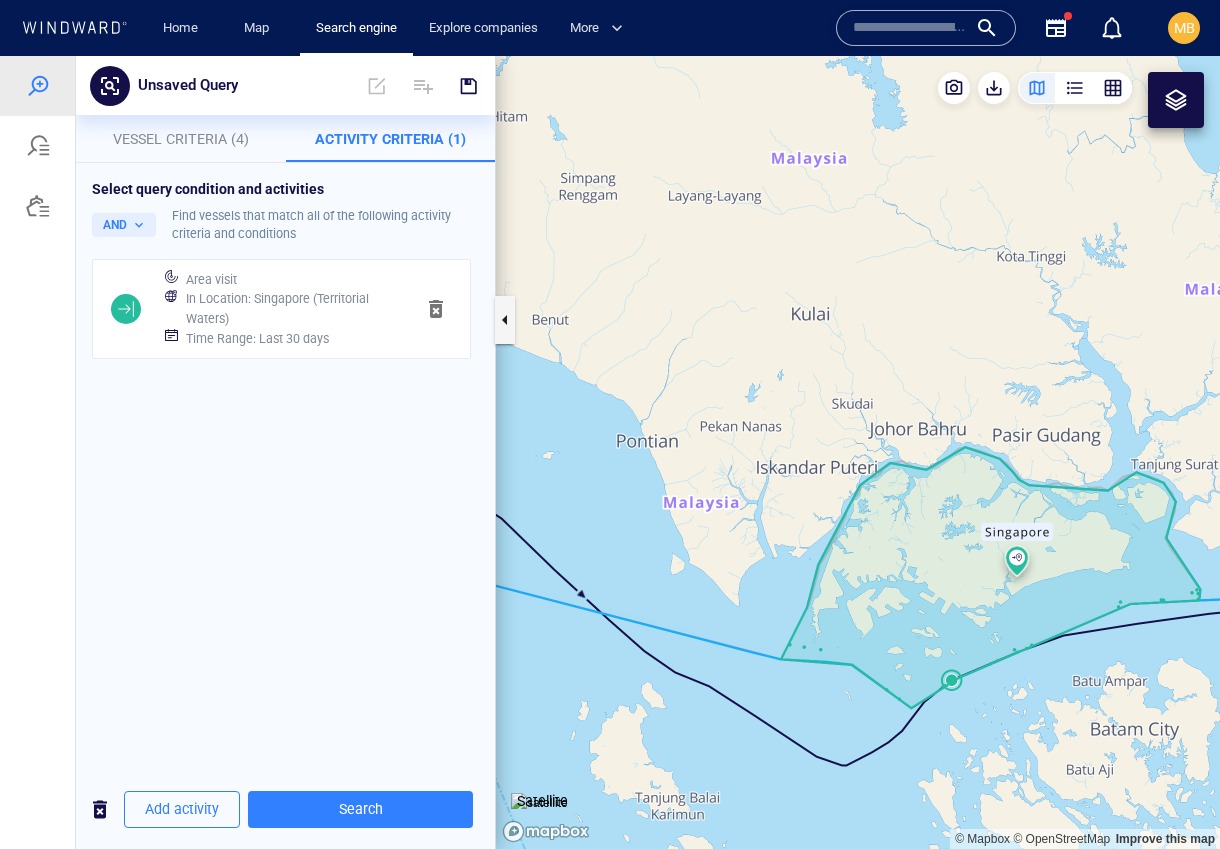 scroll, scrollTop: 0, scrollLeft: 0, axis: both 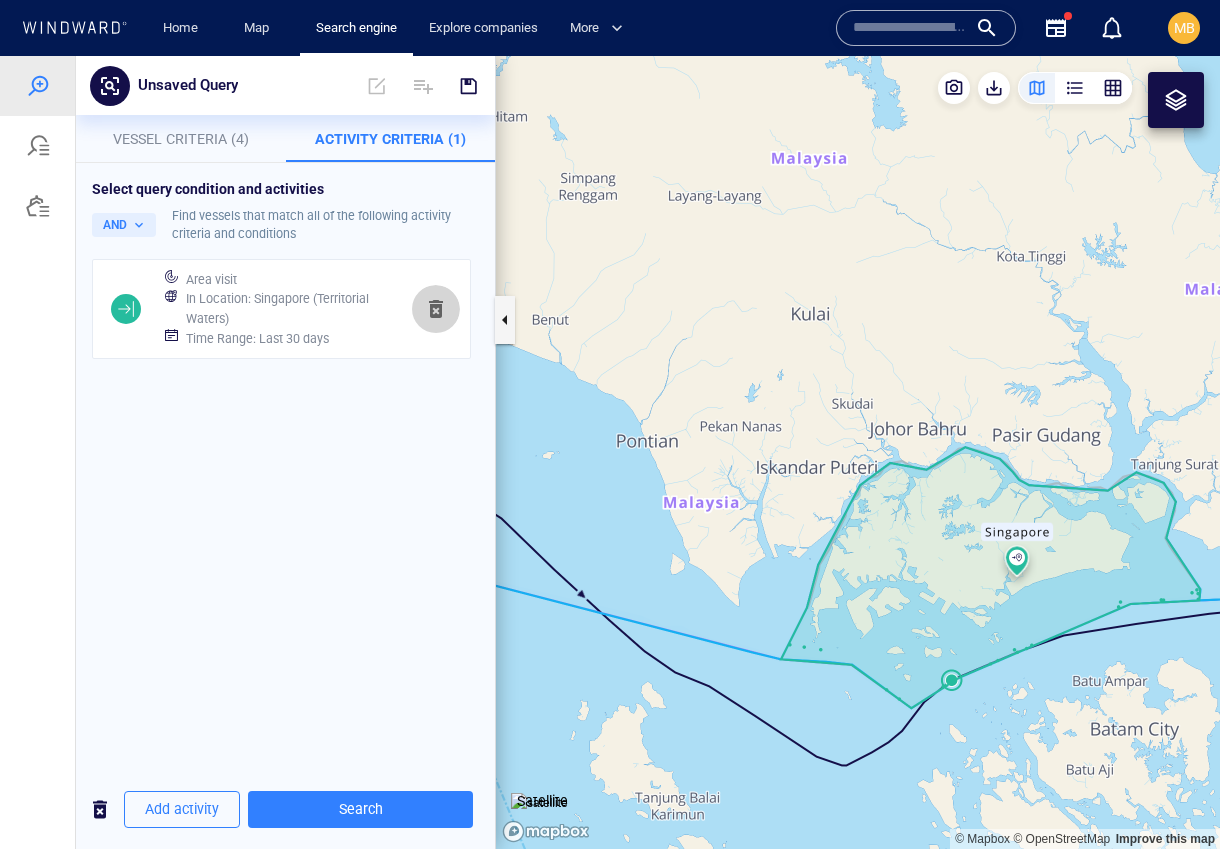 click at bounding box center [436, 309] 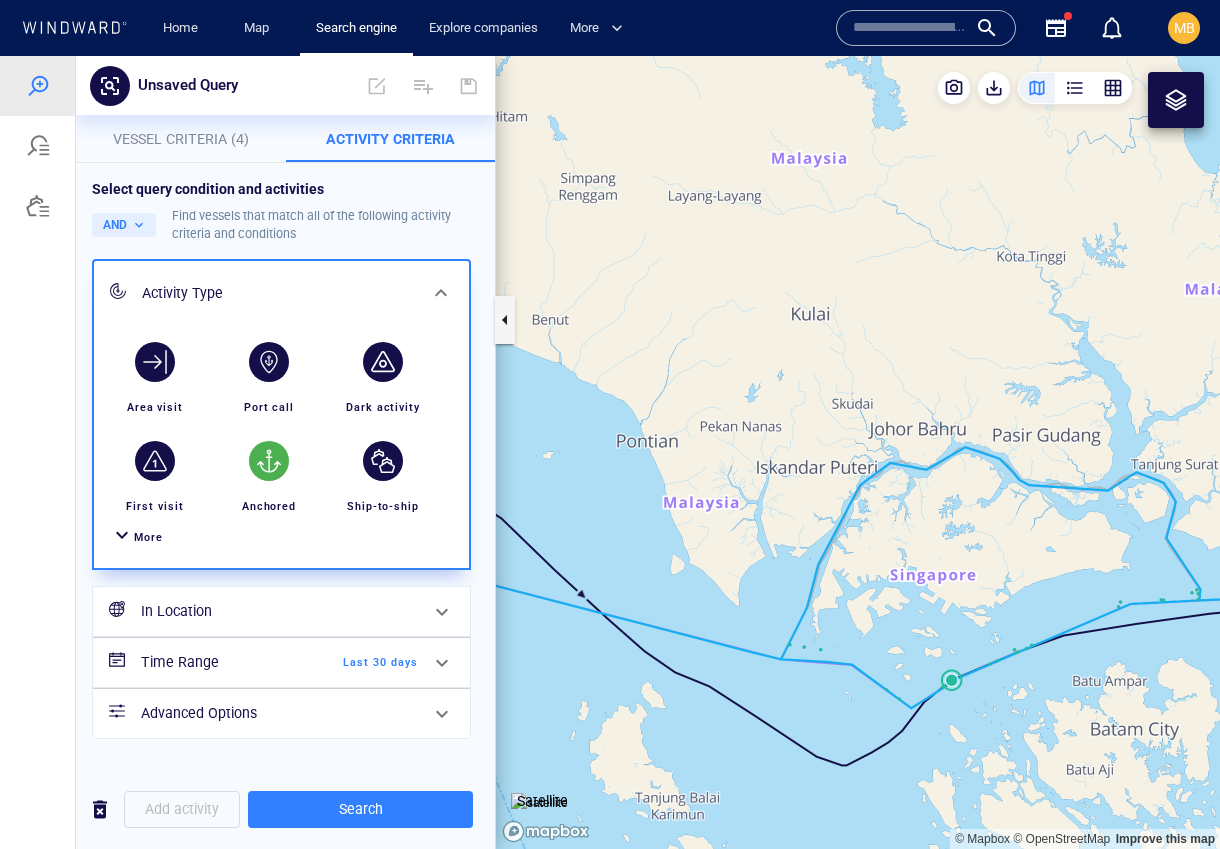 scroll, scrollTop: 76, scrollLeft: 0, axis: vertical 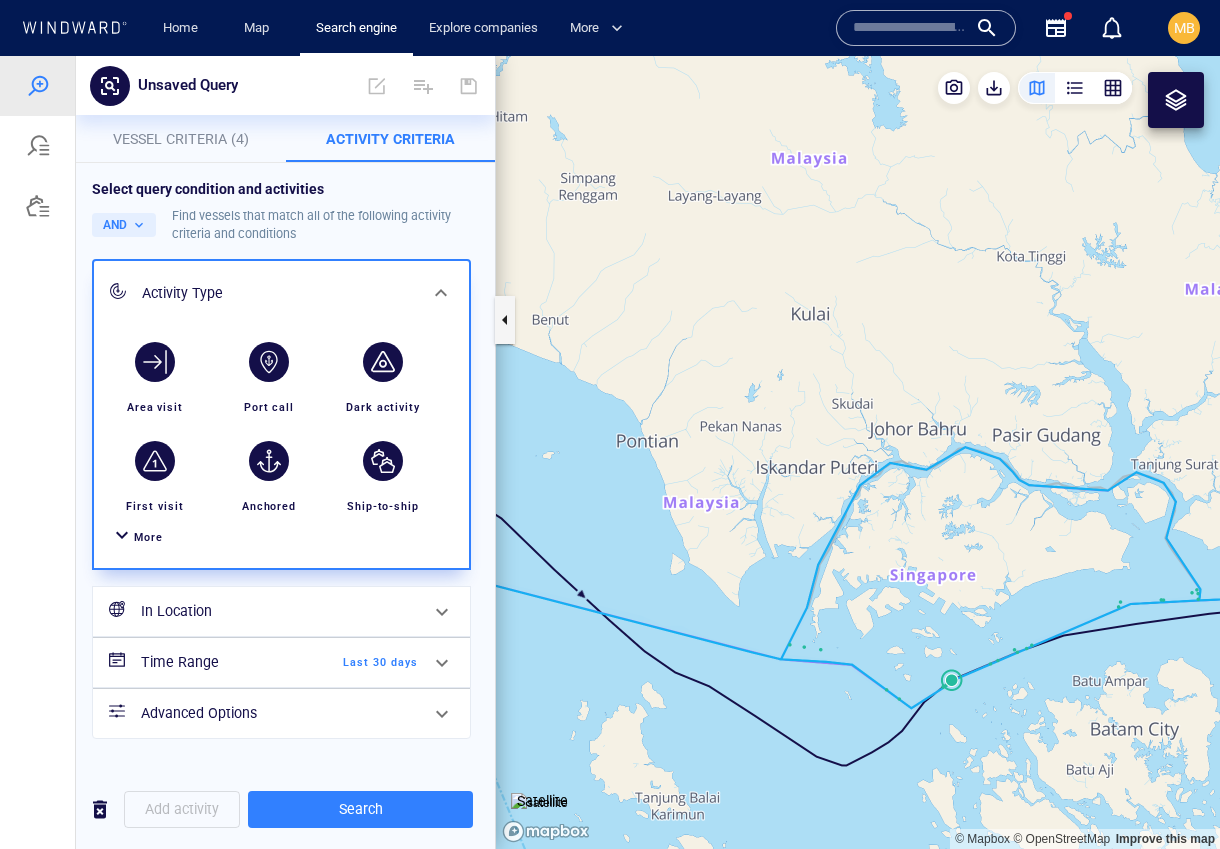 click on "More" at bounding box center (148, 537) 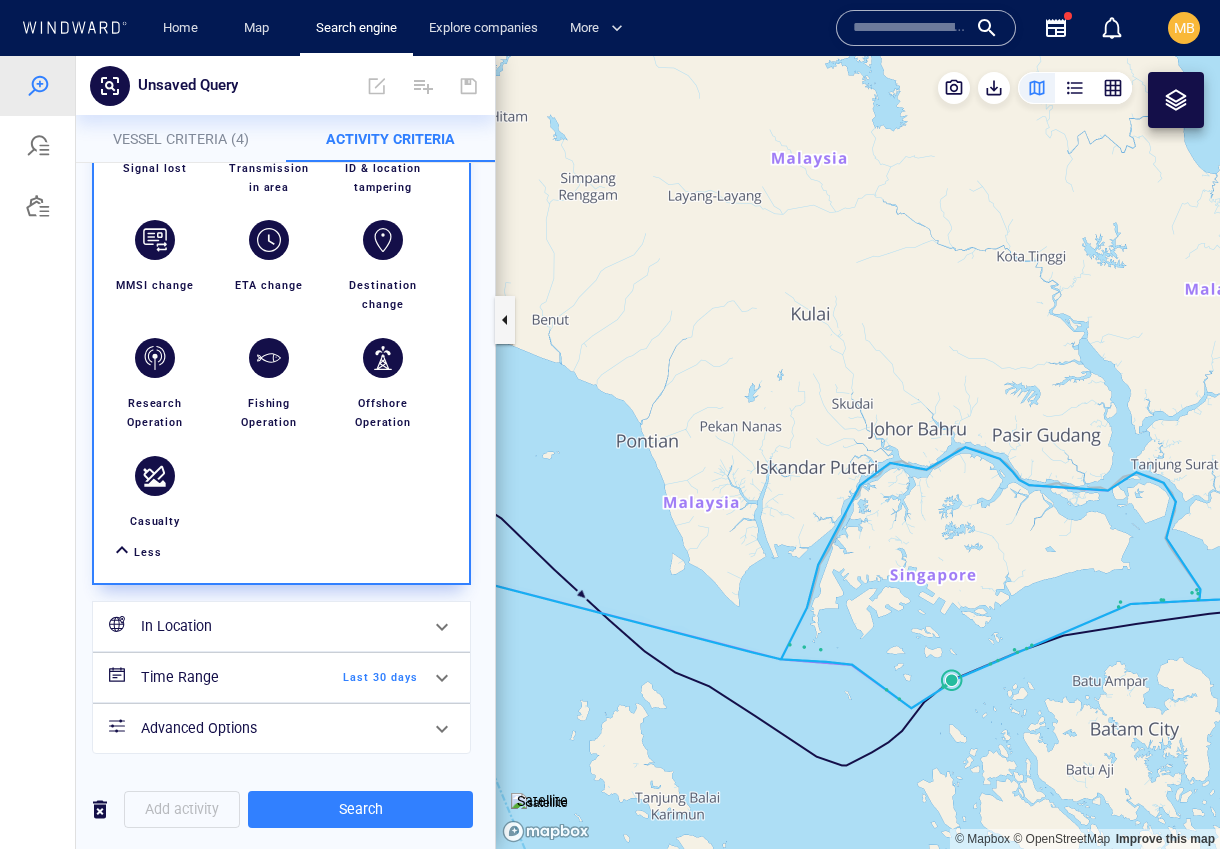 scroll, scrollTop: 736, scrollLeft: 0, axis: vertical 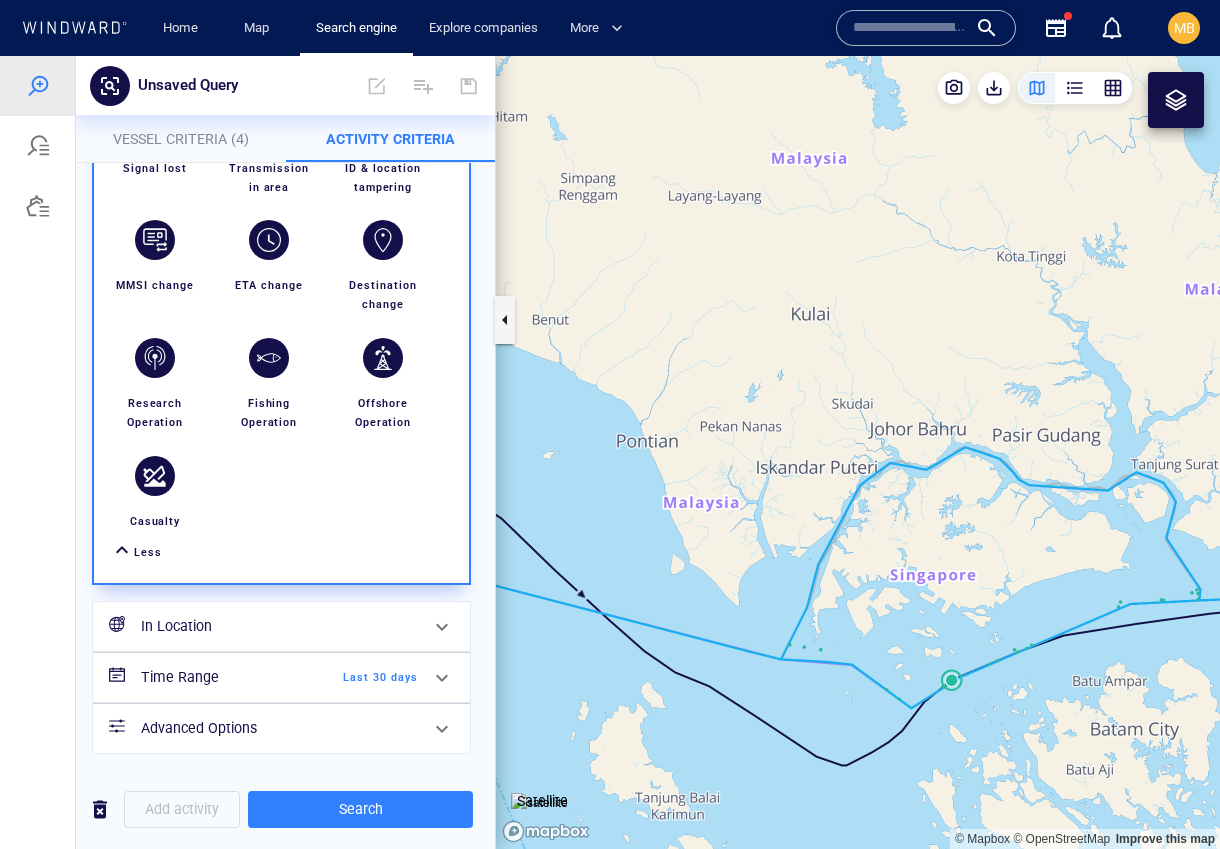 click on "In Location" at bounding box center (279, 626) 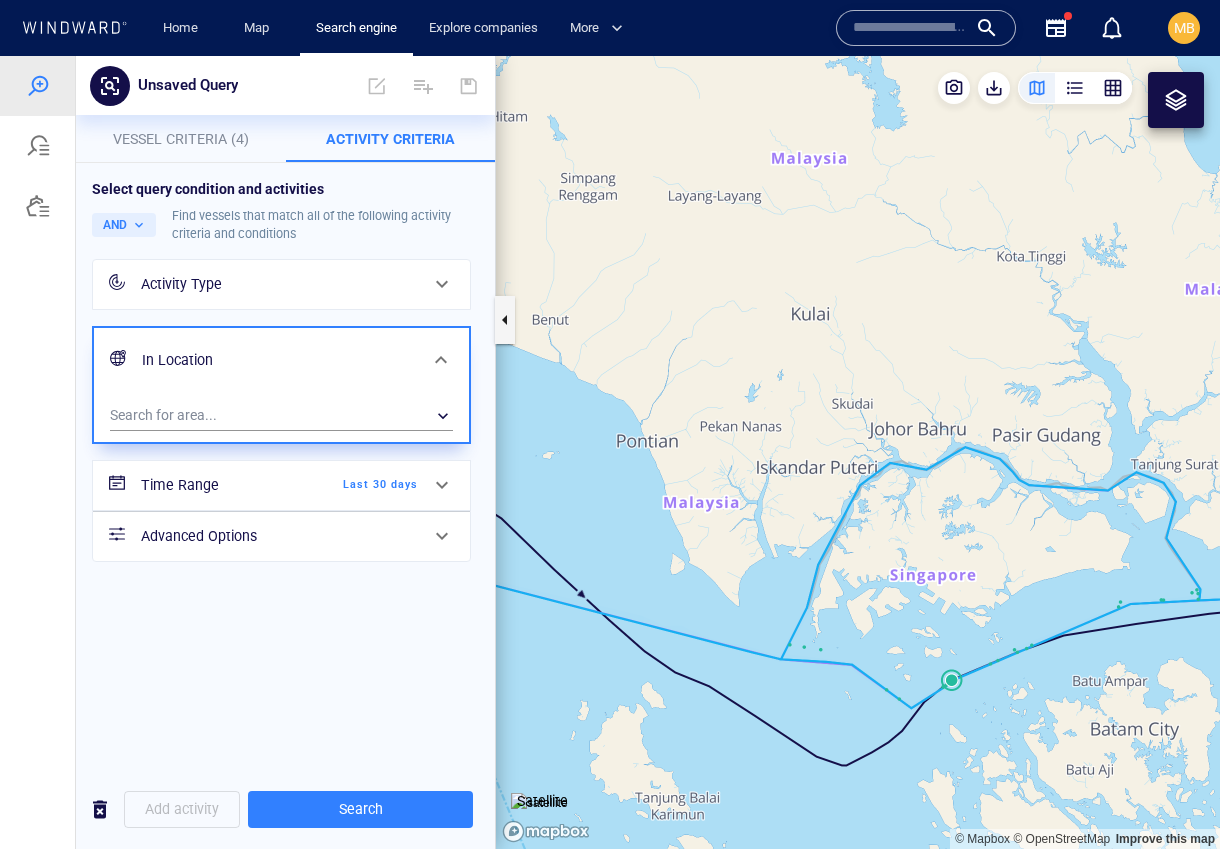 scroll, scrollTop: 0, scrollLeft: 0, axis: both 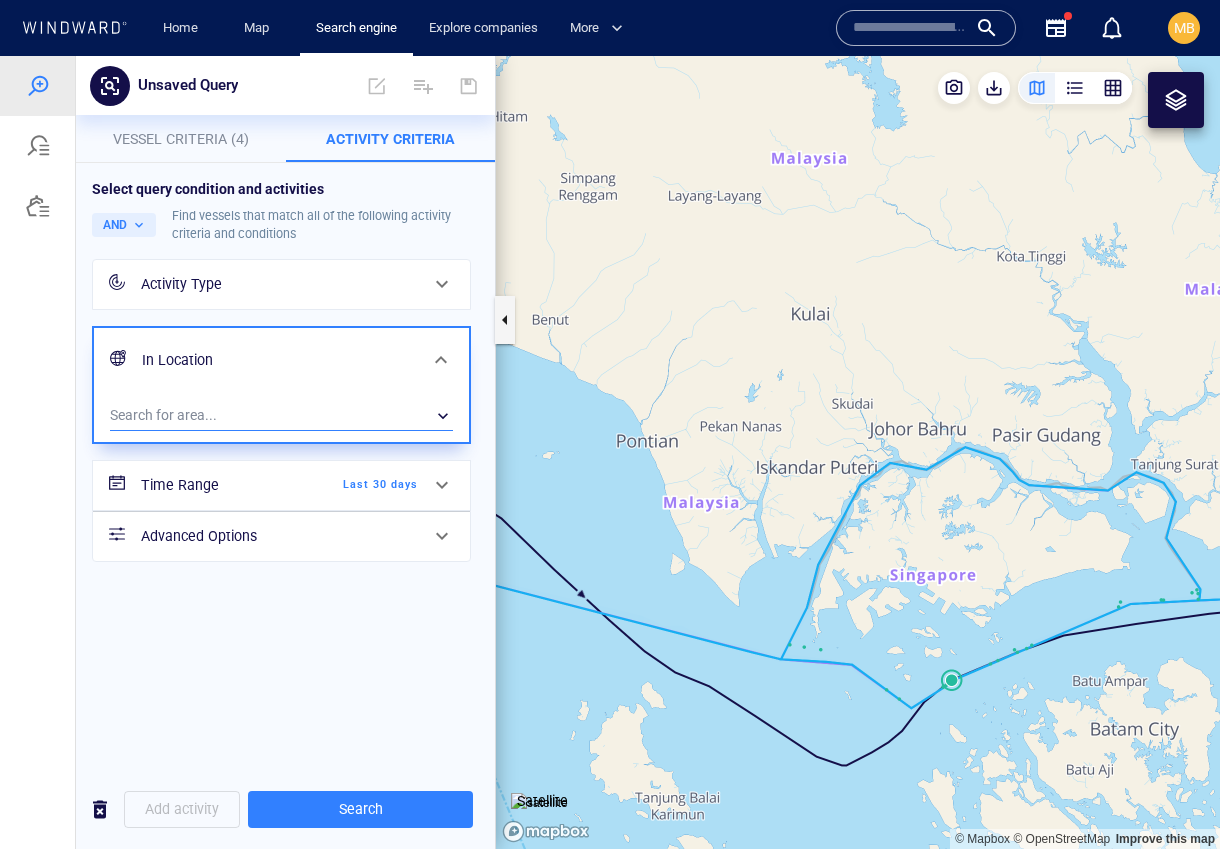 click on "​" at bounding box center [281, 416] 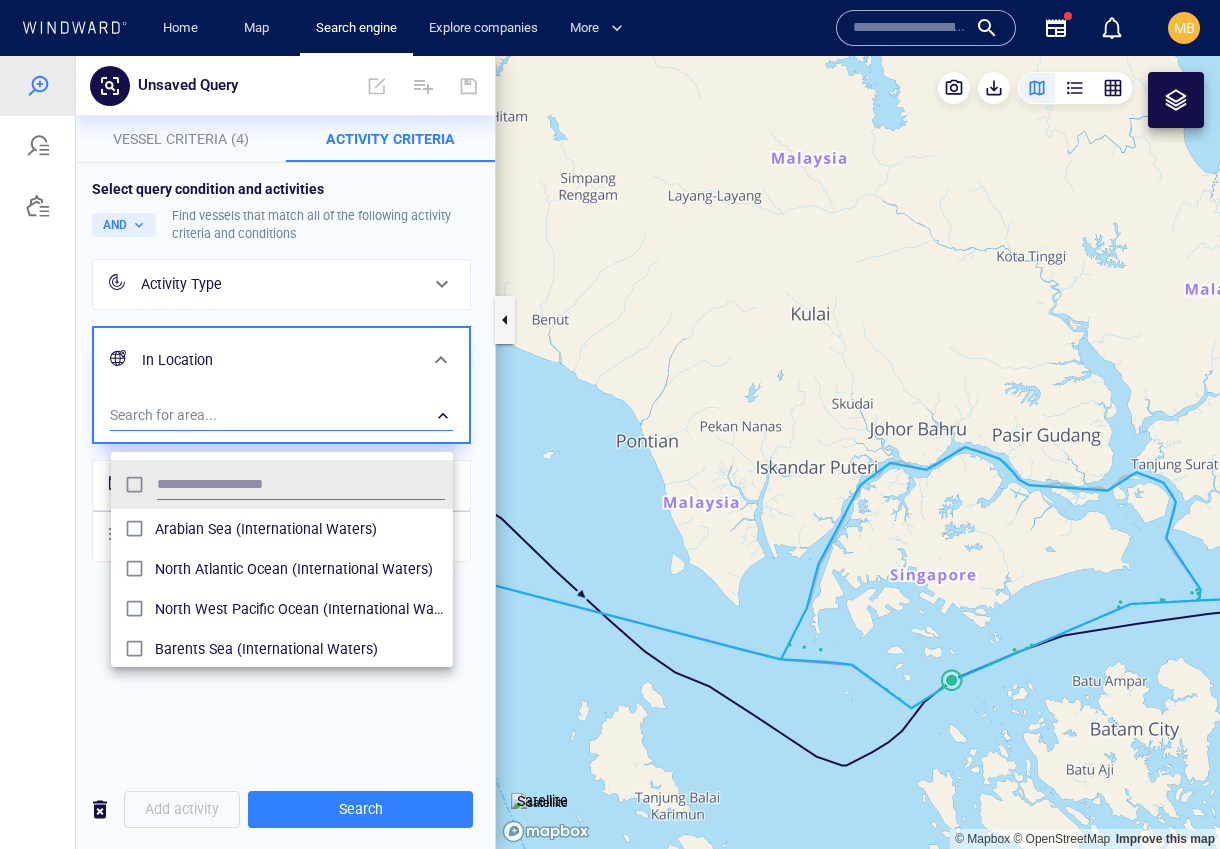 scroll, scrollTop: 203, scrollLeft: 342, axis: both 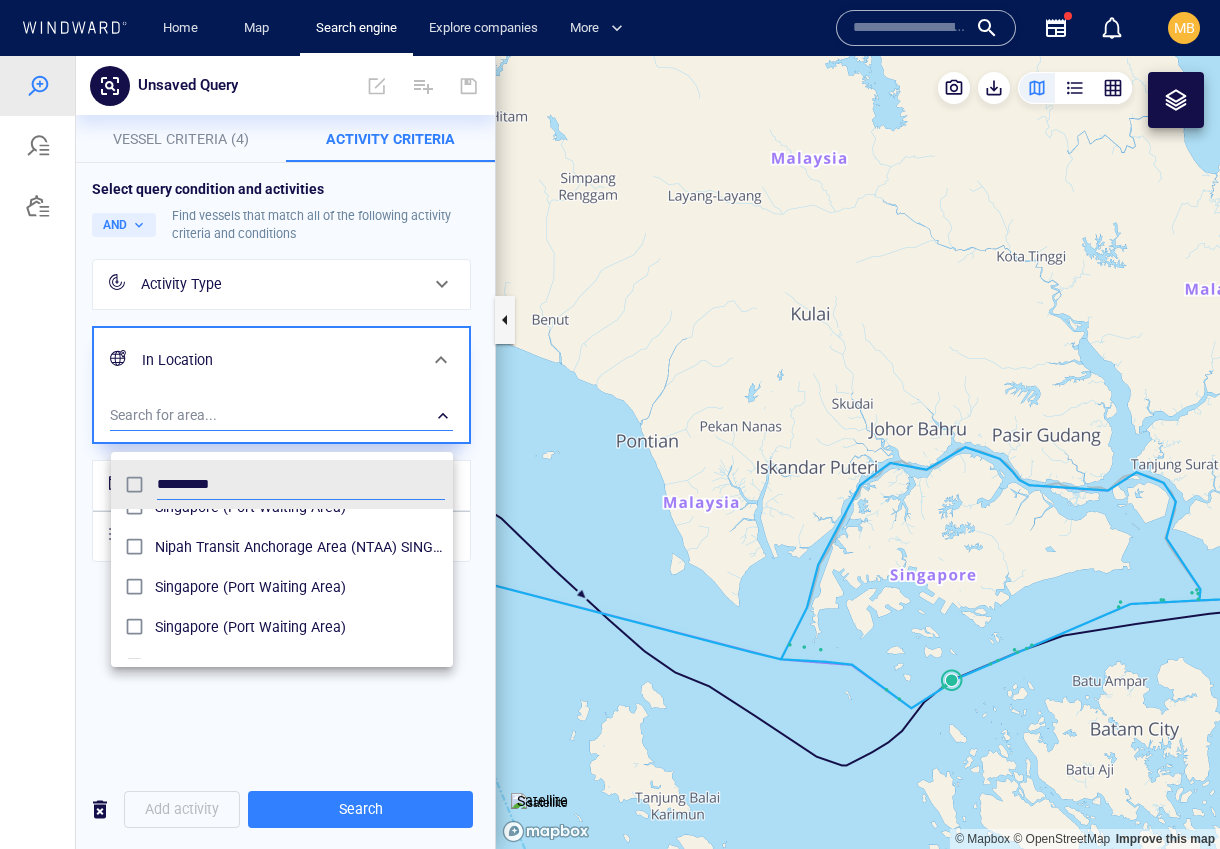 type on "*********" 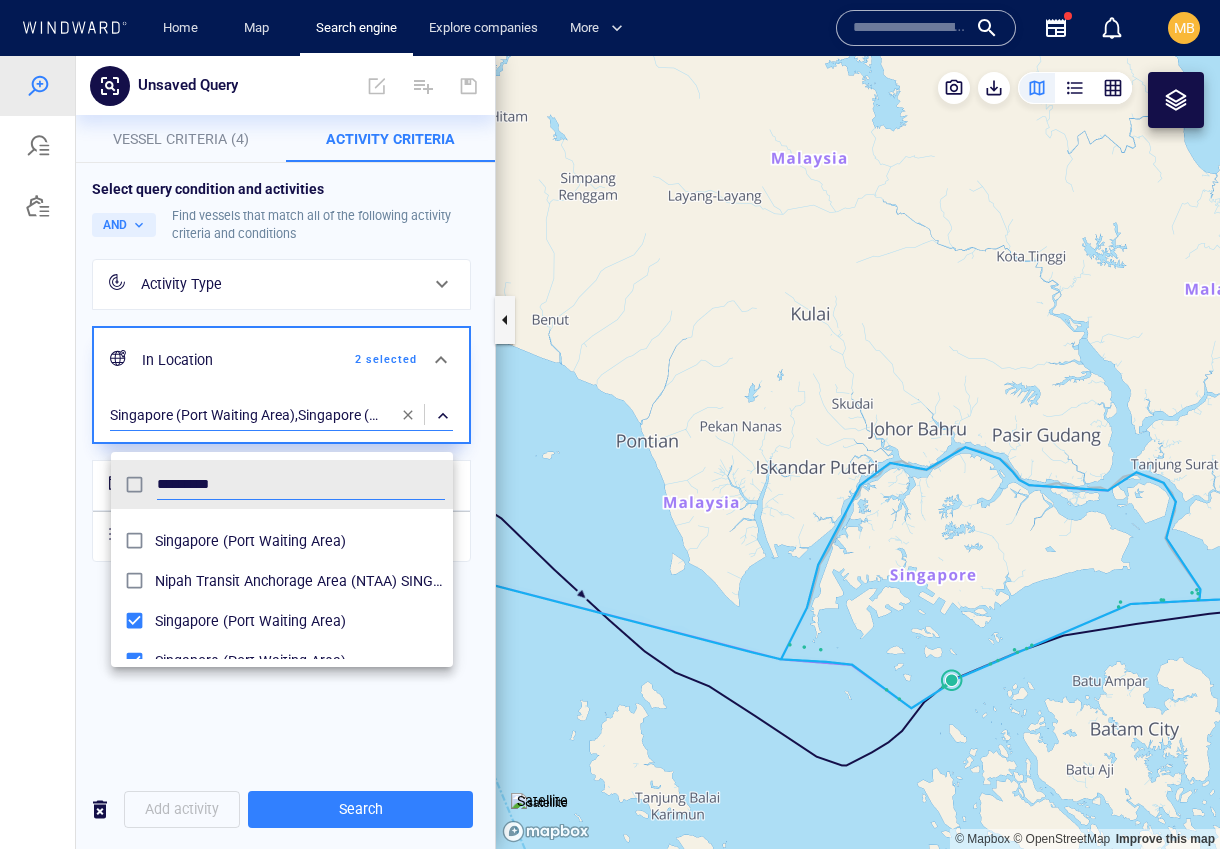 scroll, scrollTop: 127, scrollLeft: 0, axis: vertical 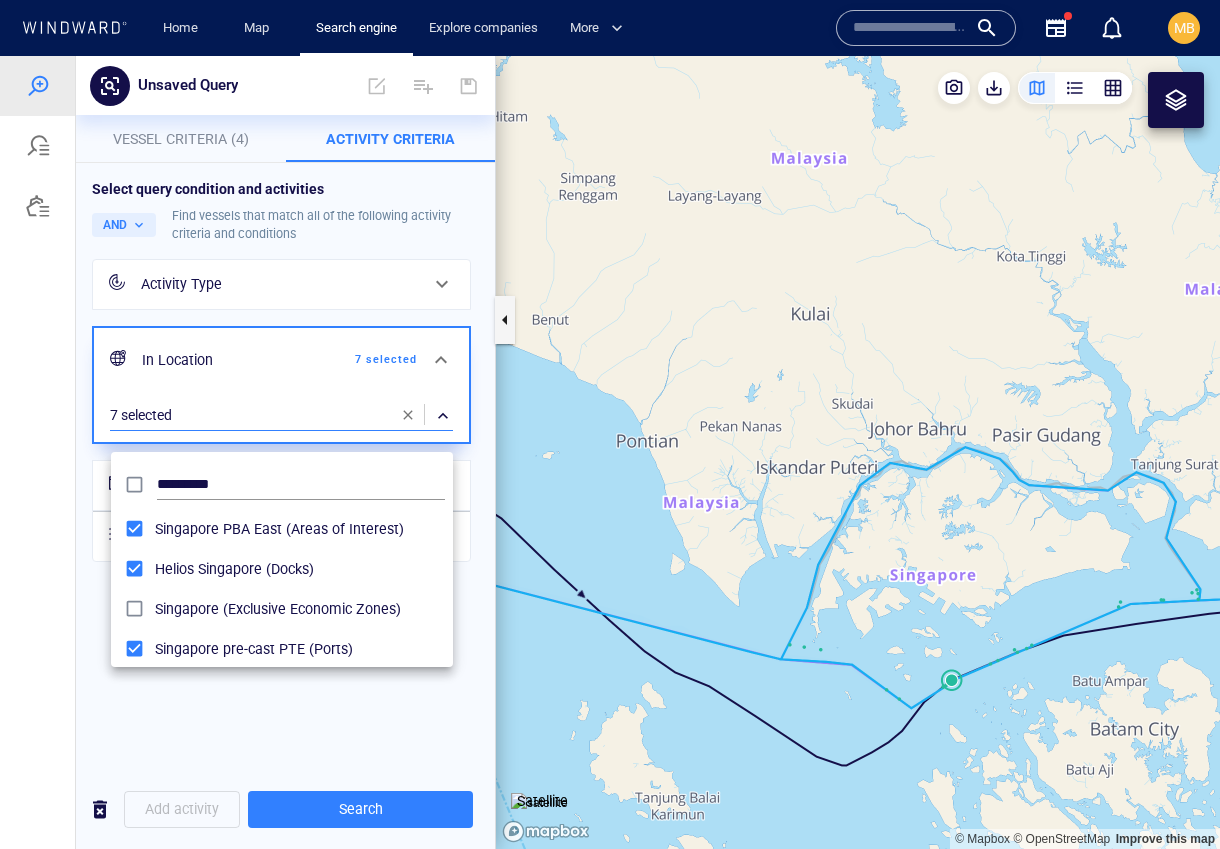 click at bounding box center [610, 452] 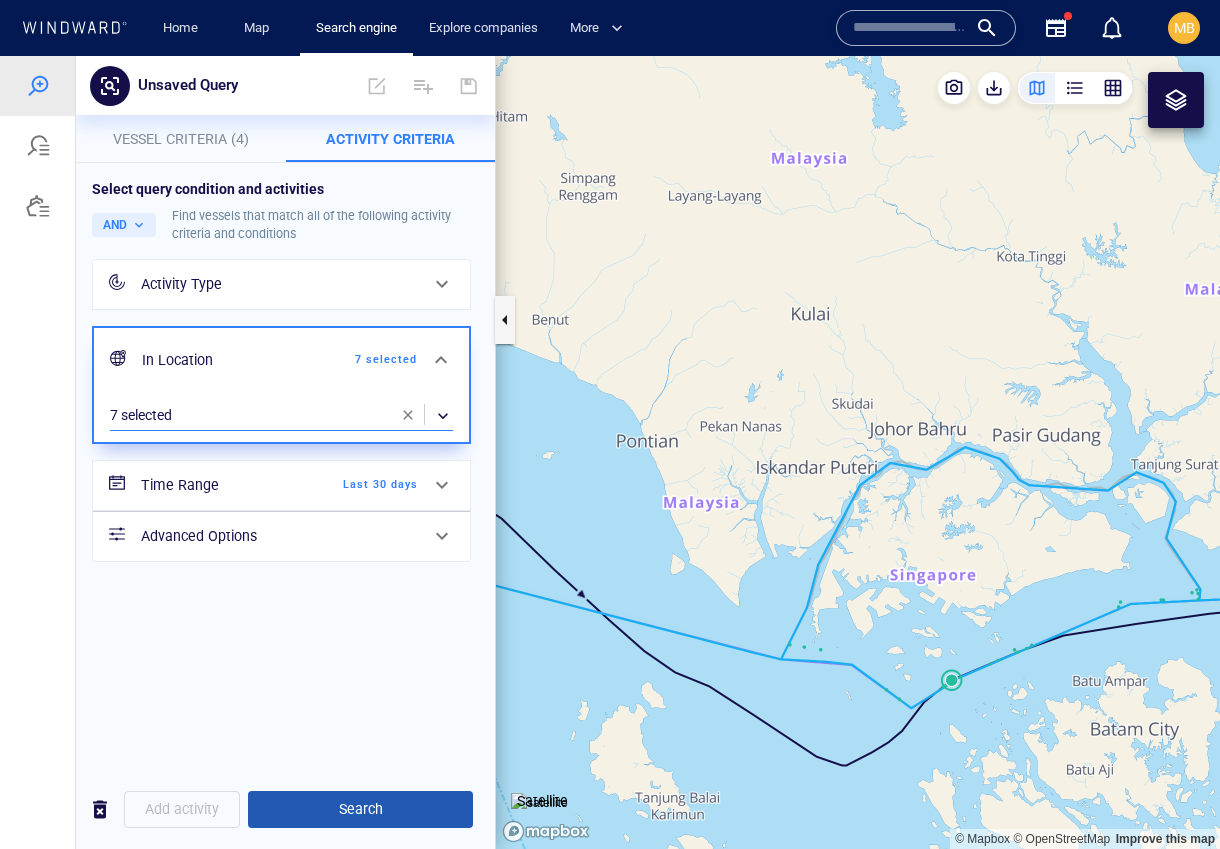 click on "Search" at bounding box center [360, 809] 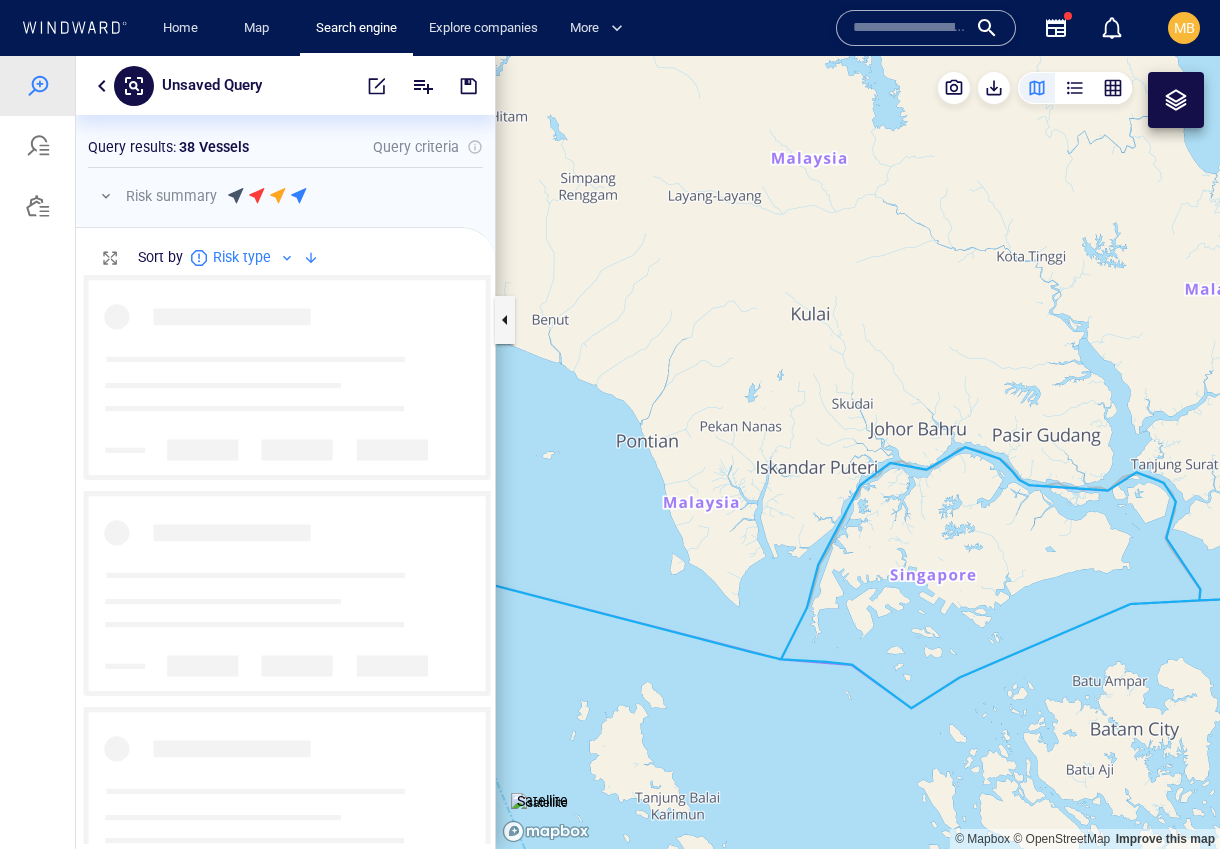 scroll, scrollTop: 1, scrollLeft: 1, axis: both 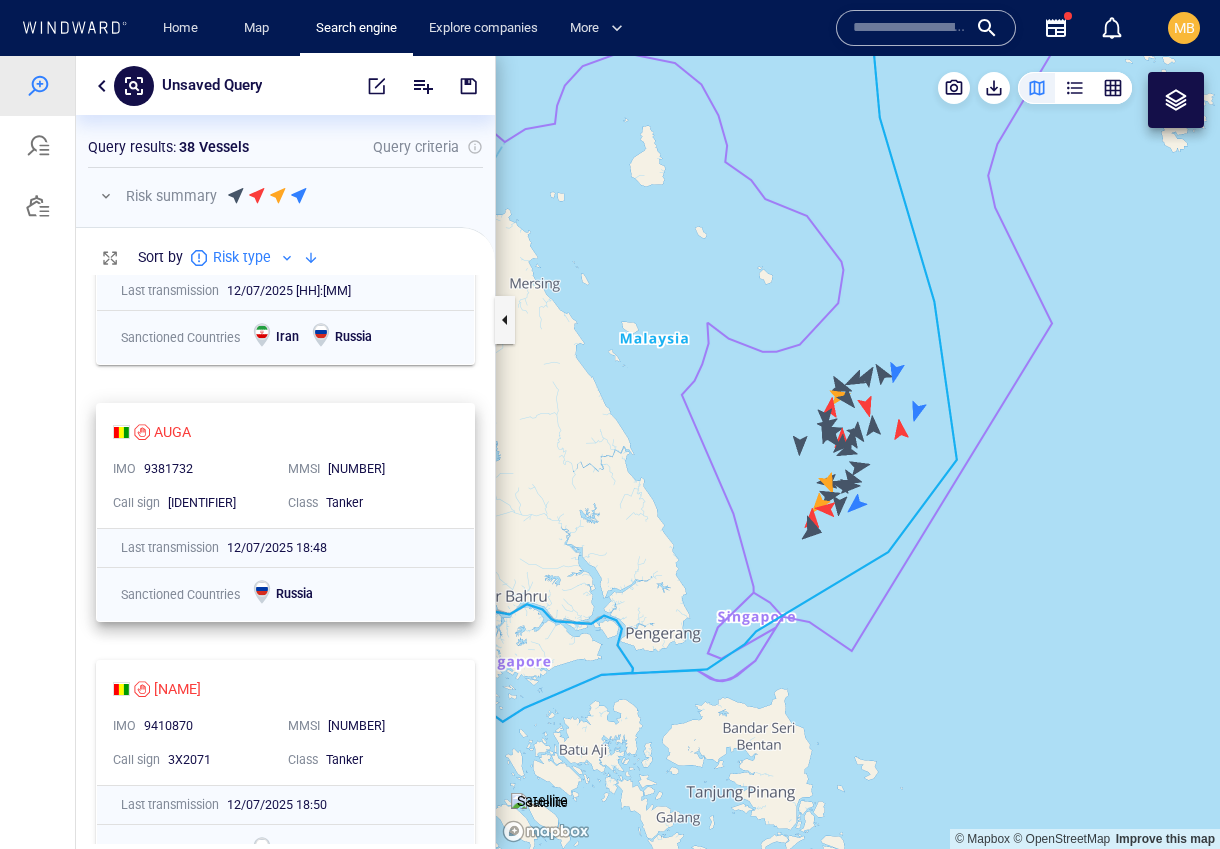 click on "Tanker" at bounding box center (386, 503) 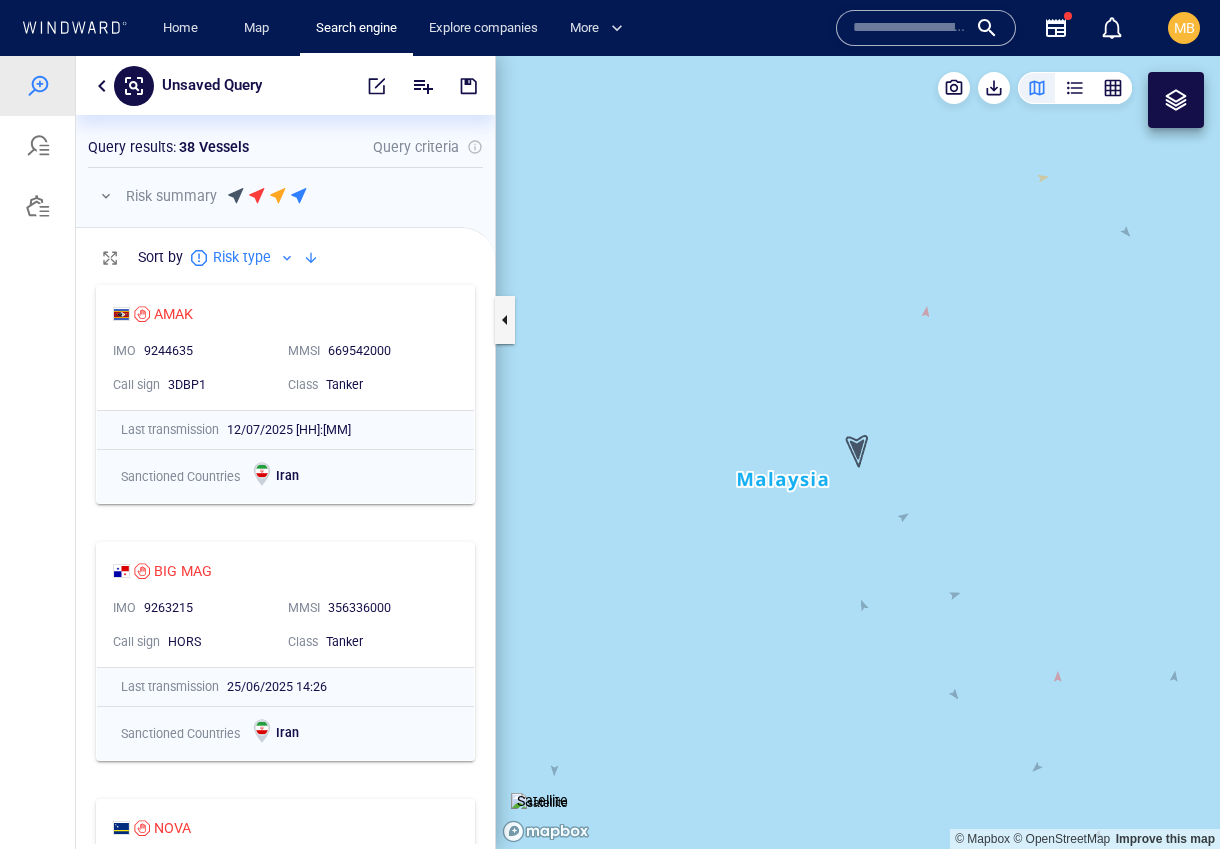 scroll, scrollTop: 0, scrollLeft: 0, axis: both 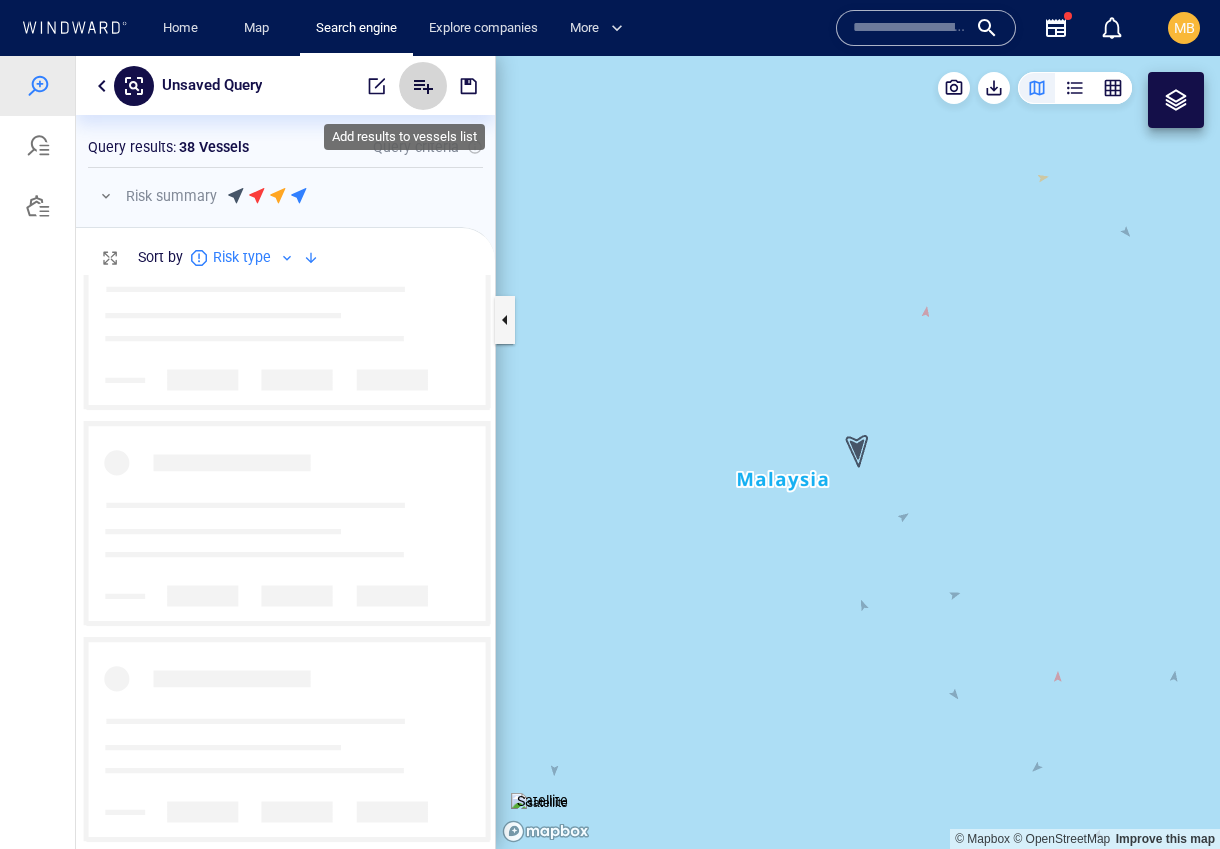 click 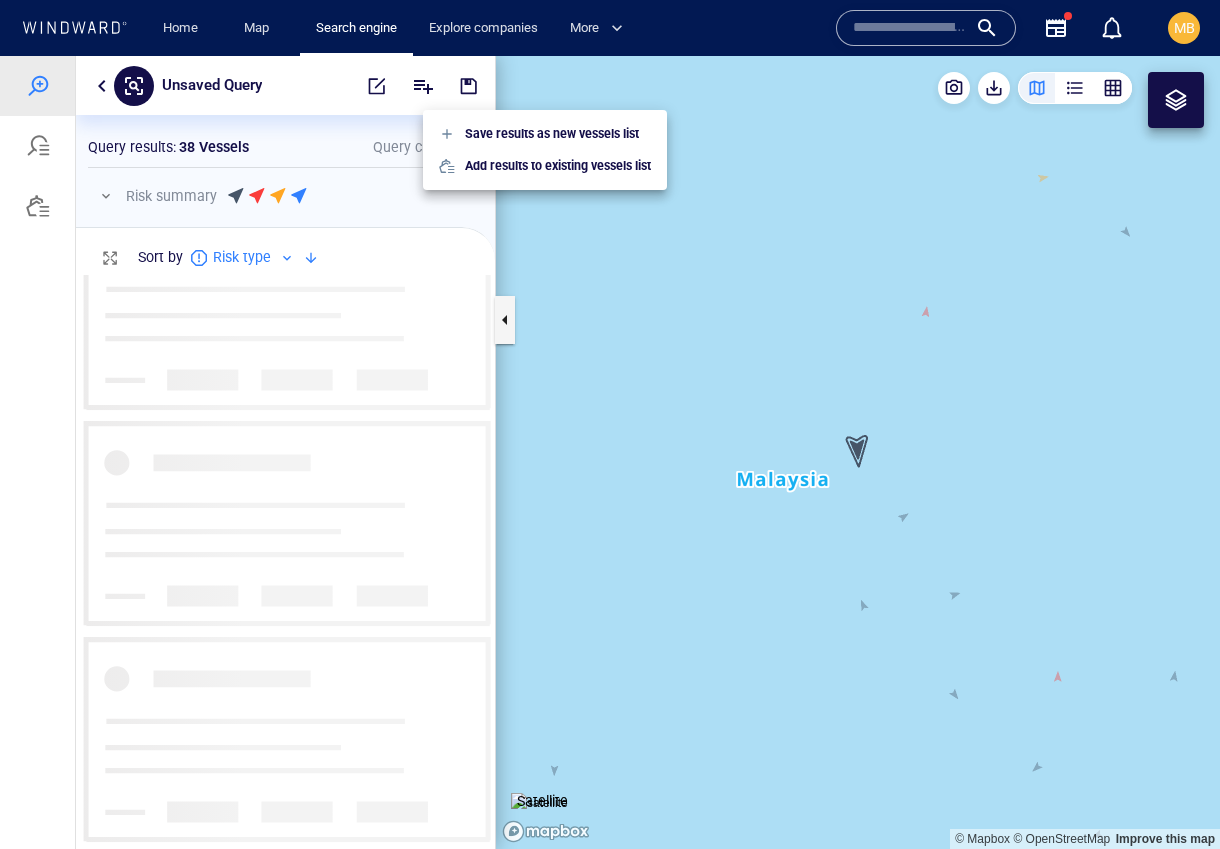 click at bounding box center [610, 452] 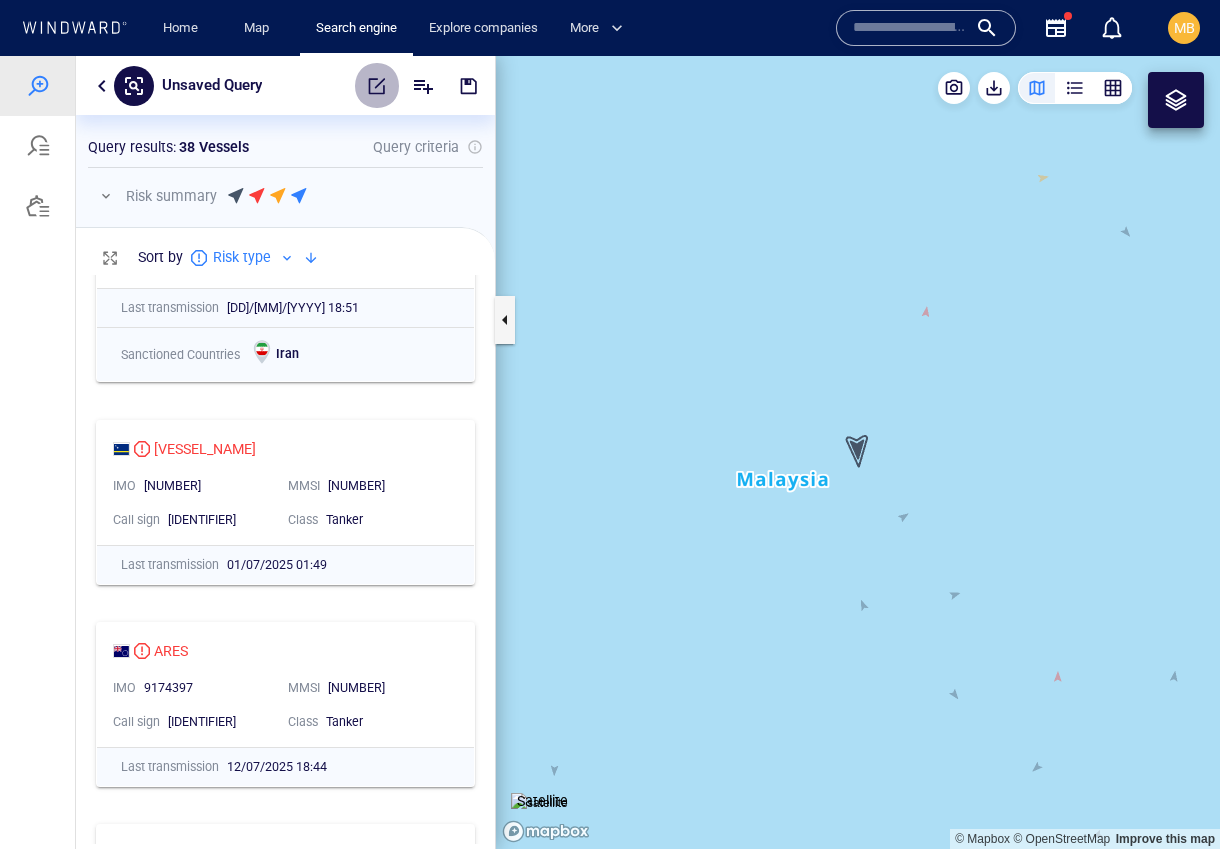 click at bounding box center (377, 86) 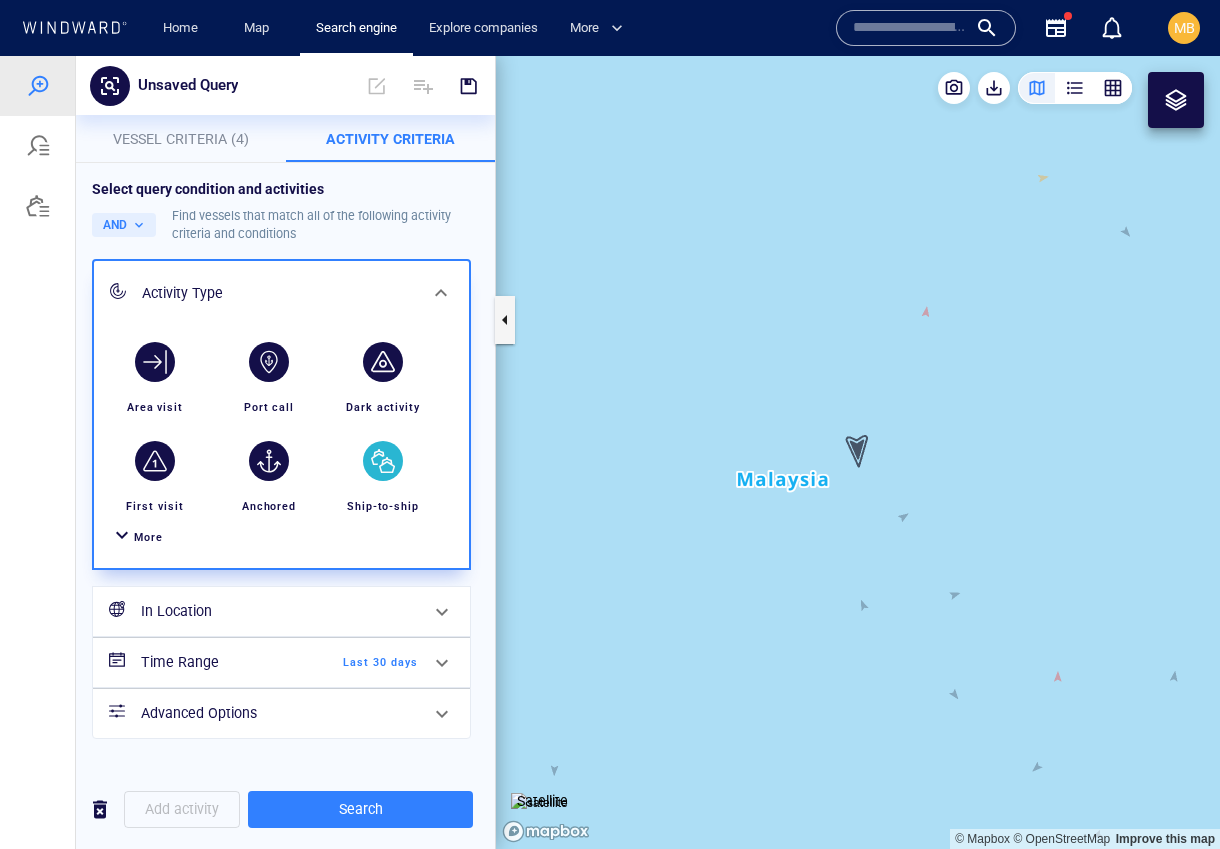 scroll, scrollTop: 76, scrollLeft: 0, axis: vertical 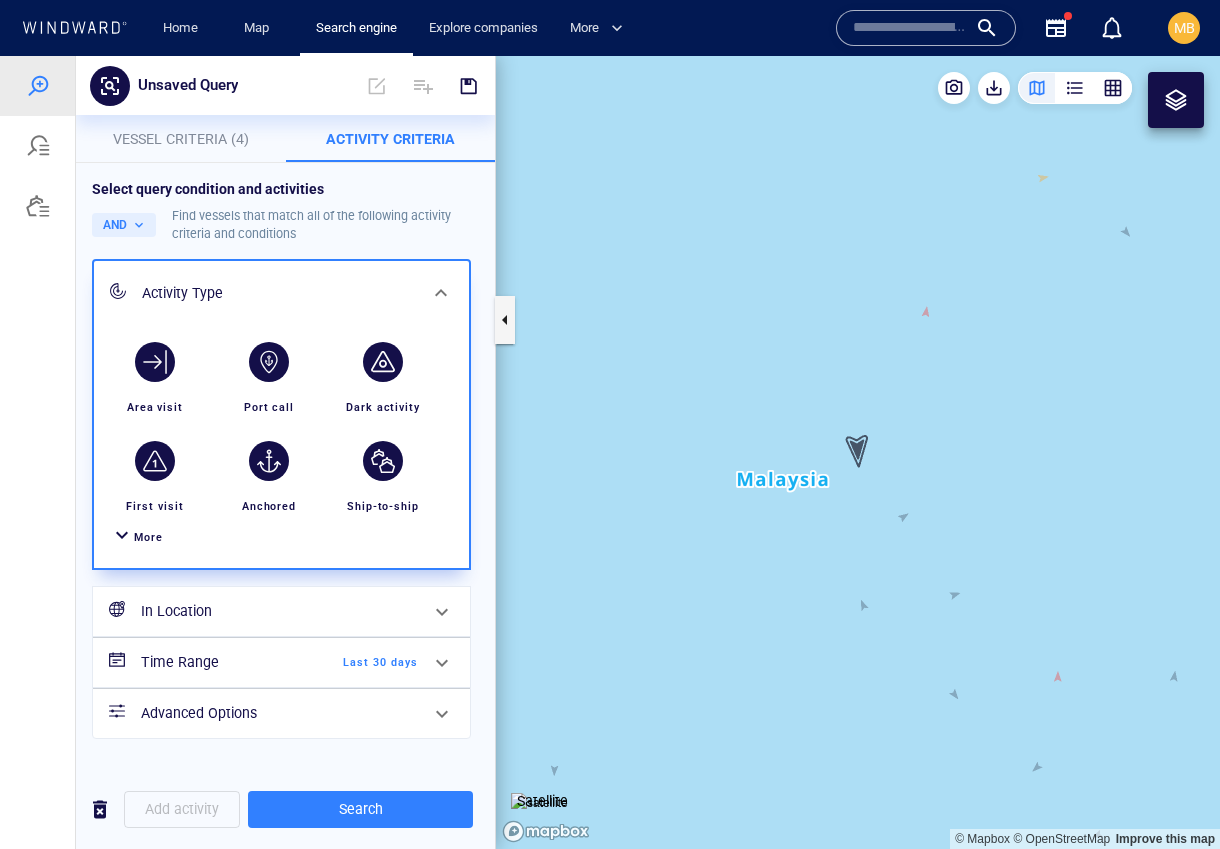 click on "In Location" at bounding box center (279, 611) 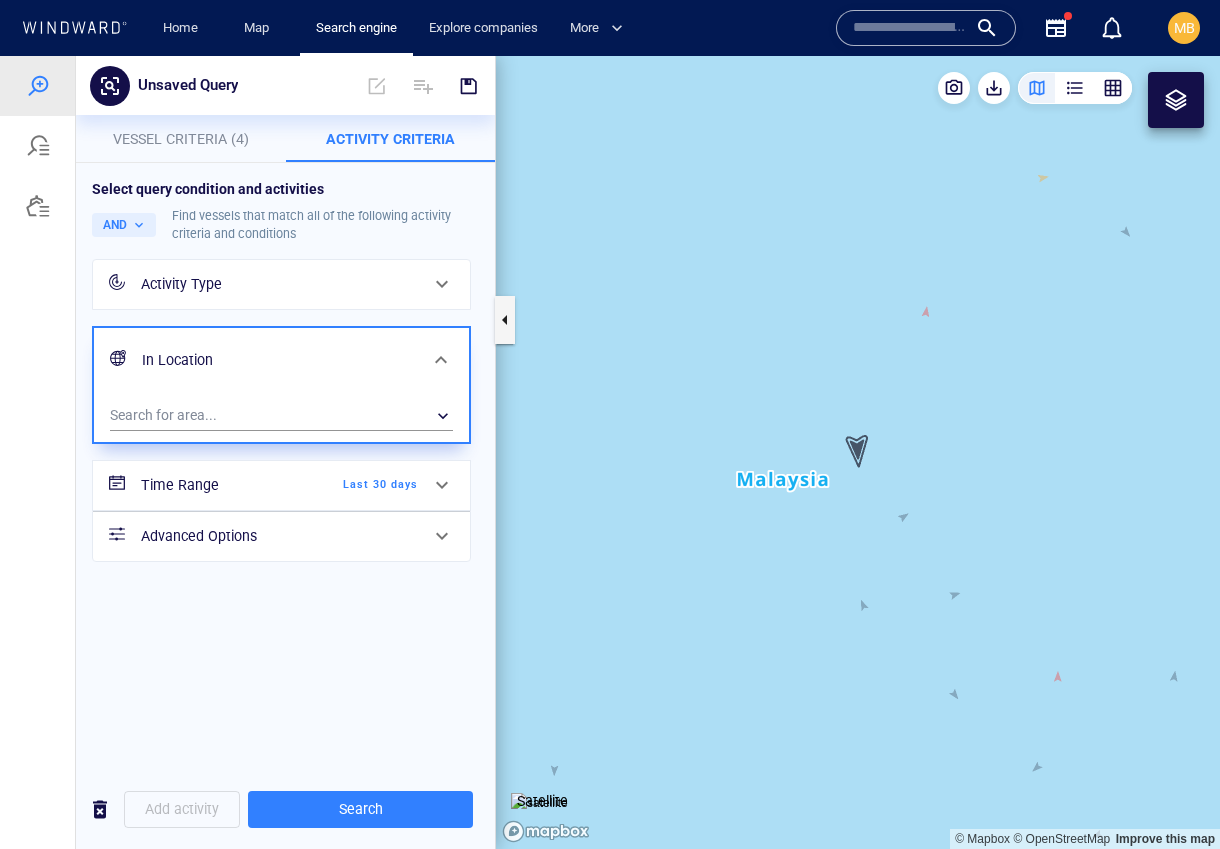 scroll, scrollTop: 0, scrollLeft: 0, axis: both 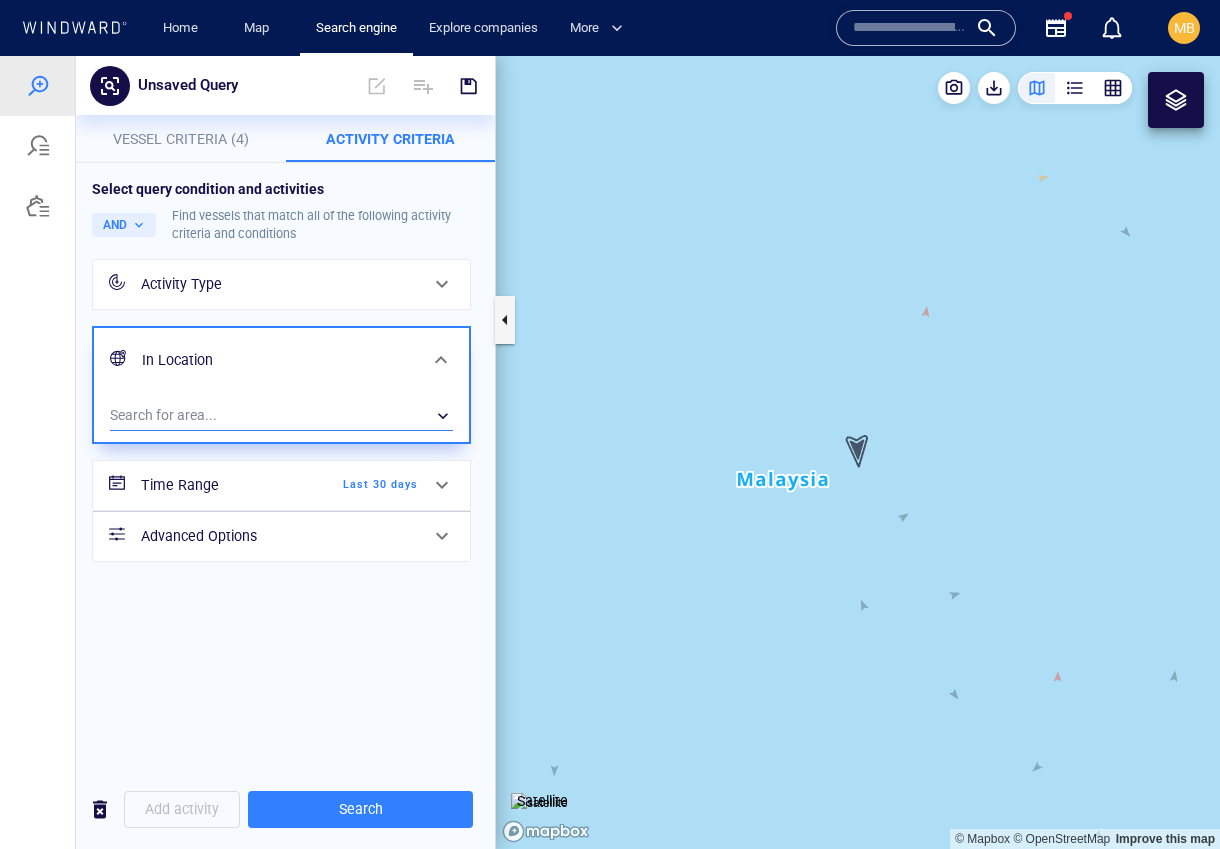 click on "​" at bounding box center [281, 416] 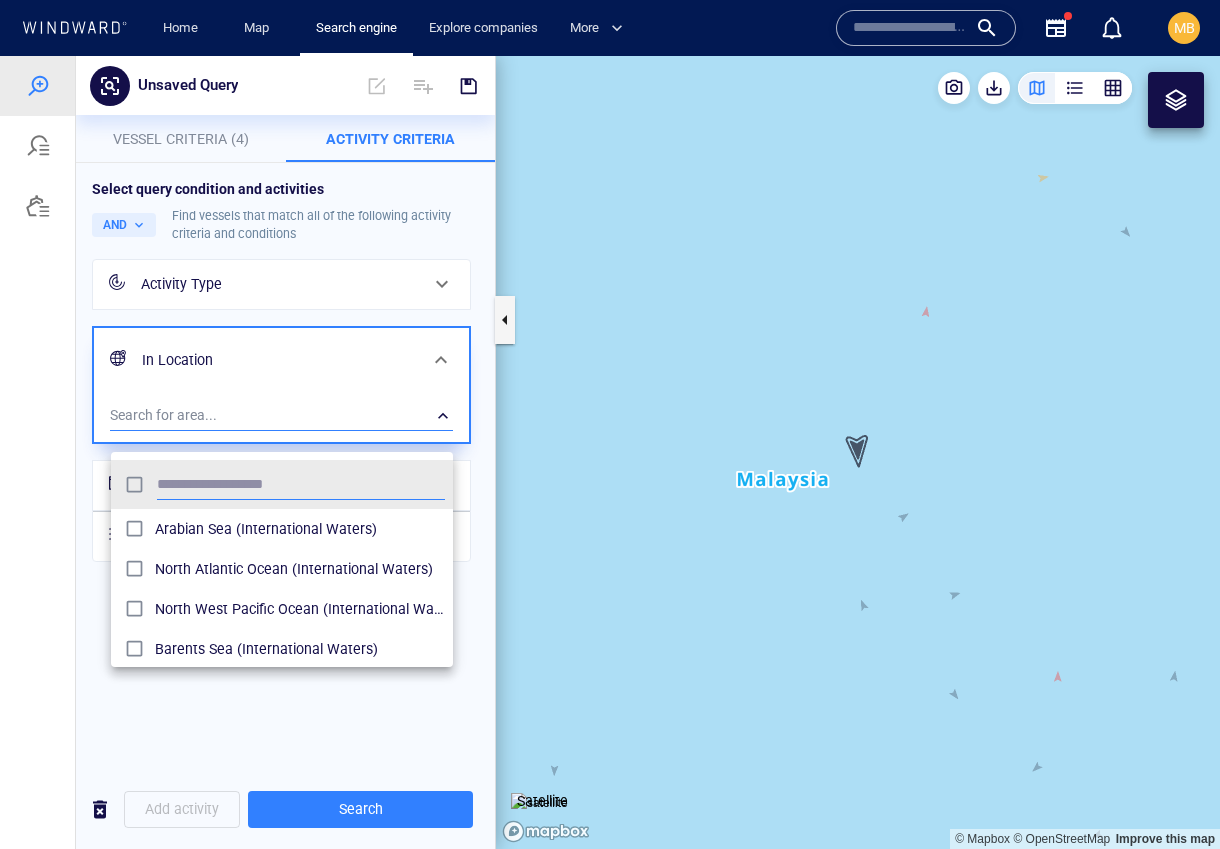 scroll, scrollTop: 1, scrollLeft: 1, axis: both 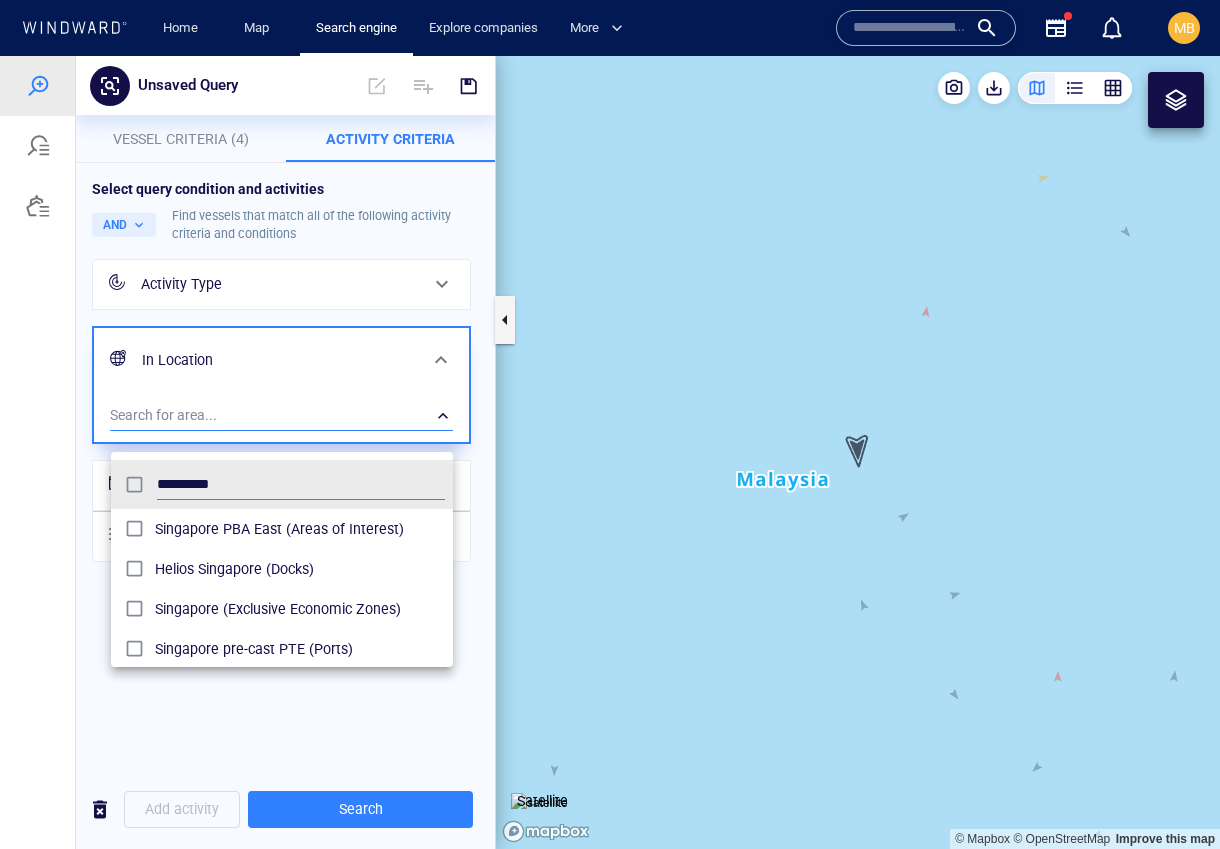type on "*********" 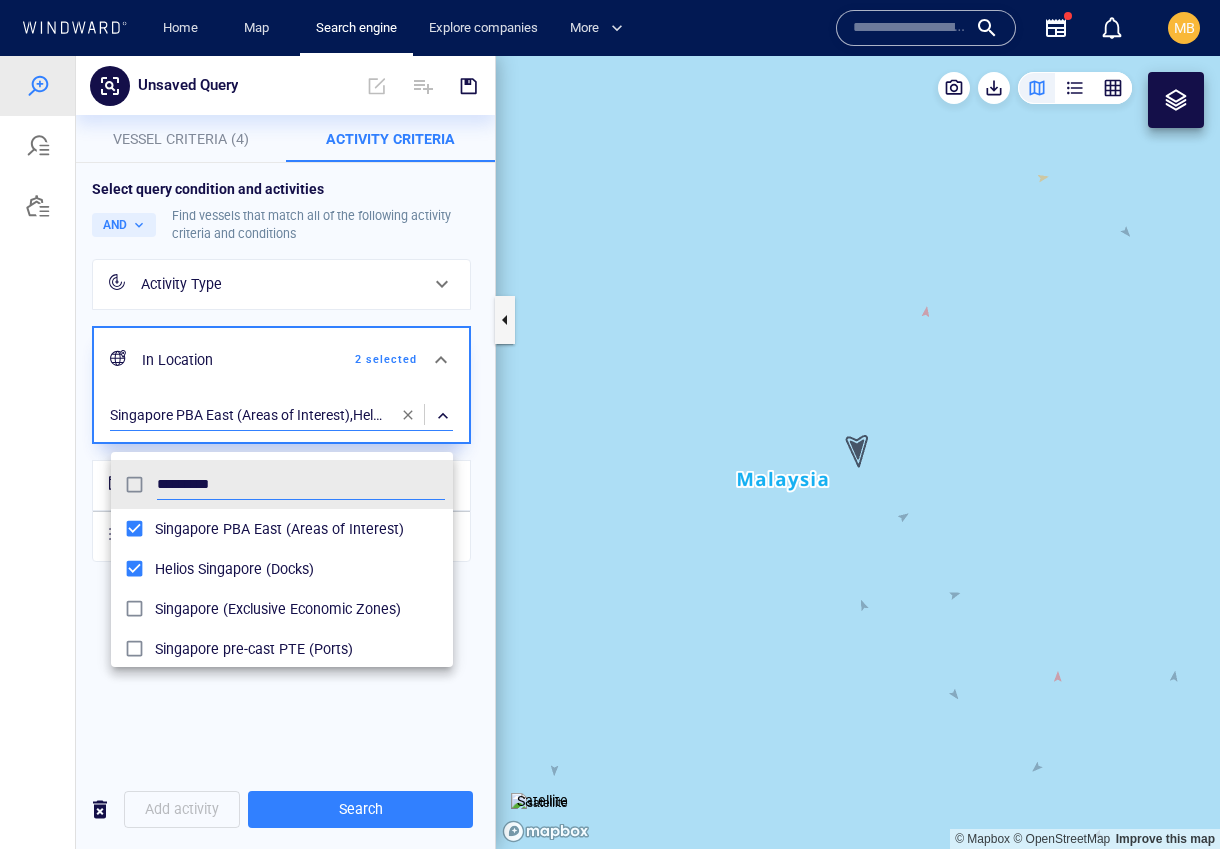 scroll, scrollTop: 0, scrollLeft: 0, axis: both 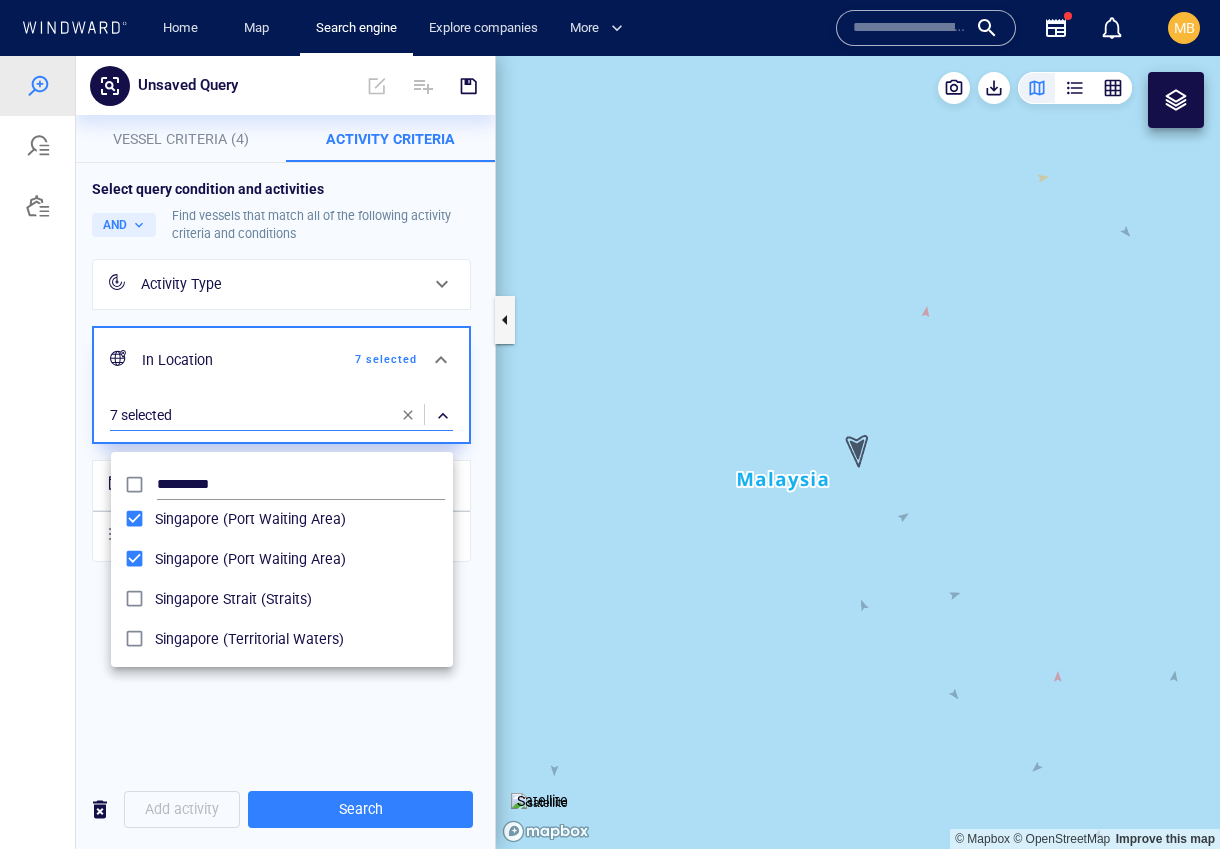 click at bounding box center [610, 452] 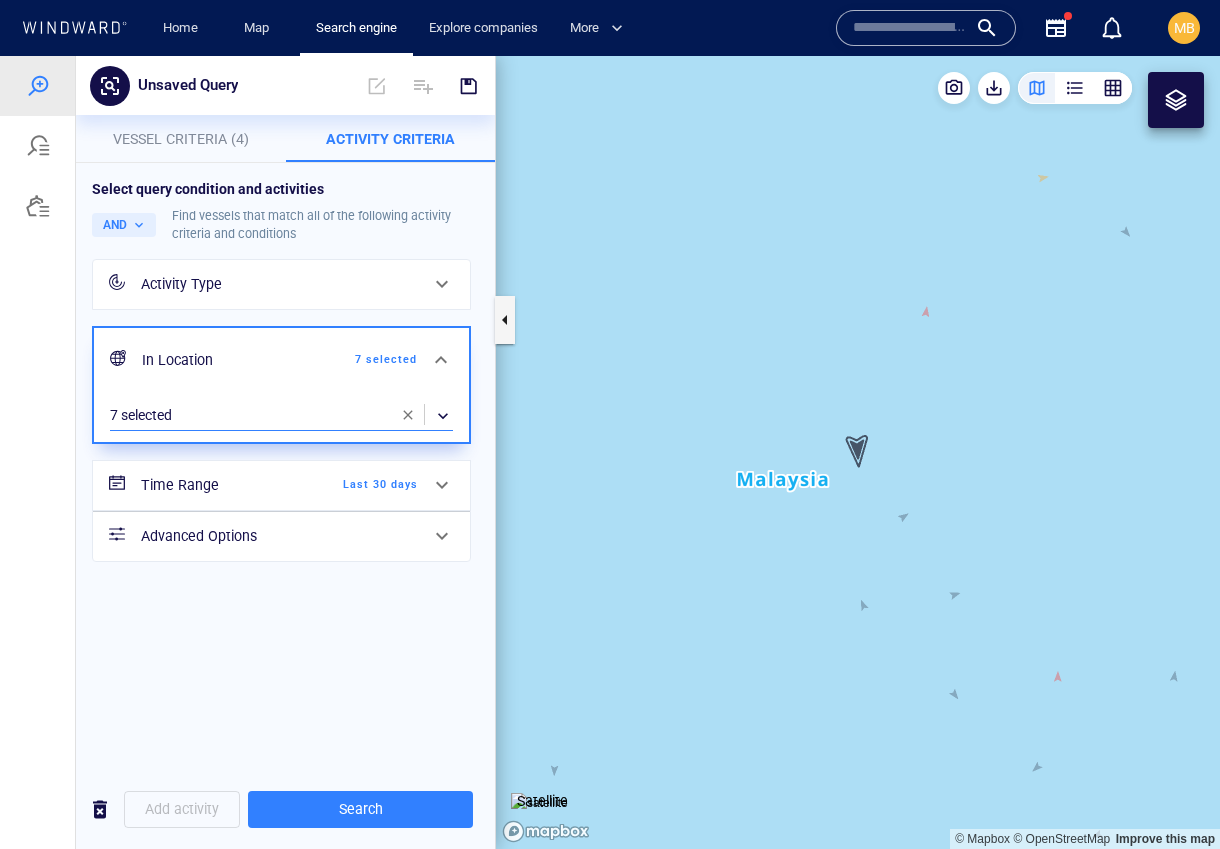 click on "Search" at bounding box center [360, 809] 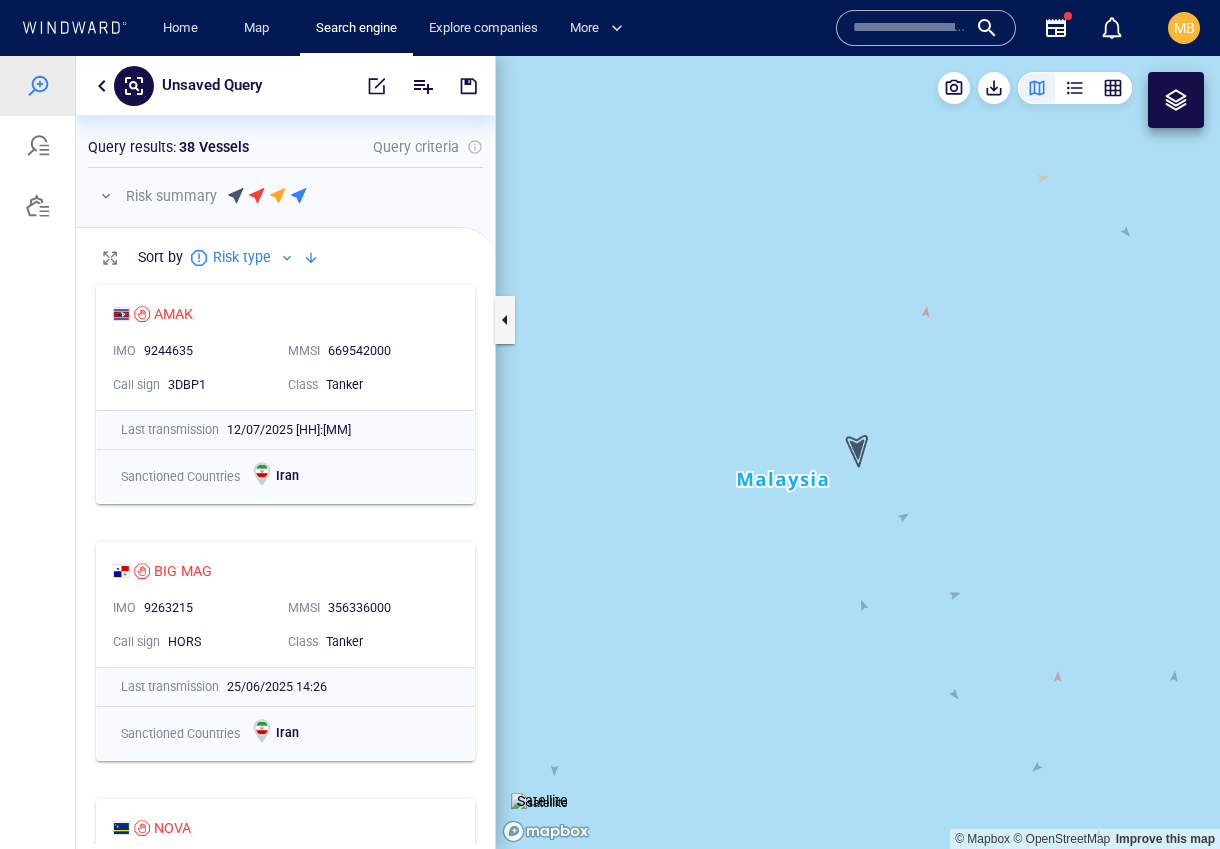 scroll, scrollTop: 569, scrollLeft: 419, axis: both 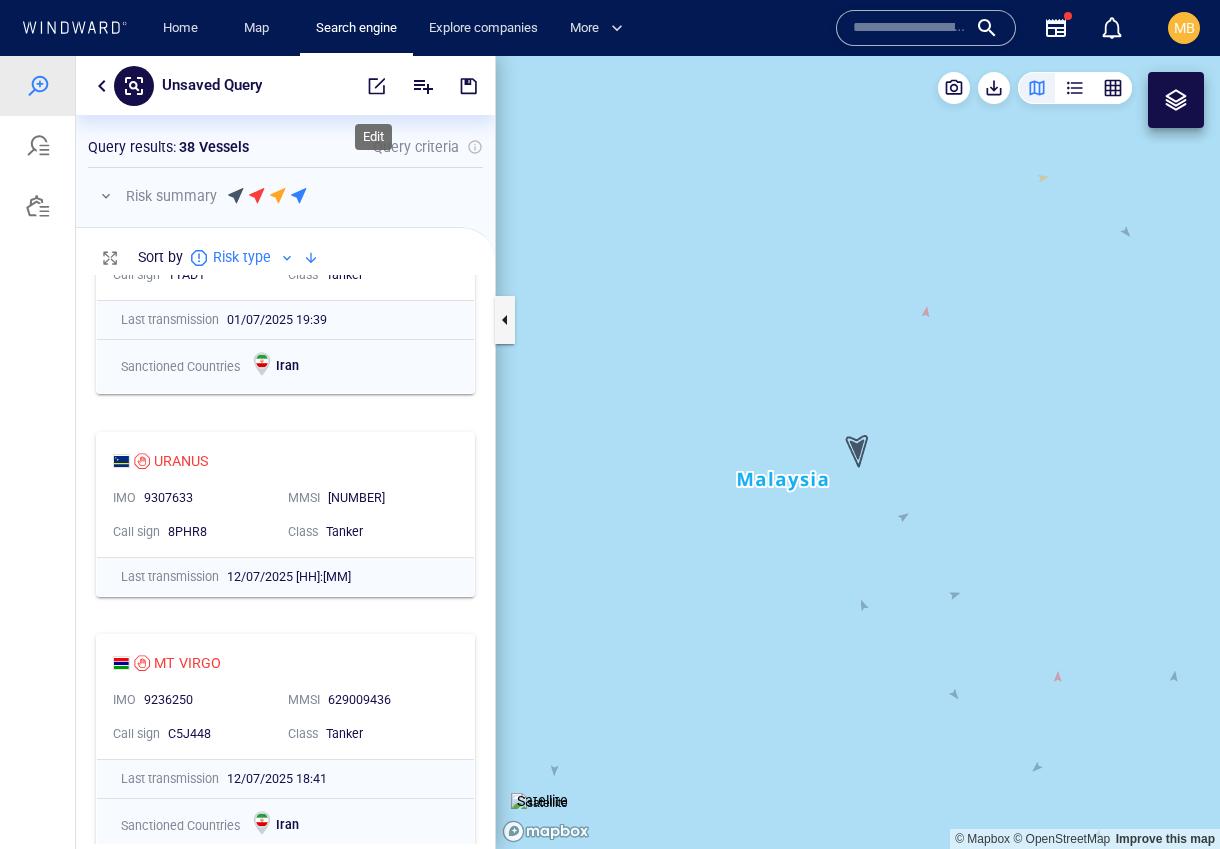 click at bounding box center [377, 86] 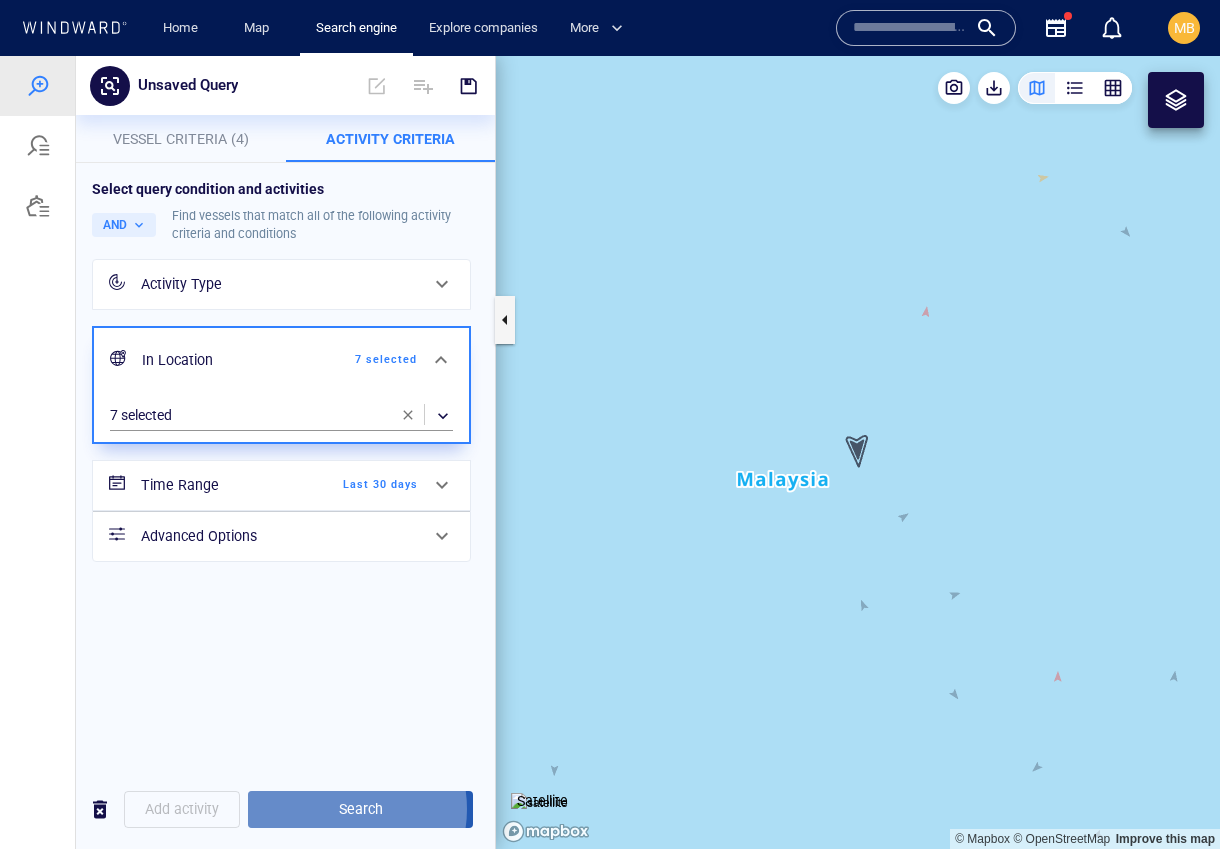 click on "Search" at bounding box center (360, 809) 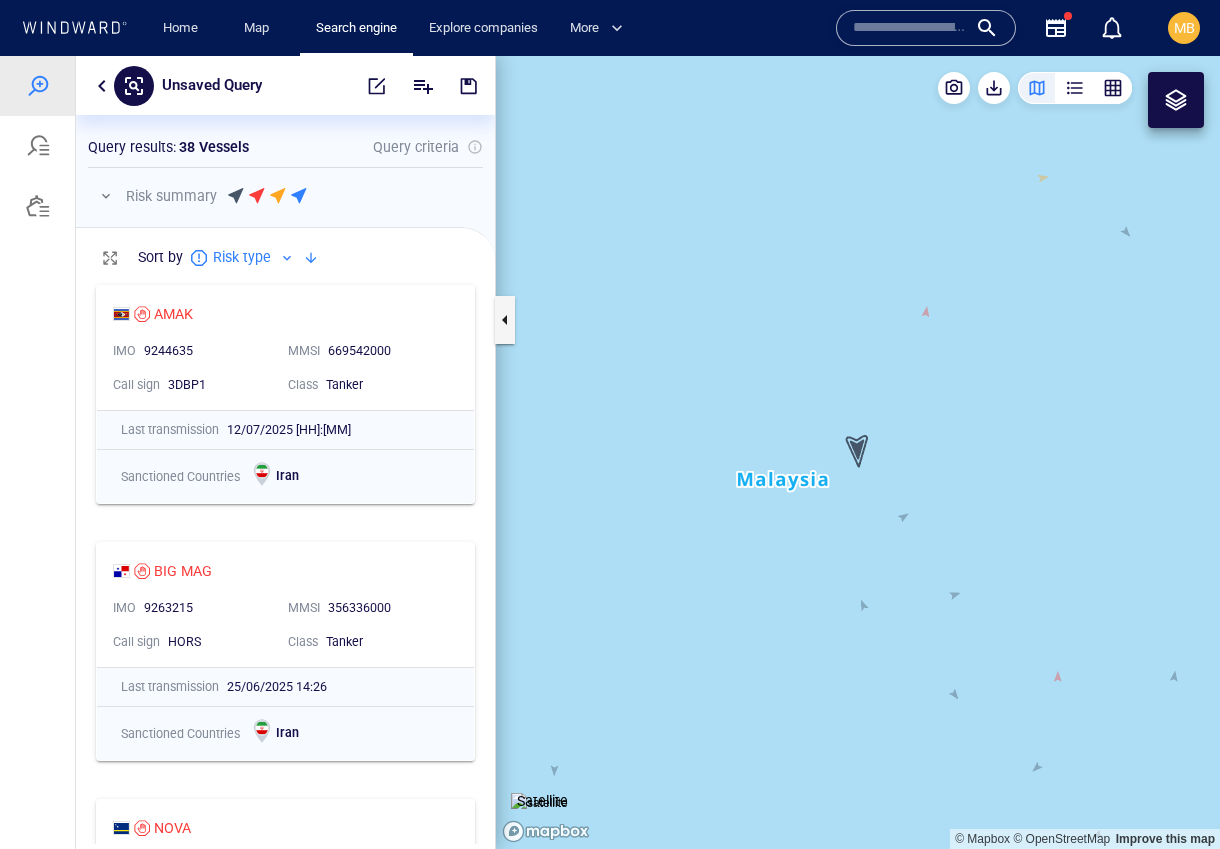 scroll, scrollTop: 569, scrollLeft: 419, axis: both 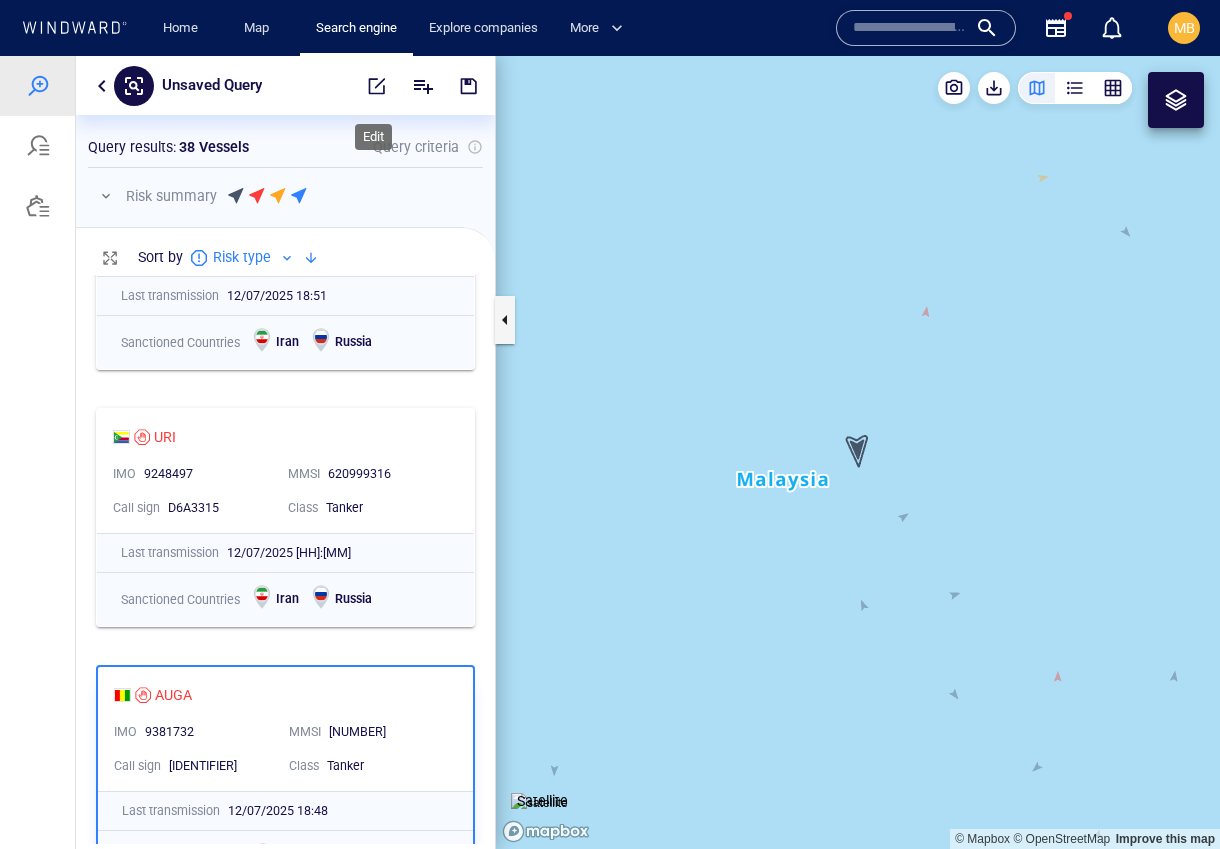 click at bounding box center (377, 86) 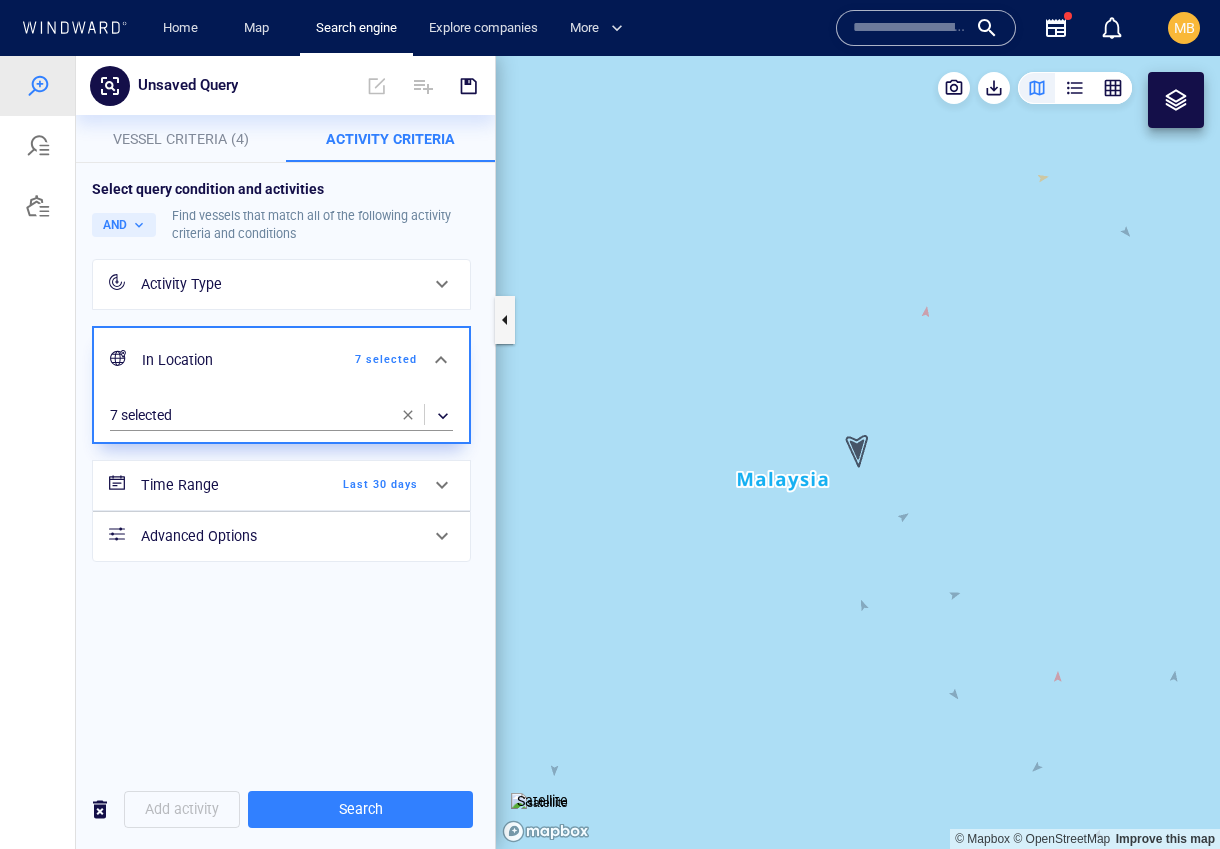 click on "Activity Type" at bounding box center [279, 284] 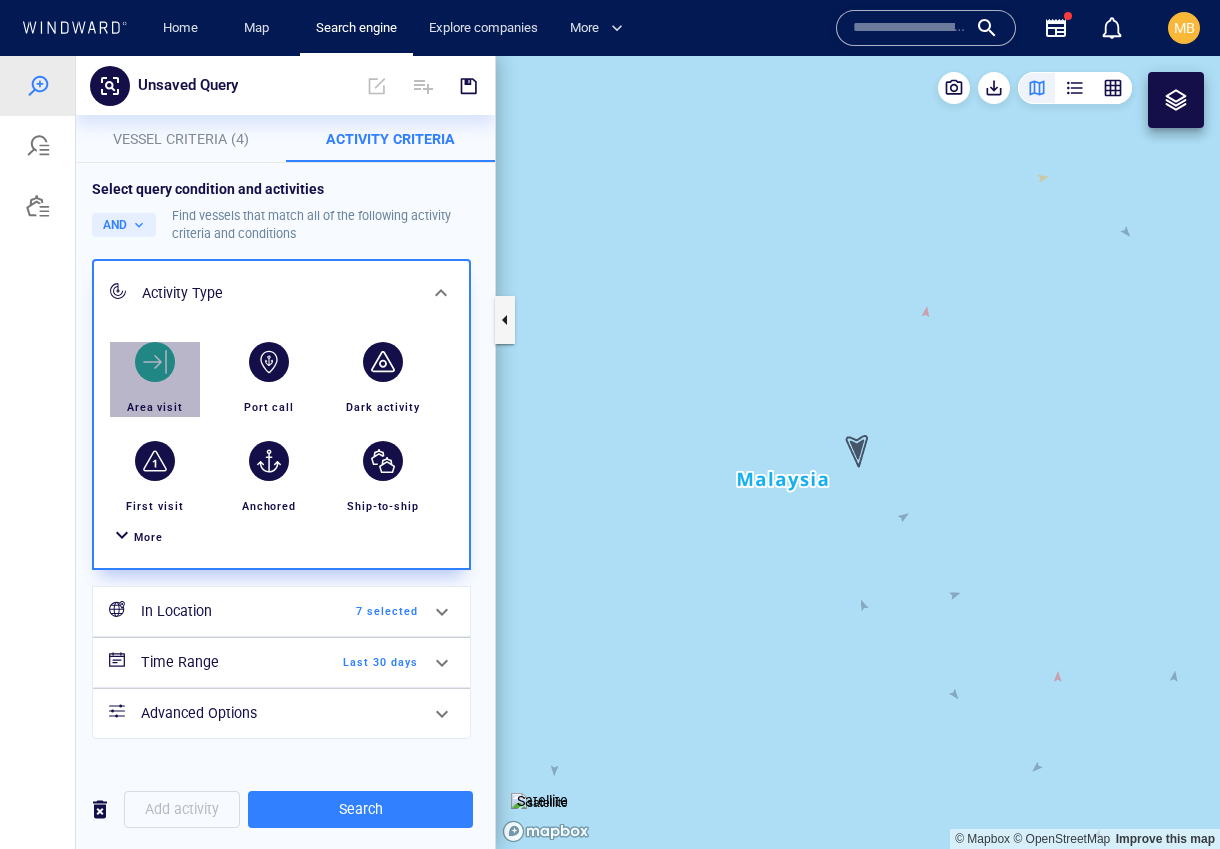 click at bounding box center (155, 362) 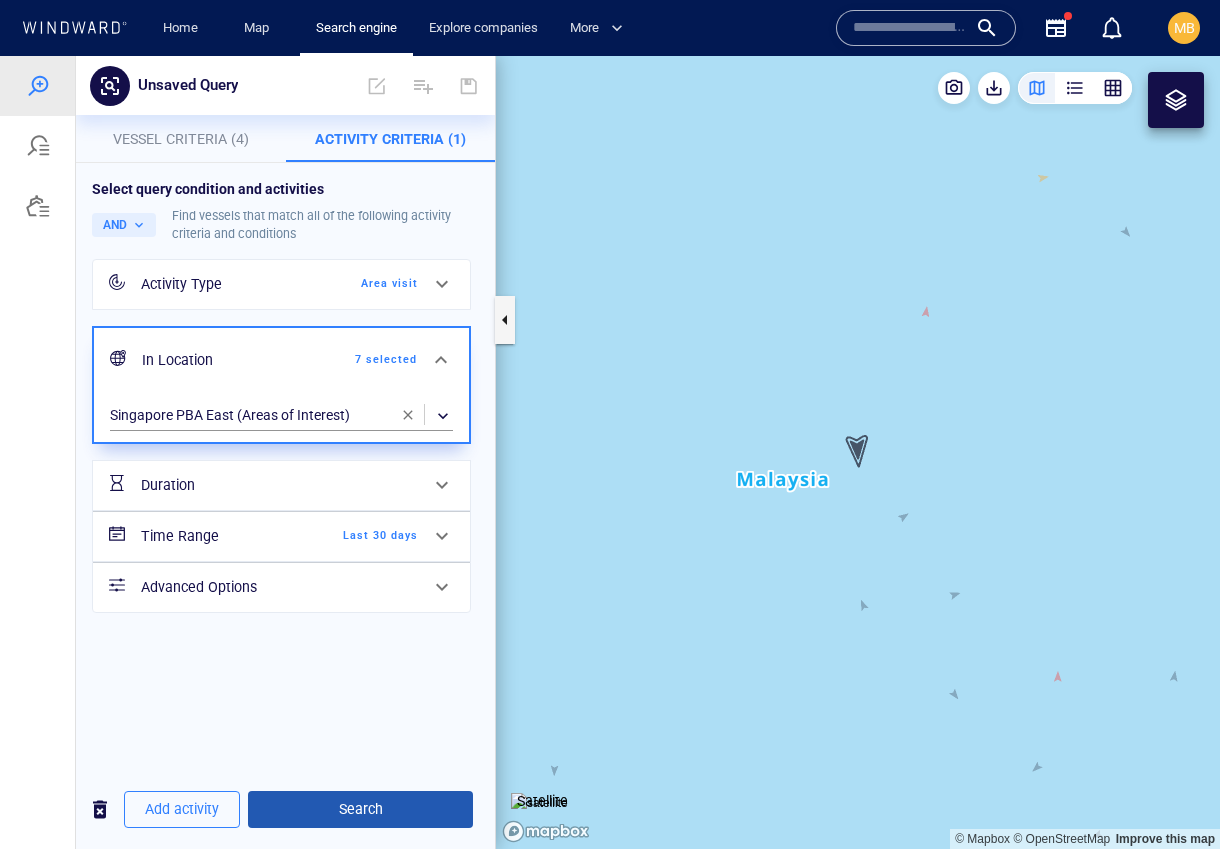 click on "Search" at bounding box center (360, 809) 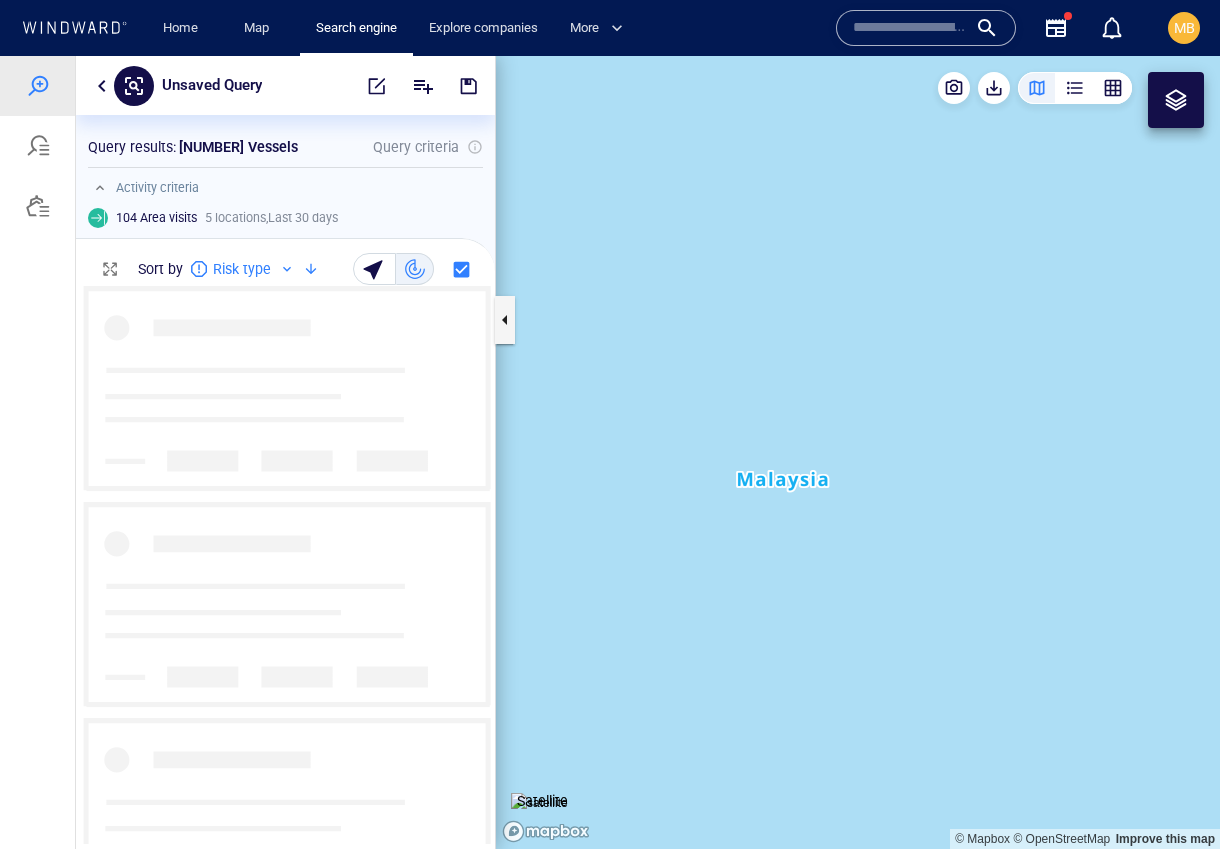scroll, scrollTop: 558, scrollLeft: 419, axis: both 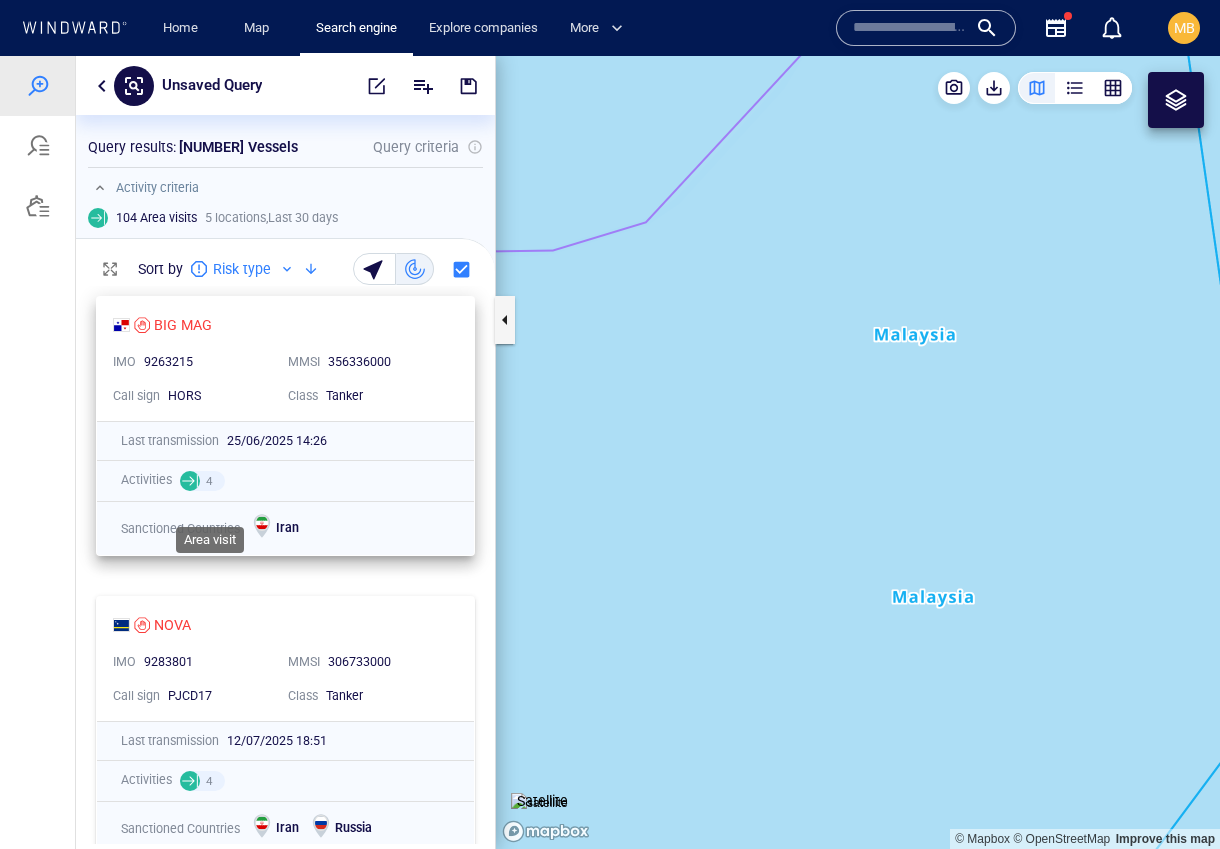 click at bounding box center (190, 481) 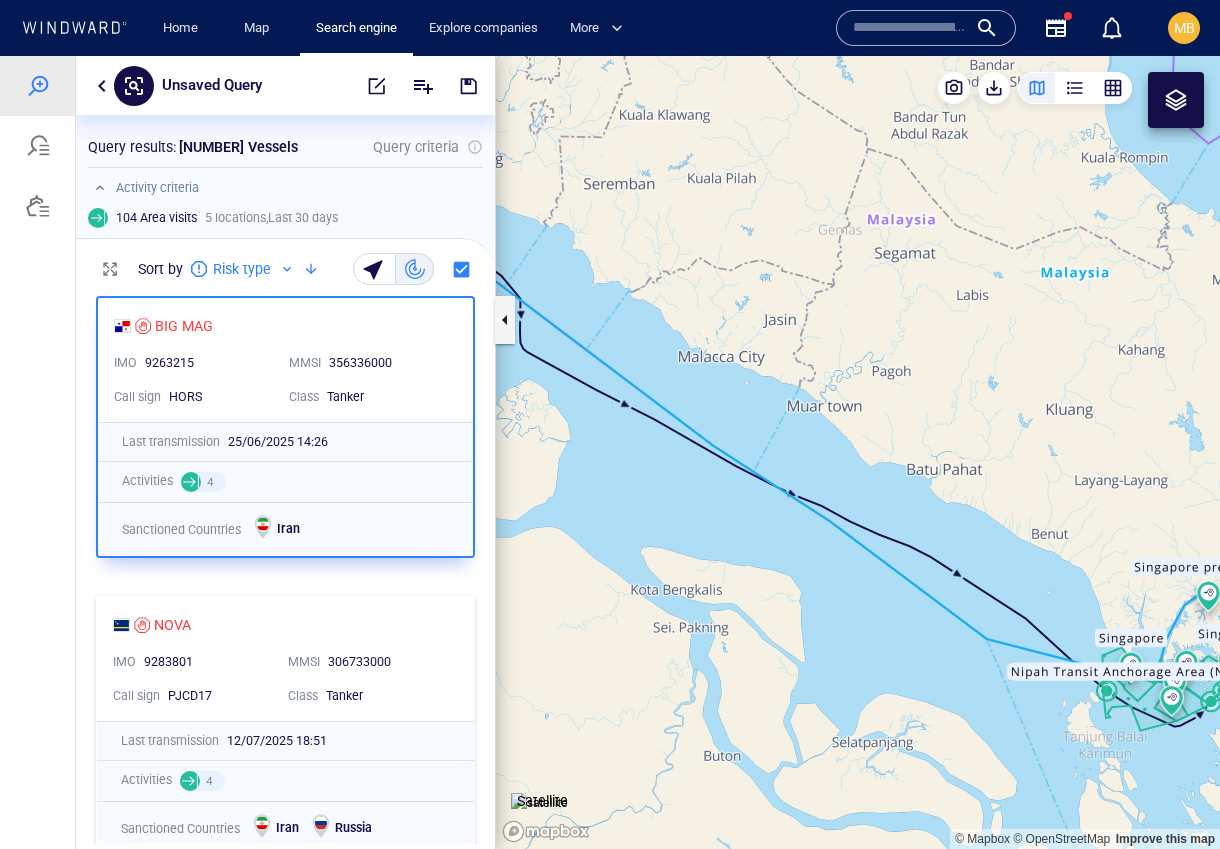 drag, startPoint x: 975, startPoint y: 520, endPoint x: 715, endPoint y: 462, distance: 266.3907 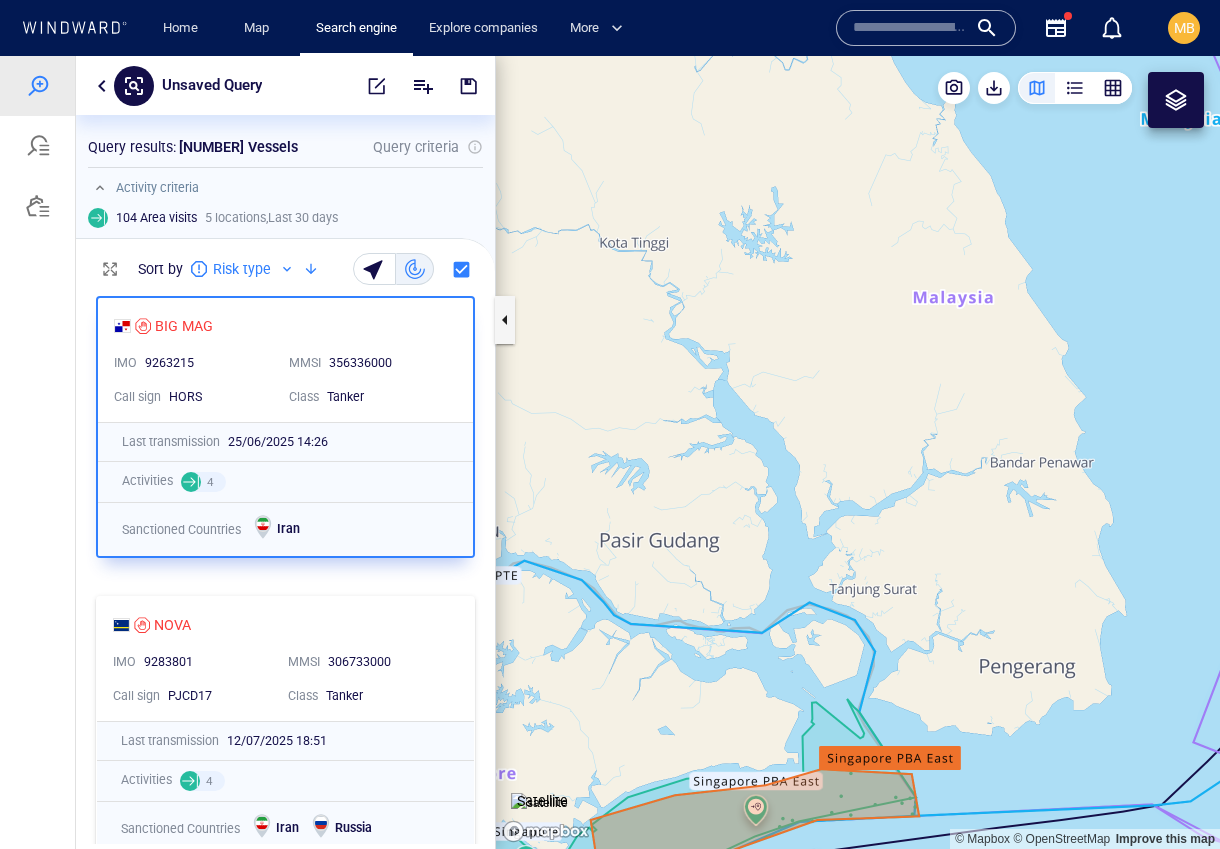 drag, startPoint x: 822, startPoint y: 462, endPoint x: 832, endPoint y: 379, distance: 83.60024 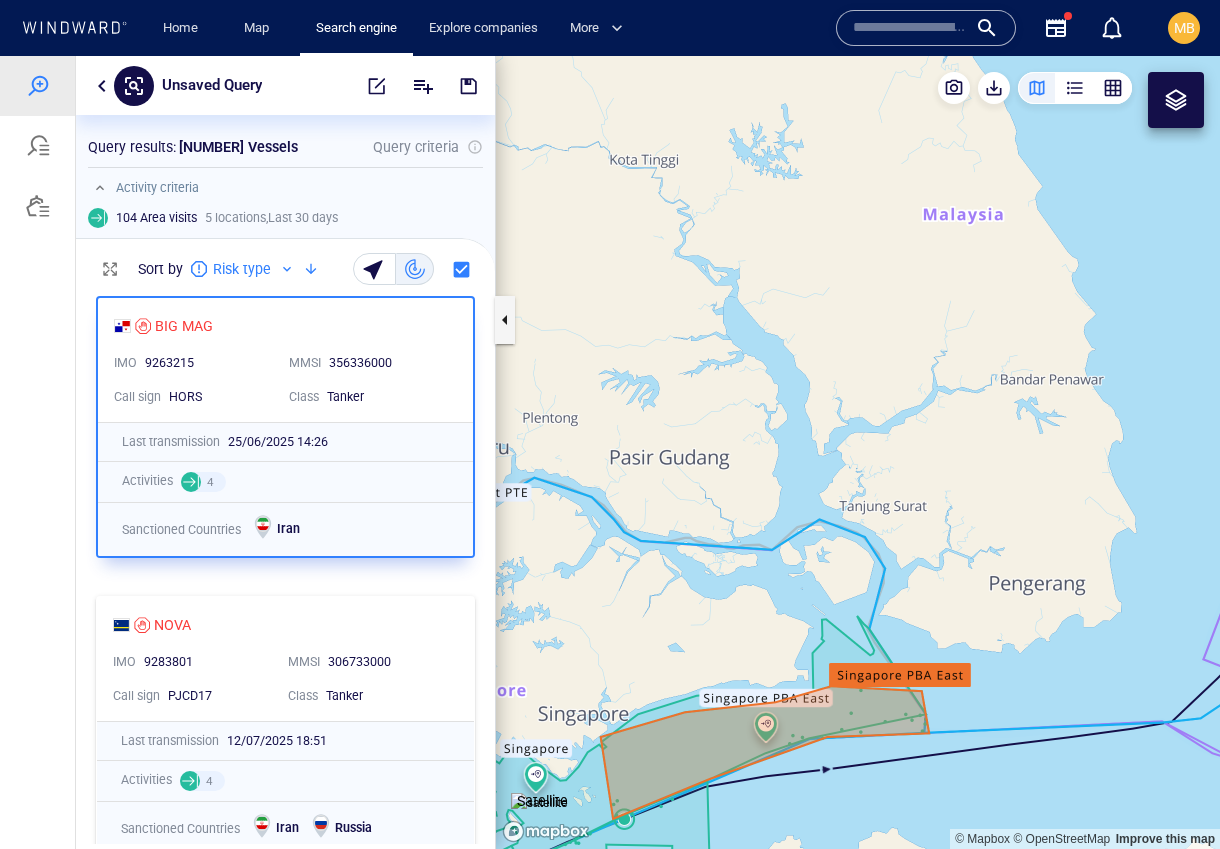 drag, startPoint x: 827, startPoint y: 534, endPoint x: 913, endPoint y: 324, distance: 226.9273 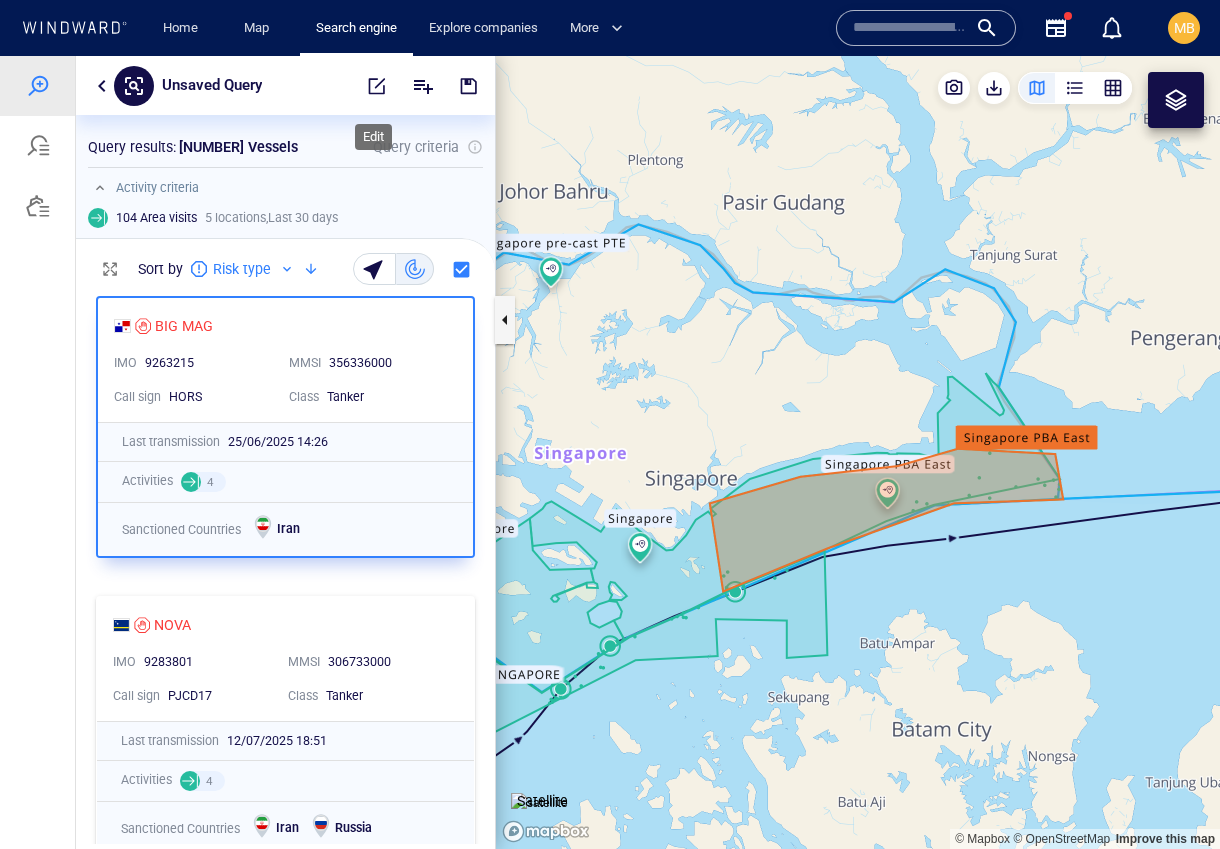 click at bounding box center (377, 86) 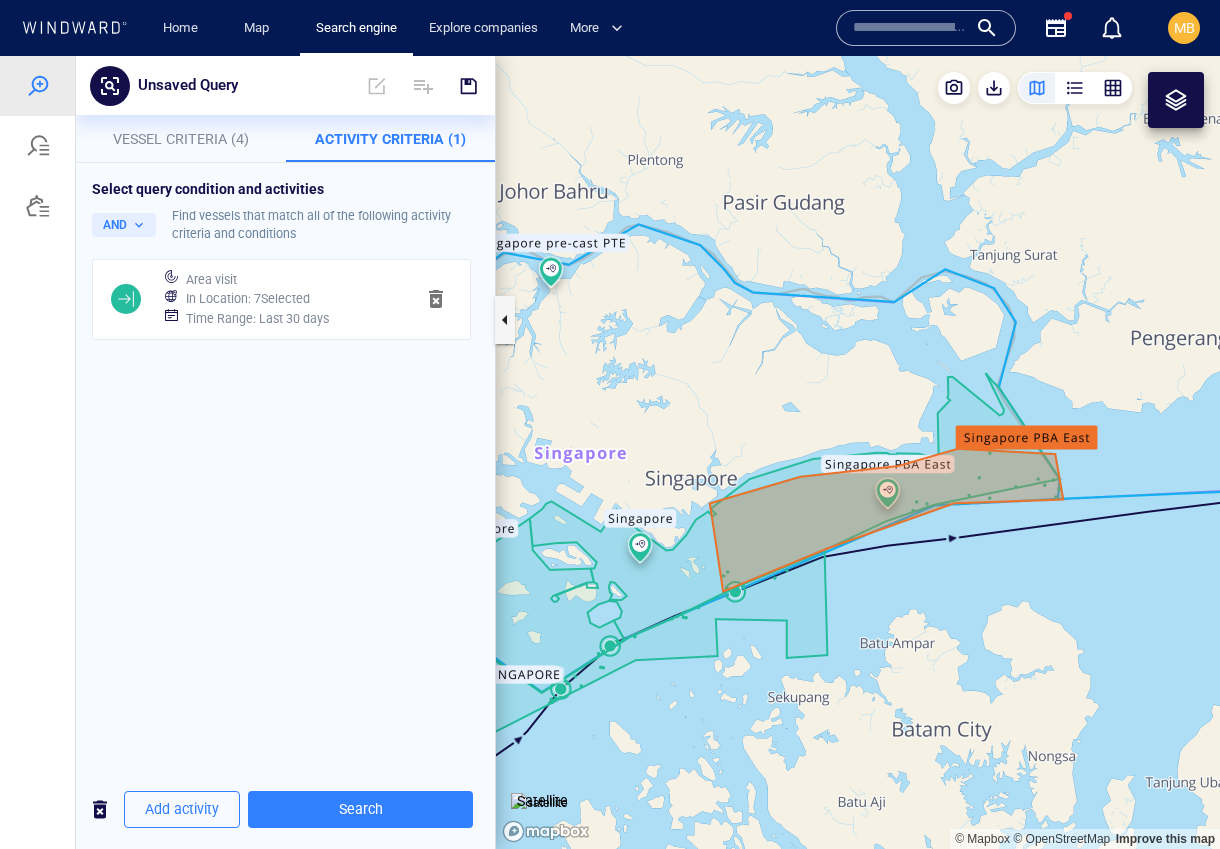 click at bounding box center [858, 452] 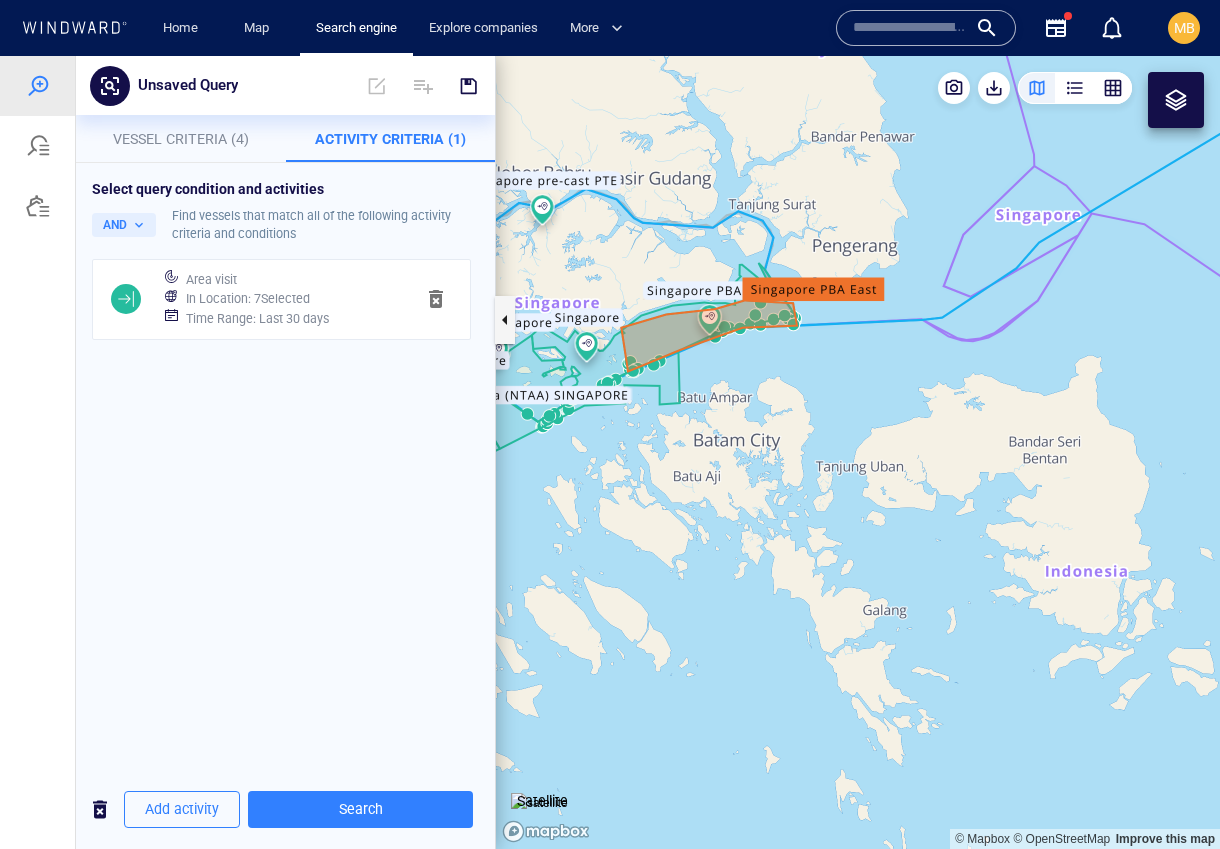 drag, startPoint x: 584, startPoint y: 238, endPoint x: 789, endPoint y: 332, distance: 225.52383 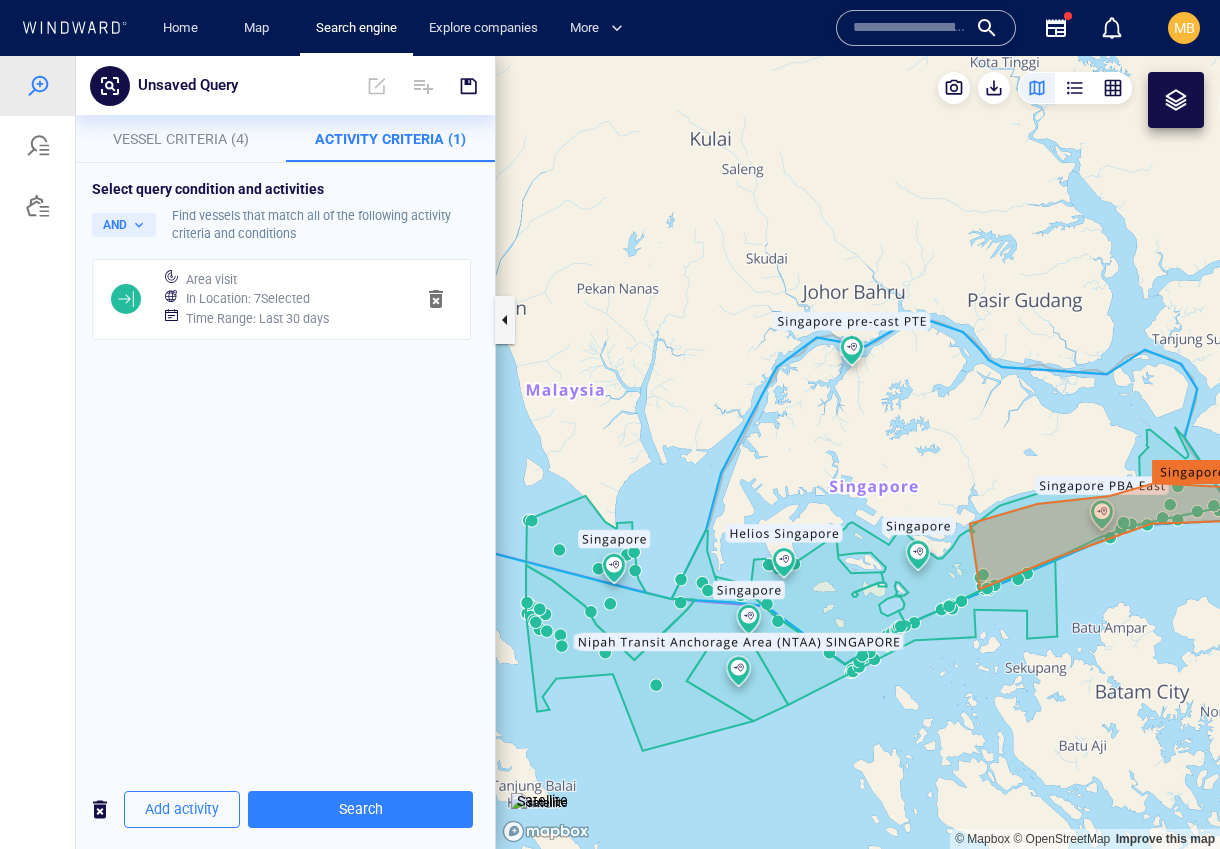 drag, startPoint x: 654, startPoint y: 534, endPoint x: 726, endPoint y: 470, distance: 96.332756 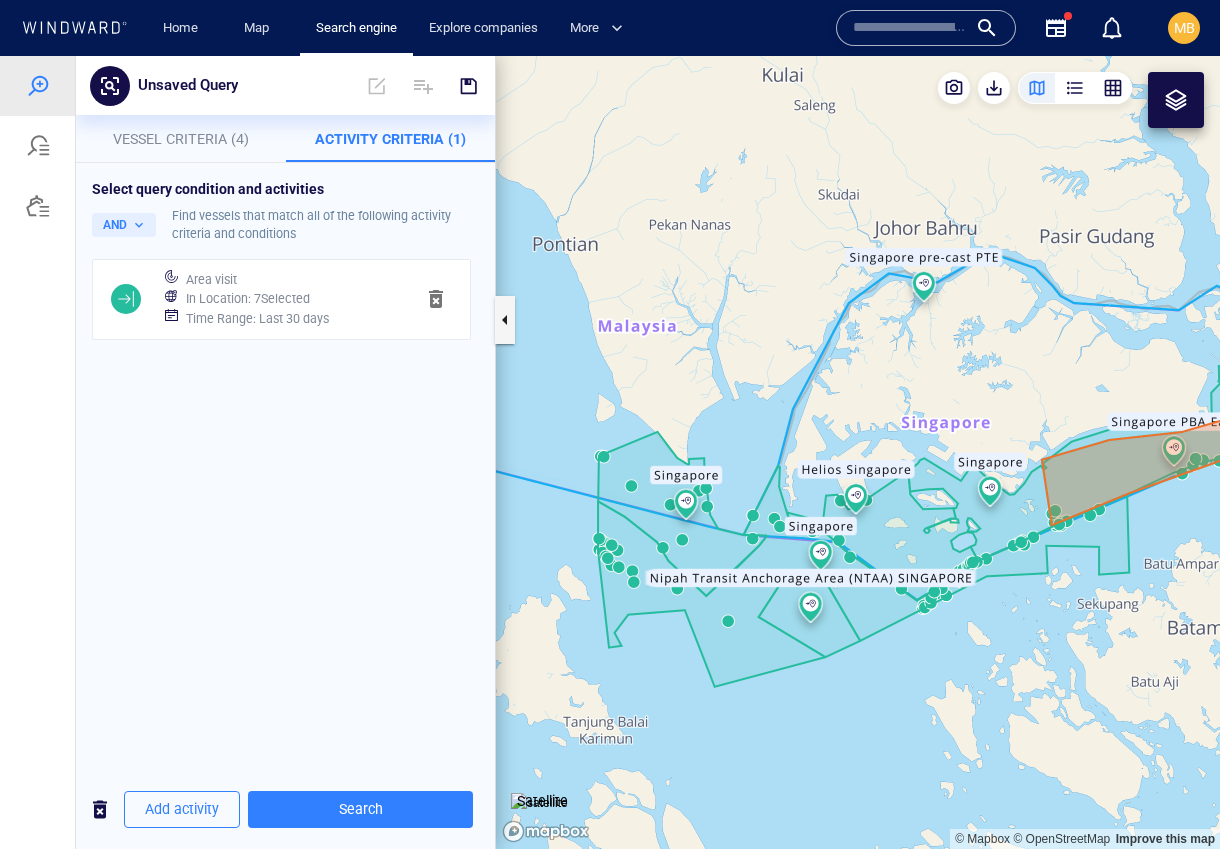 click at bounding box center [858, 452] 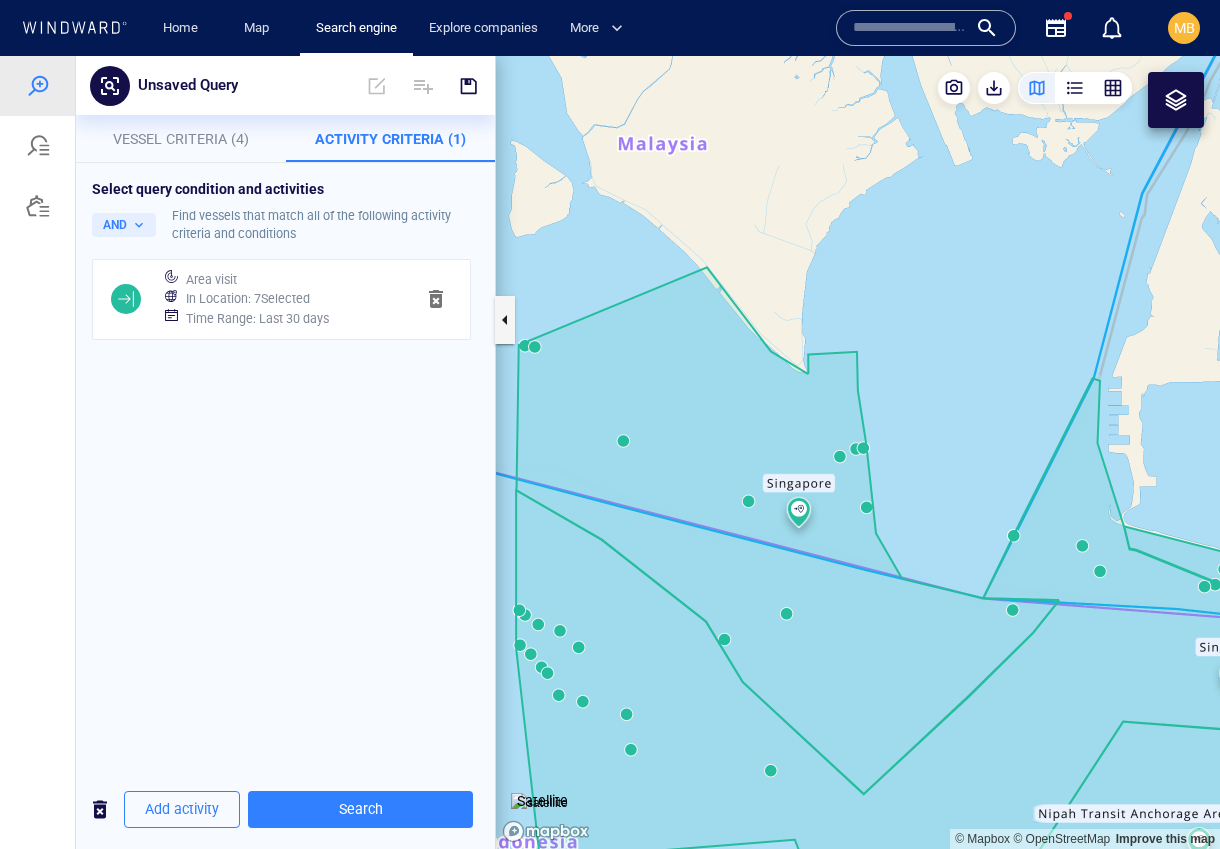 click at bounding box center [858, 452] 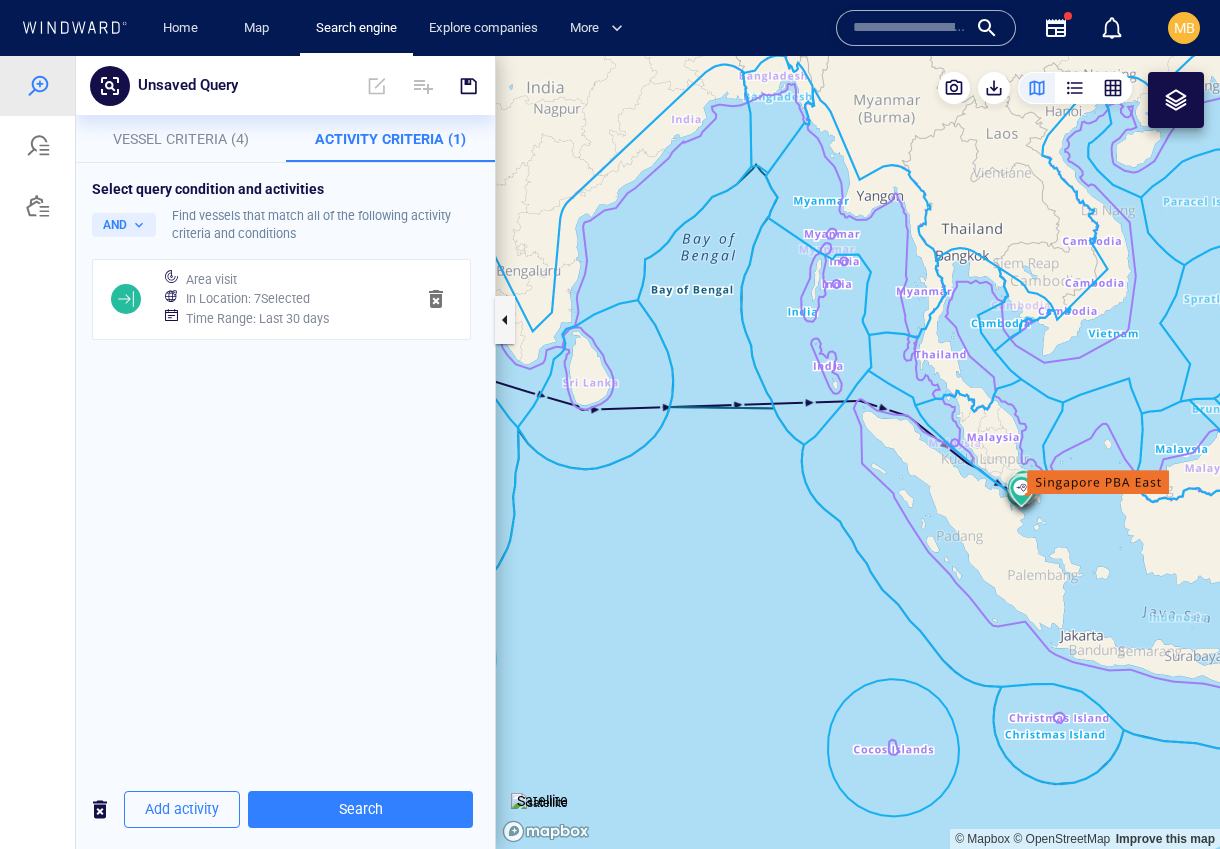 drag, startPoint x: 870, startPoint y: 482, endPoint x: 660, endPoint y: 448, distance: 212.73457 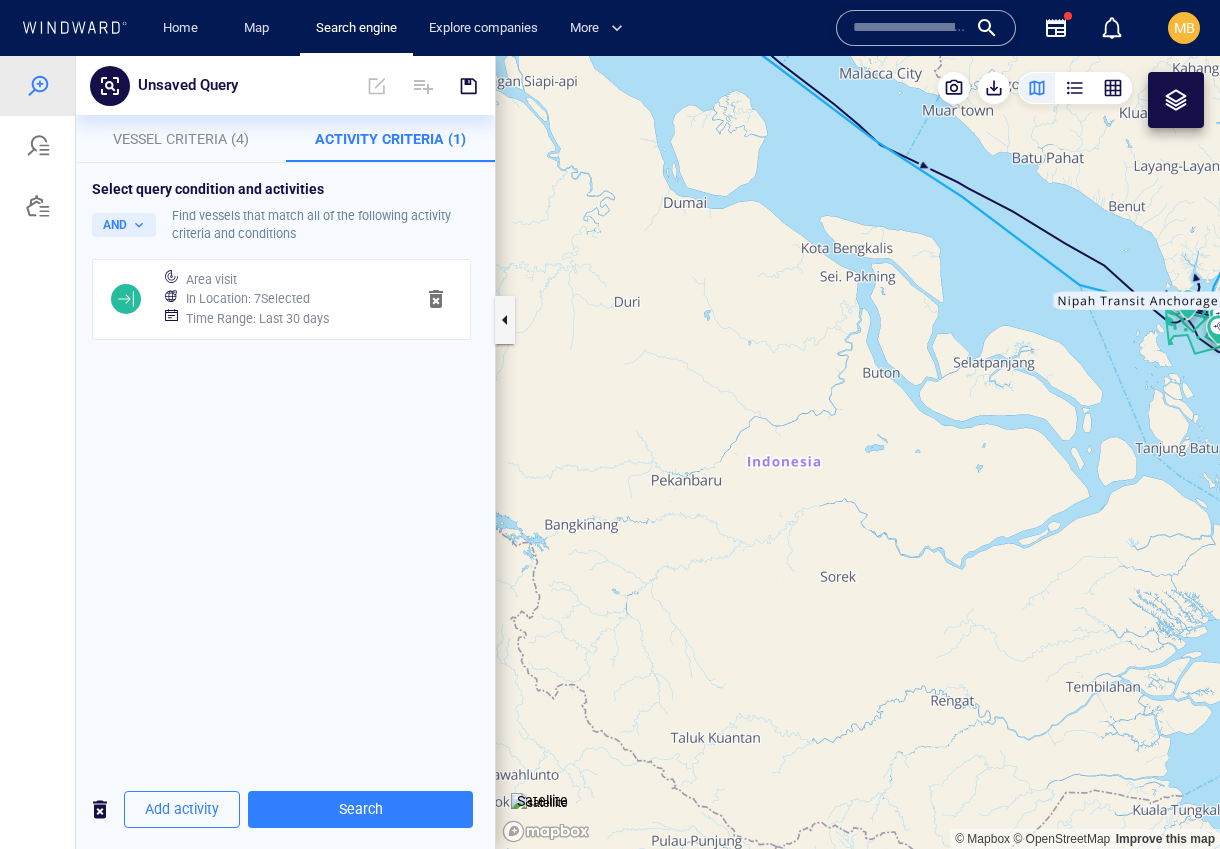 drag, startPoint x: 1022, startPoint y: 392, endPoint x: 724, endPoint y: 415, distance: 298.88626 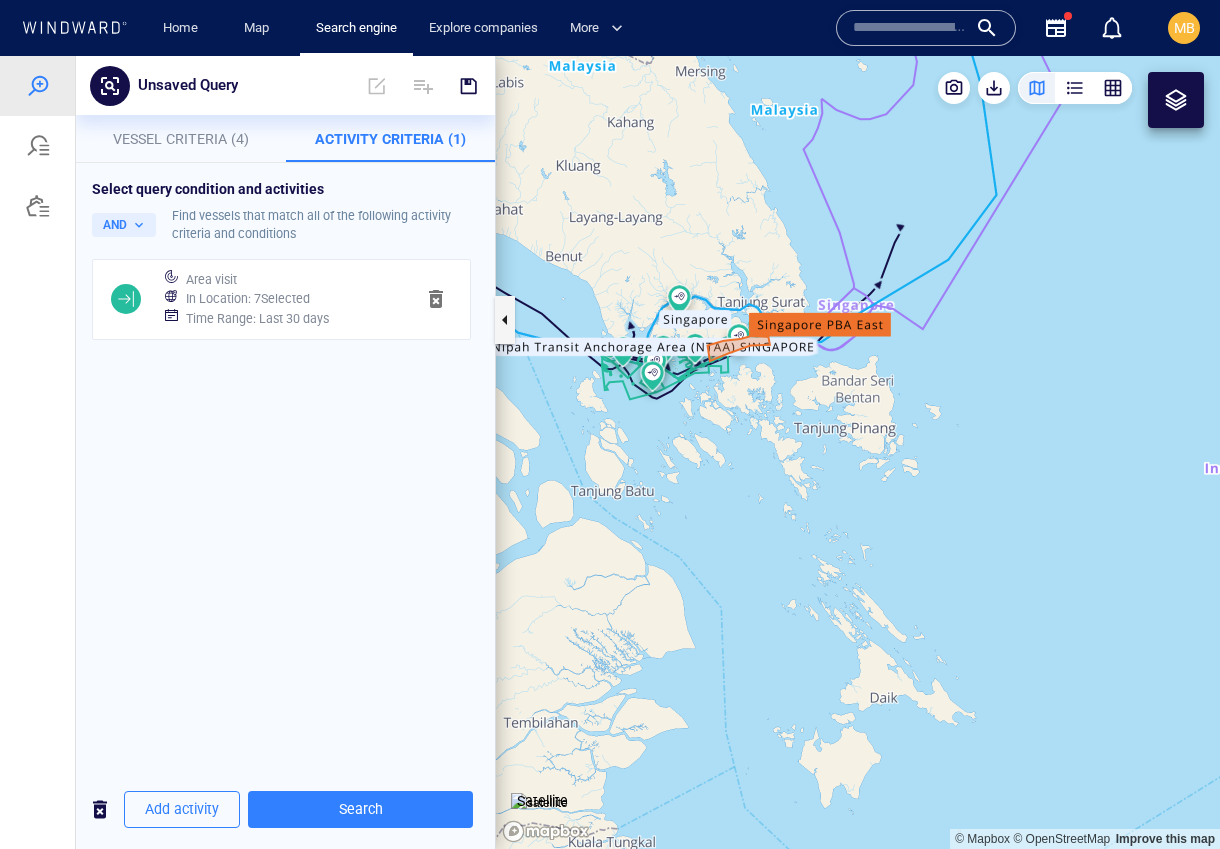 drag, startPoint x: 775, startPoint y: 415, endPoint x: 838, endPoint y: 414, distance: 63.007935 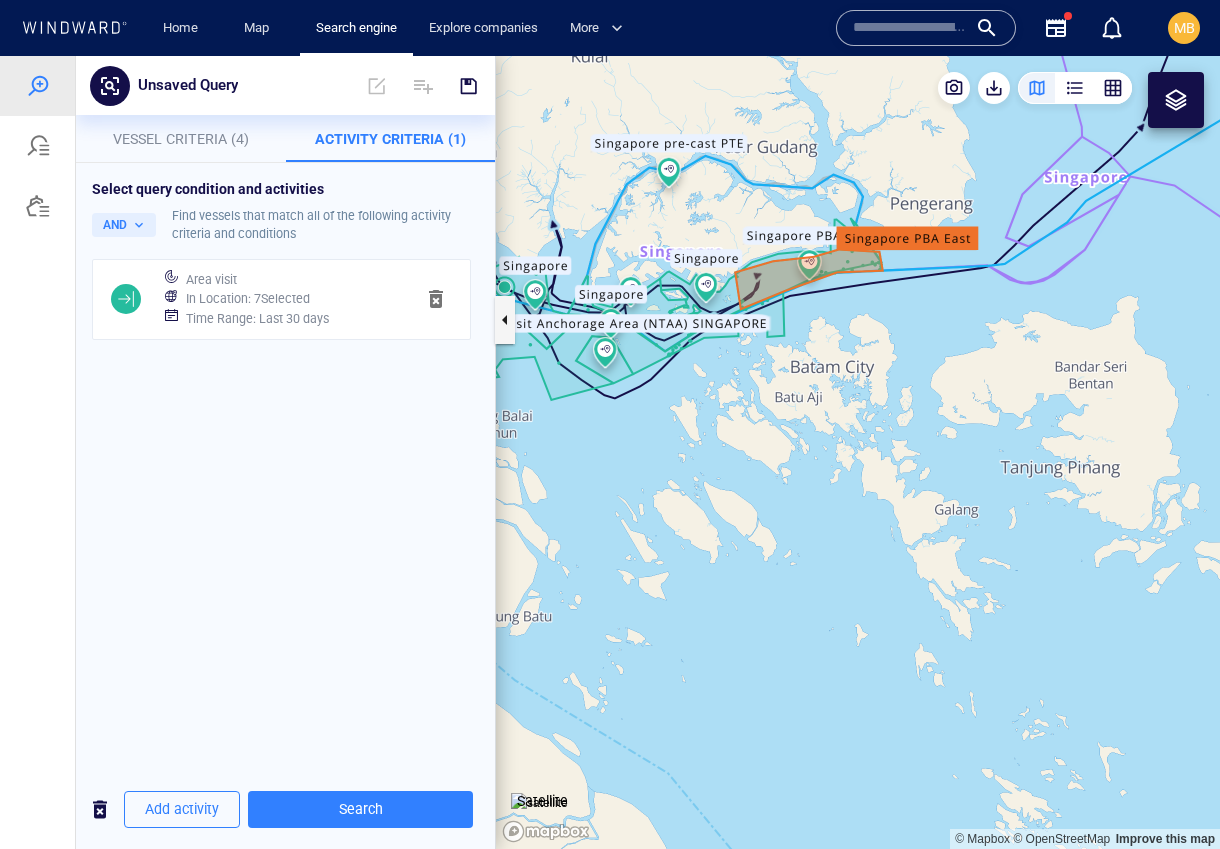 drag, startPoint x: 709, startPoint y: 398, endPoint x: 1012, endPoint y: 539, distance: 334.20053 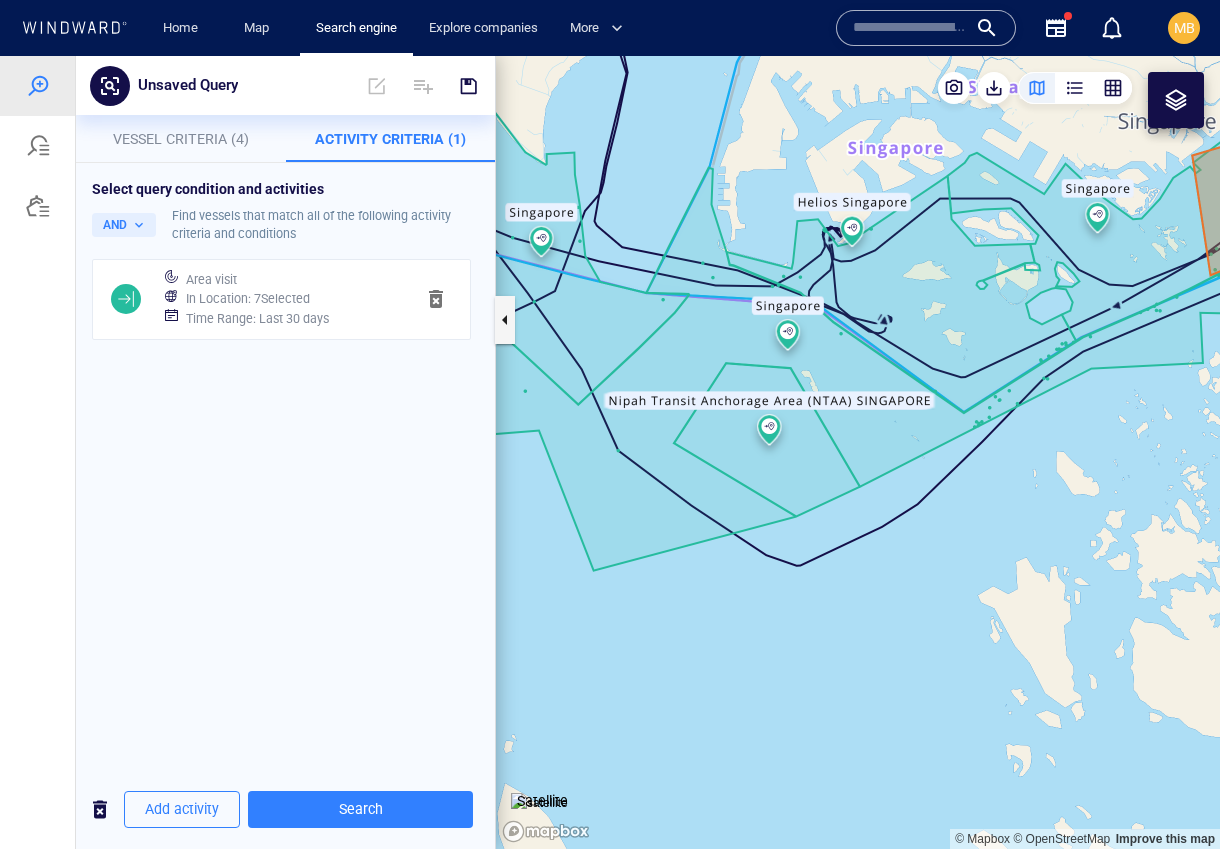 drag, startPoint x: 673, startPoint y: 325, endPoint x: 806, endPoint y: 515, distance: 231.92456 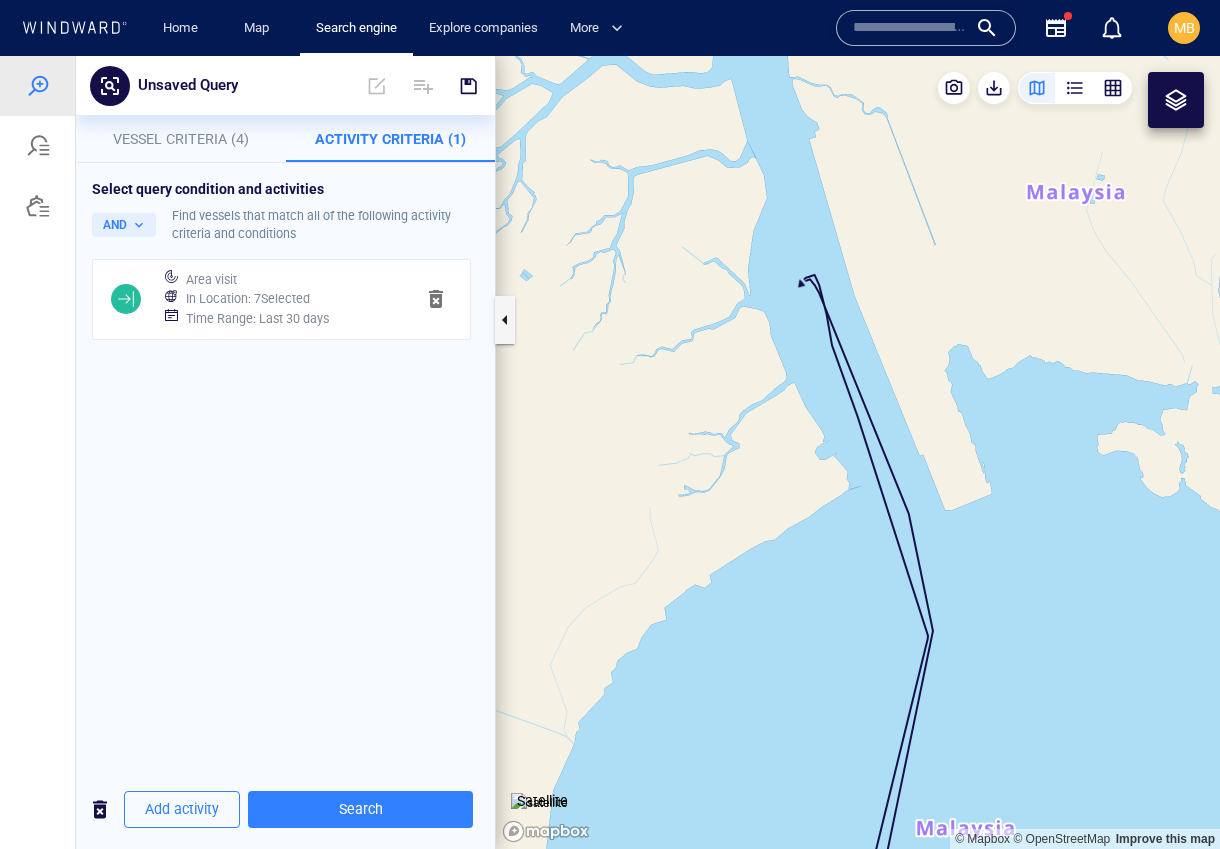 click at bounding box center (858, 452) 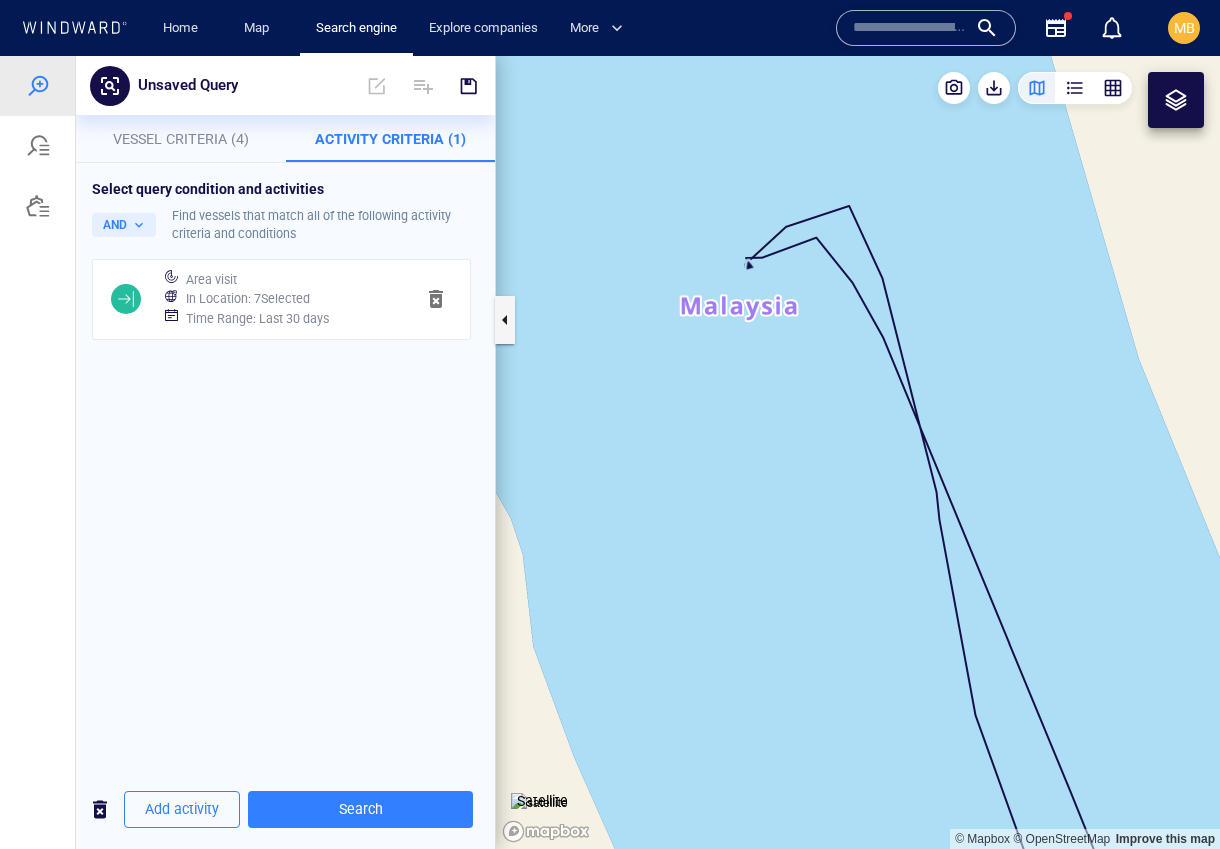 click at bounding box center (858, 452) 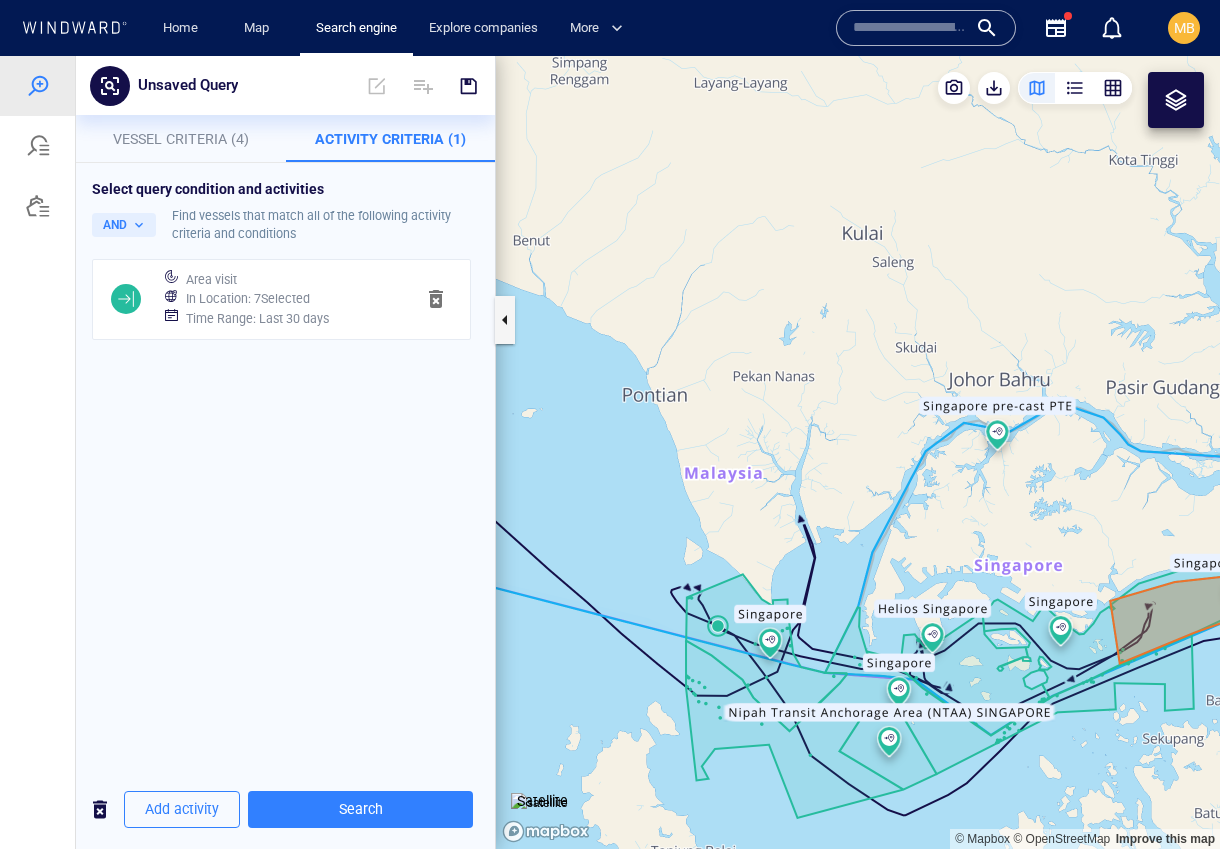 scroll, scrollTop: 0, scrollLeft: 0, axis: both 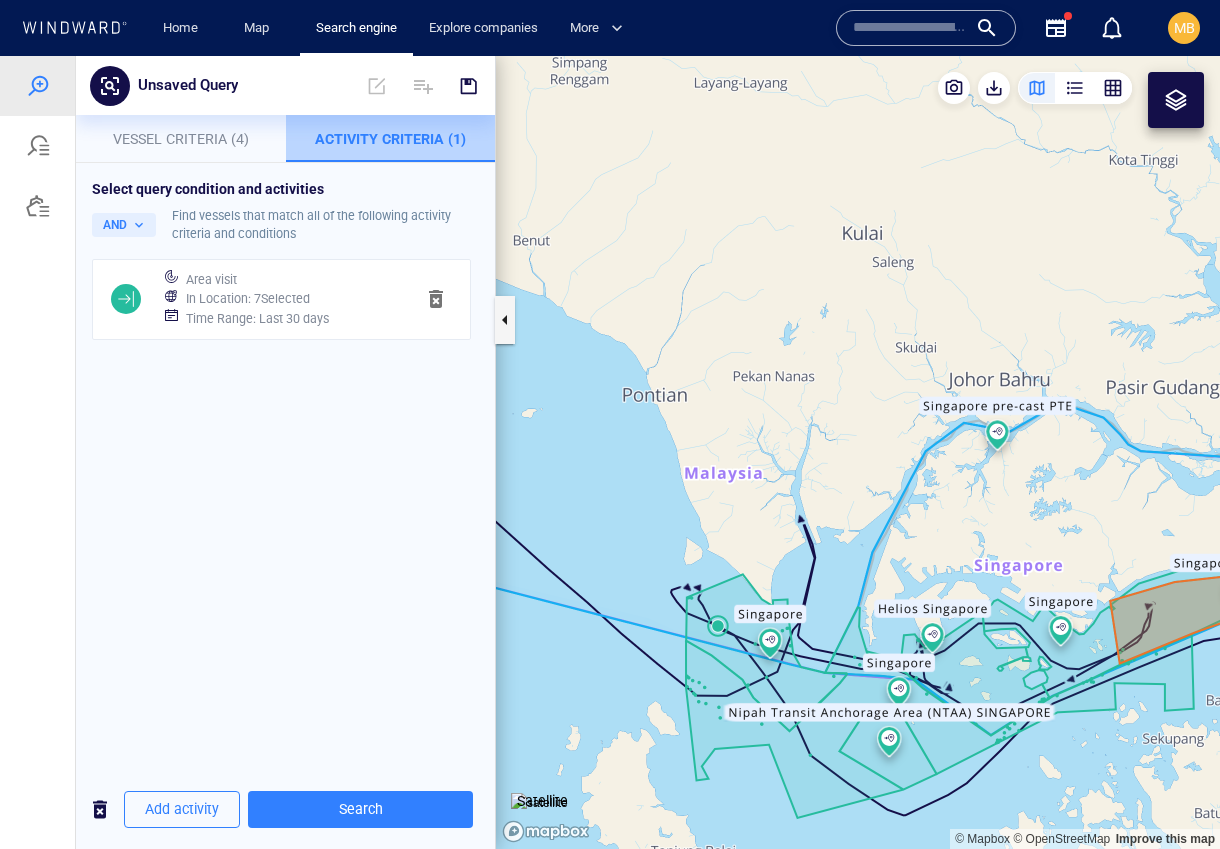click on "Activity Criteria (1)" at bounding box center [390, 139] 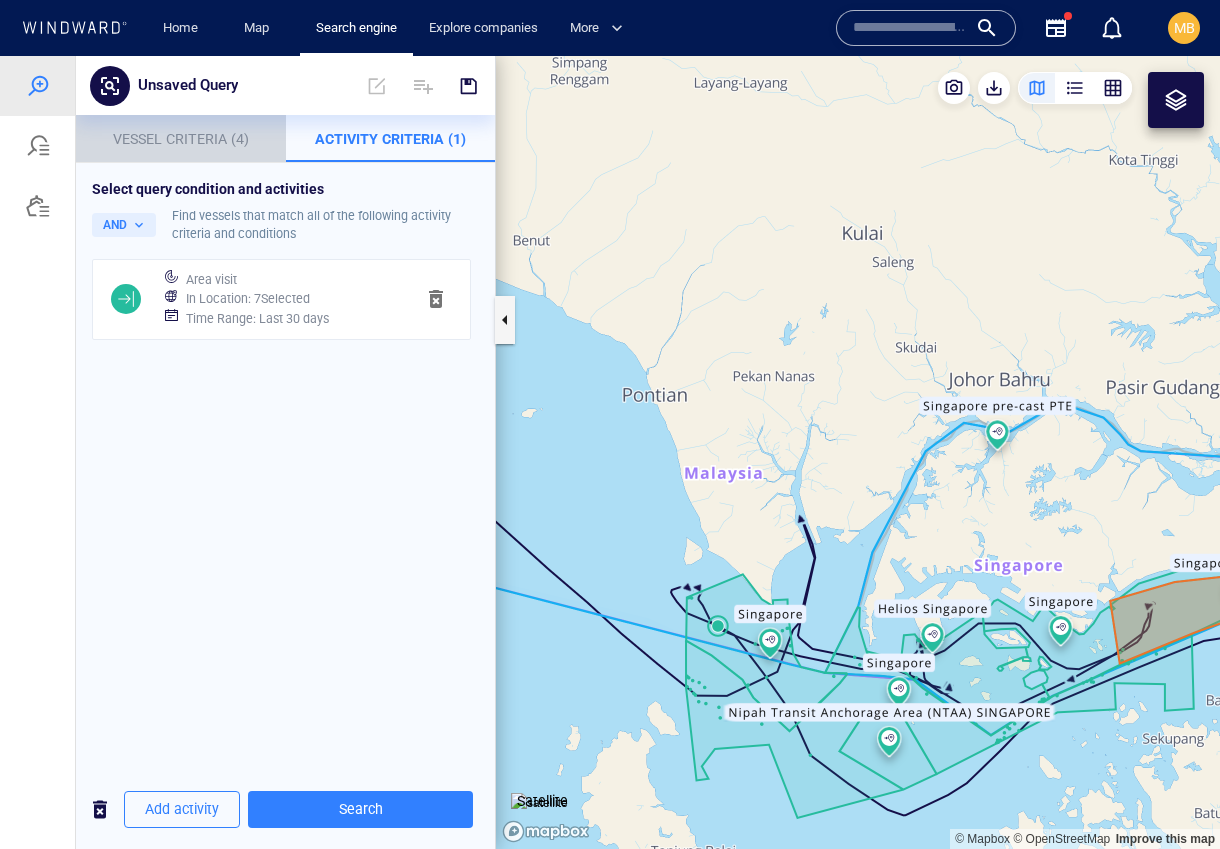 click on "Vessel Criteria (4)" at bounding box center (181, 139) 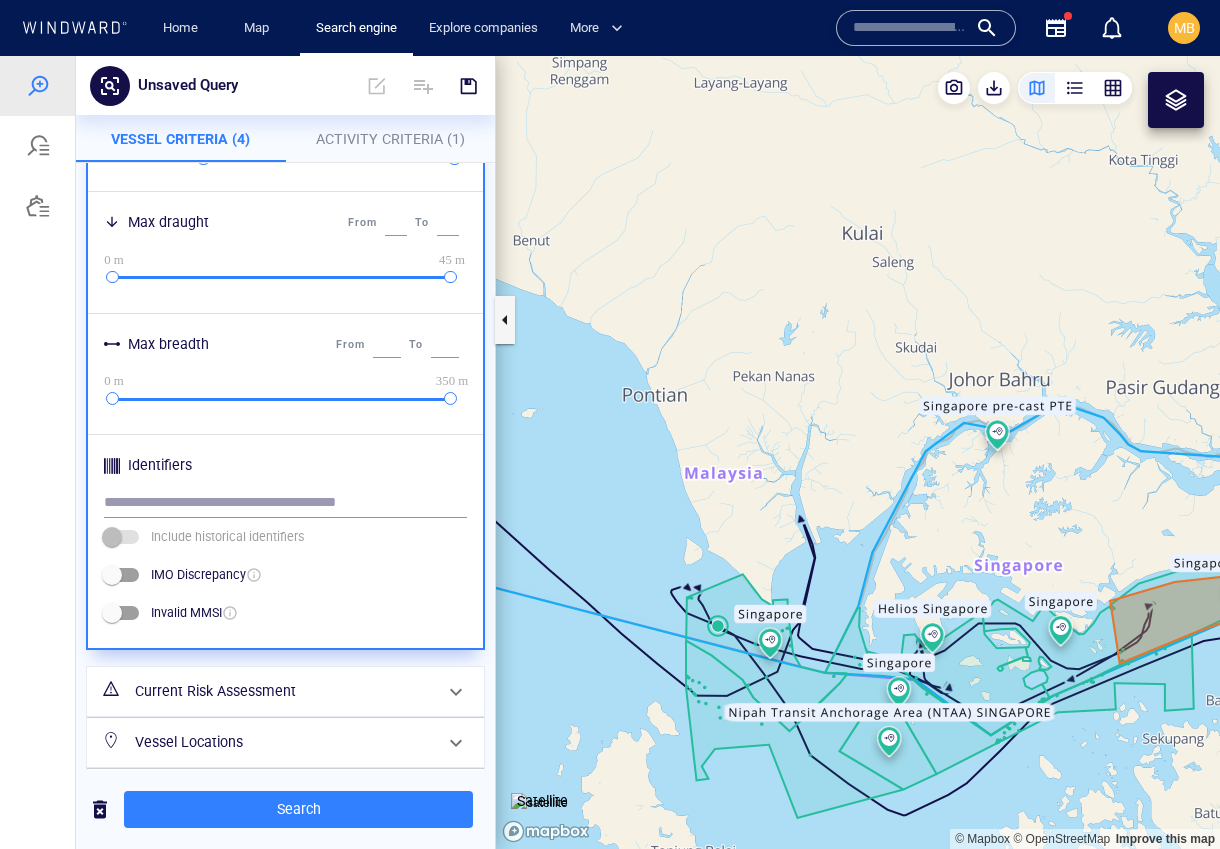click on "Activity Criteria (1)" at bounding box center [390, 139] 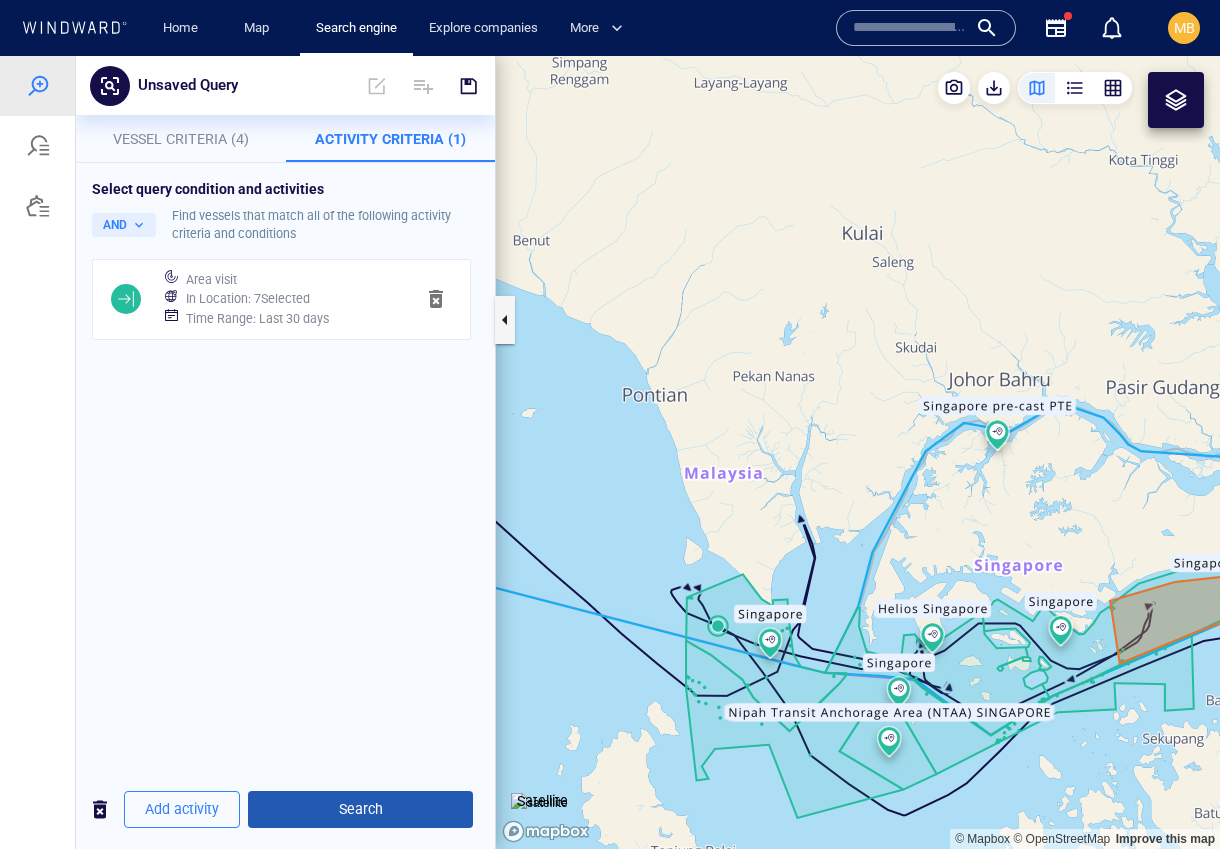 click on "Search" at bounding box center (360, 809) 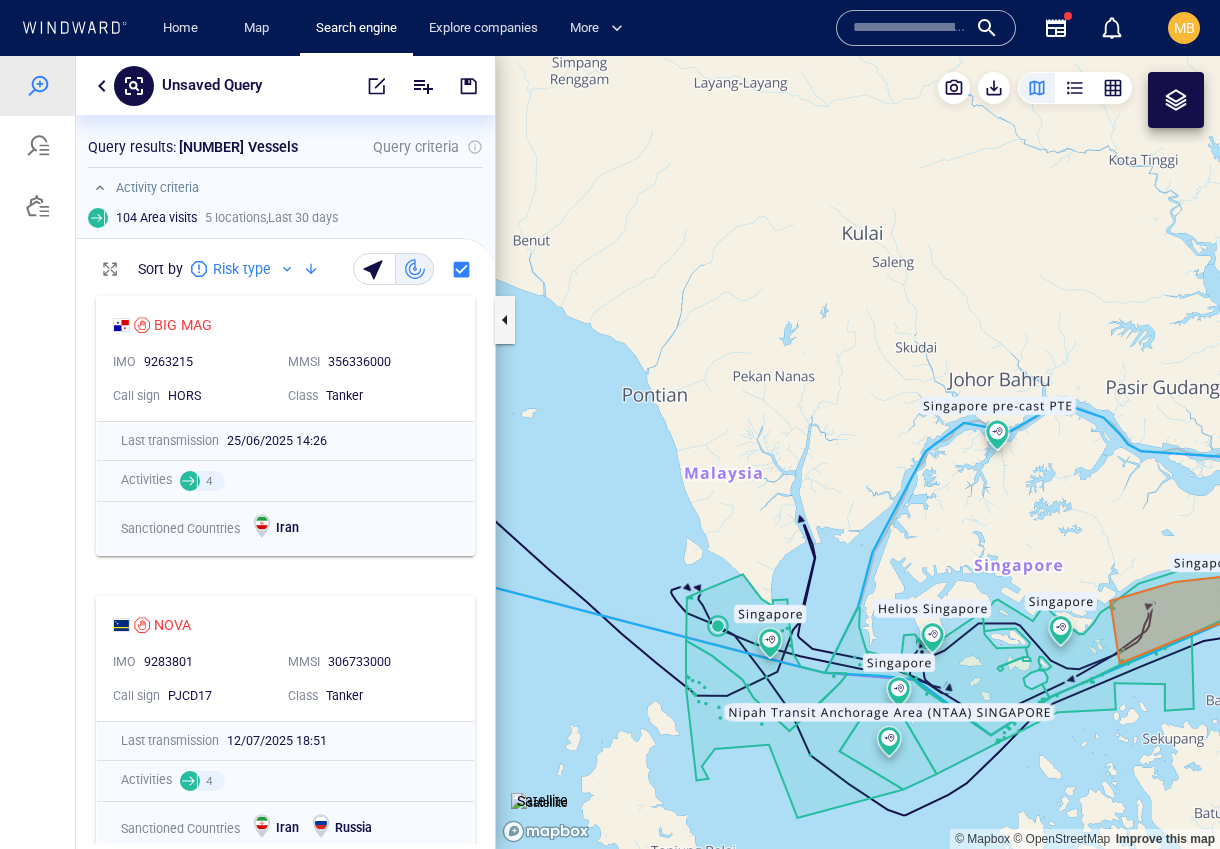 scroll, scrollTop: 1, scrollLeft: 1, axis: both 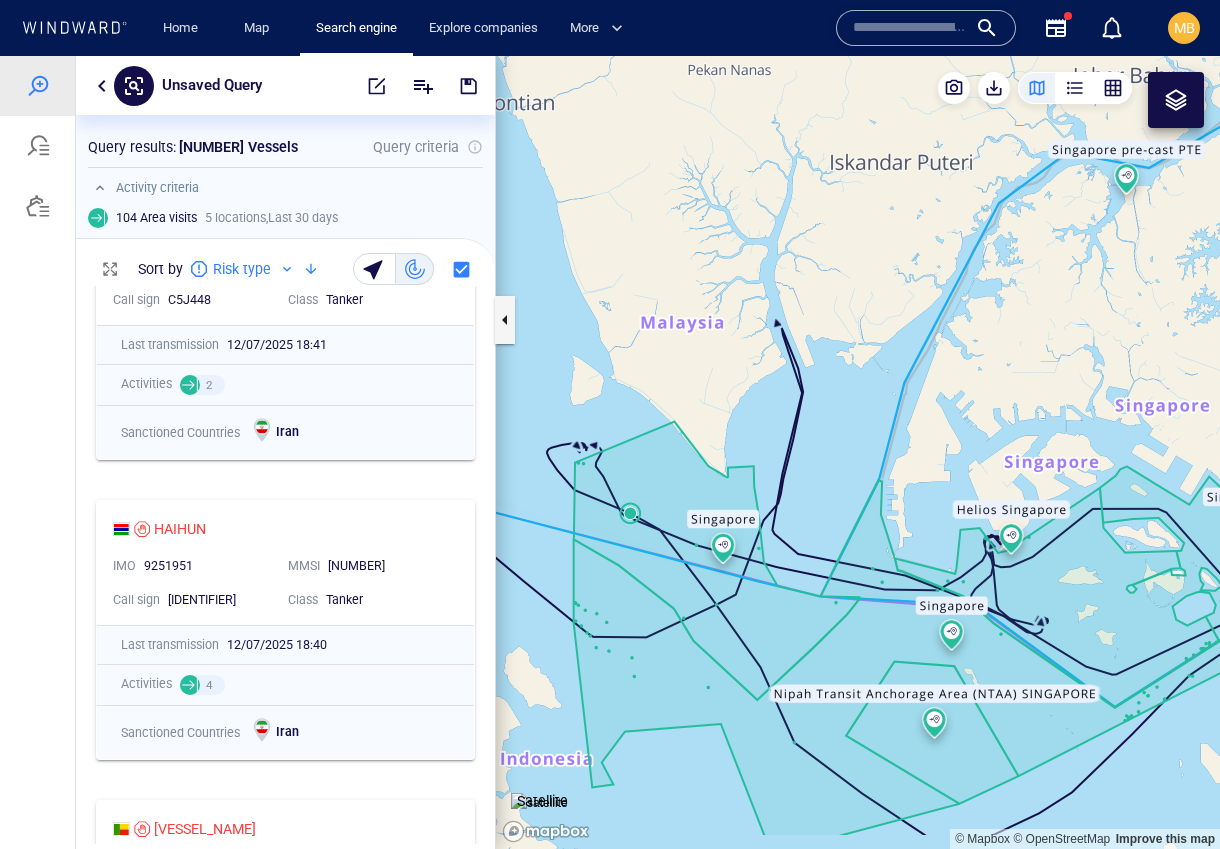 drag, startPoint x: 566, startPoint y: 562, endPoint x: 565, endPoint y: 345, distance: 217.0023 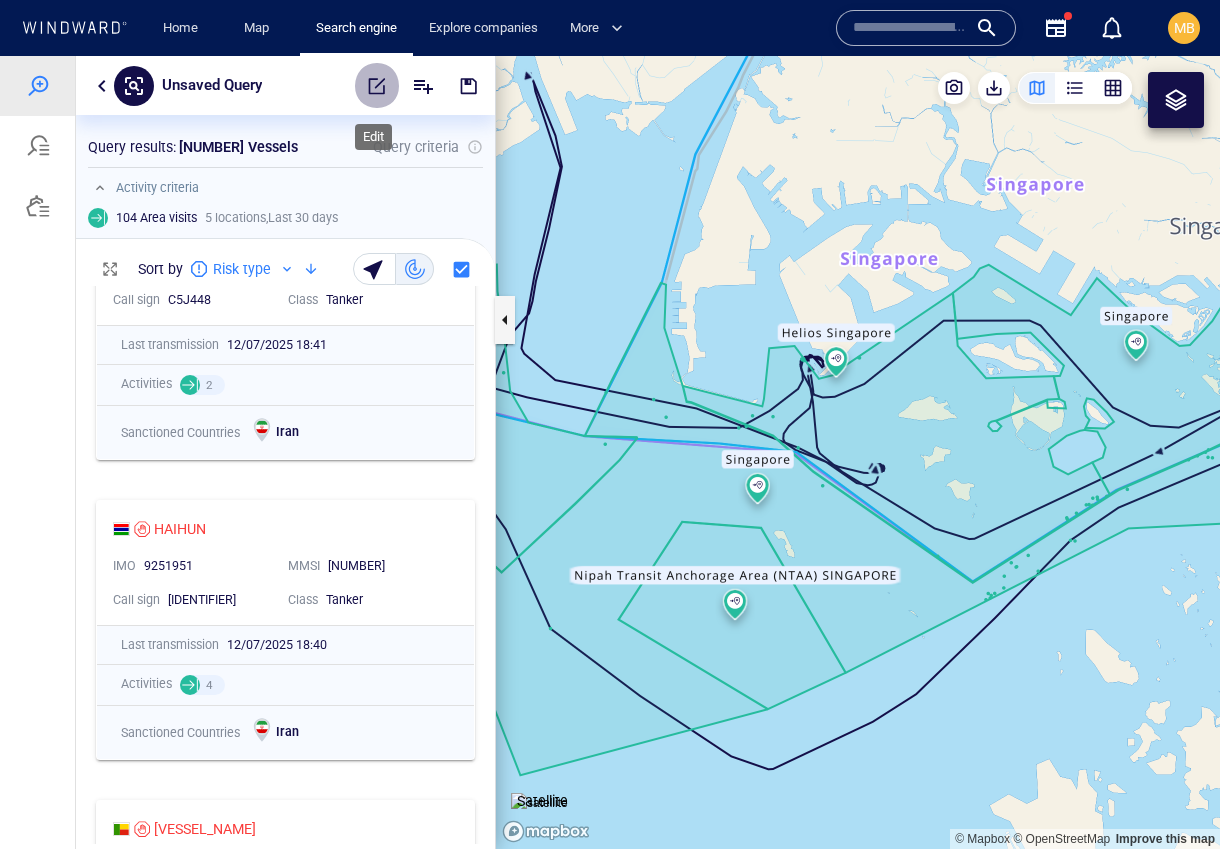 click at bounding box center [377, 86] 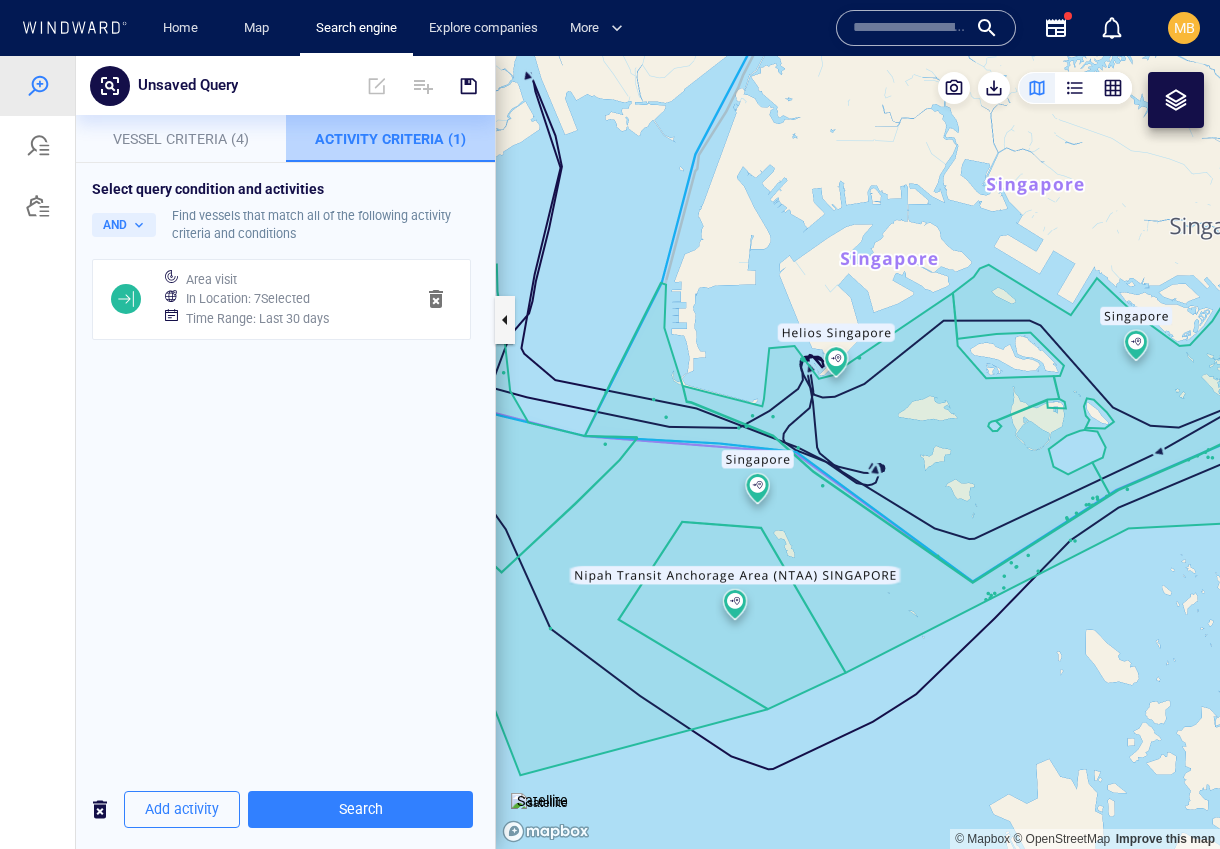 click on "Activity Criteria (1)" at bounding box center (390, 139) 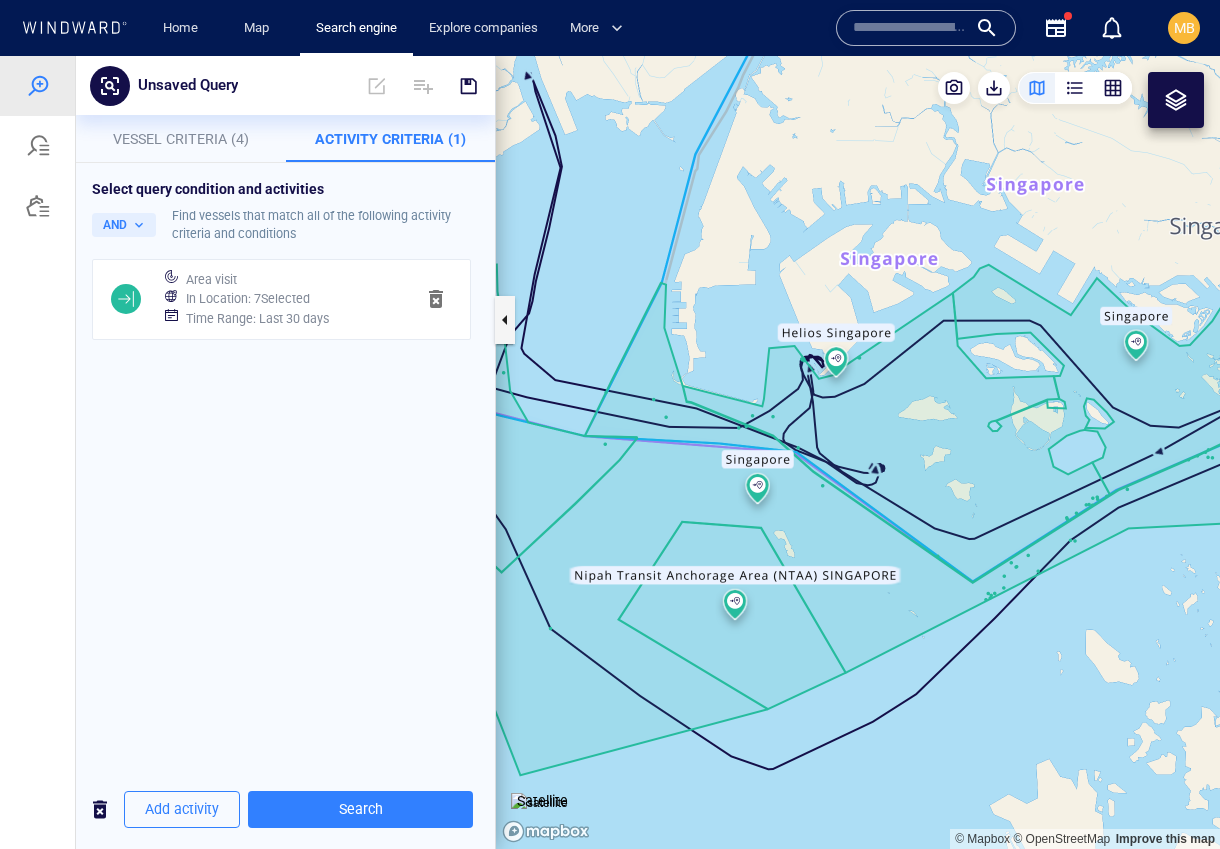 click on "In Location :   7  Selected" at bounding box center (248, 299) 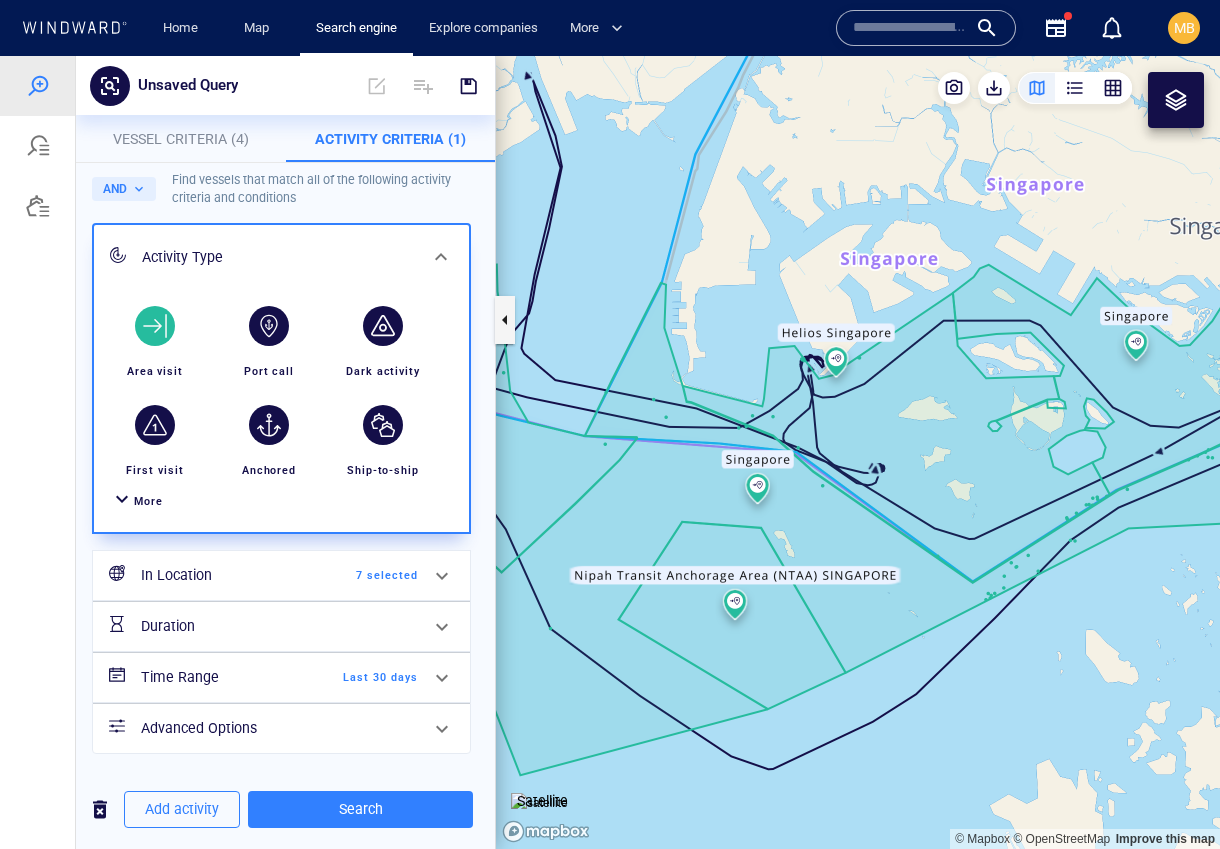 scroll, scrollTop: 130, scrollLeft: 0, axis: vertical 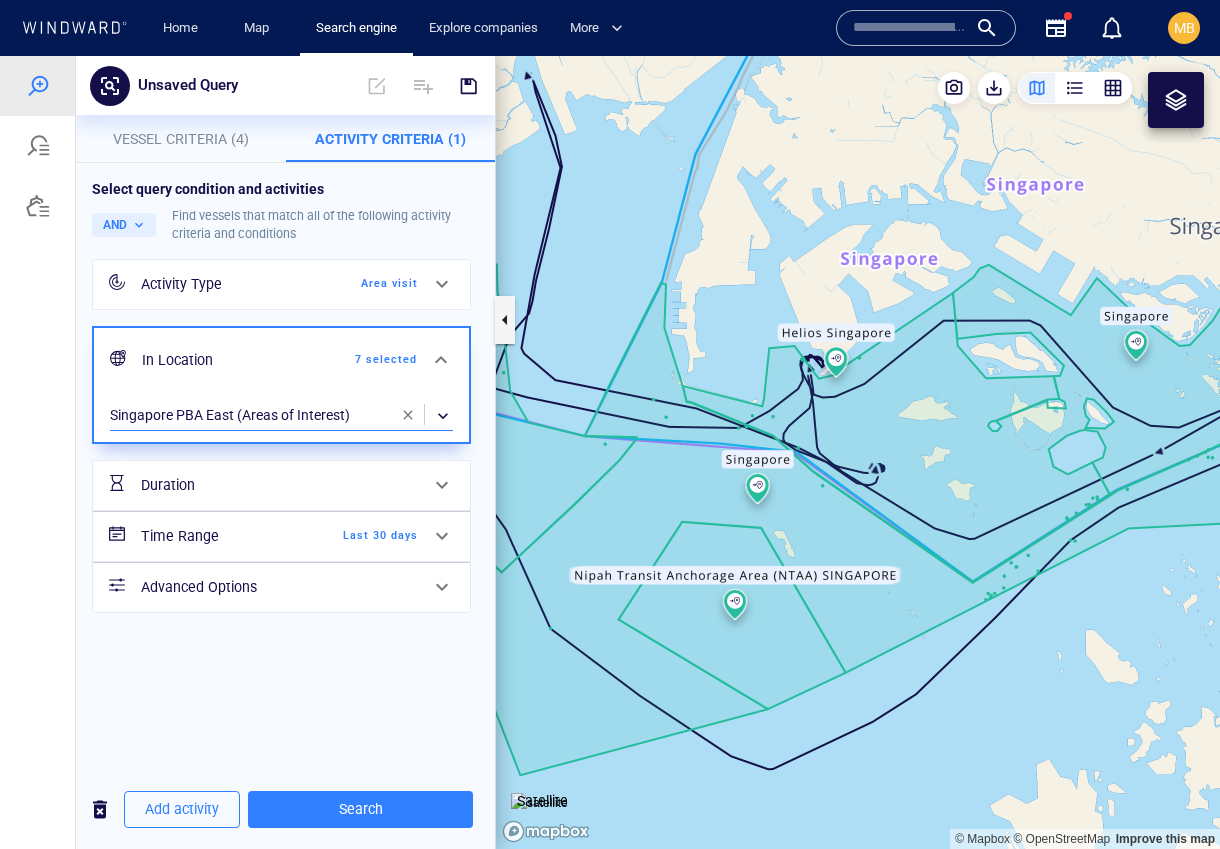 click on "​" at bounding box center [281, 416] 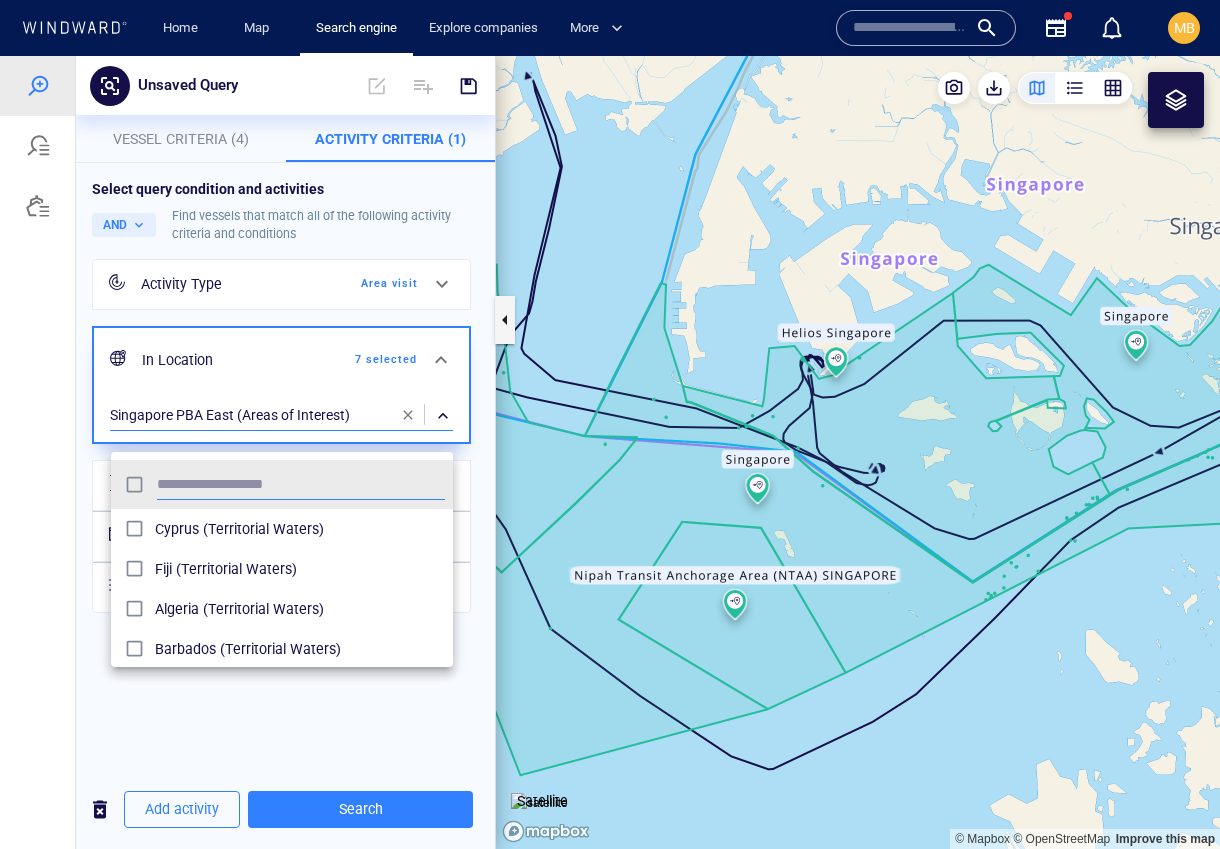 scroll, scrollTop: 1, scrollLeft: 1, axis: both 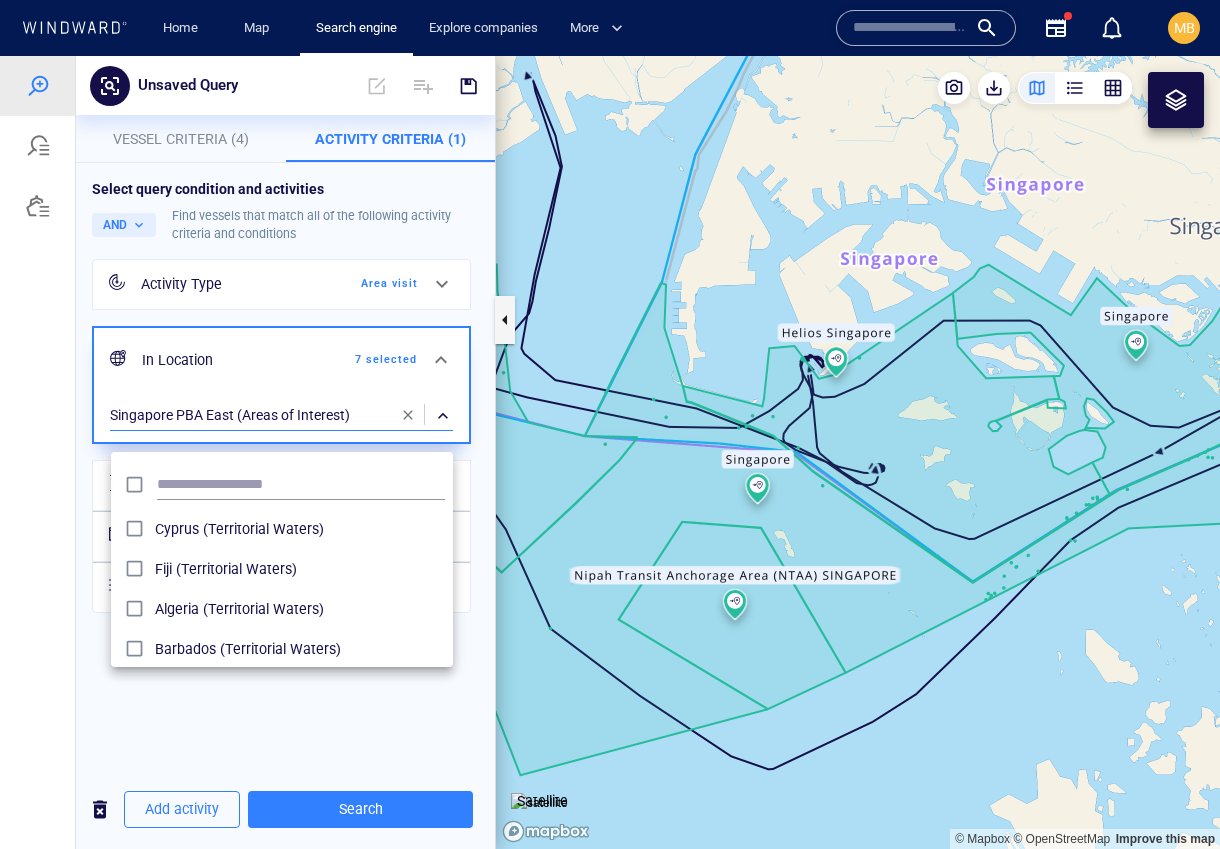 click at bounding box center (610, 452) 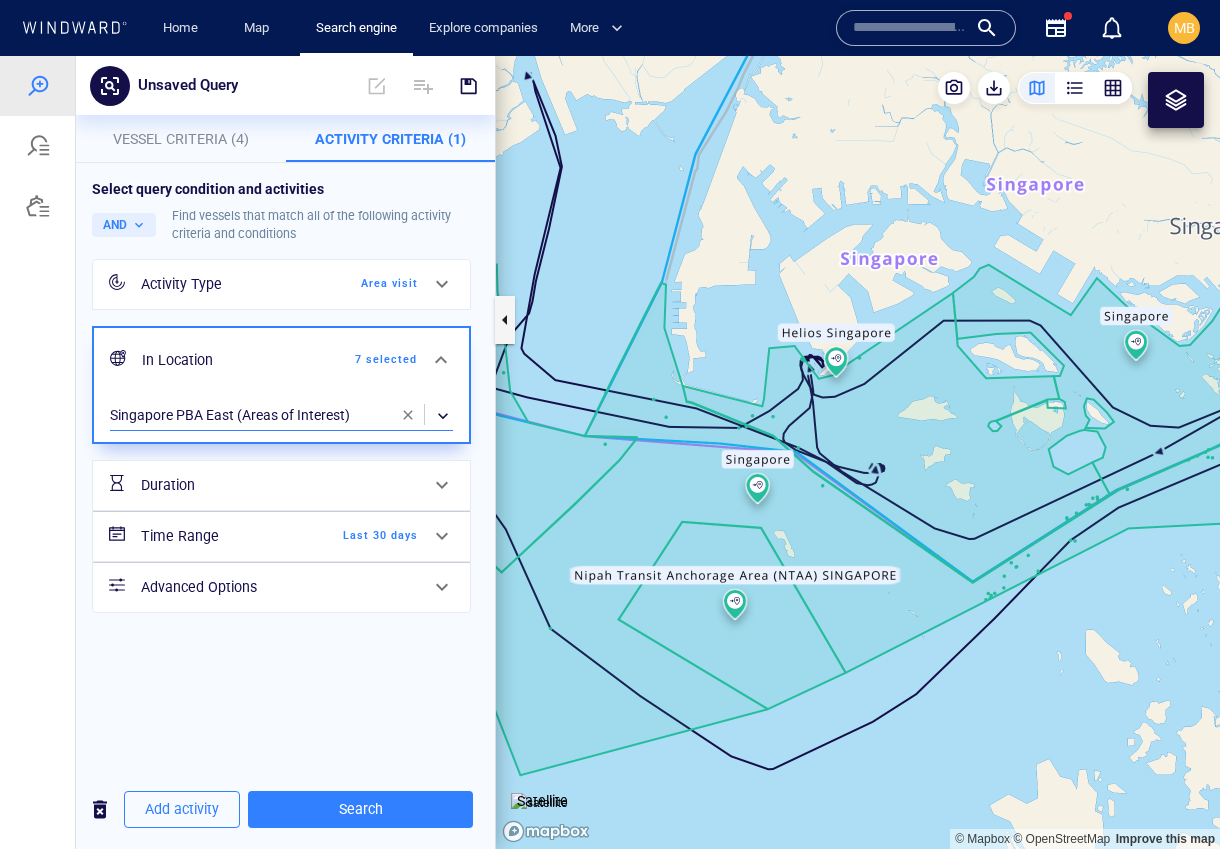 click on "​" at bounding box center (281, 416) 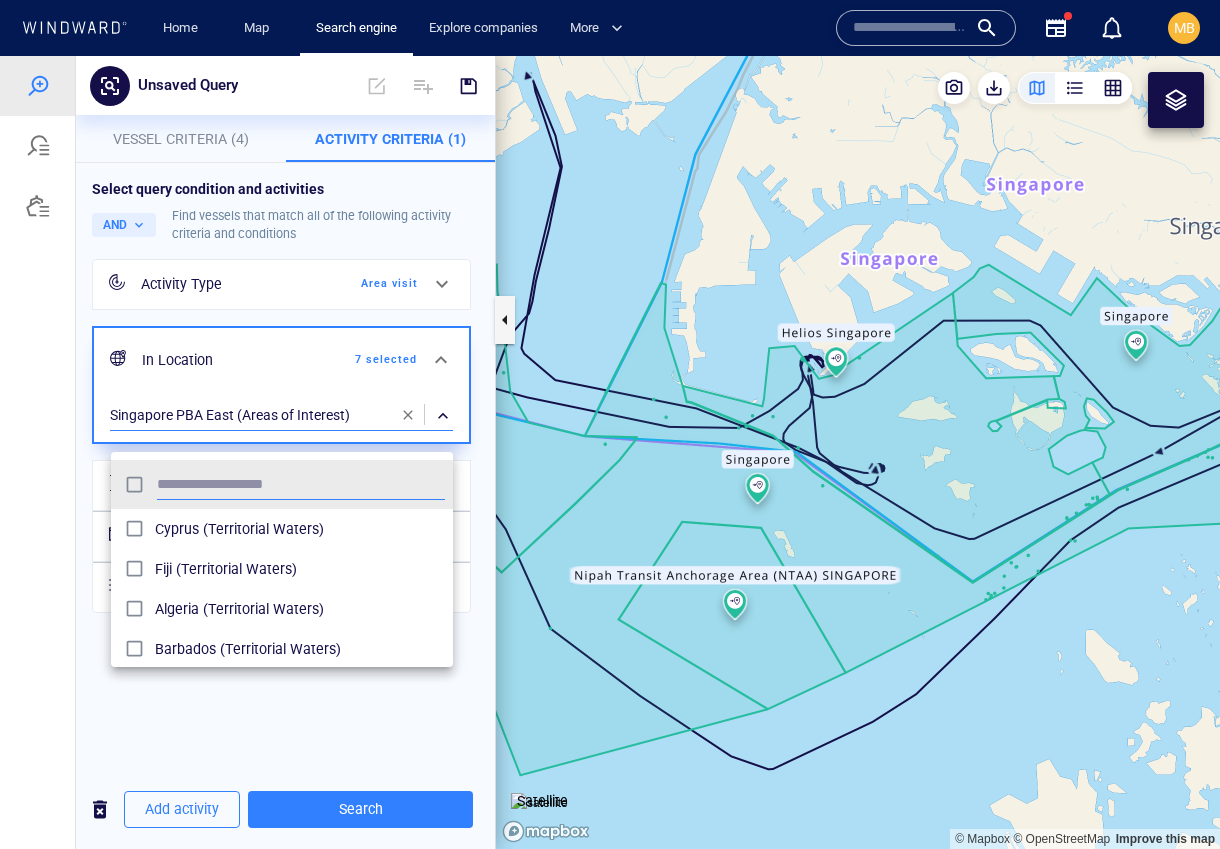 scroll, scrollTop: 203, scrollLeft: 342, axis: both 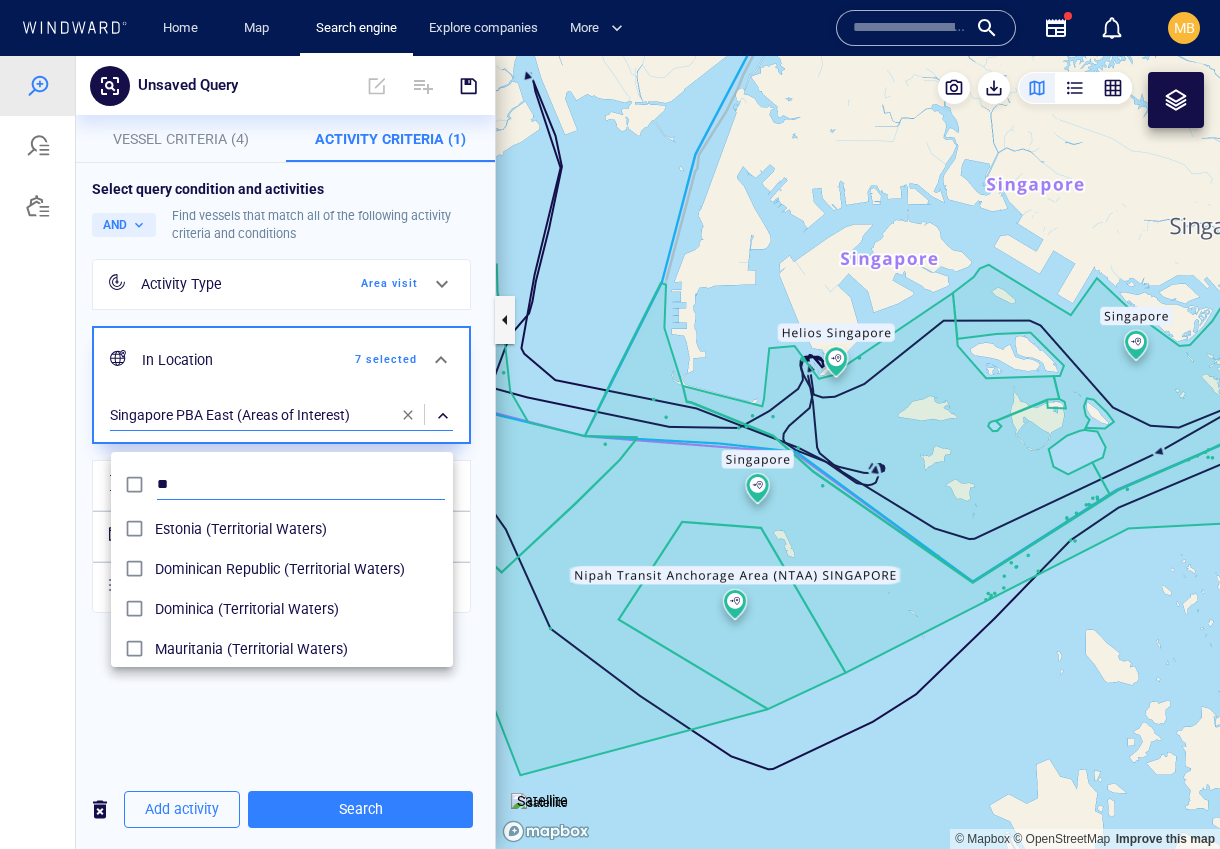 type on "*" 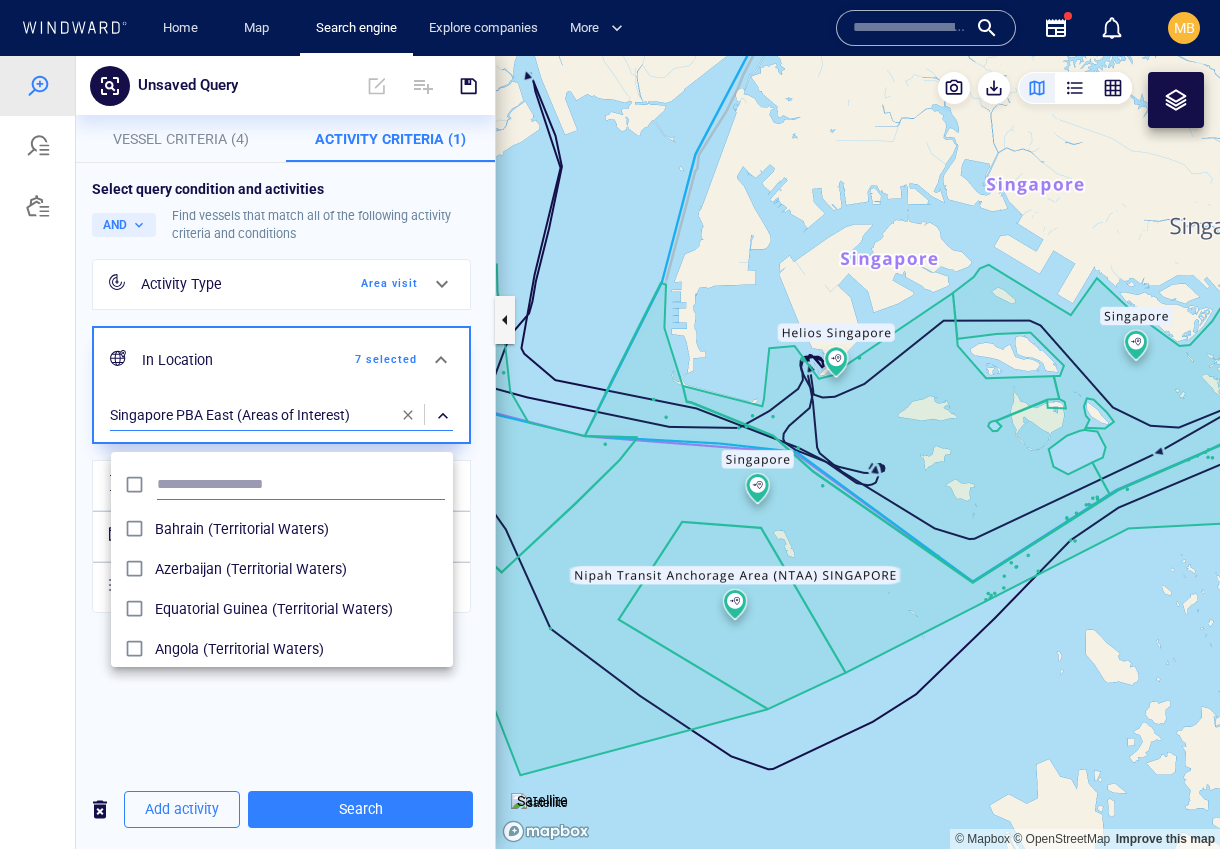 scroll, scrollTop: 1, scrollLeft: 1, axis: both 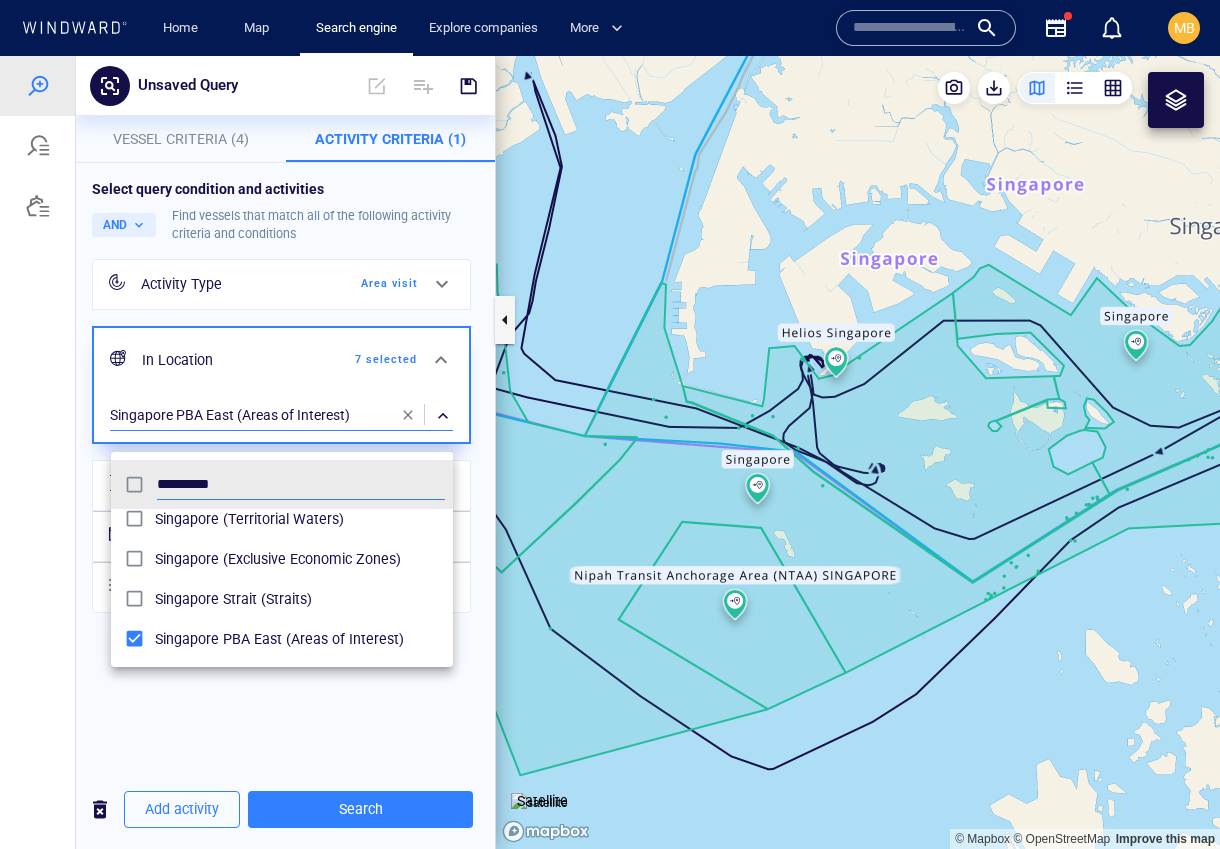 type on "*********" 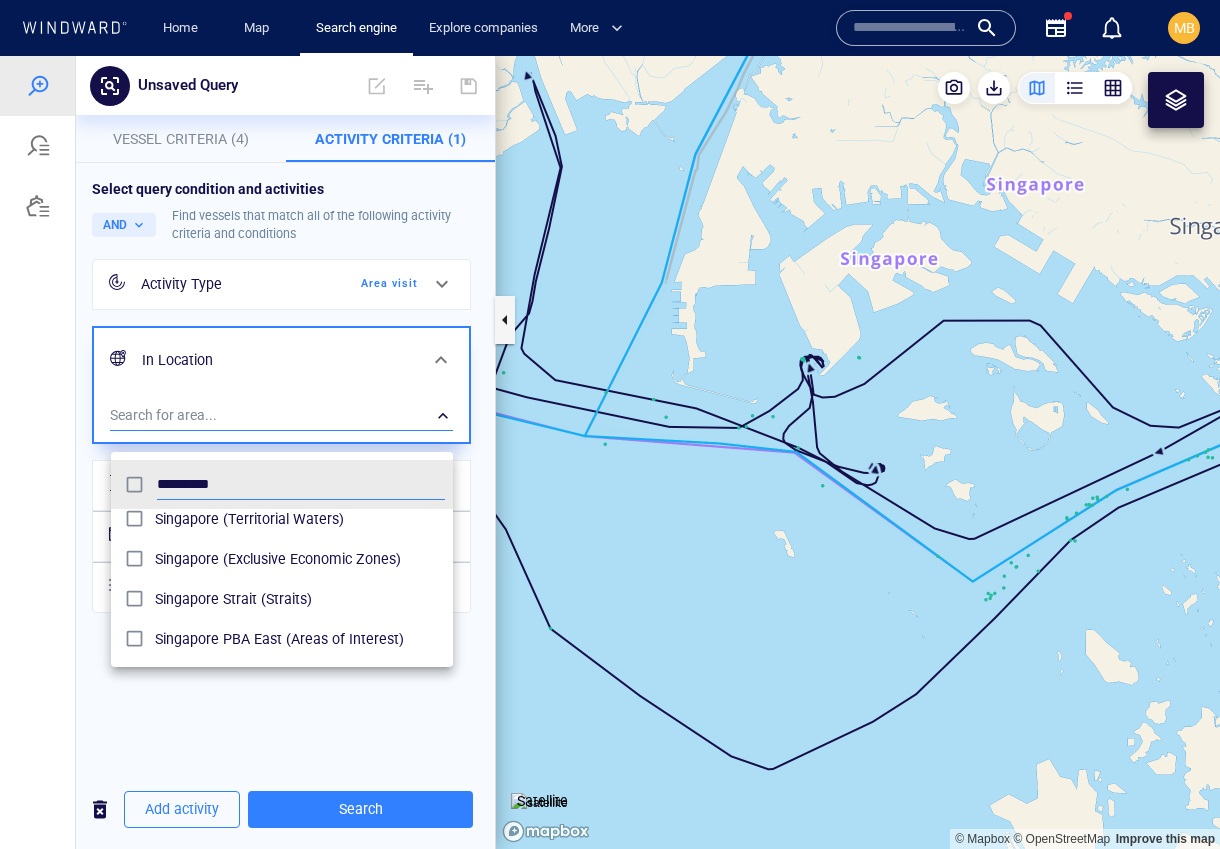 scroll, scrollTop: 0, scrollLeft: 0, axis: both 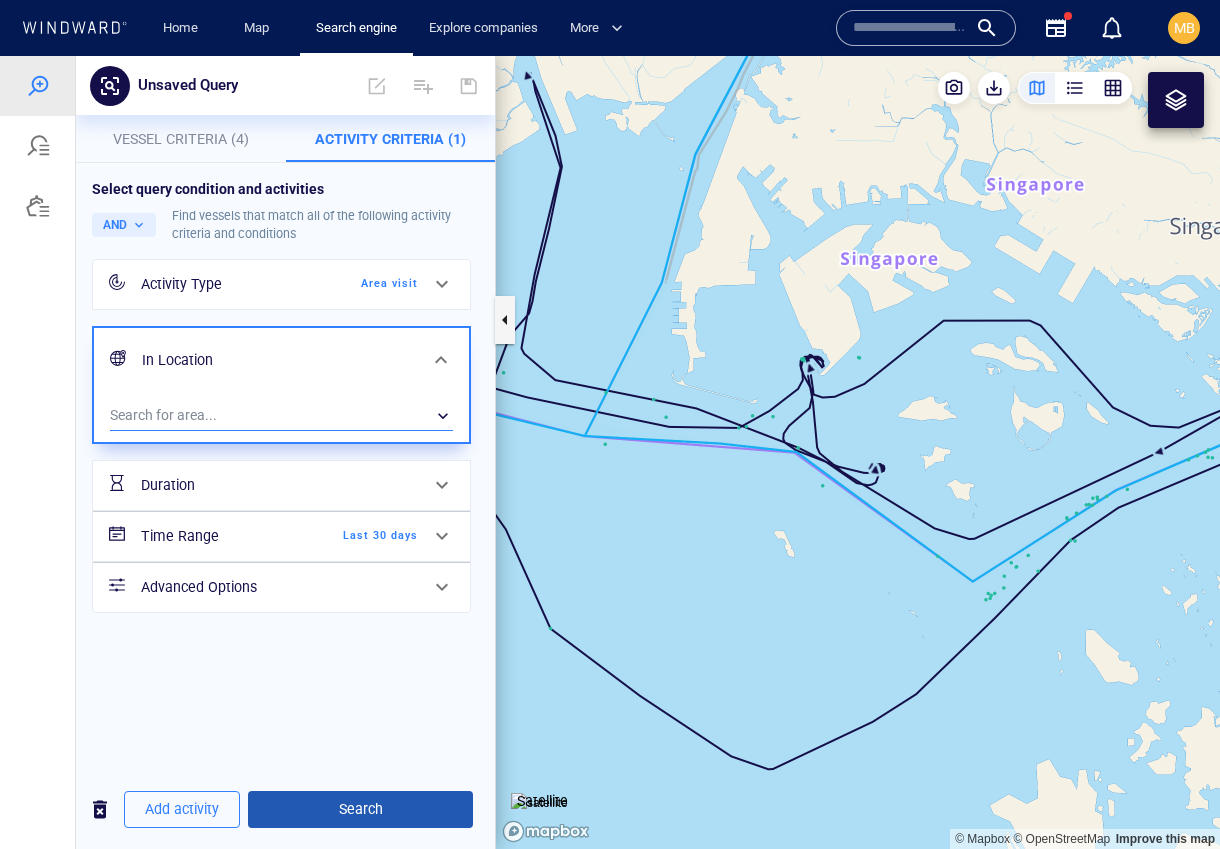 click on "Search" at bounding box center (360, 809) 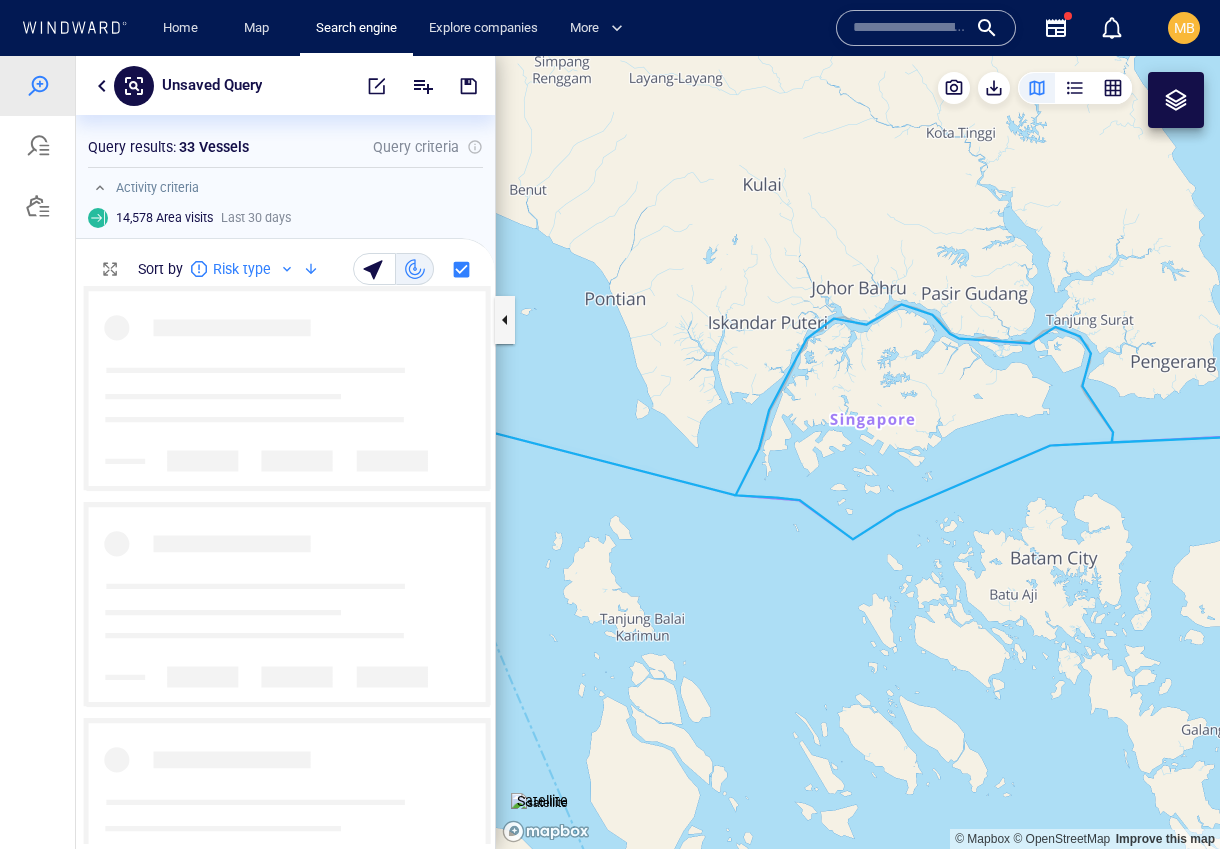 scroll, scrollTop: 558, scrollLeft: 419, axis: both 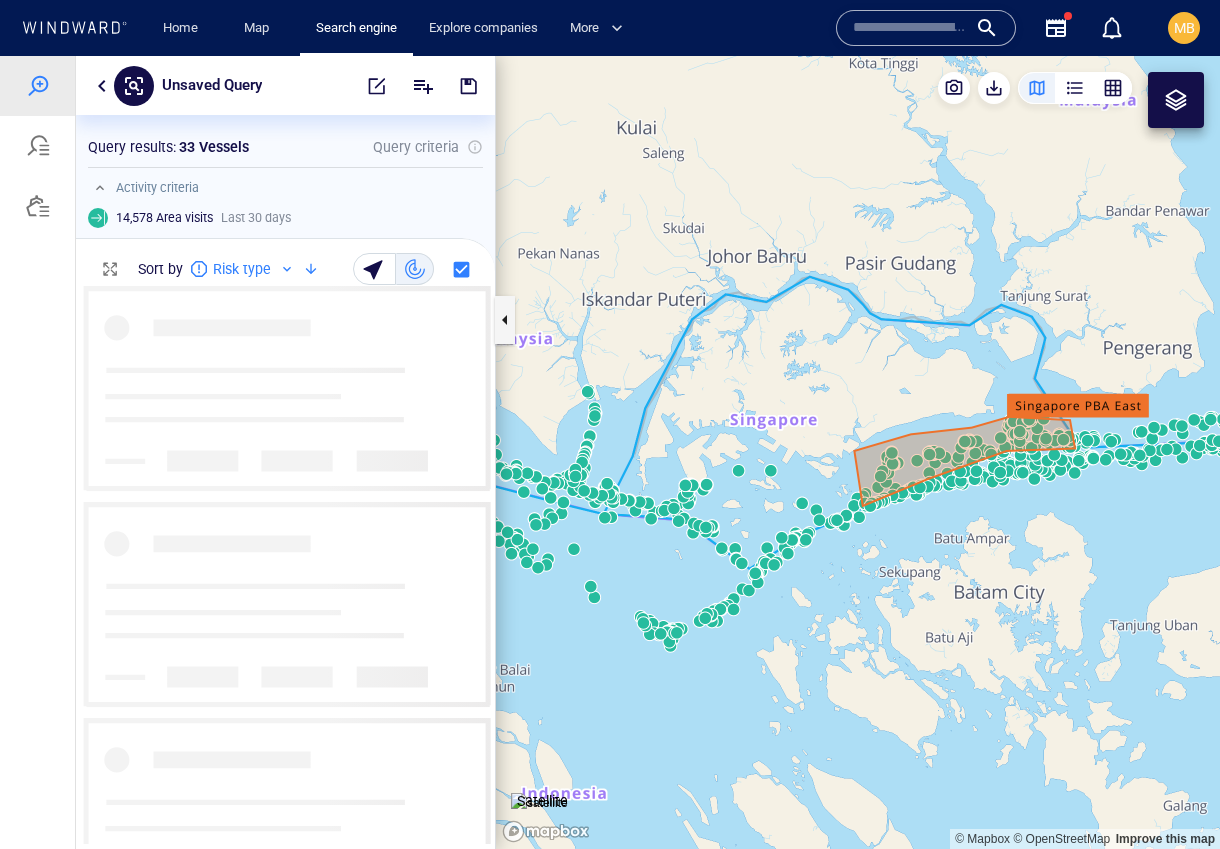 drag, startPoint x: 1014, startPoint y: 453, endPoint x: 862, endPoint y: 455, distance: 152.01315 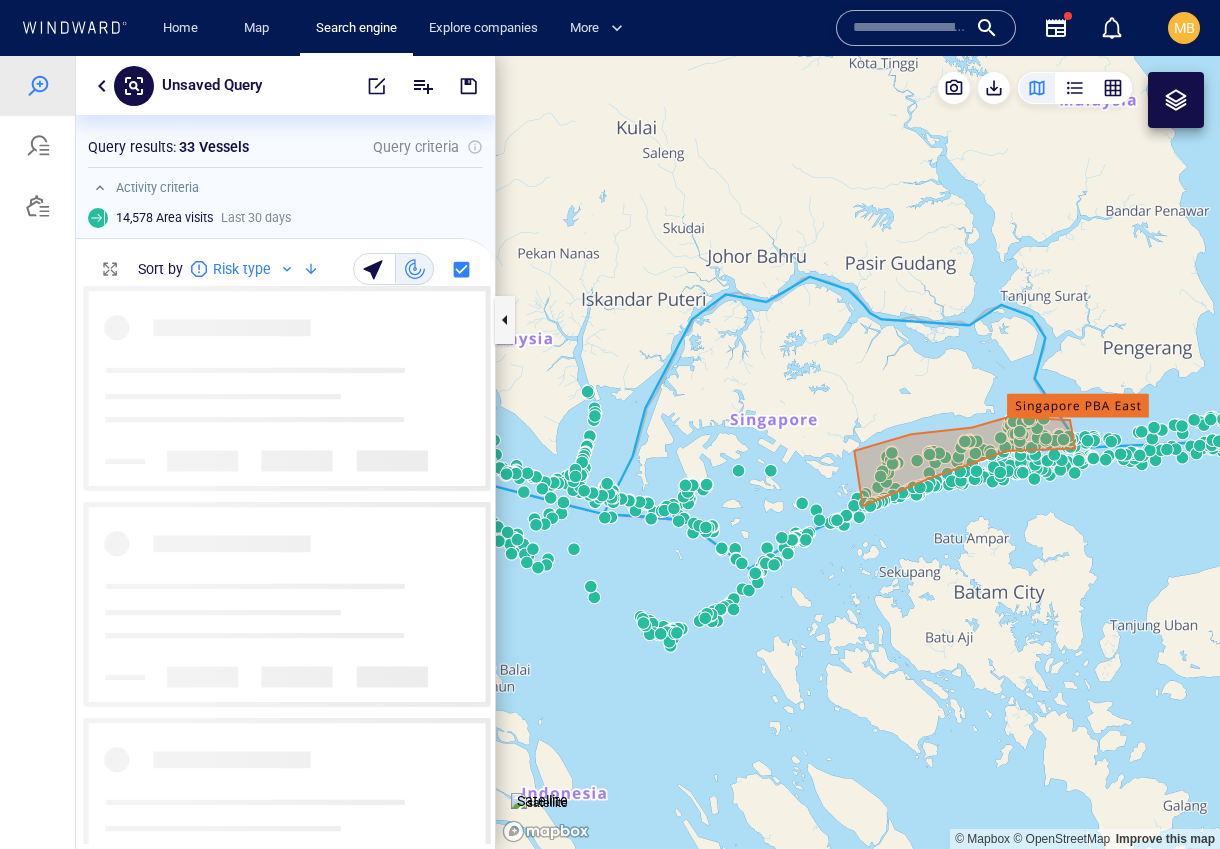 click at bounding box center [858, 452] 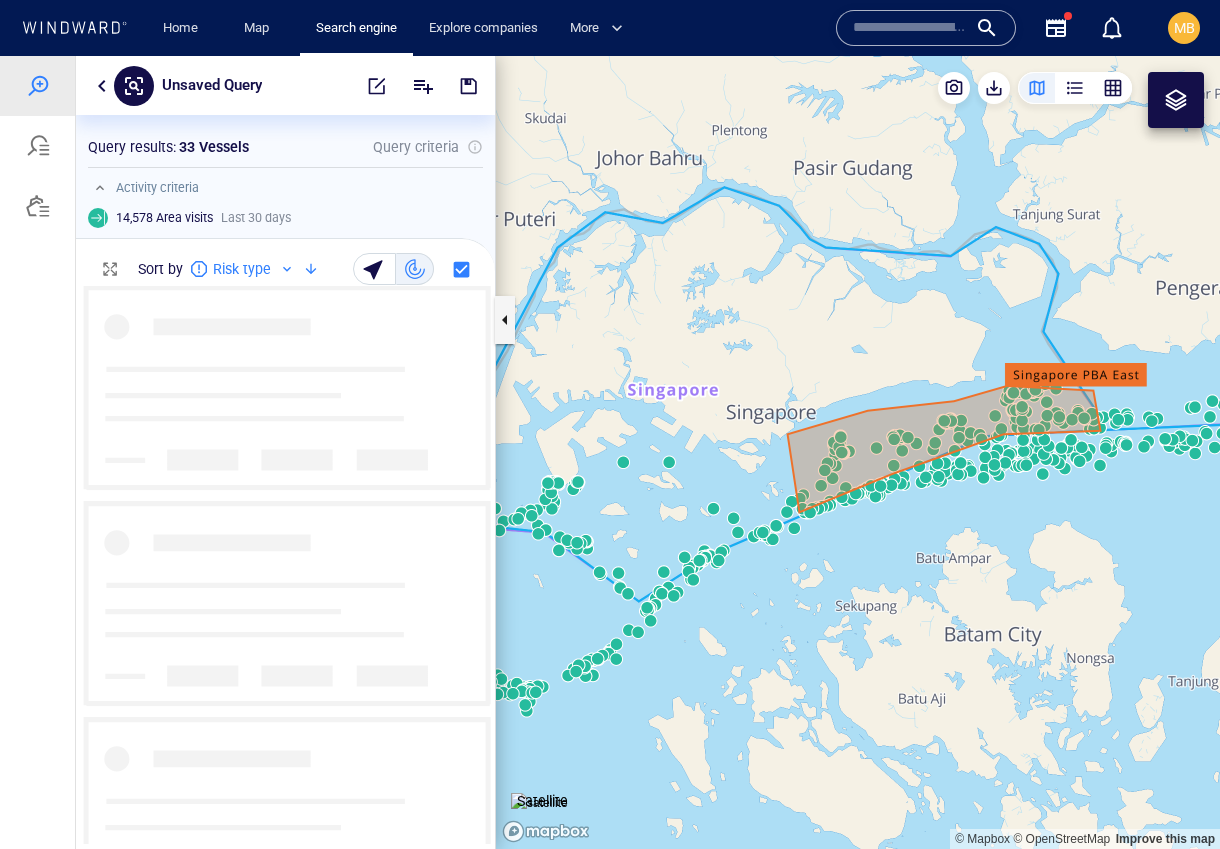 scroll, scrollTop: 5406, scrollLeft: 0, axis: vertical 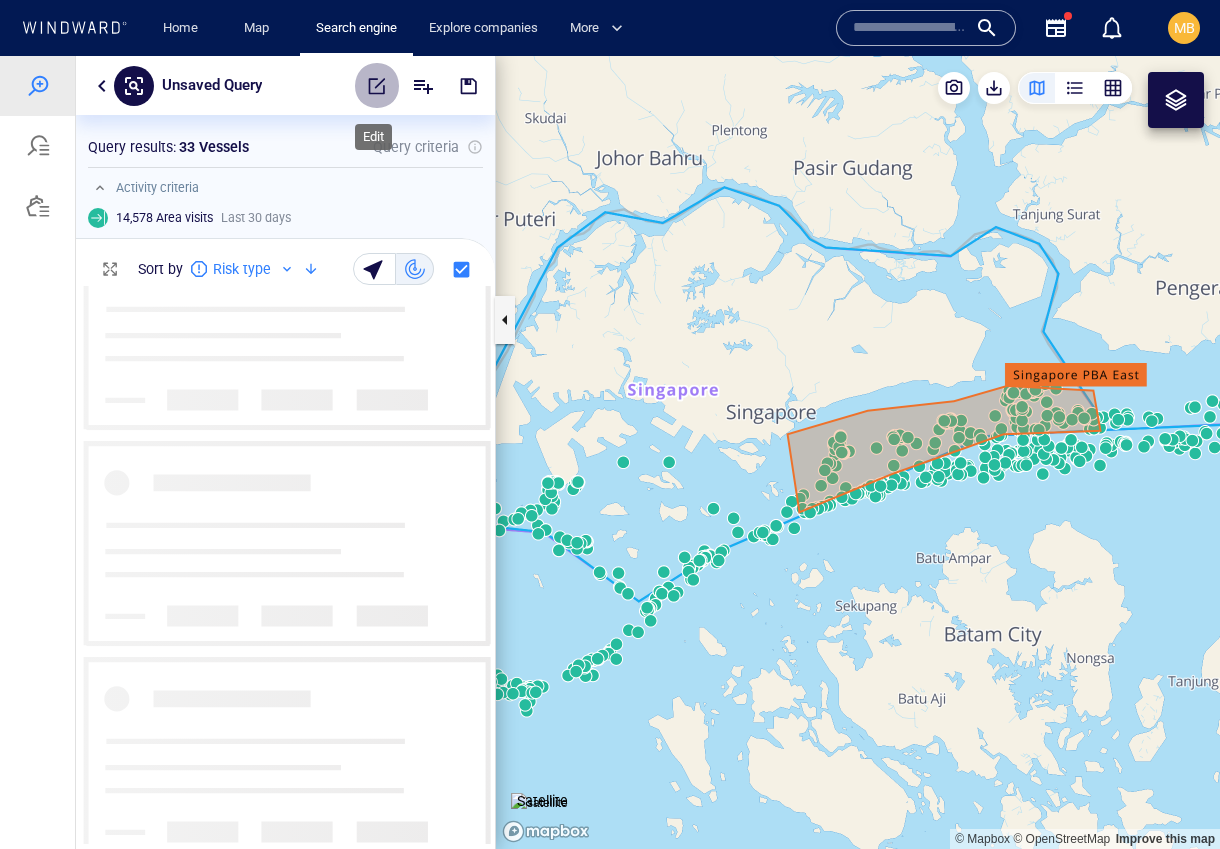 click at bounding box center [377, 86] 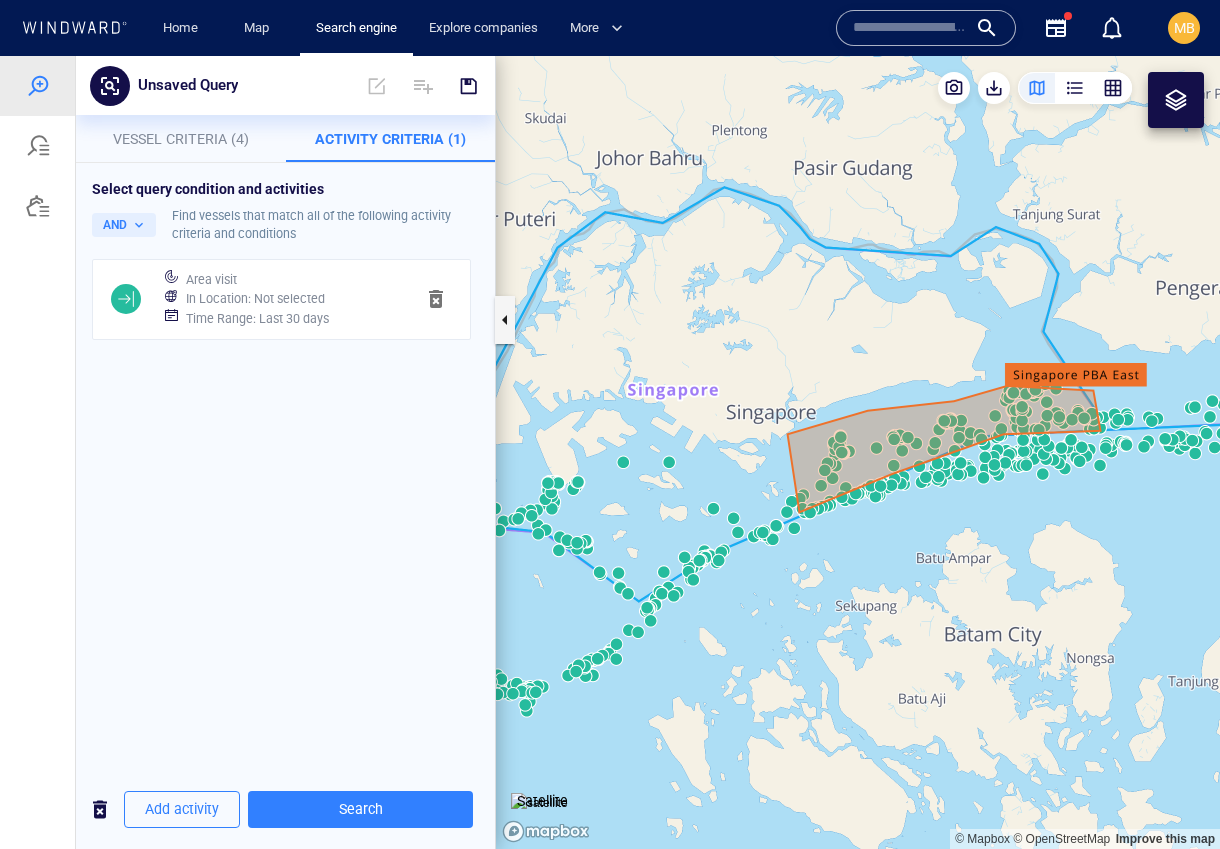 click on "Vessel Criteria (4)" at bounding box center [181, 139] 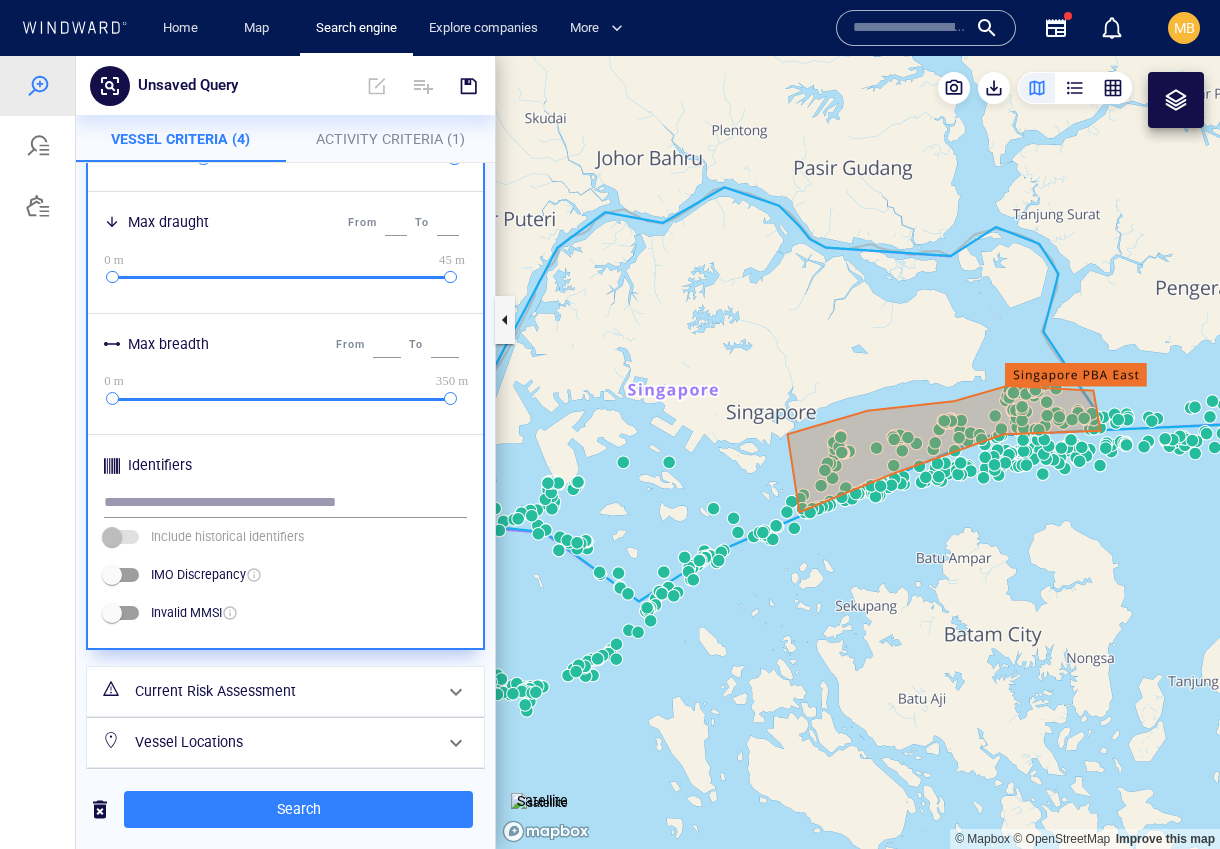 click at bounding box center (423, 86) 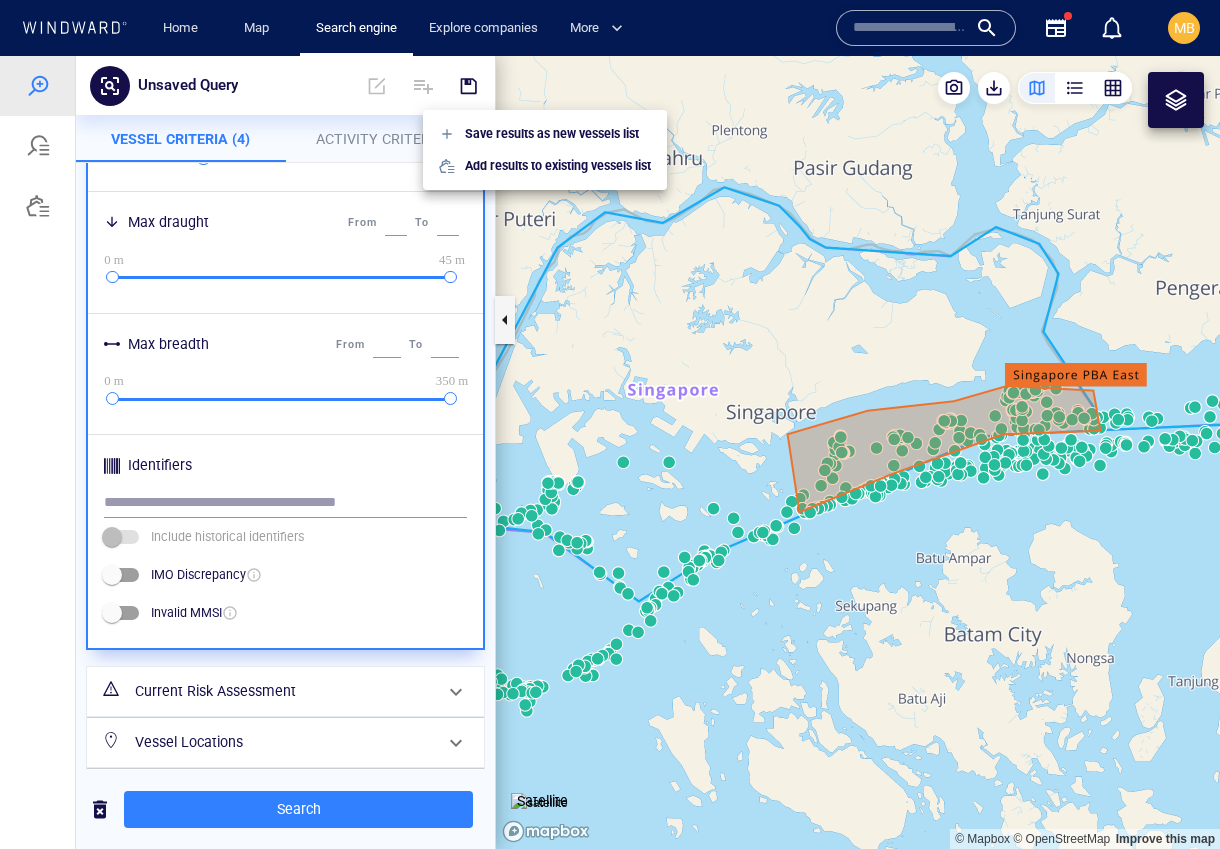 click at bounding box center (610, 452) 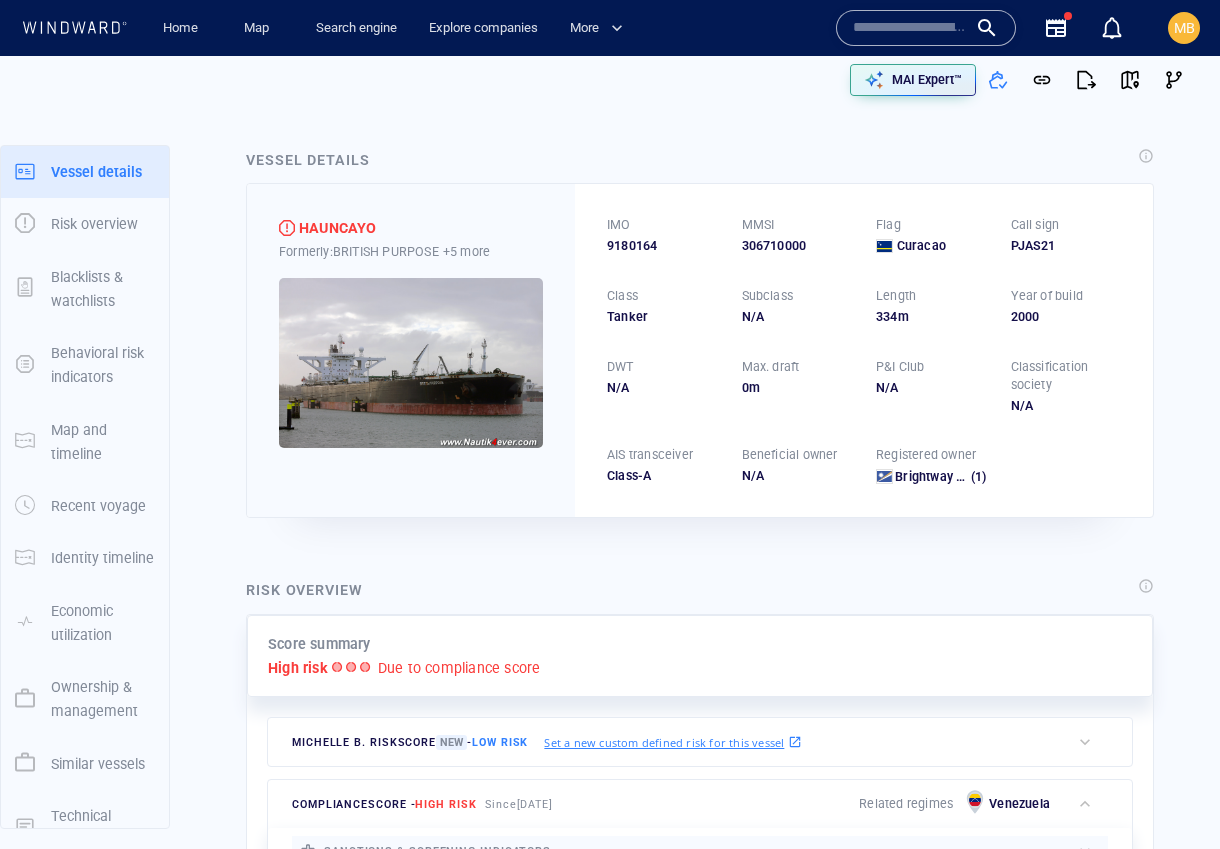 scroll, scrollTop: 0, scrollLeft: 0, axis: both 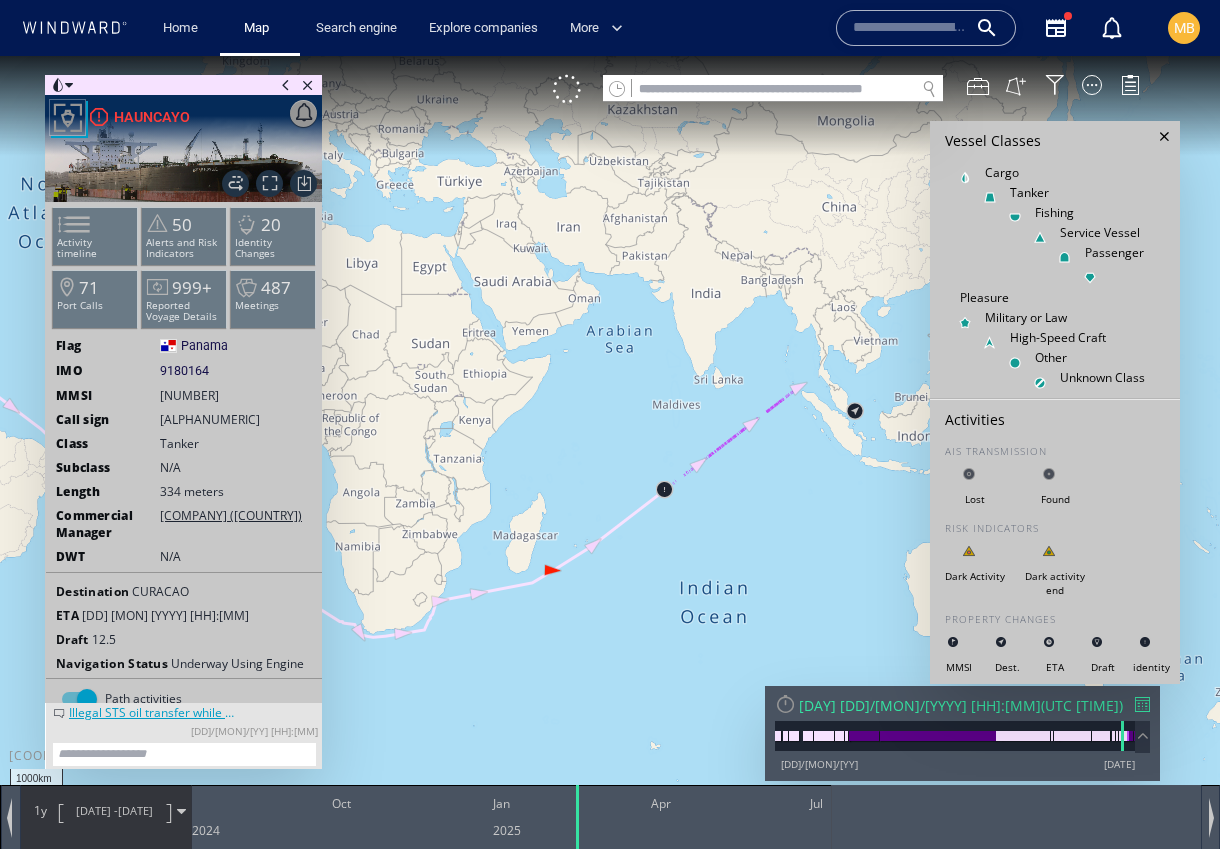 drag, startPoint x: 808, startPoint y: 437, endPoint x: 590, endPoint y: 532, distance: 237.80034 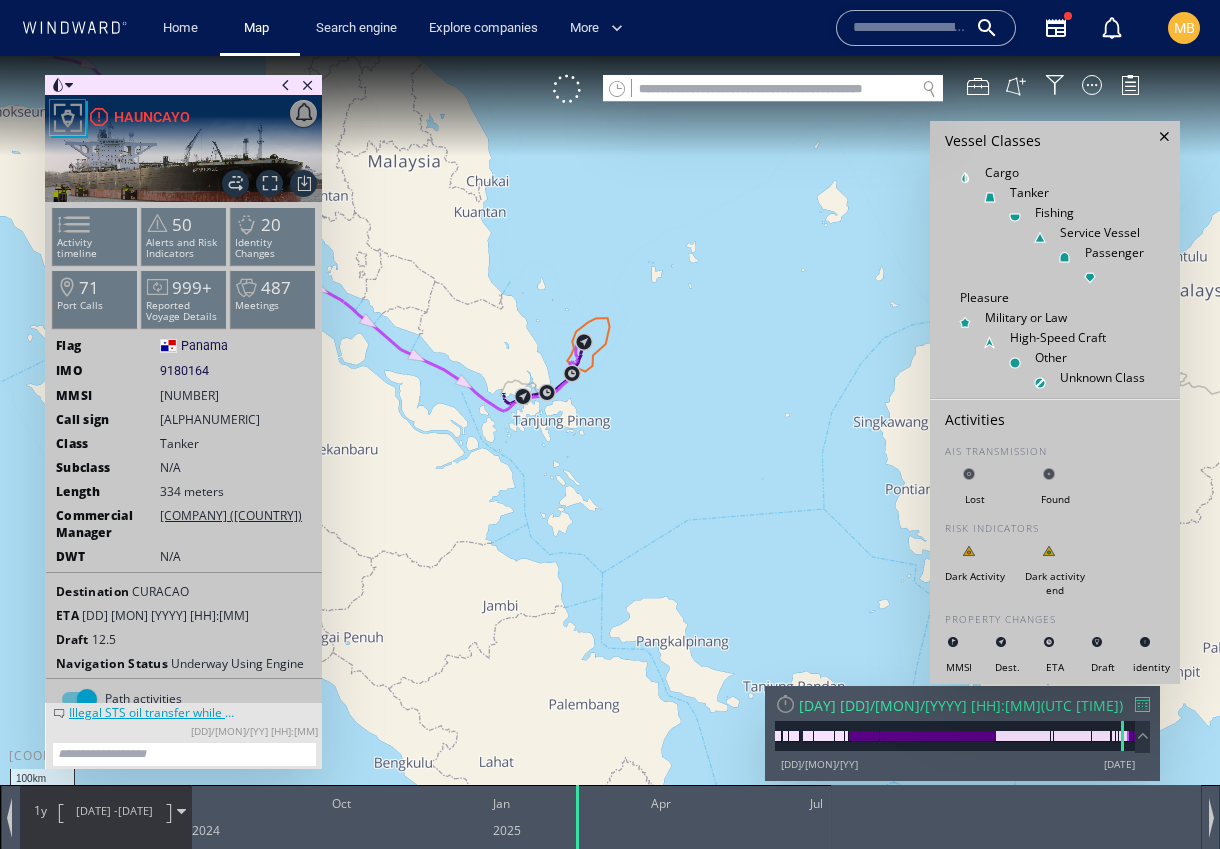 drag, startPoint x: 692, startPoint y: 458, endPoint x: 777, endPoint y: 561, distance: 133.544 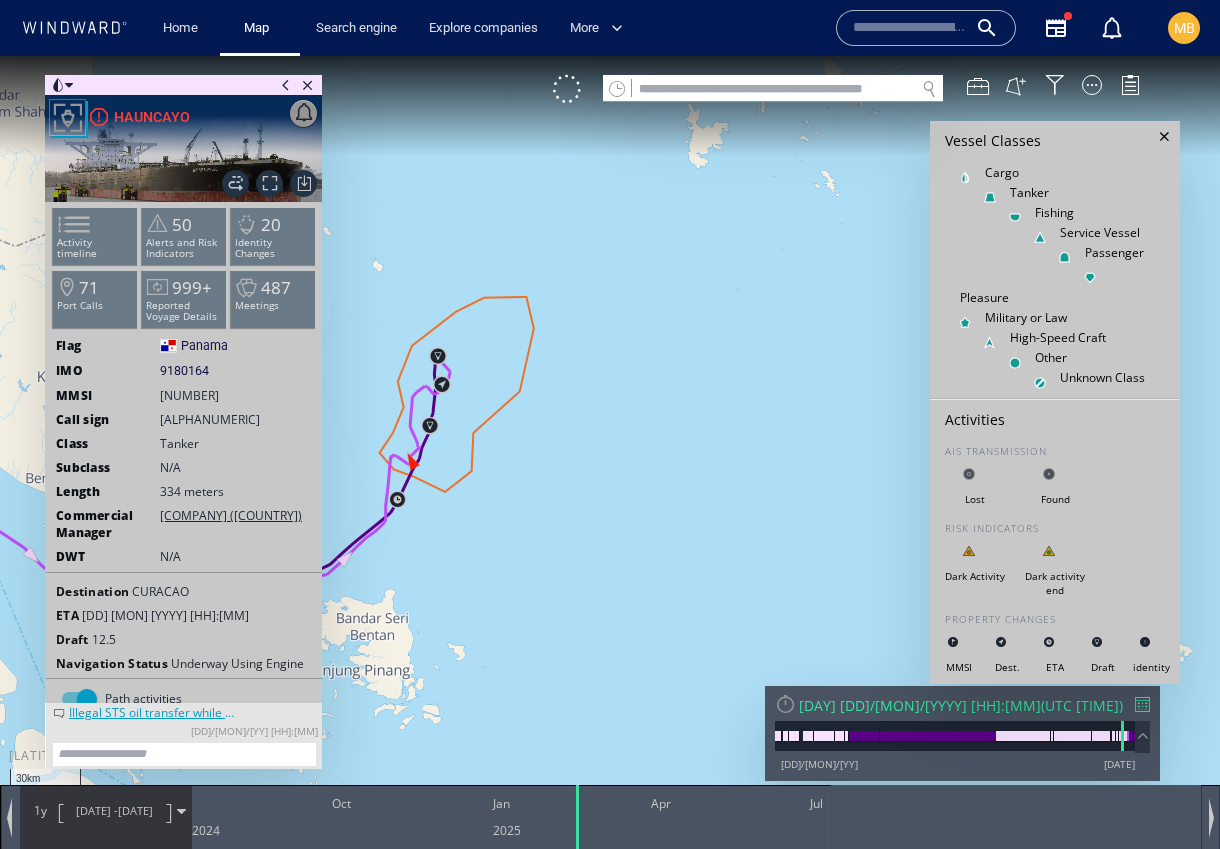 drag, startPoint x: 597, startPoint y: 528, endPoint x: 757, endPoint y: 541, distance: 160.52725 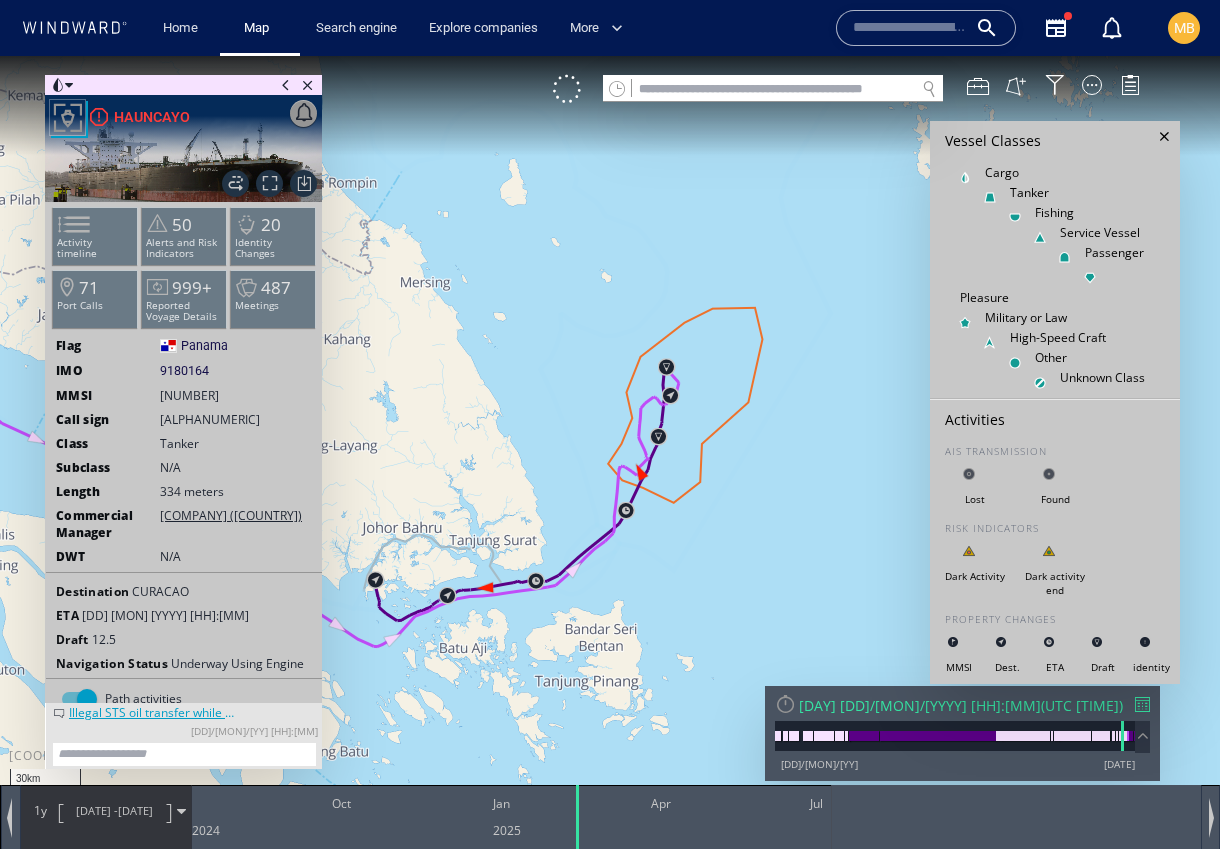 drag, startPoint x: 696, startPoint y: 576, endPoint x: 789, endPoint y: 573, distance: 93.04838 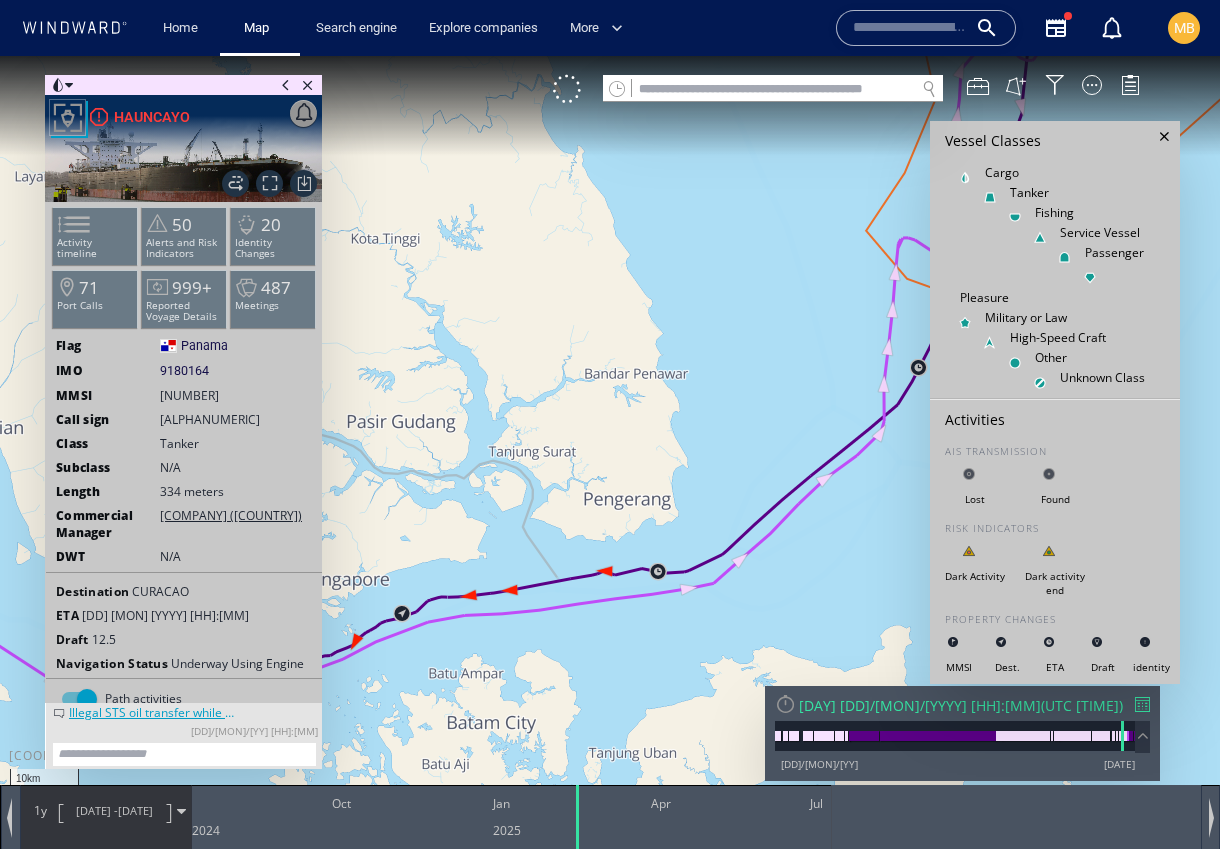 drag, startPoint x: 351, startPoint y: 649, endPoint x: 560, endPoint y: 644, distance: 209.0598 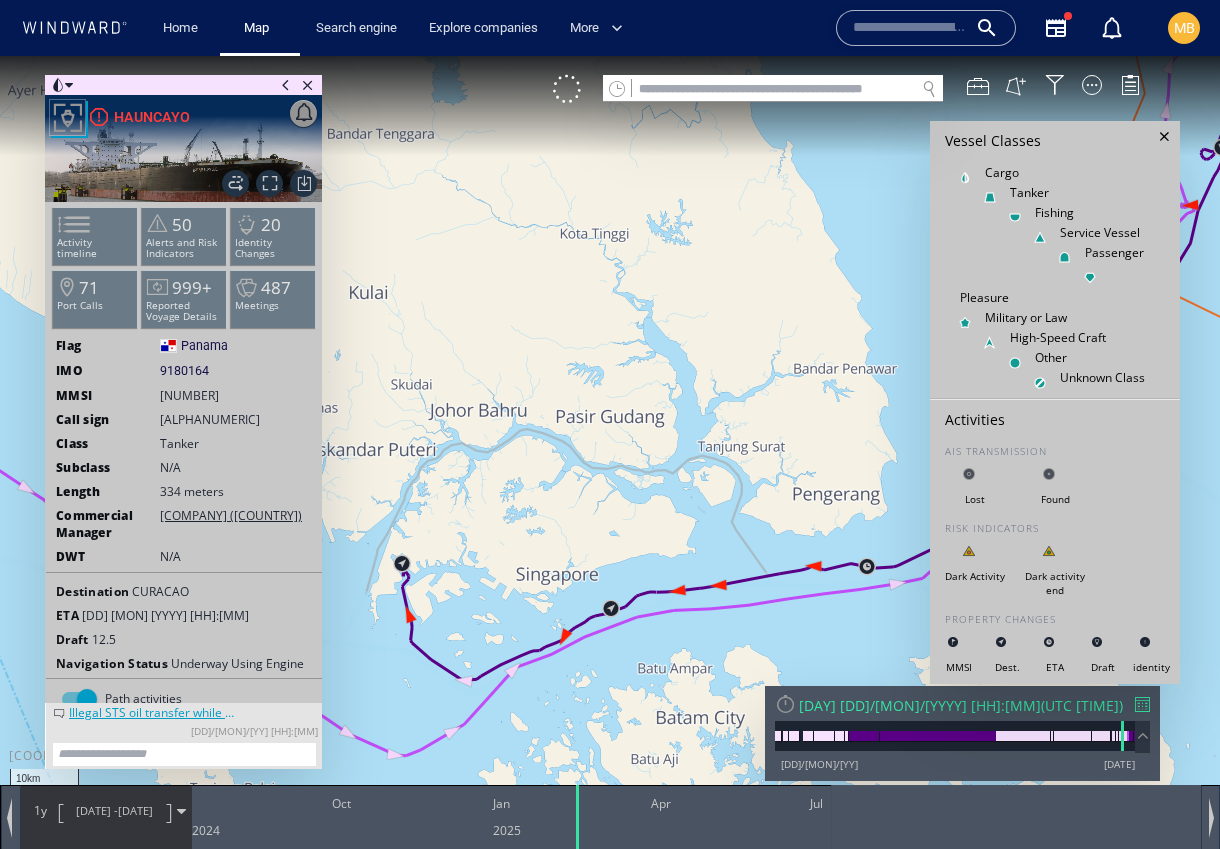 drag, startPoint x: 373, startPoint y: 645, endPoint x: 431, endPoint y: 650, distance: 58.21512 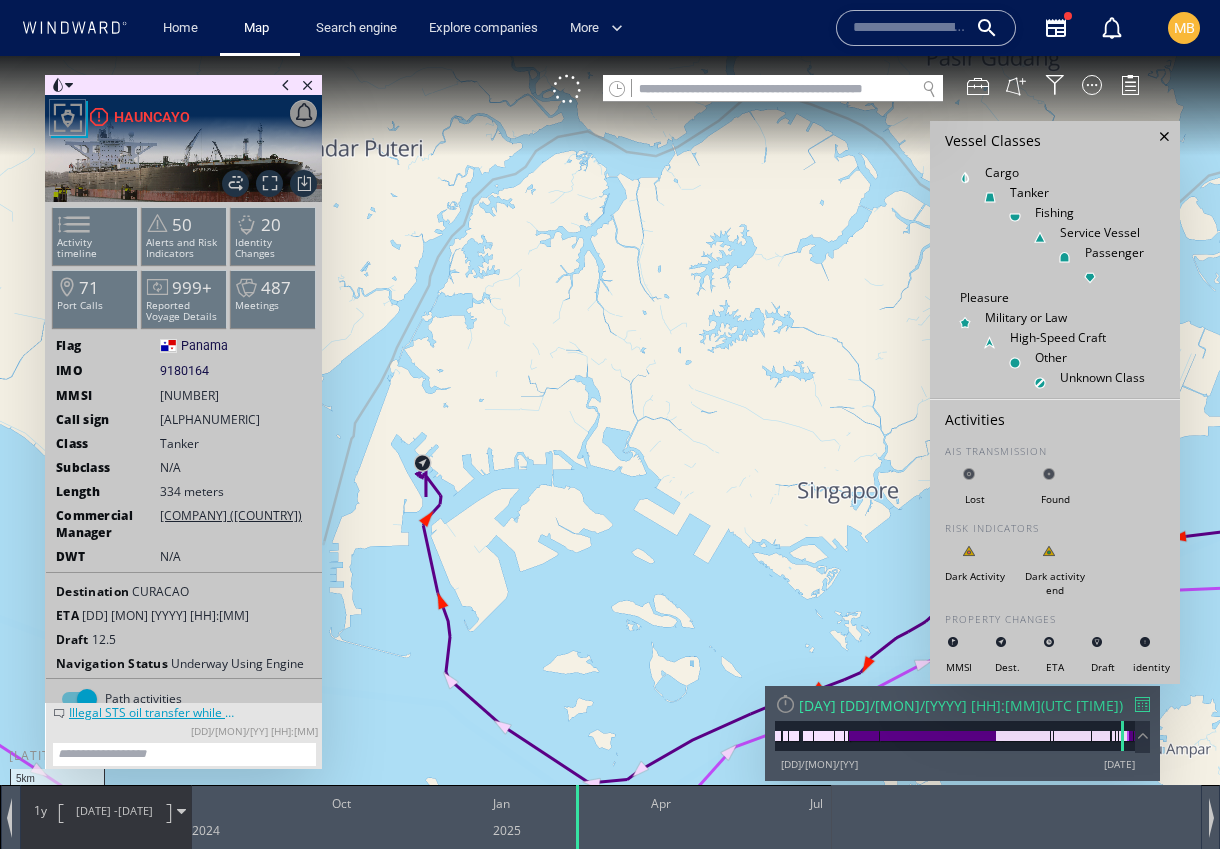 drag, startPoint x: 382, startPoint y: 627, endPoint x: 402, endPoint y: 633, distance: 20.880613 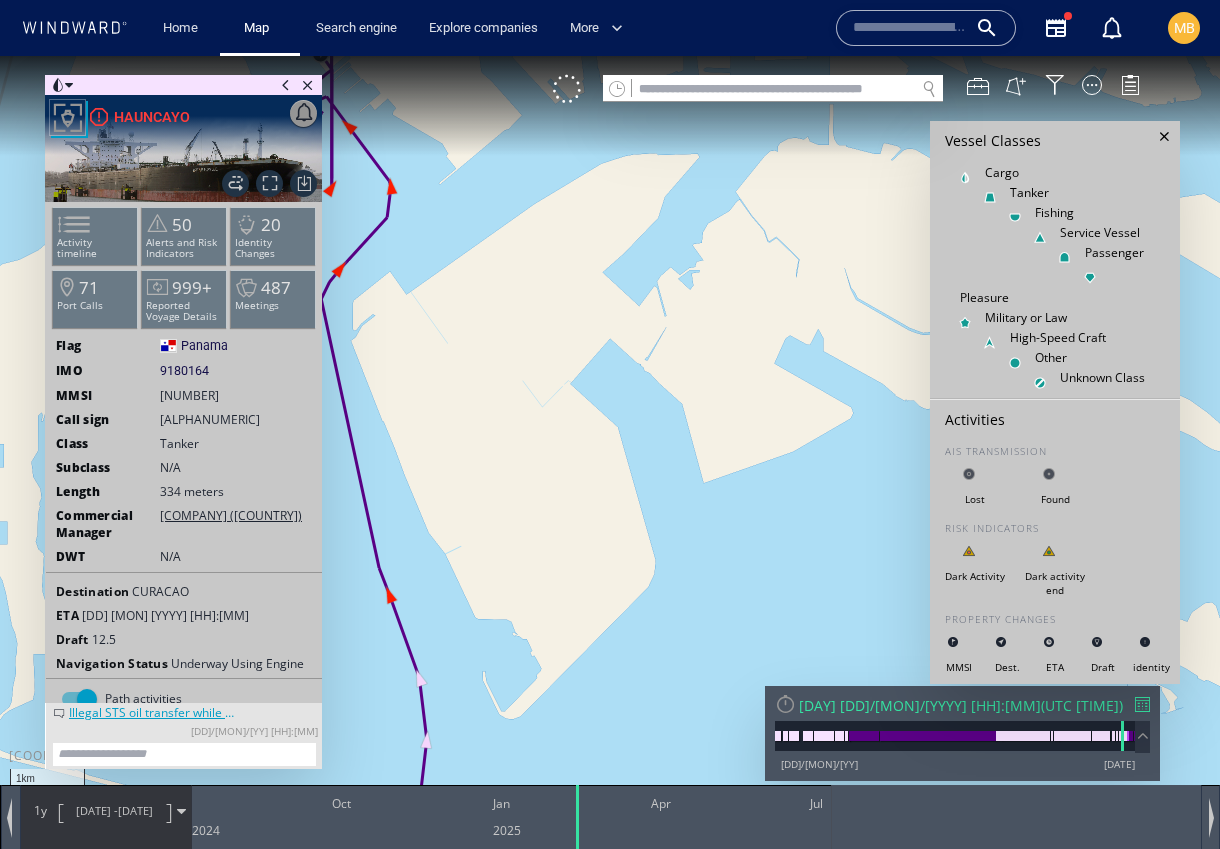 drag, startPoint x: 440, startPoint y: 520, endPoint x: 501, endPoint y: 707, distance: 196.69774 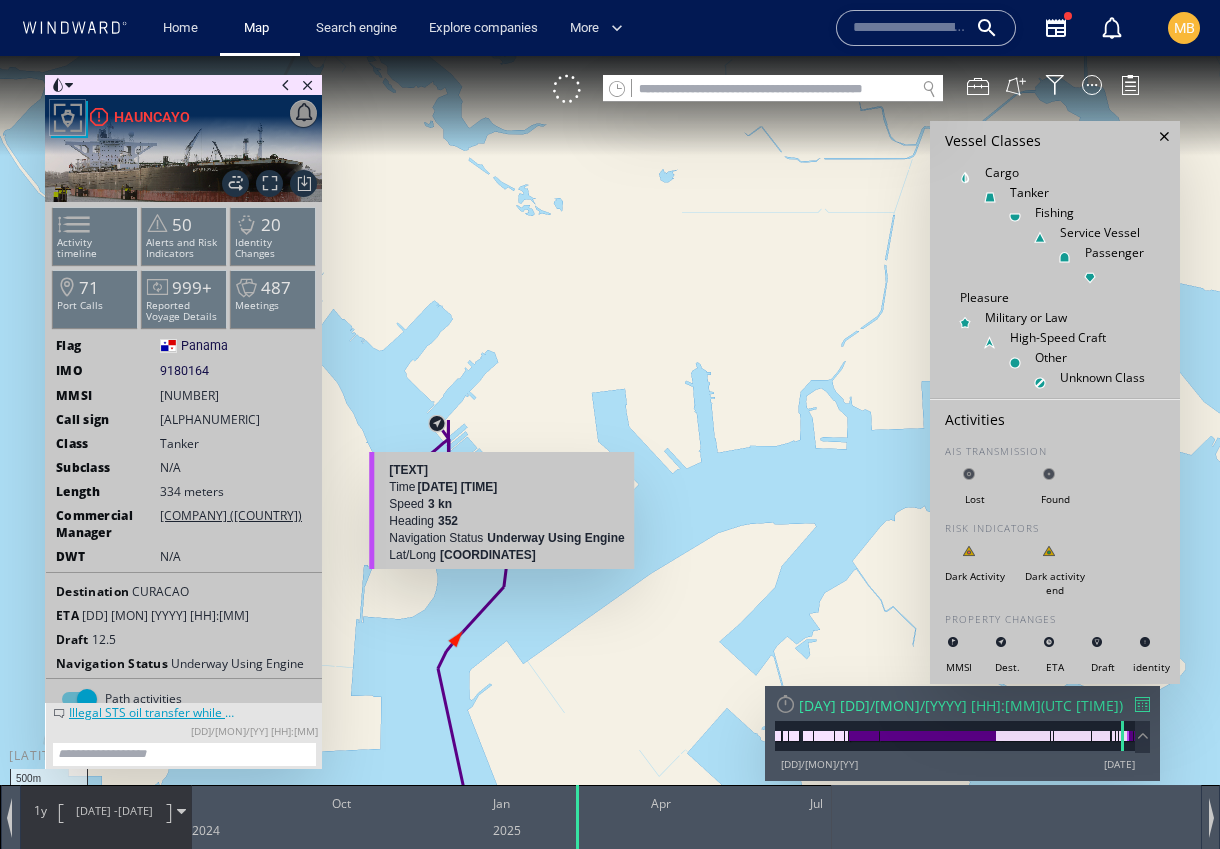 scroll, scrollTop: 0, scrollLeft: 0, axis: both 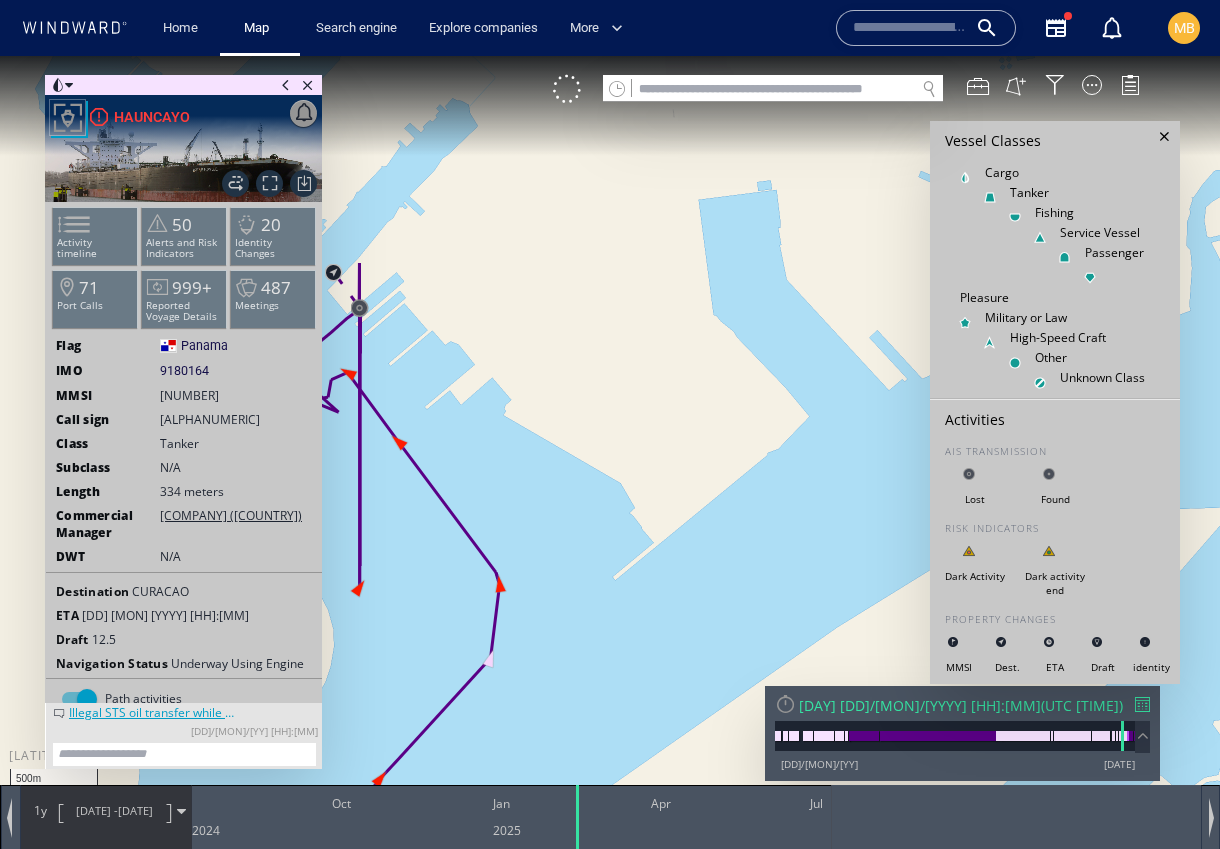 drag, startPoint x: 515, startPoint y: 524, endPoint x: 641, endPoint y: 577, distance: 136.69308 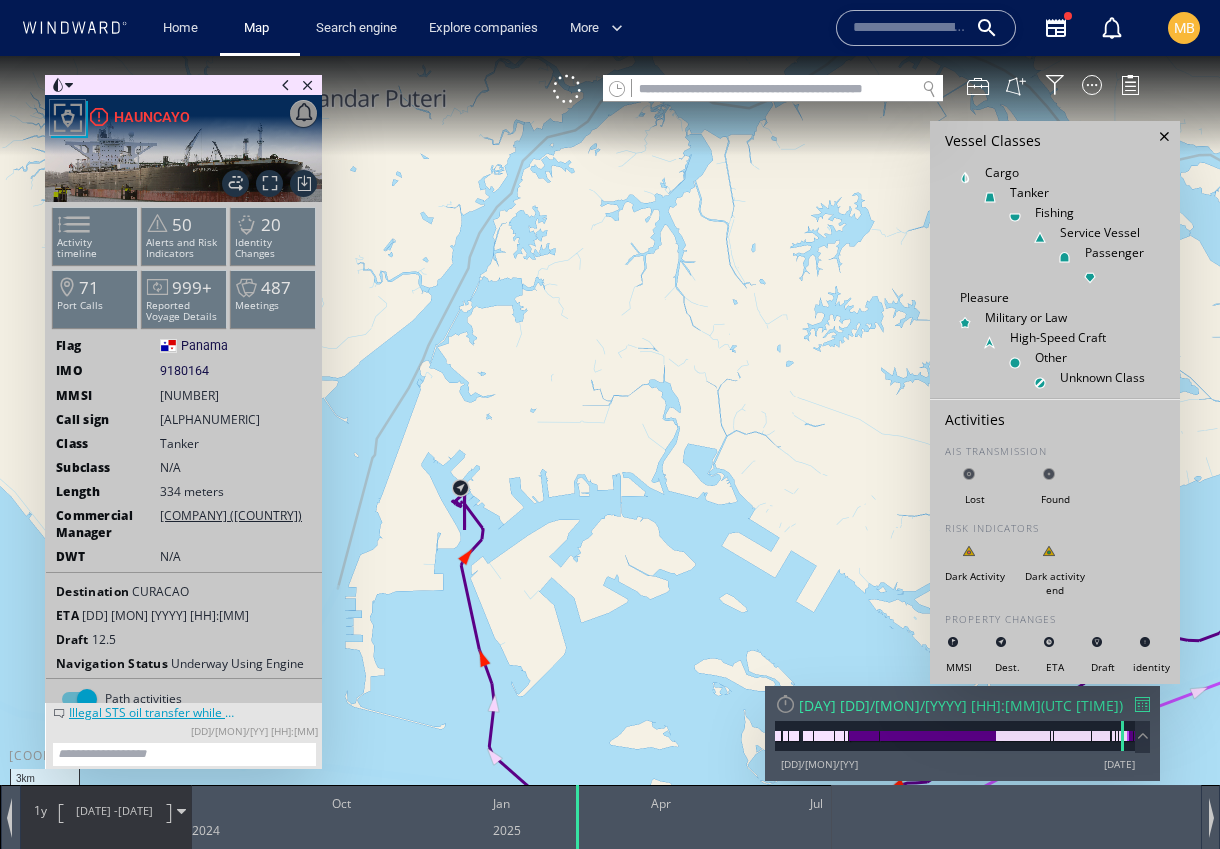 drag, startPoint x: 461, startPoint y: 513, endPoint x: 469, endPoint y: 327, distance: 186.17197 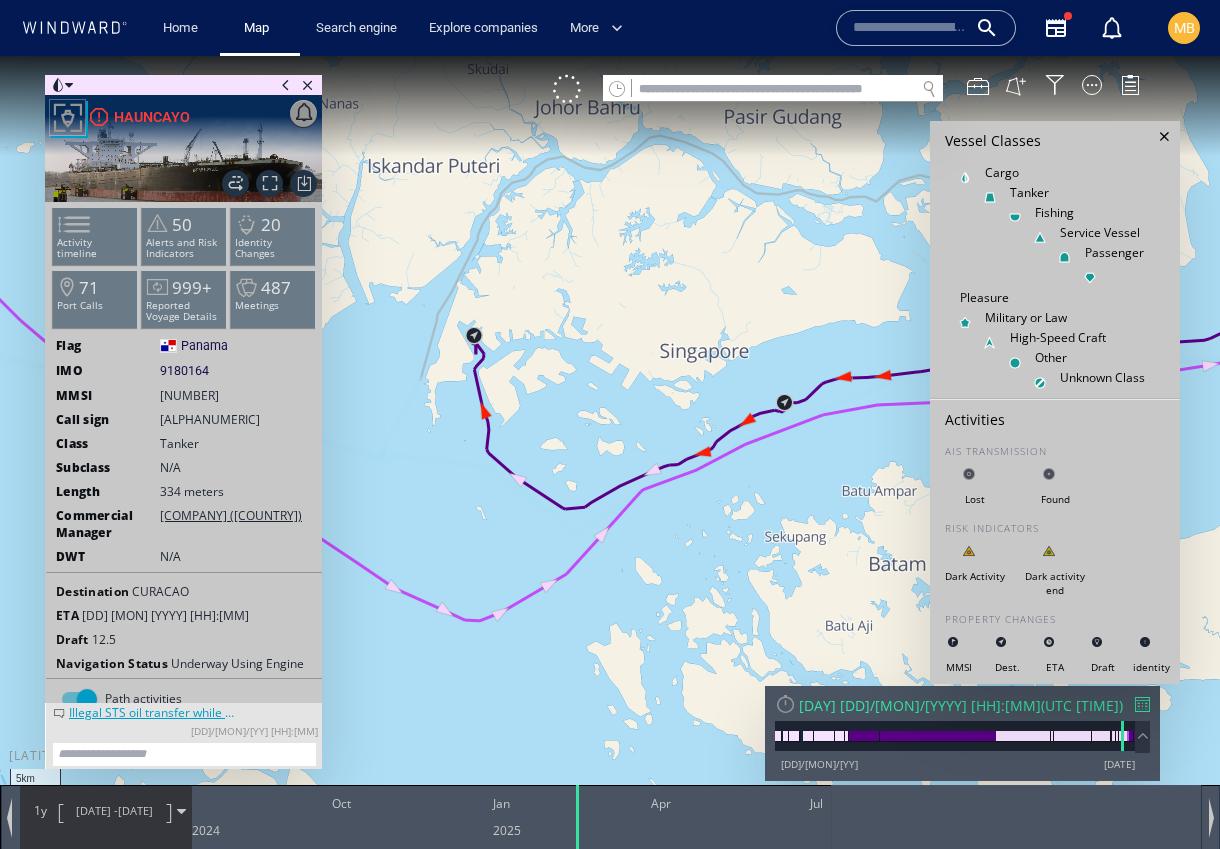 drag, startPoint x: 745, startPoint y: 462, endPoint x: 447, endPoint y: 566, distance: 315.62637 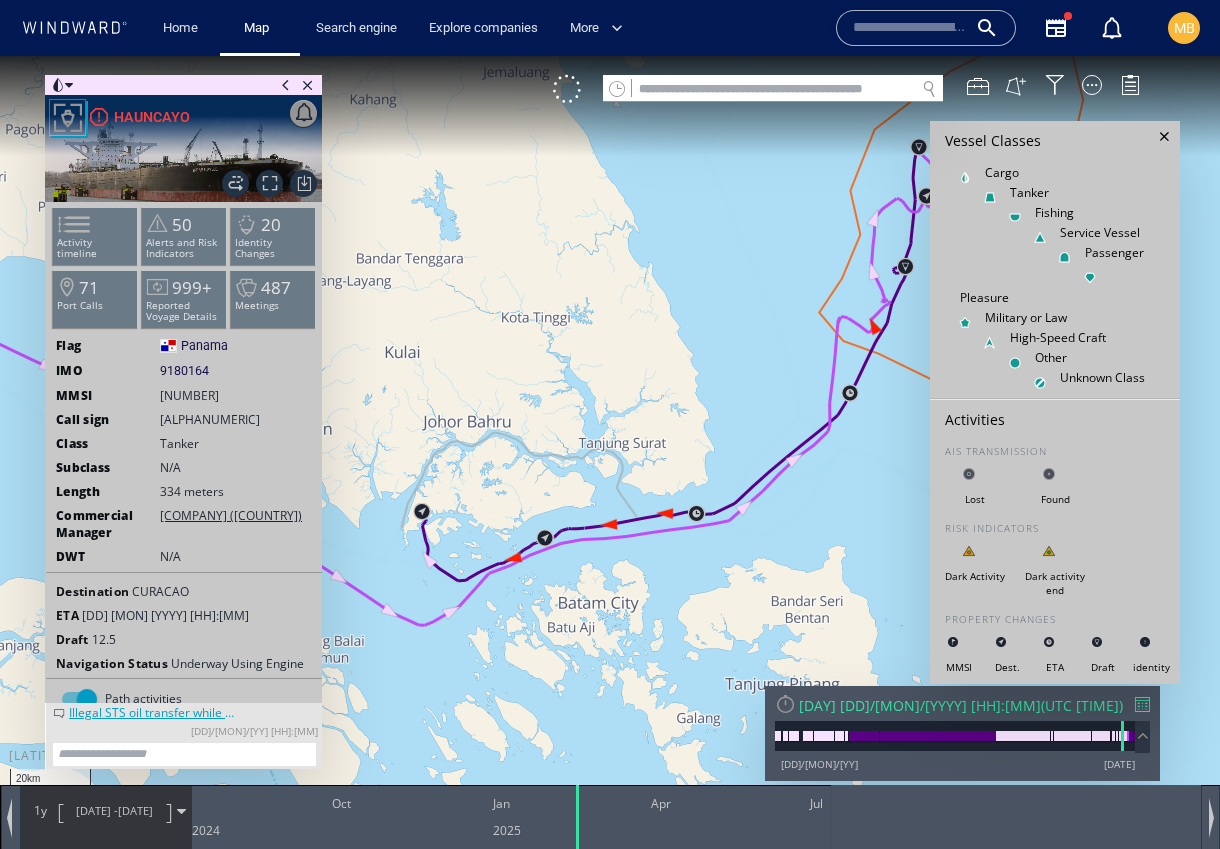 drag, startPoint x: 889, startPoint y: 407, endPoint x: 824, endPoint y: 443, distance: 74.30343 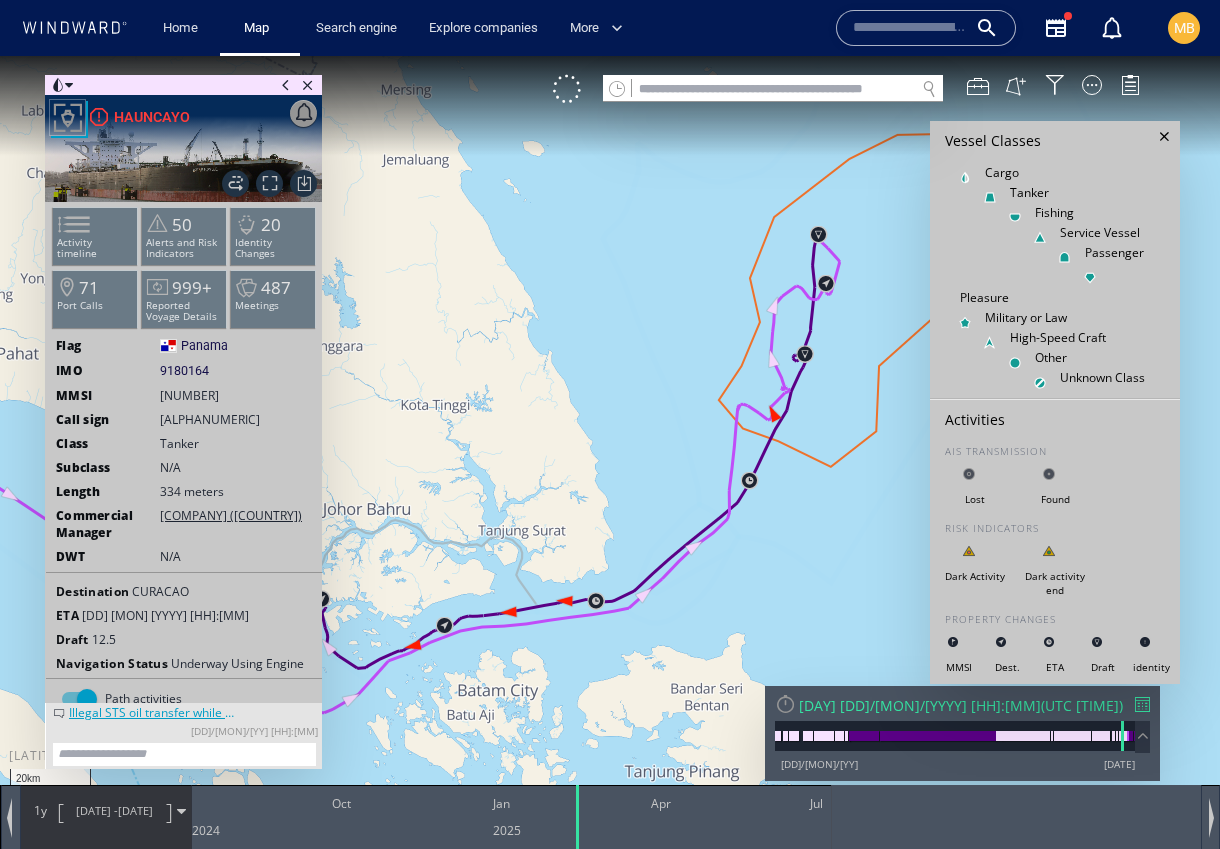 drag, startPoint x: 833, startPoint y: 449, endPoint x: 777, endPoint y: 530, distance: 98.47334 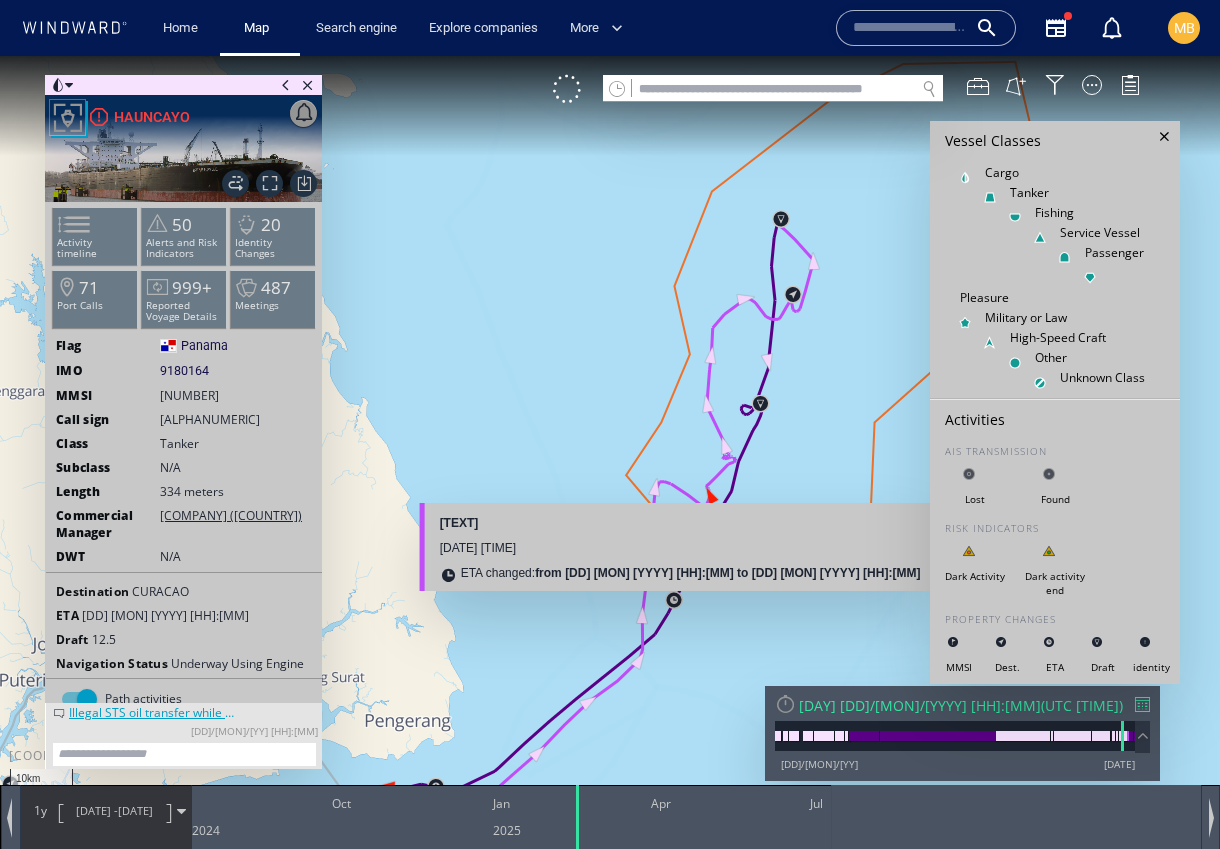 click at bounding box center [610, 442] 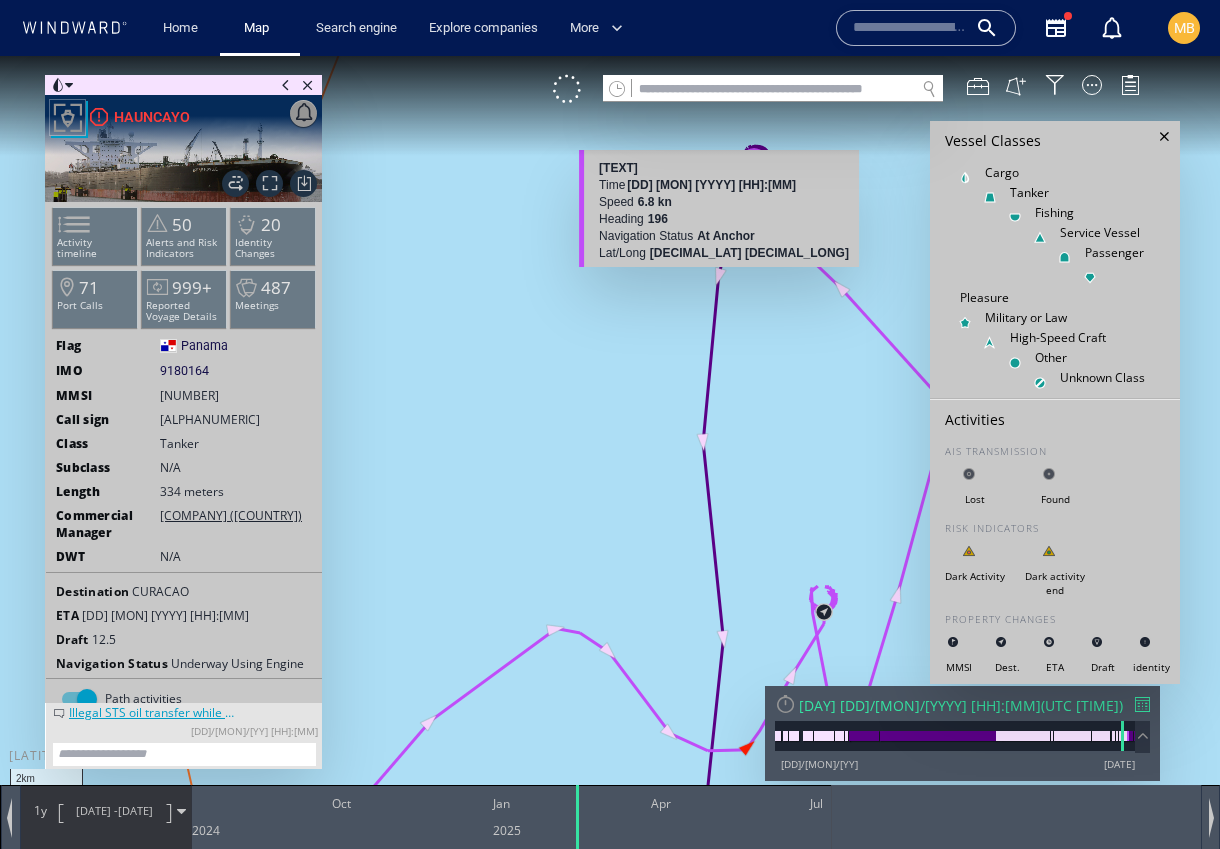 click on "2km © Mapbox   © OpenStreetMap   Improve this map ISHTAR Time 30 May 2025 03:12 Speed 6.8 kn Heading 196 Navigation Status At Anchor Lat/Long 2.082, 104.738" at bounding box center (610, 442) 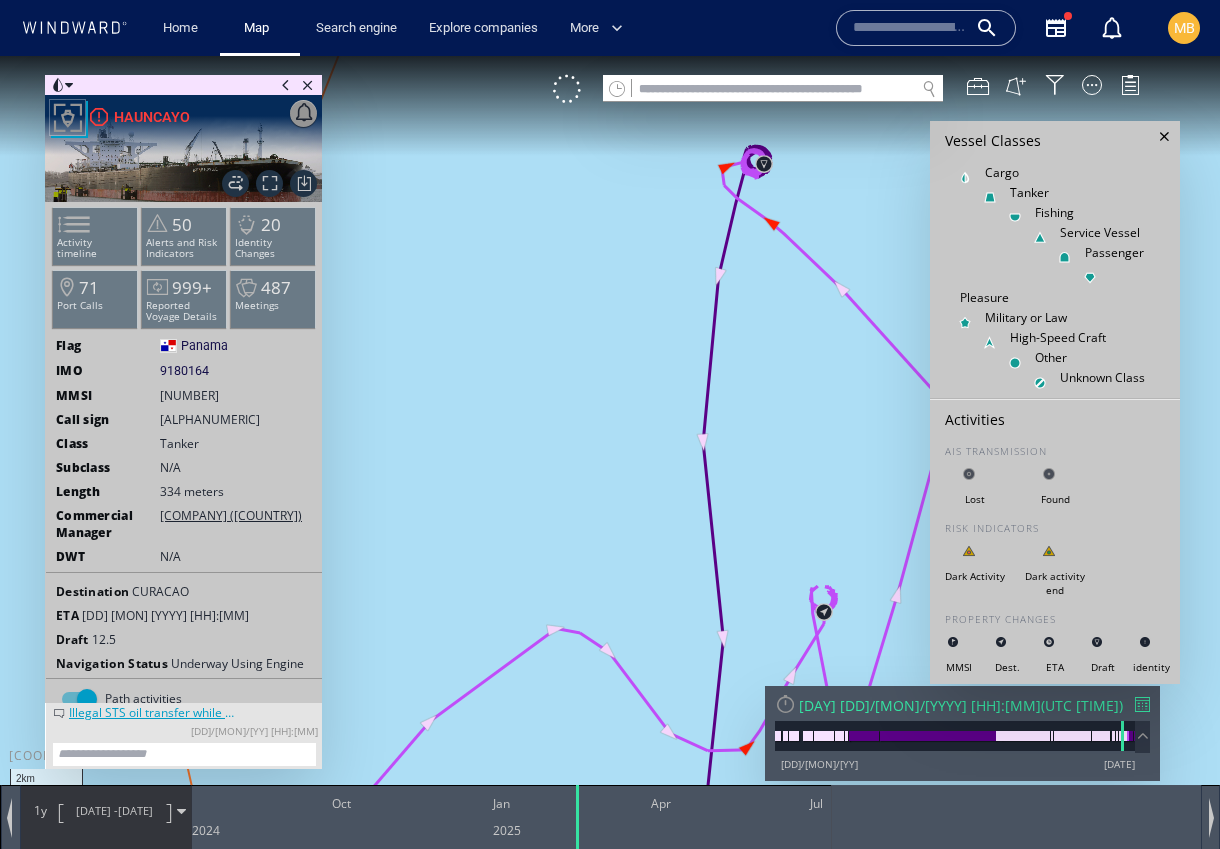 click at bounding box center [610, 442] 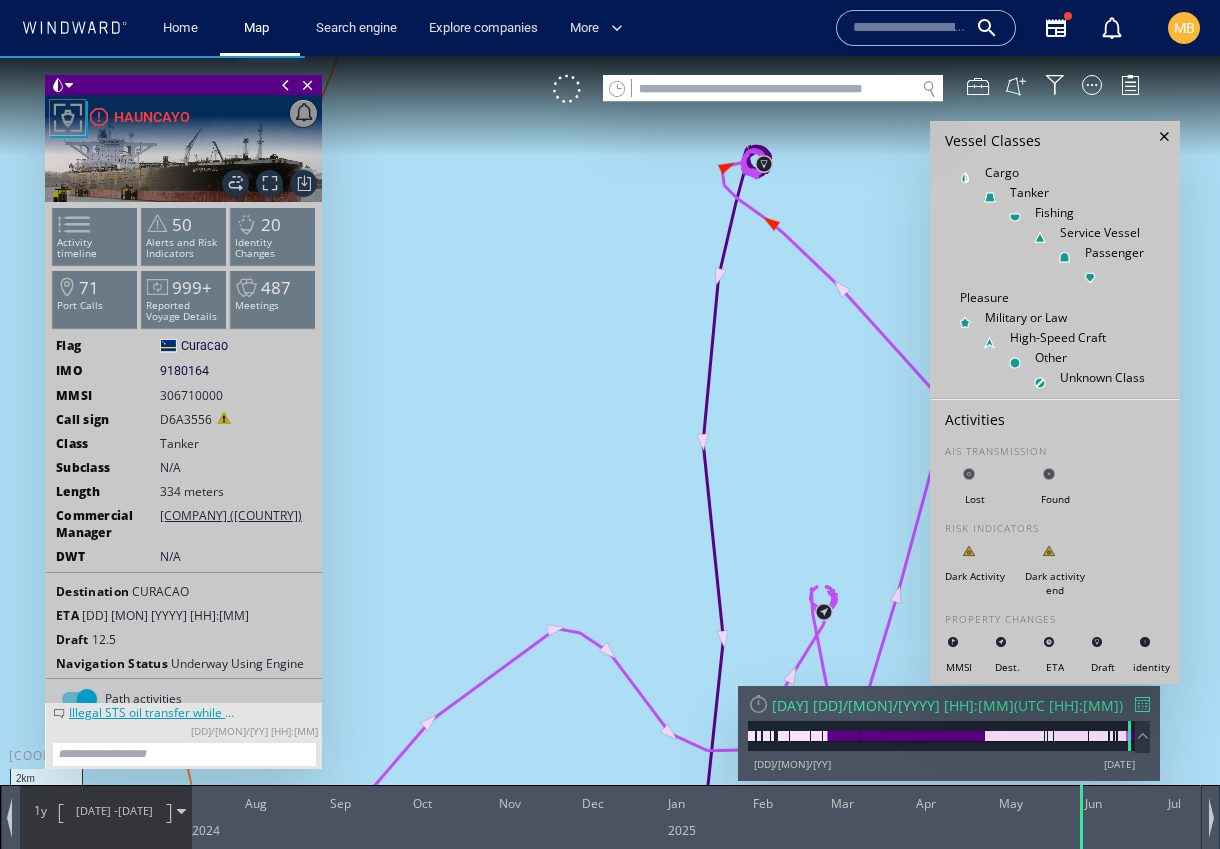 click at bounding box center [610, 442] 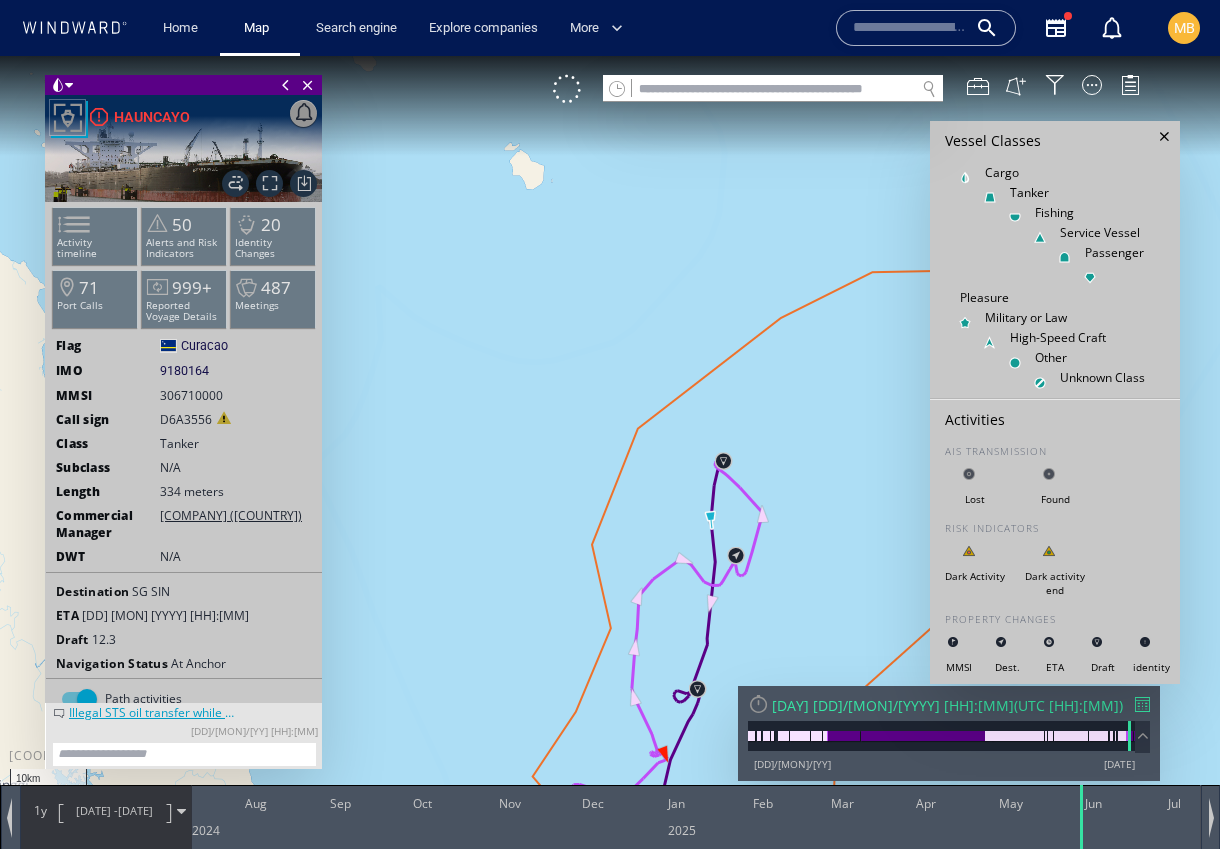 drag, startPoint x: 713, startPoint y: 597, endPoint x: 725, endPoint y: 486, distance: 111.64677 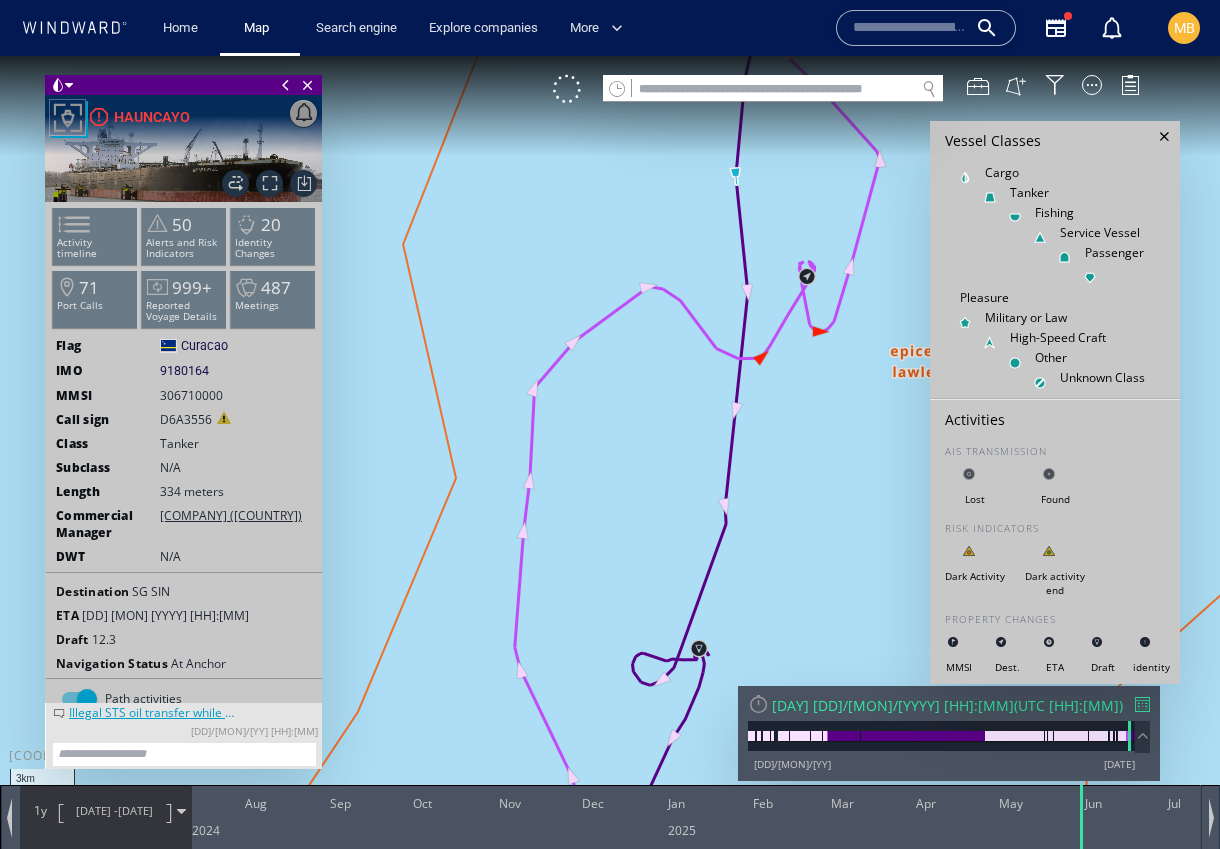 click at bounding box center [610, 442] 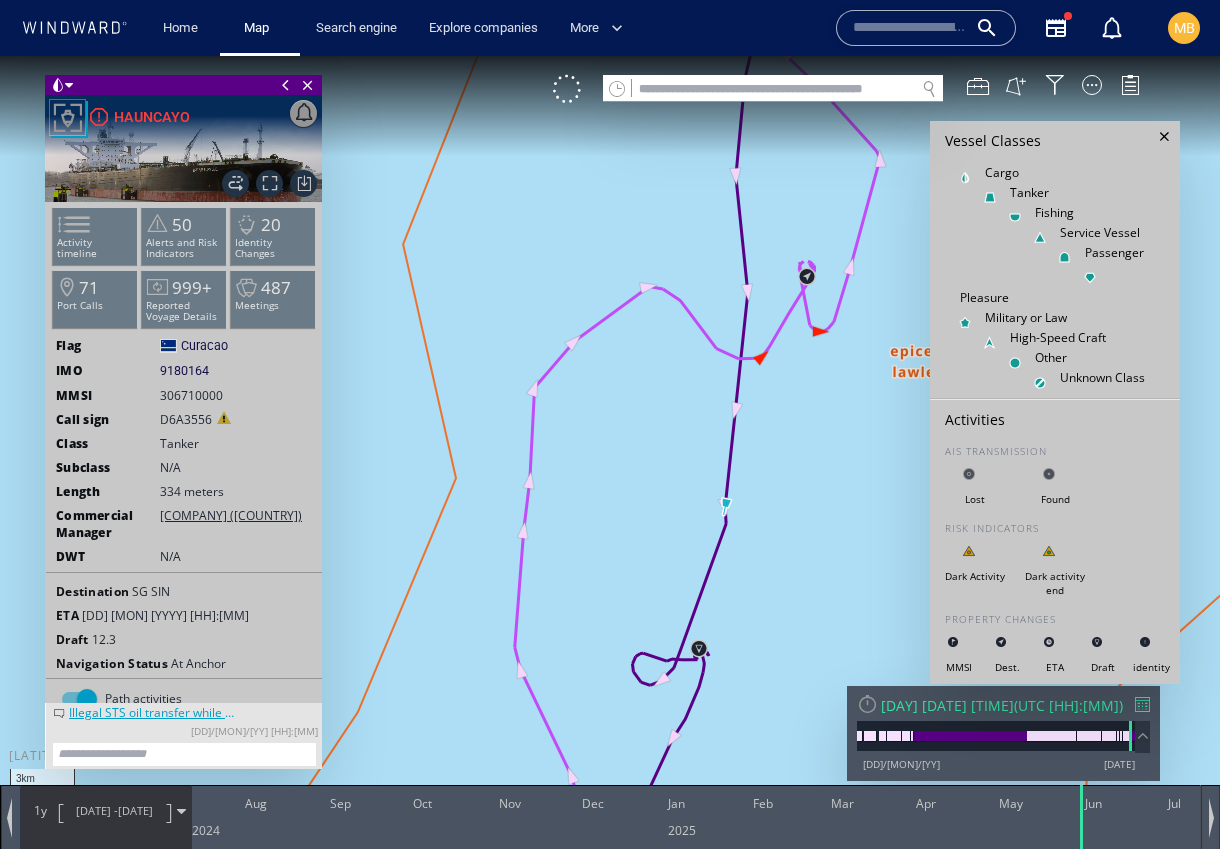 click at bounding box center (610, 442) 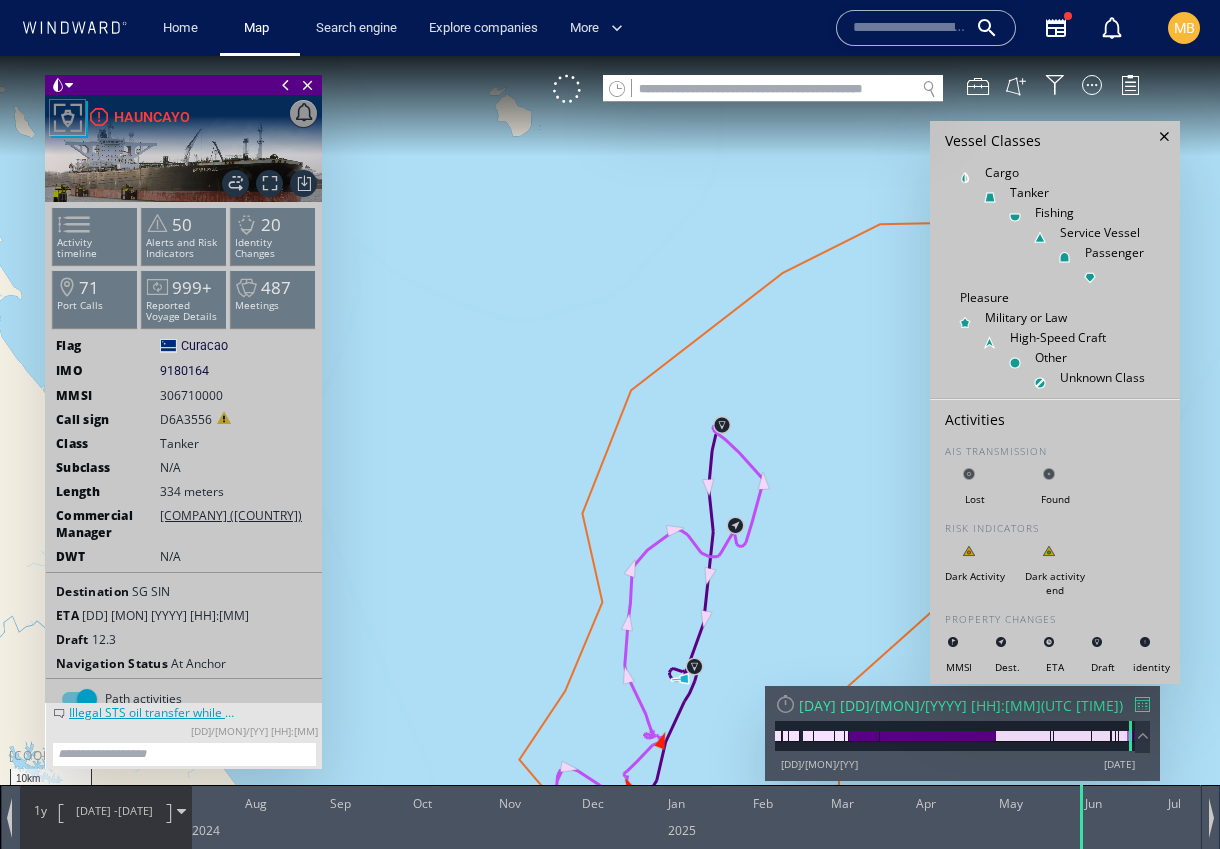 drag, startPoint x: 685, startPoint y: 698, endPoint x: 746, endPoint y: 566, distance: 145.41321 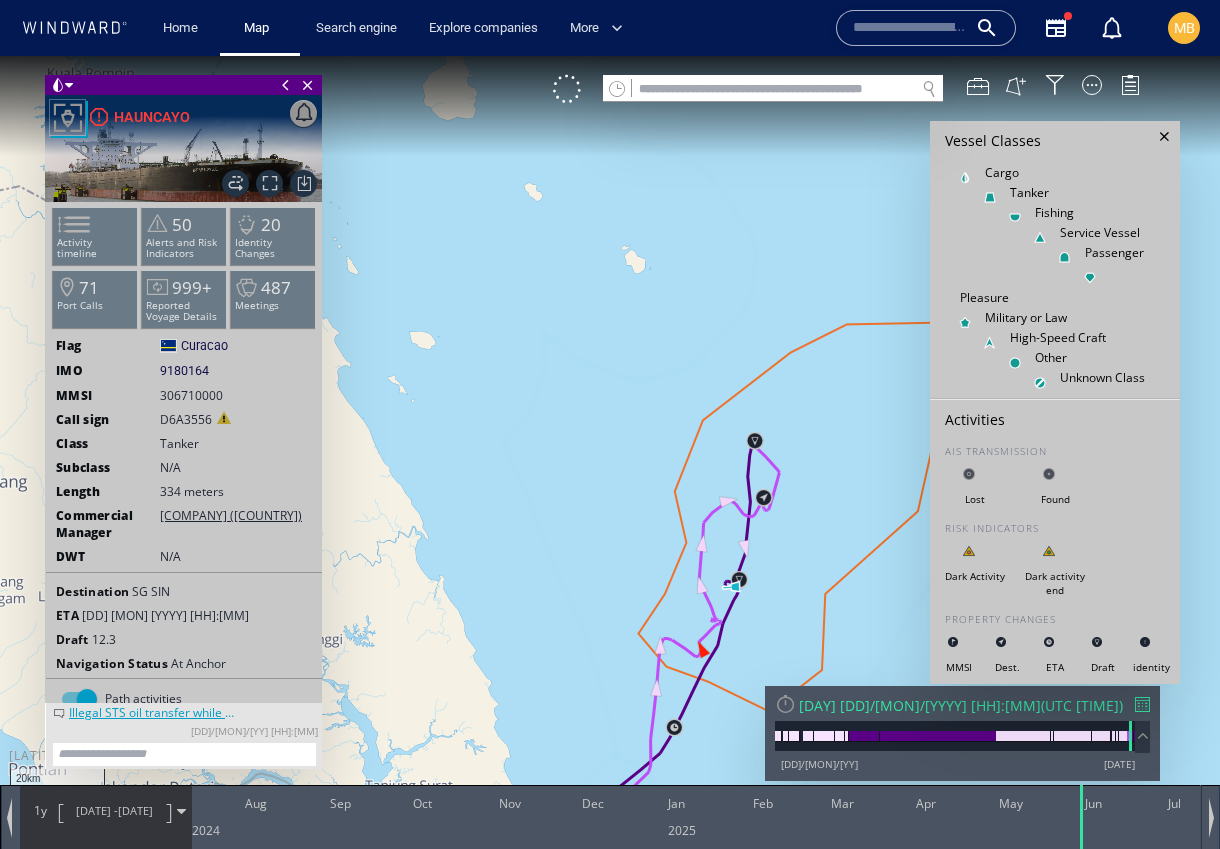 drag, startPoint x: 688, startPoint y: 703, endPoint x: 789, endPoint y: 580, distance: 159.154 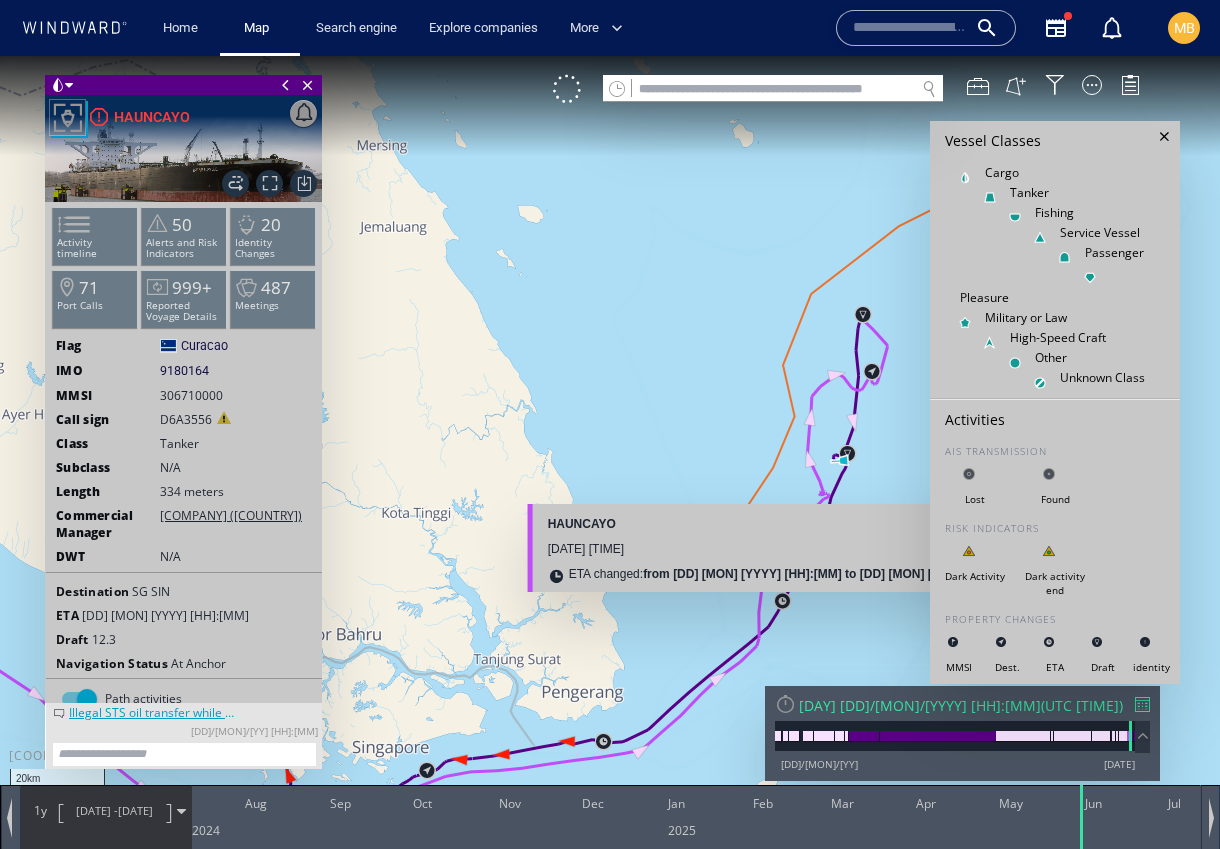 click at bounding box center (610, 442) 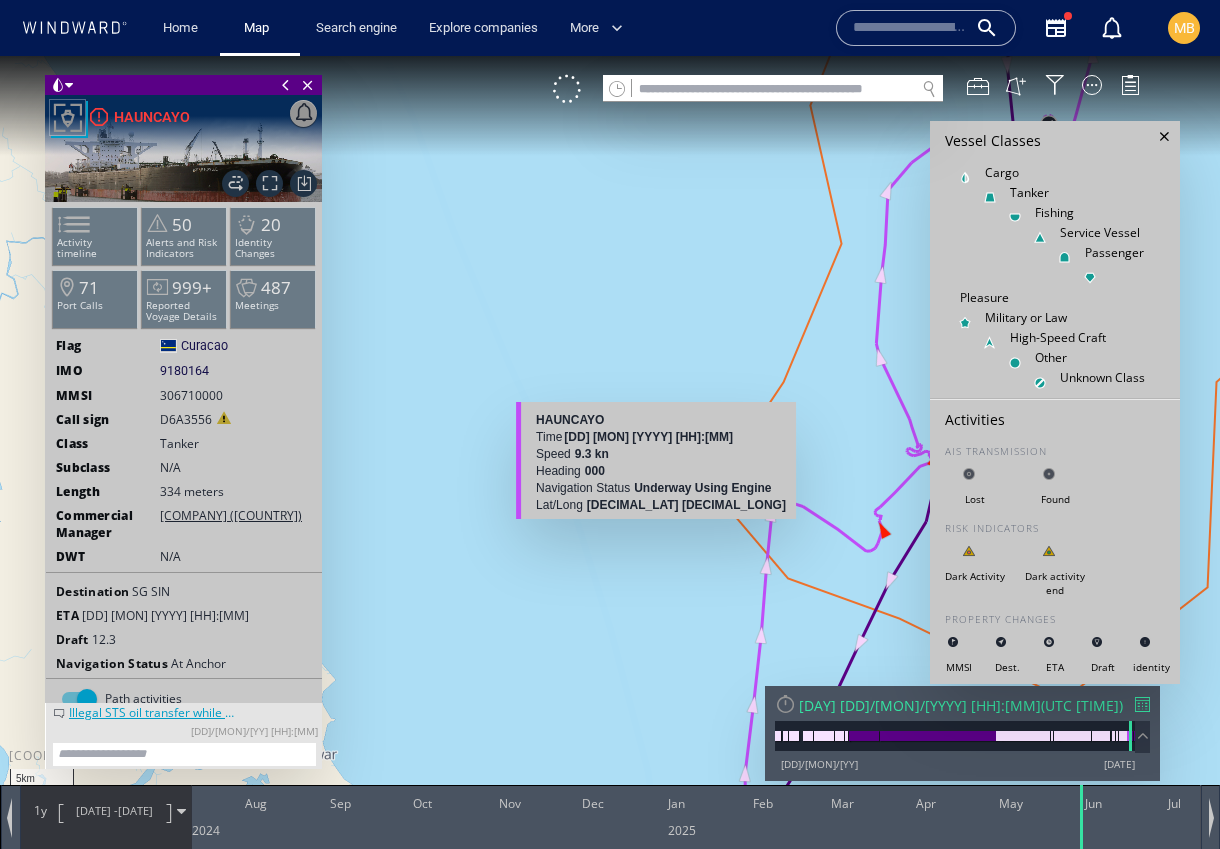 drag, startPoint x: 767, startPoint y: 518, endPoint x: 577, endPoint y: 506, distance: 190.37857 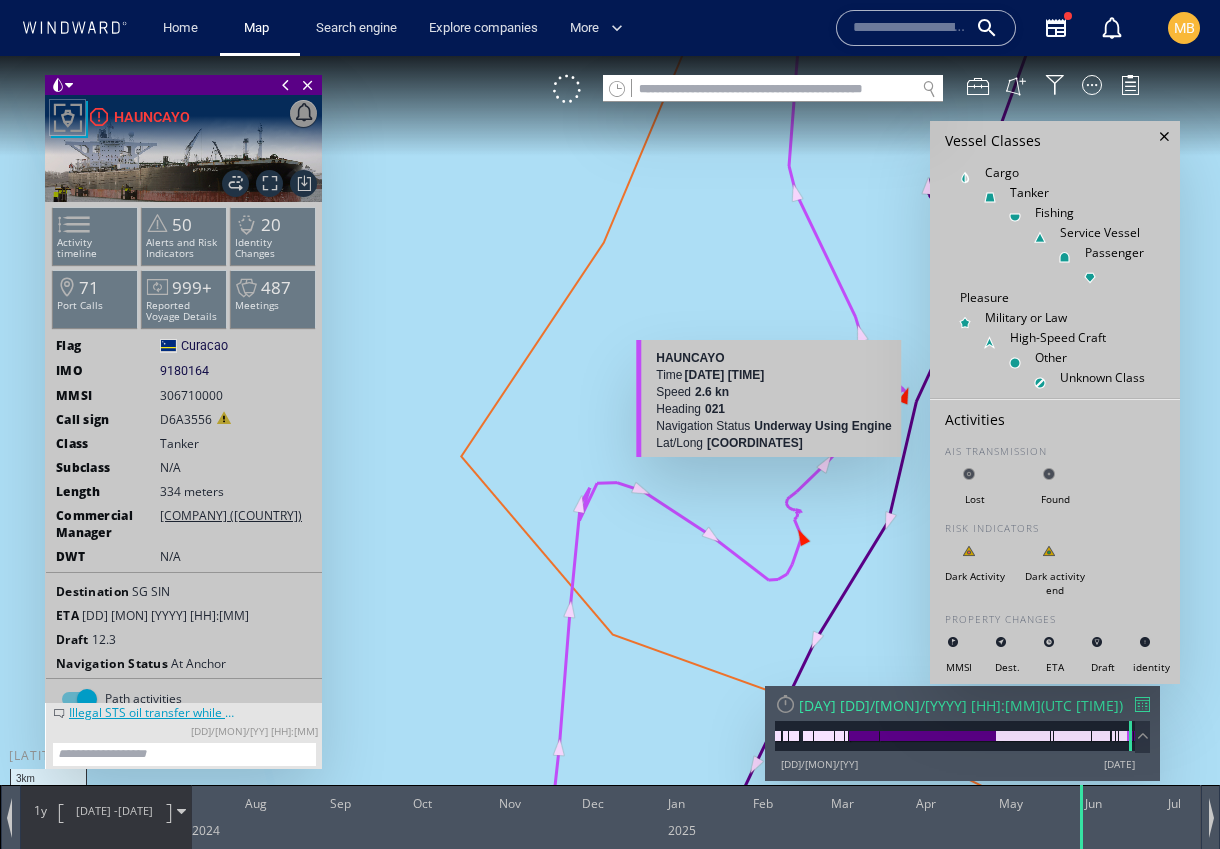 drag, startPoint x: 906, startPoint y: 397, endPoint x: 770, endPoint y: 469, distance: 153.88307 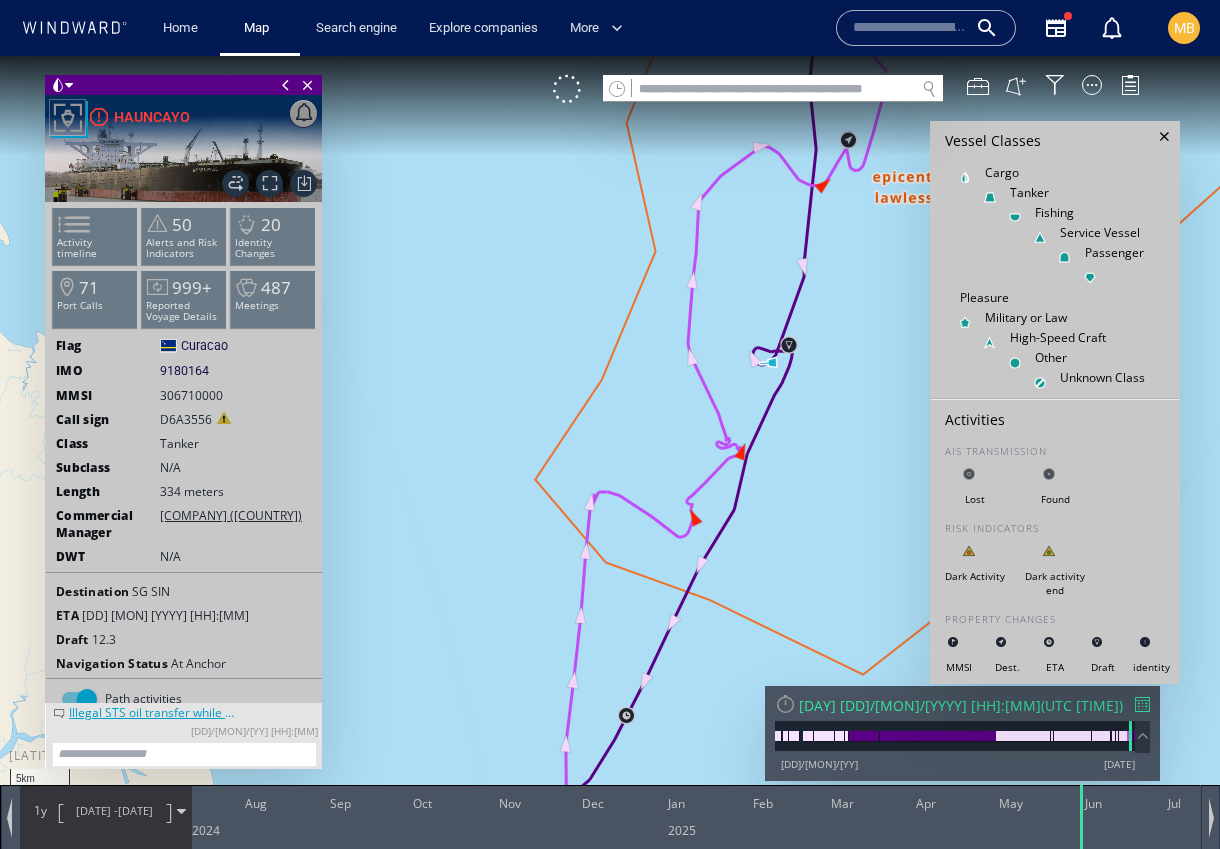click at bounding box center (610, 442) 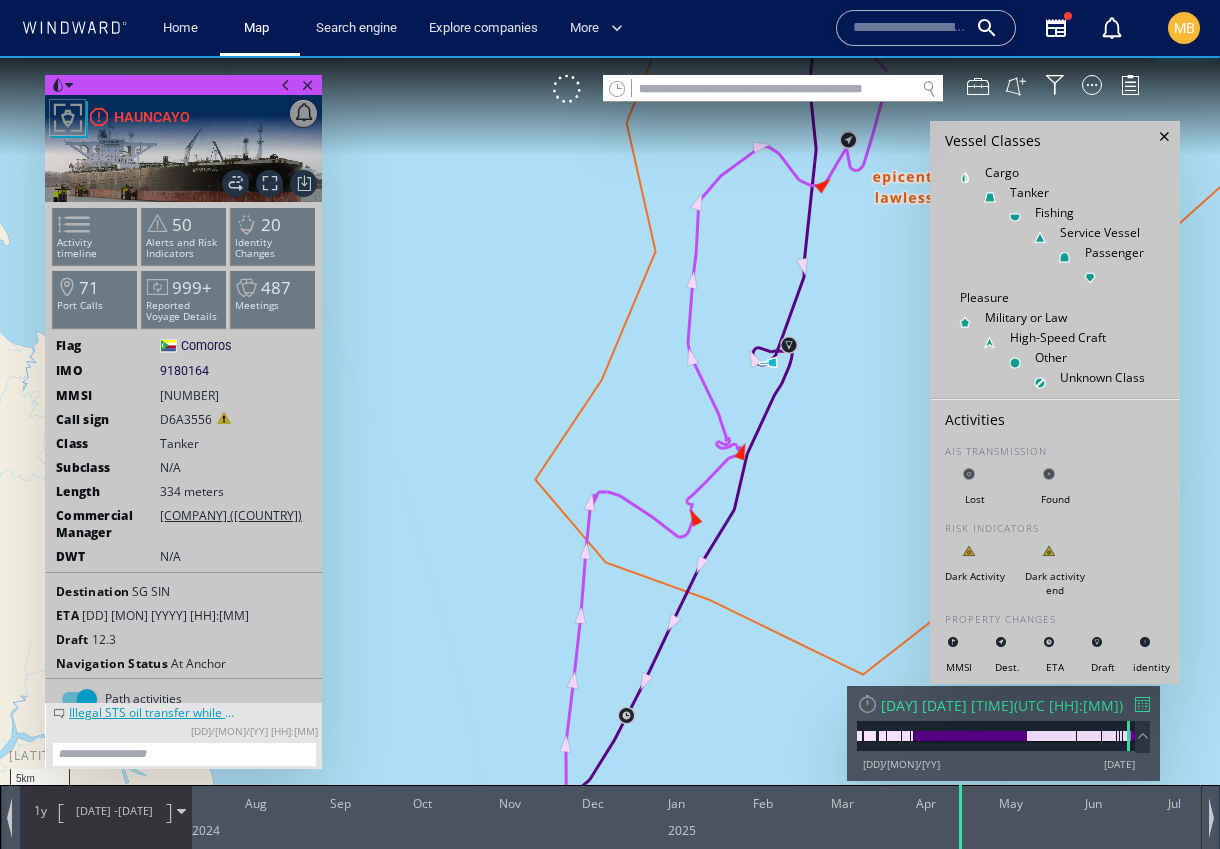 drag, startPoint x: 725, startPoint y: 278, endPoint x: 625, endPoint y: 407, distance: 163.2207 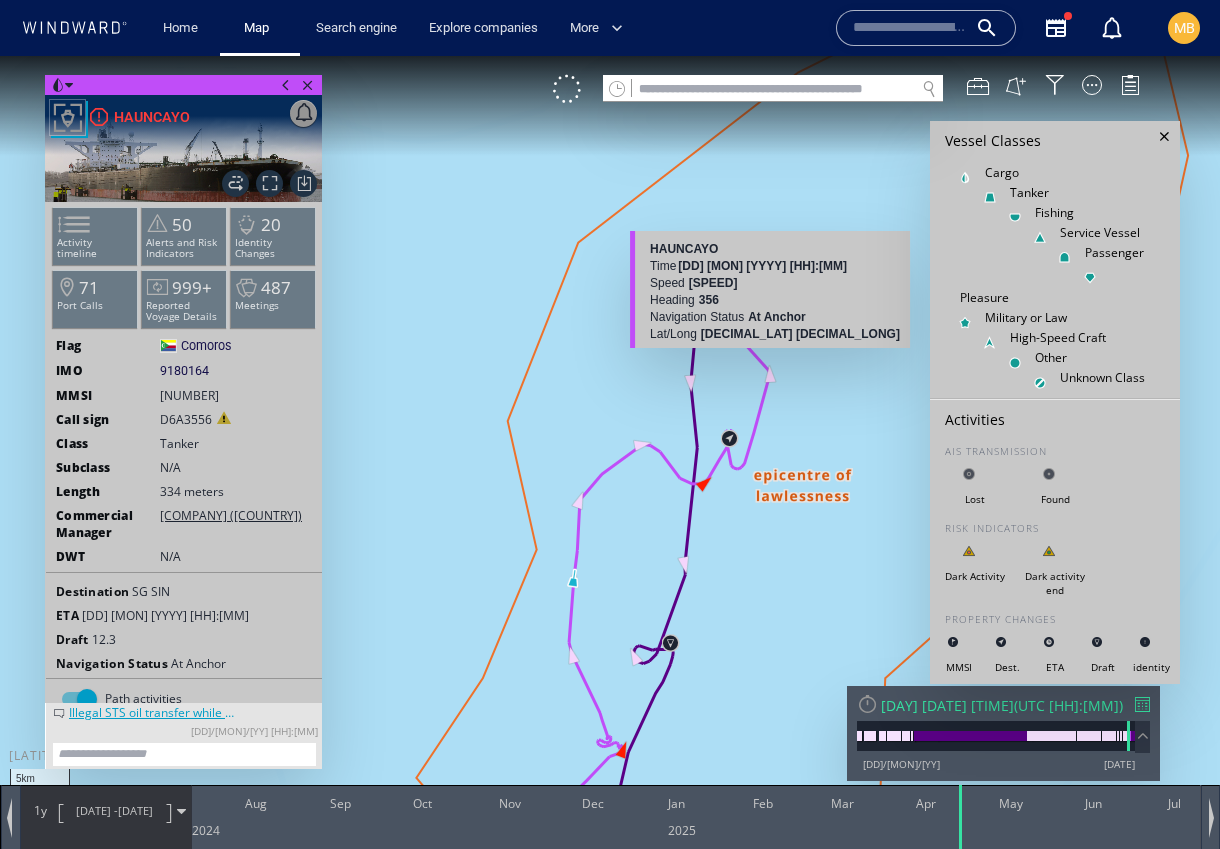 drag, startPoint x: 771, startPoint y: 234, endPoint x: 768, endPoint y: 407, distance: 173.02602 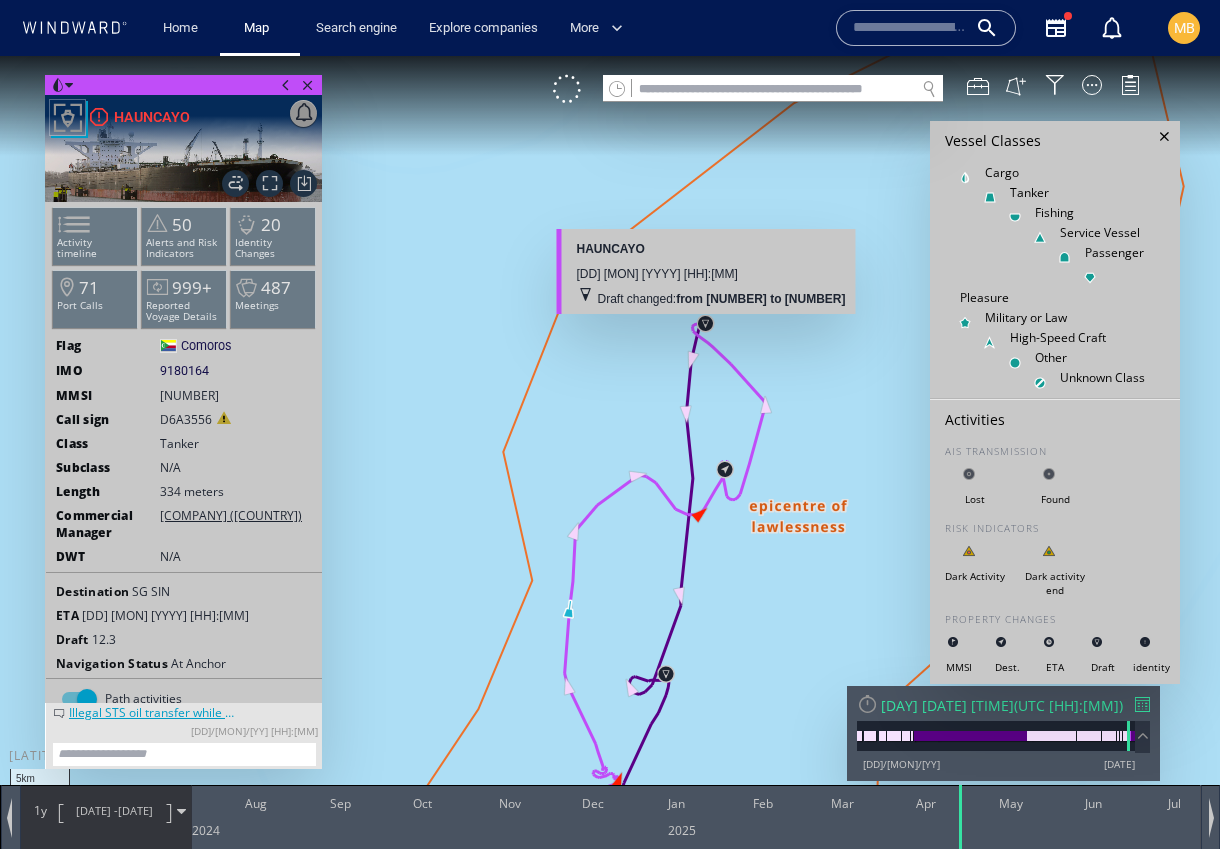 click at bounding box center (610, 442) 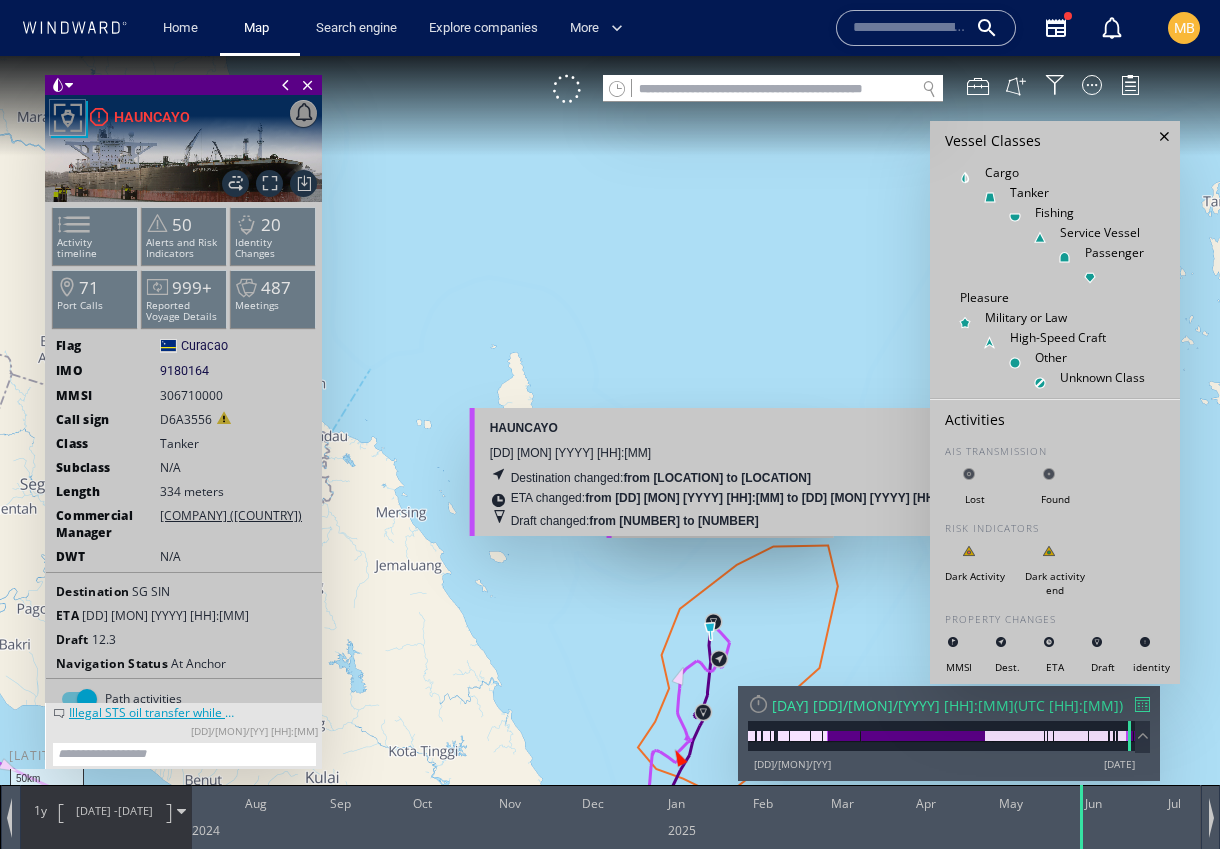 drag, startPoint x: 710, startPoint y: 663, endPoint x: 738, endPoint y: 452, distance: 212.84972 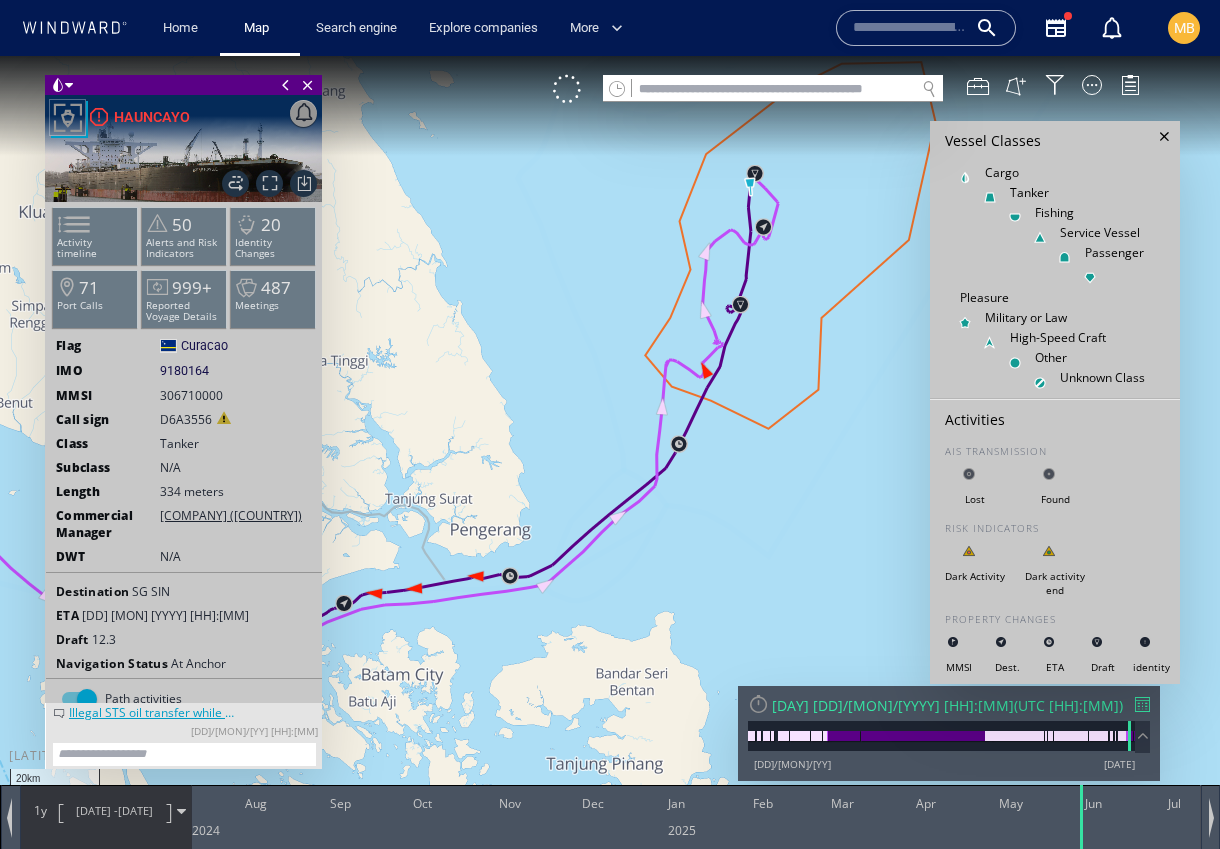 drag, startPoint x: 737, startPoint y: 416, endPoint x: 658, endPoint y: 549, distance: 154.69324 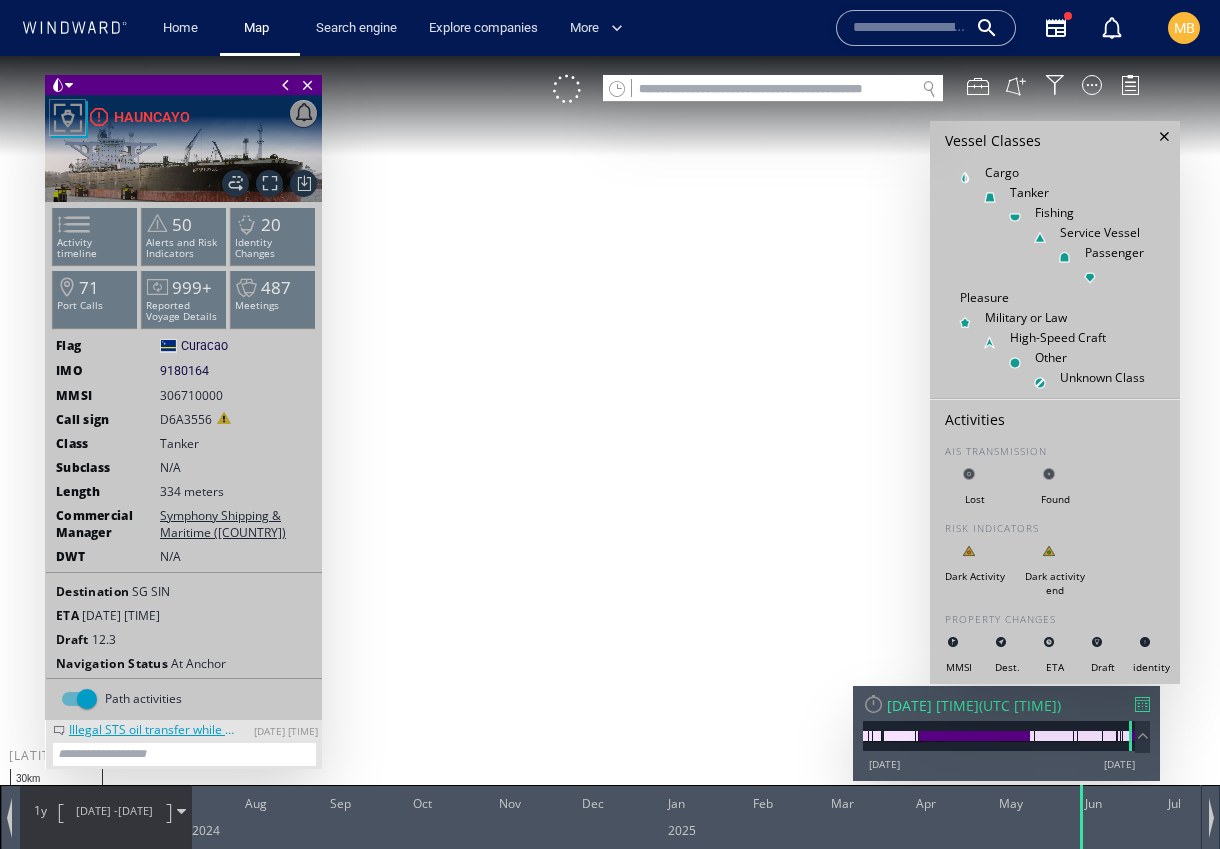 scroll, scrollTop: 0, scrollLeft: 0, axis: both 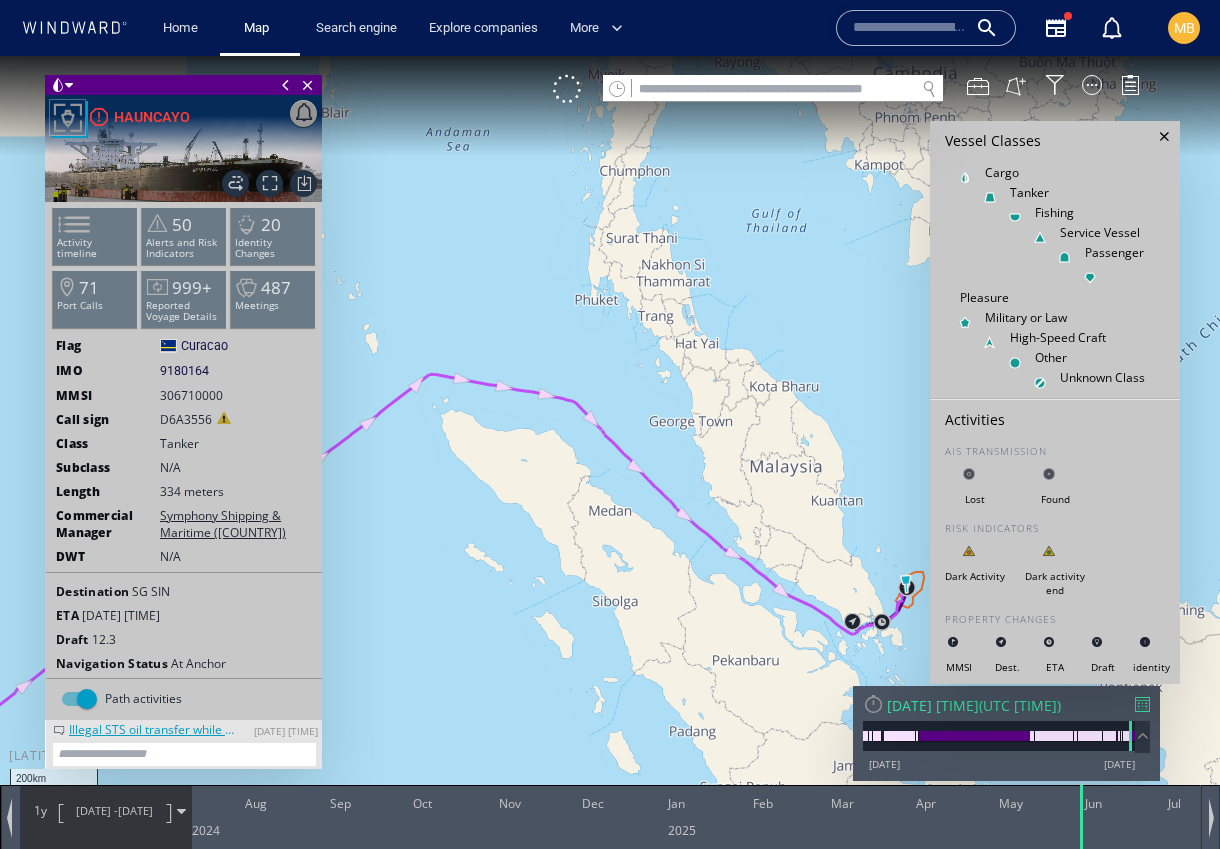 drag, startPoint x: 518, startPoint y: 424, endPoint x: 933, endPoint y: 424, distance: 415 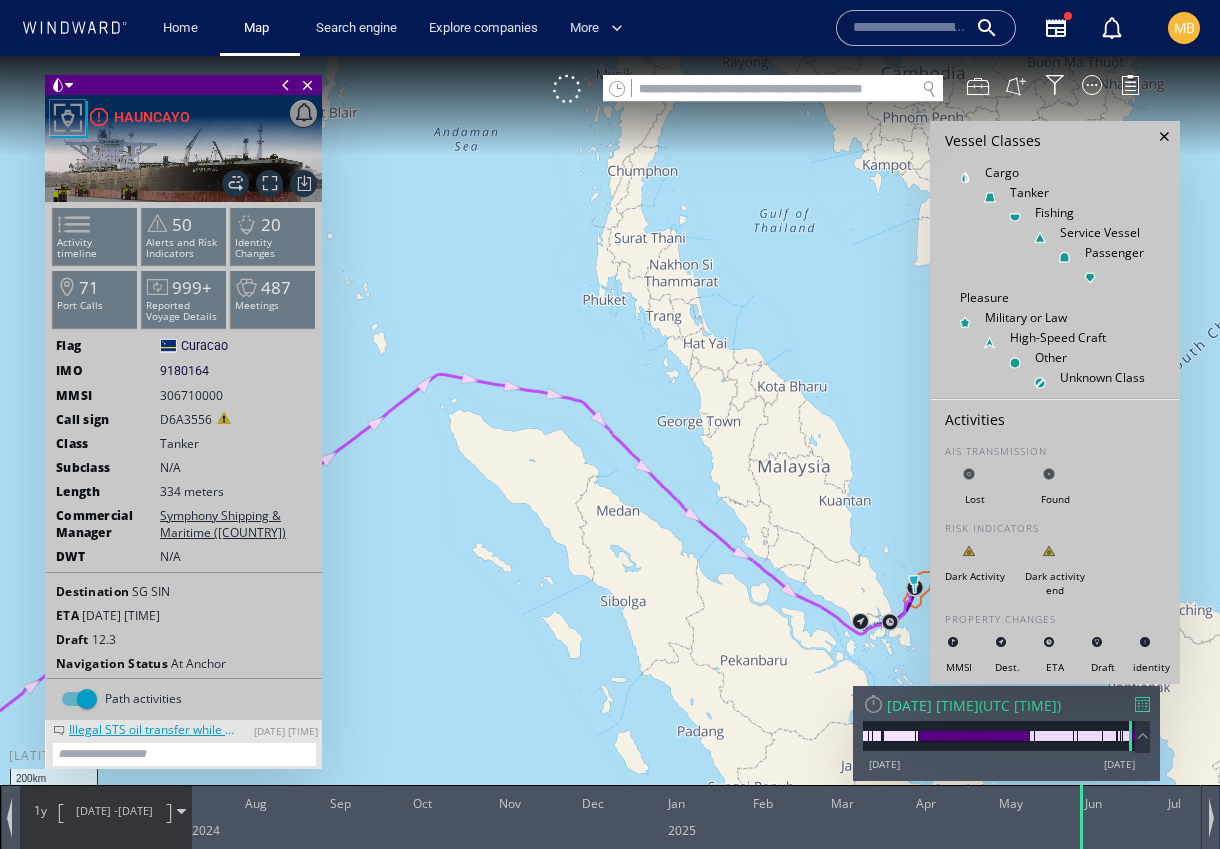 drag, startPoint x: 380, startPoint y: 481, endPoint x: 458, endPoint y: 482, distance: 78.00641 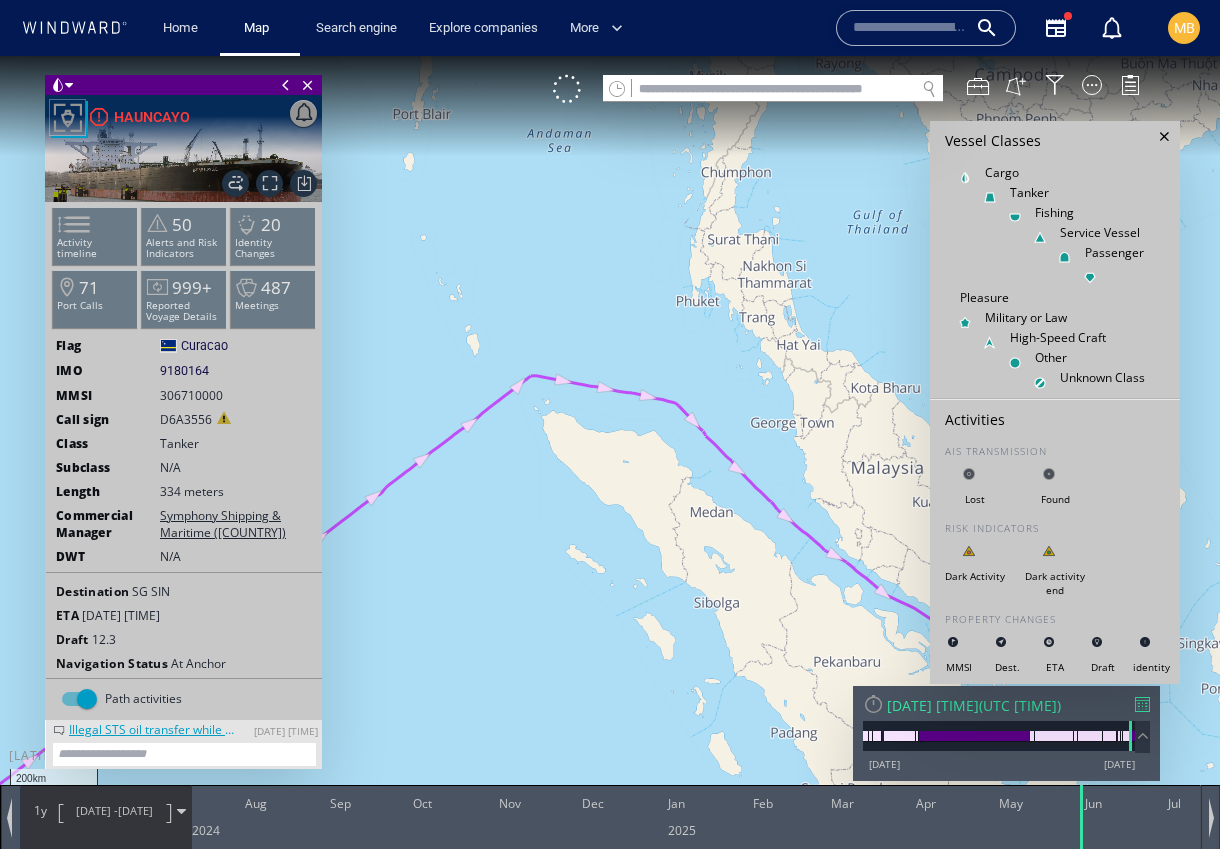 click at bounding box center [286, 85] 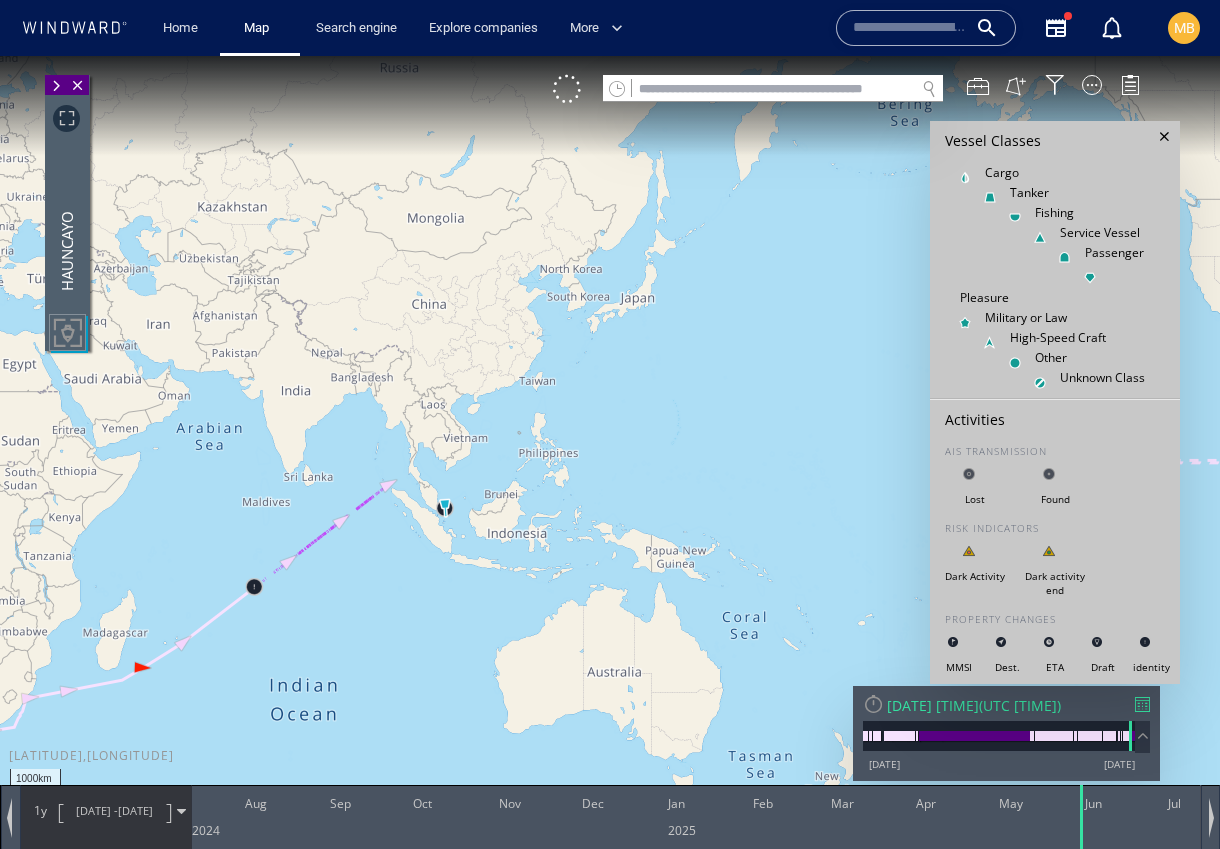 drag, startPoint x: 206, startPoint y: 575, endPoint x: 500, endPoint y: 447, distance: 320.65558 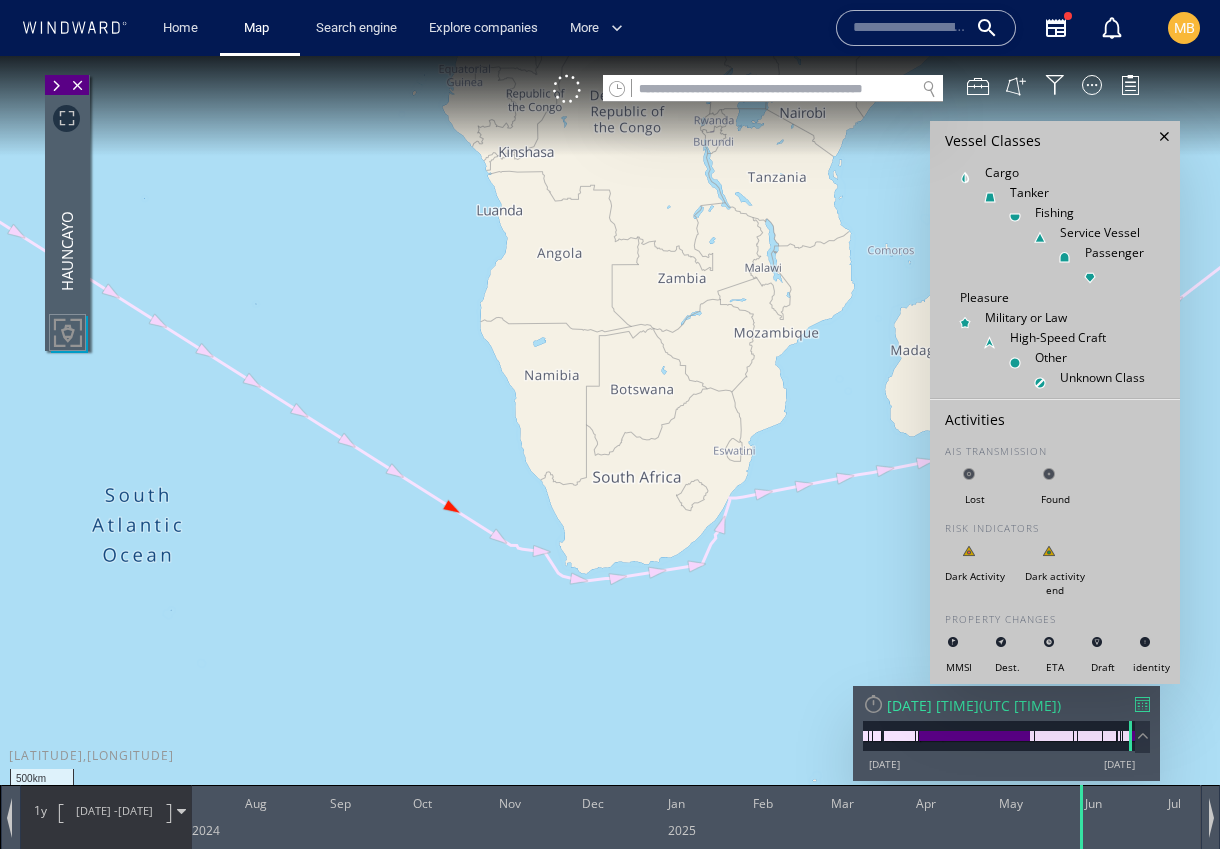 click at bounding box center [610, 442] 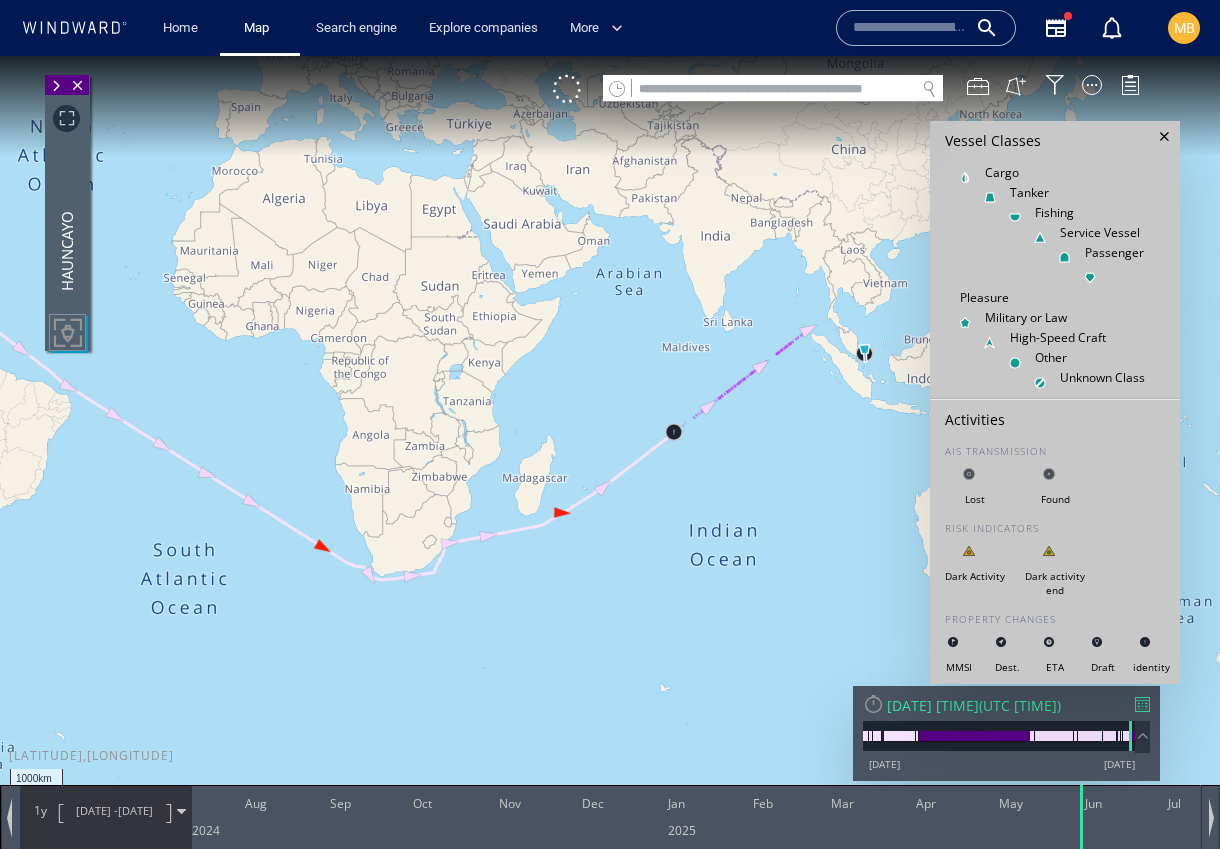 drag, startPoint x: 194, startPoint y: 531, endPoint x: 501, endPoint y: 653, distance: 330.35284 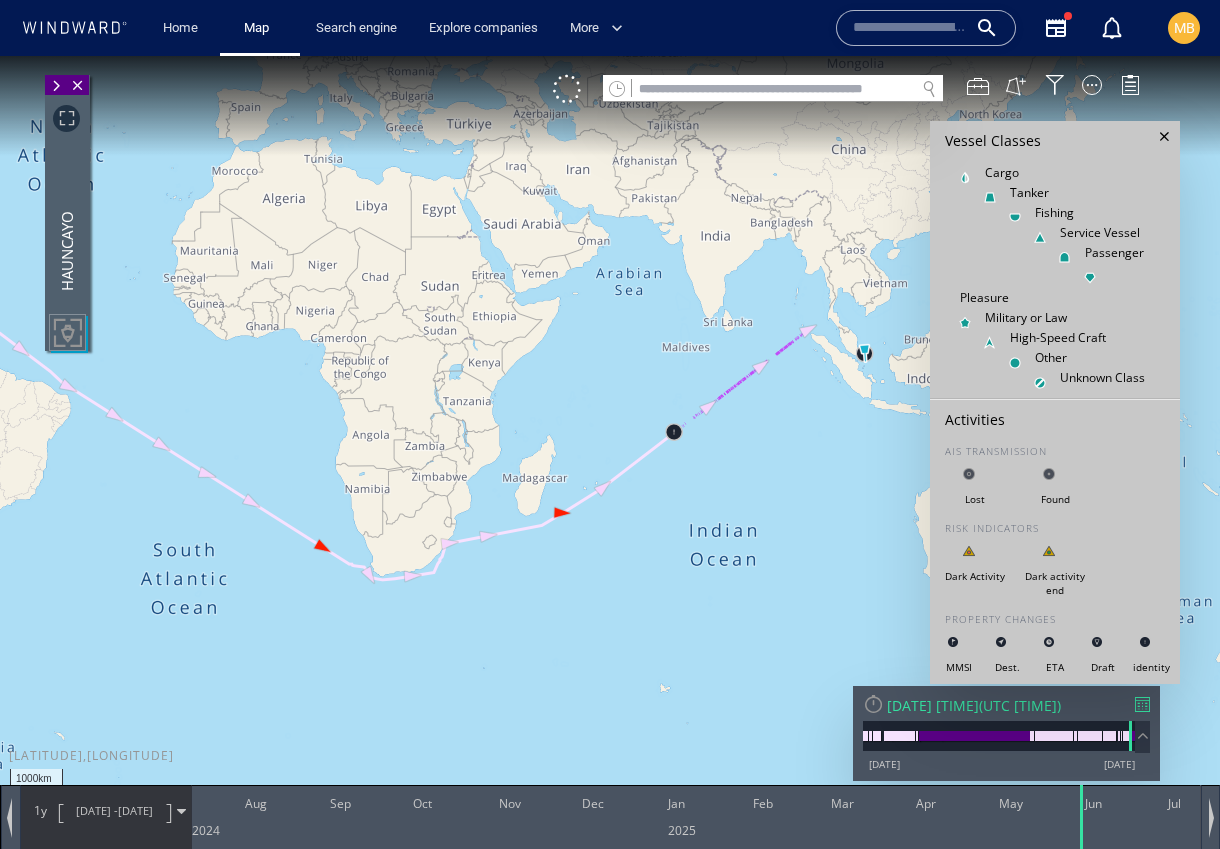 click at bounding box center [610, 442] 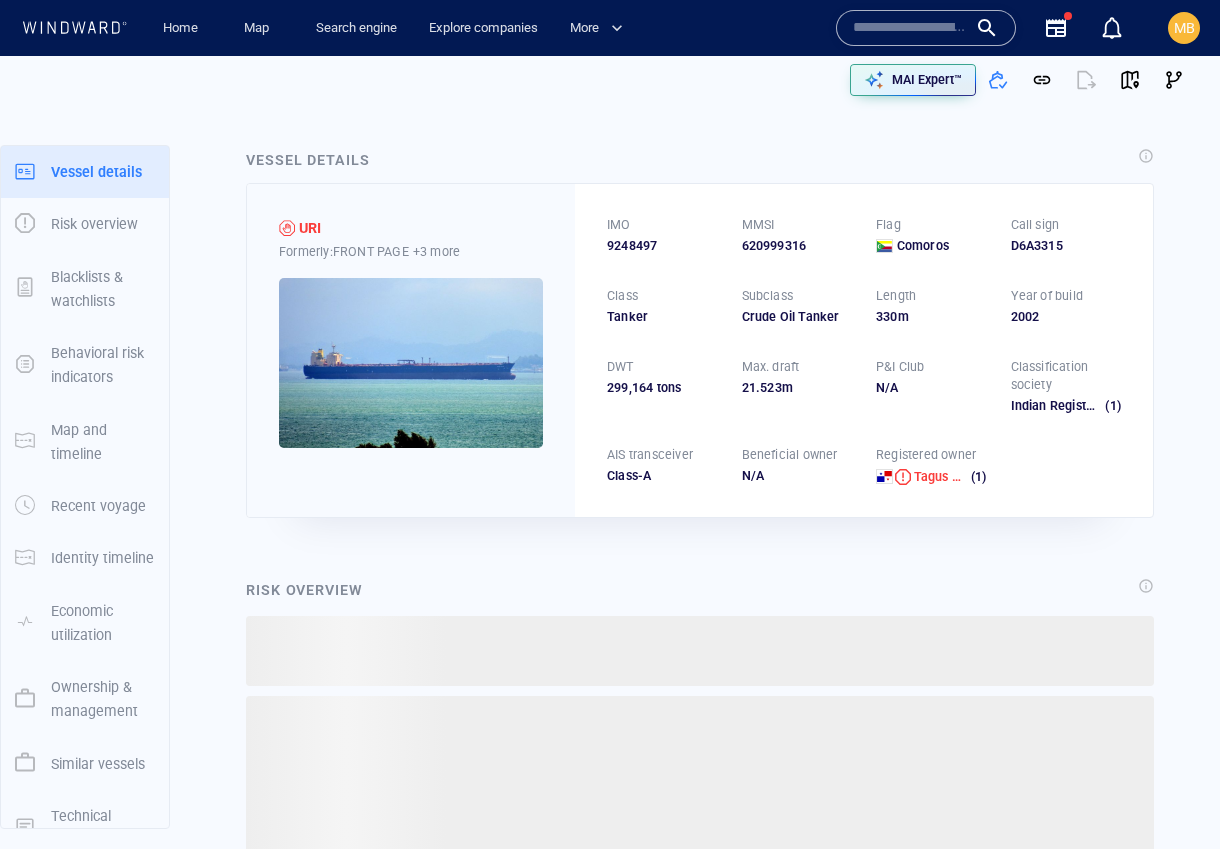 scroll, scrollTop: 0, scrollLeft: 0, axis: both 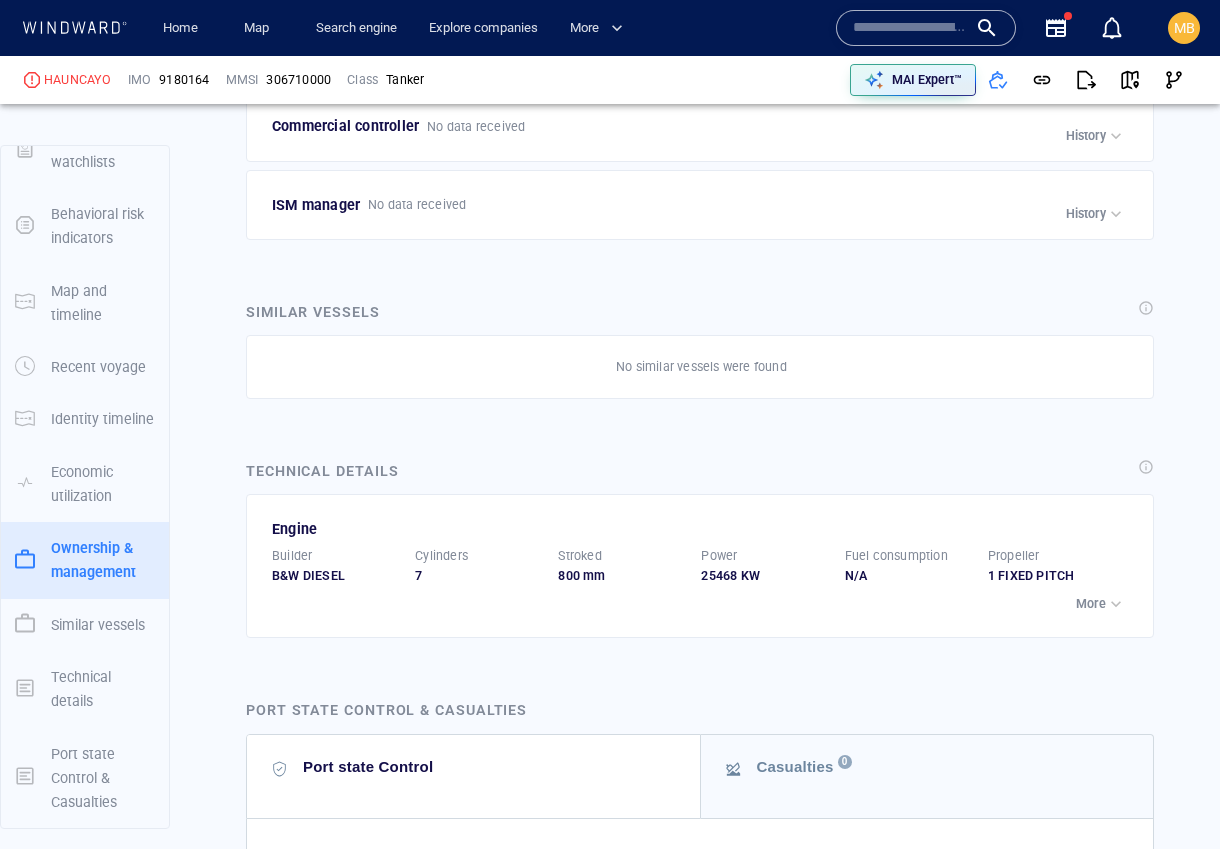 click on "History" at bounding box center (1086, 45) 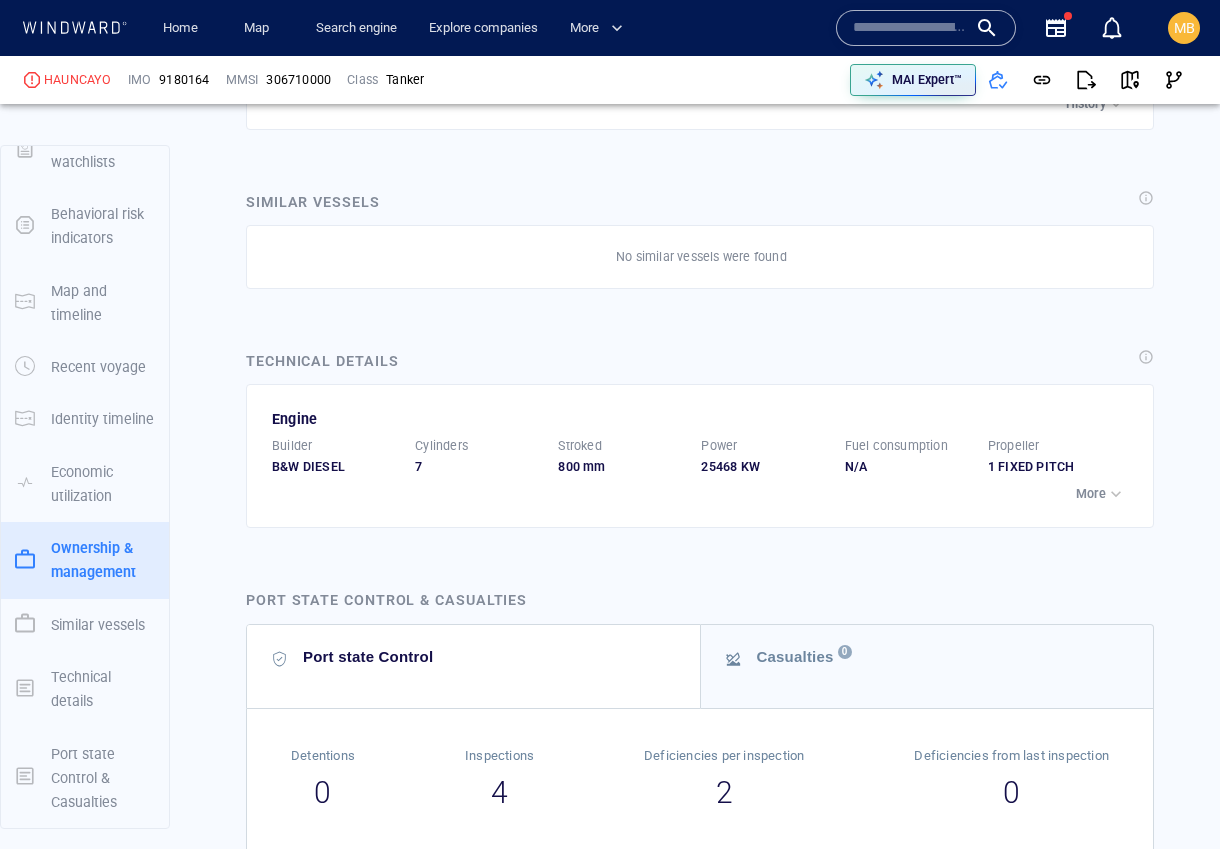 scroll, scrollTop: 4924, scrollLeft: 0, axis: vertical 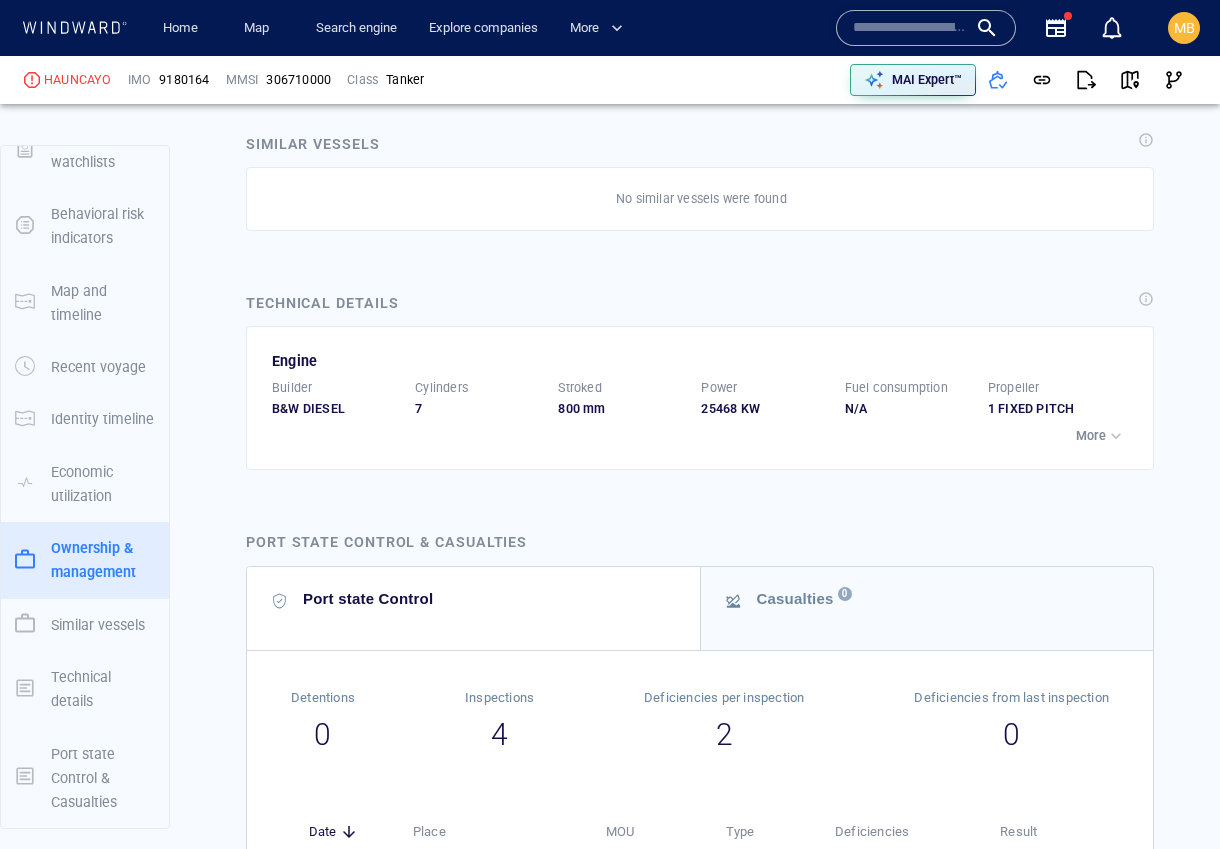 click on "History" at bounding box center (1086, 46) 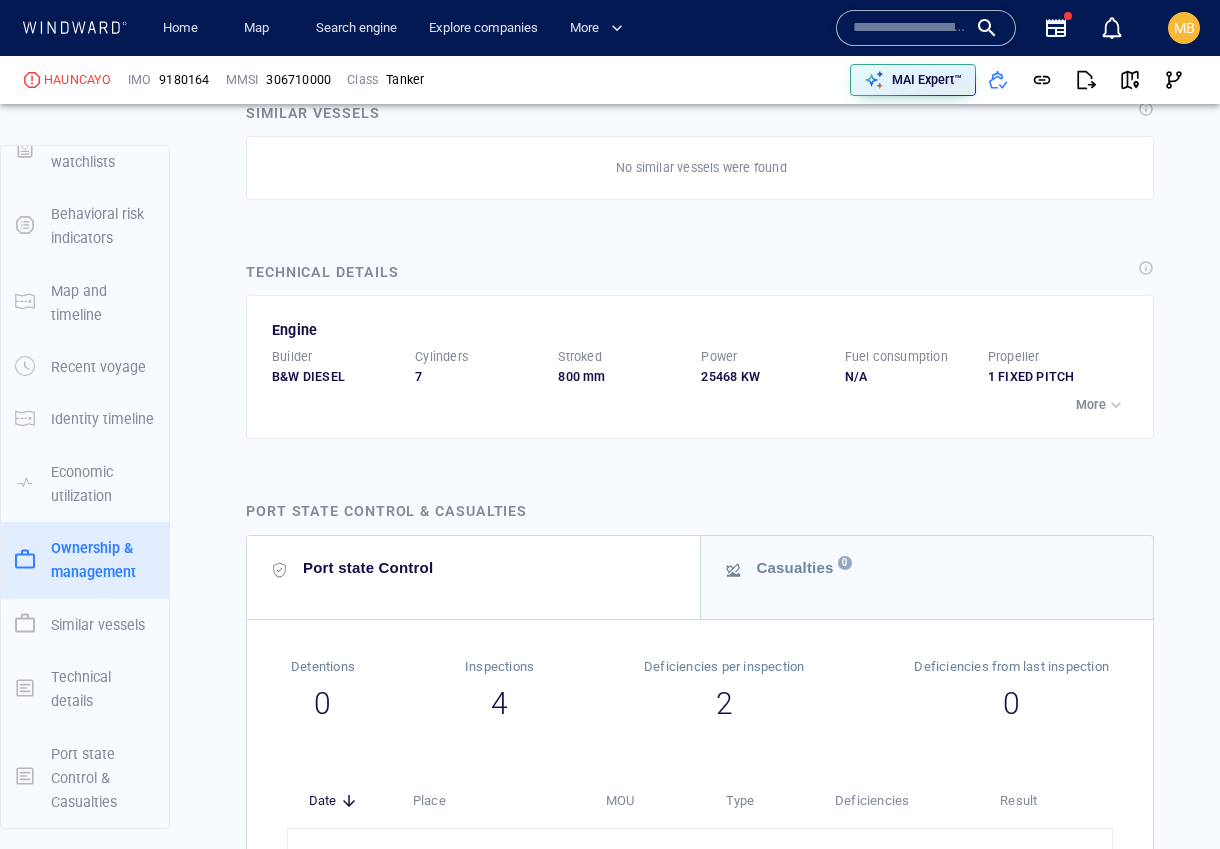scroll, scrollTop: 5221, scrollLeft: 0, axis: vertical 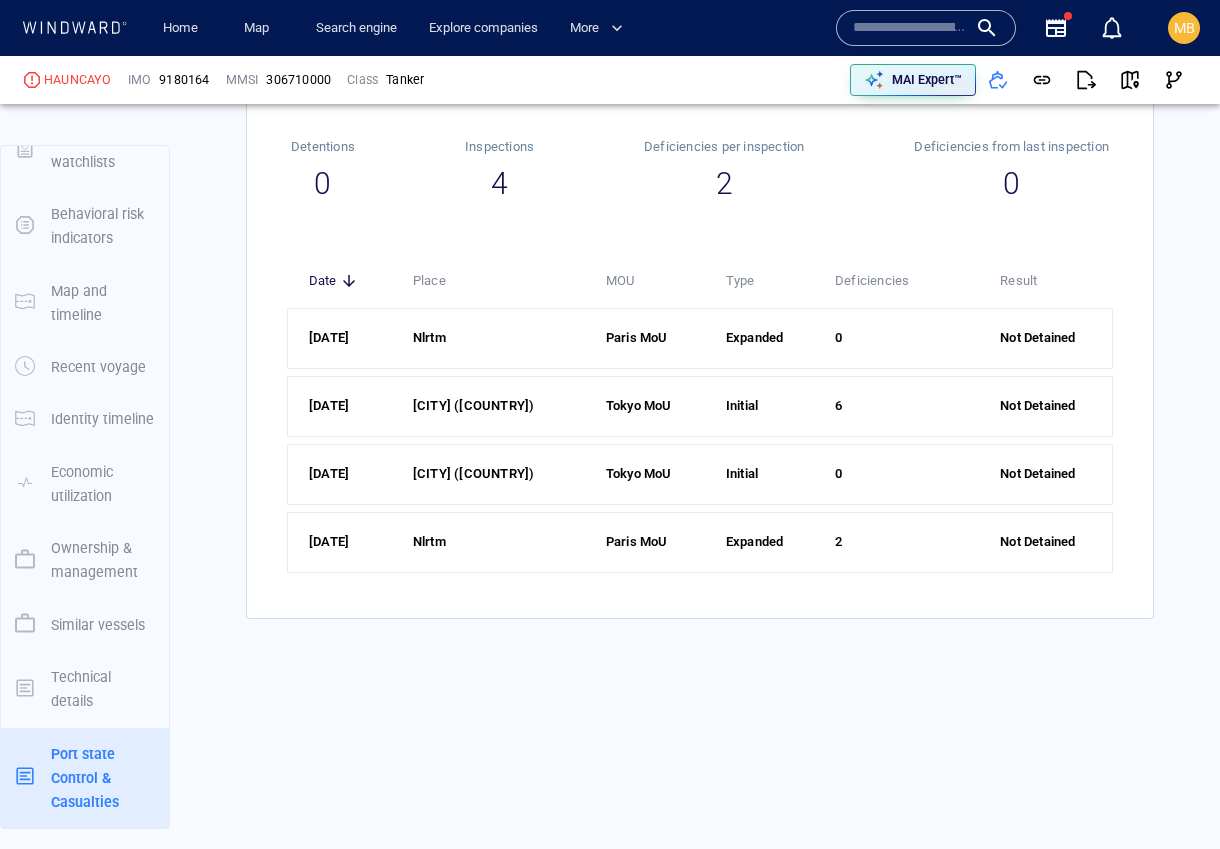 click on "Not Detained" at bounding box center [1045, 542] 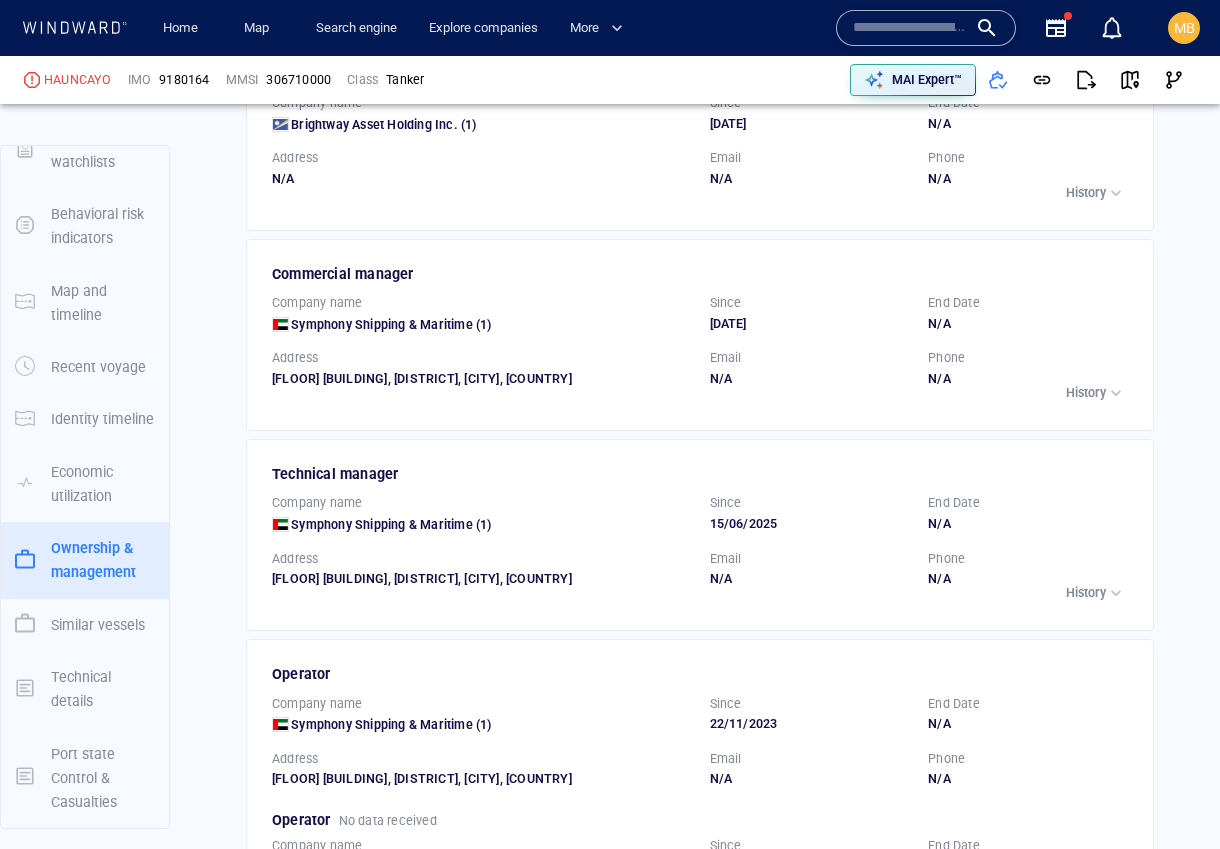 scroll, scrollTop: 3633, scrollLeft: 0, axis: vertical 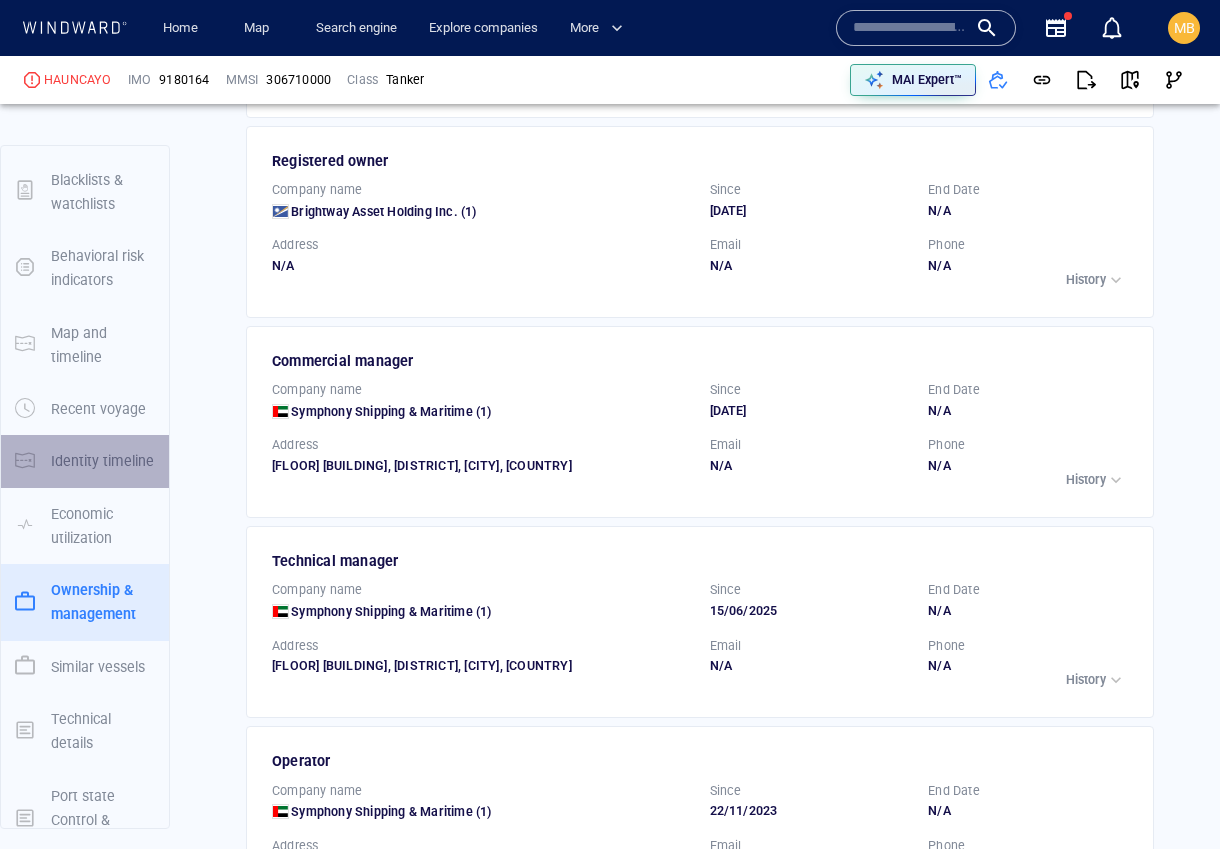 click on "Identity timeline" at bounding box center (102, 461) 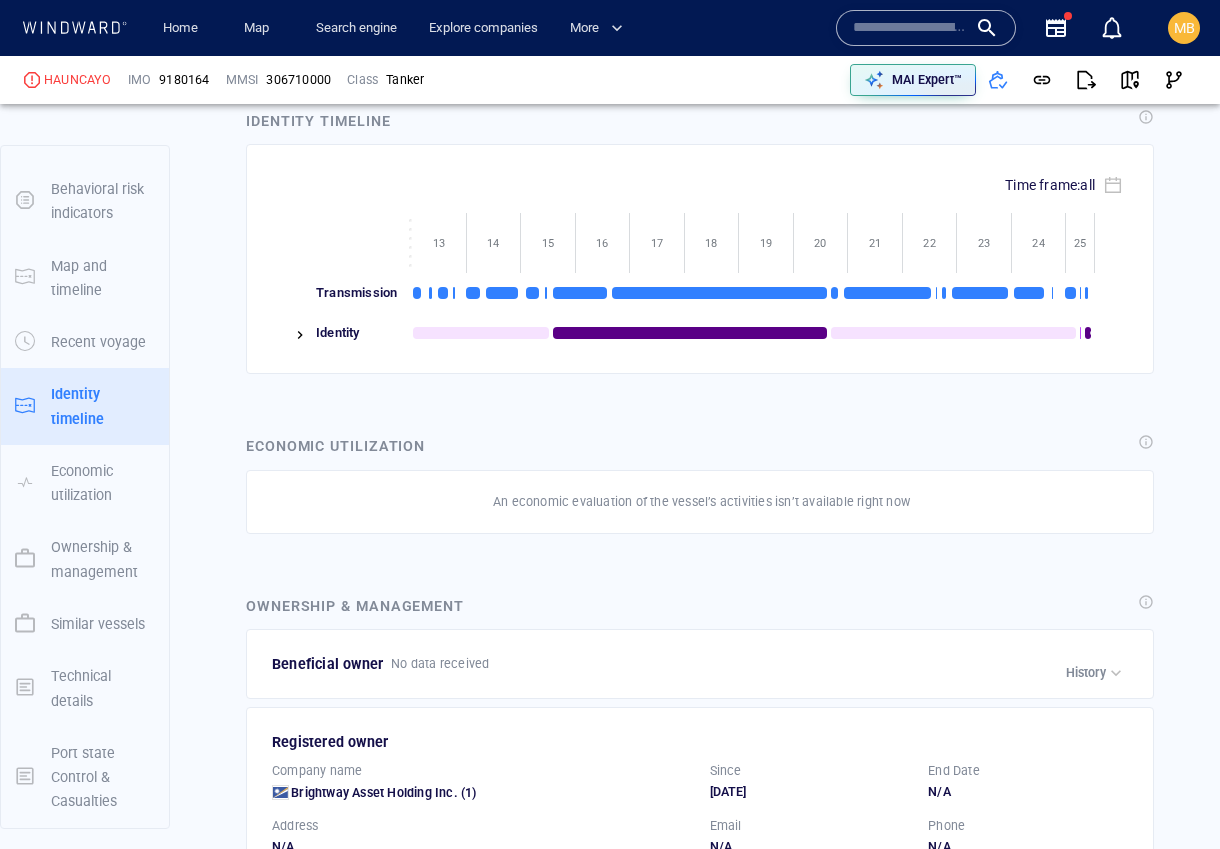 scroll, scrollTop: 3051, scrollLeft: 0, axis: vertical 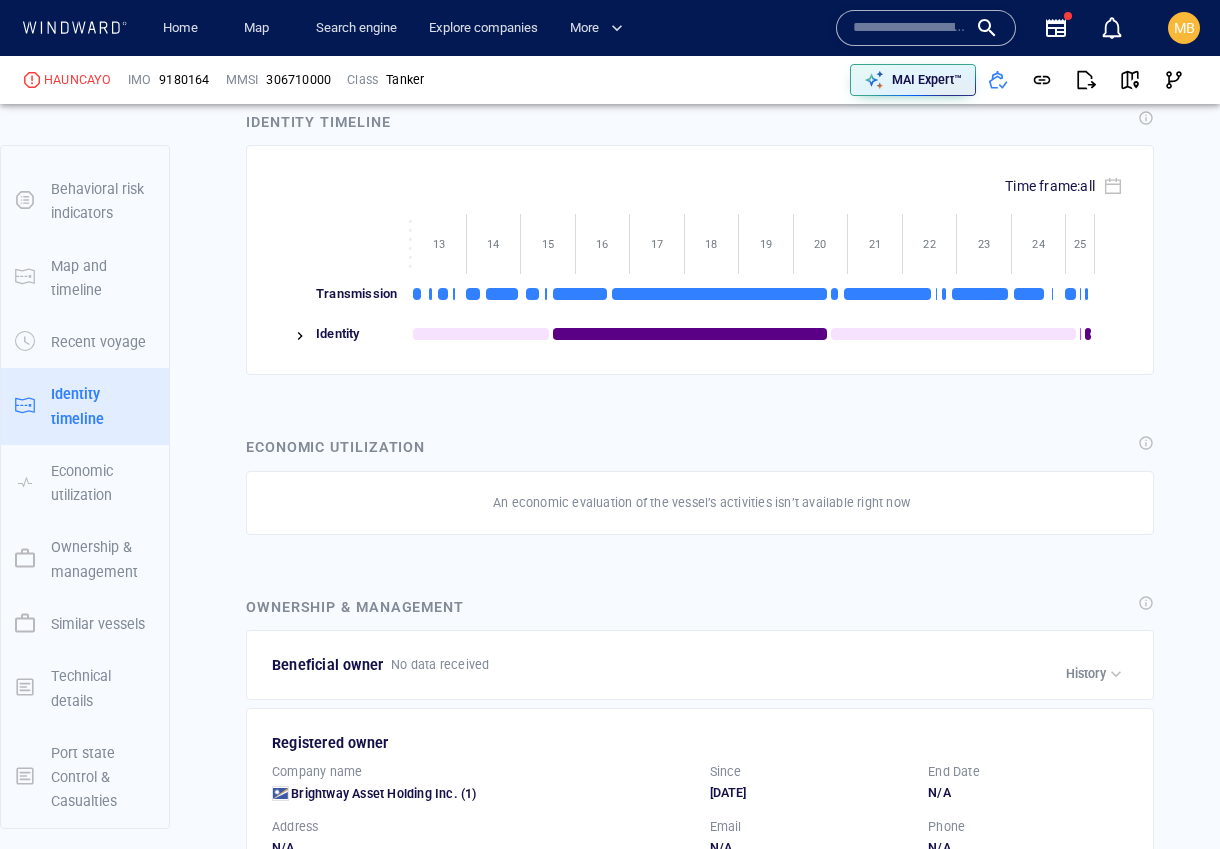 click at bounding box center [887, 294] 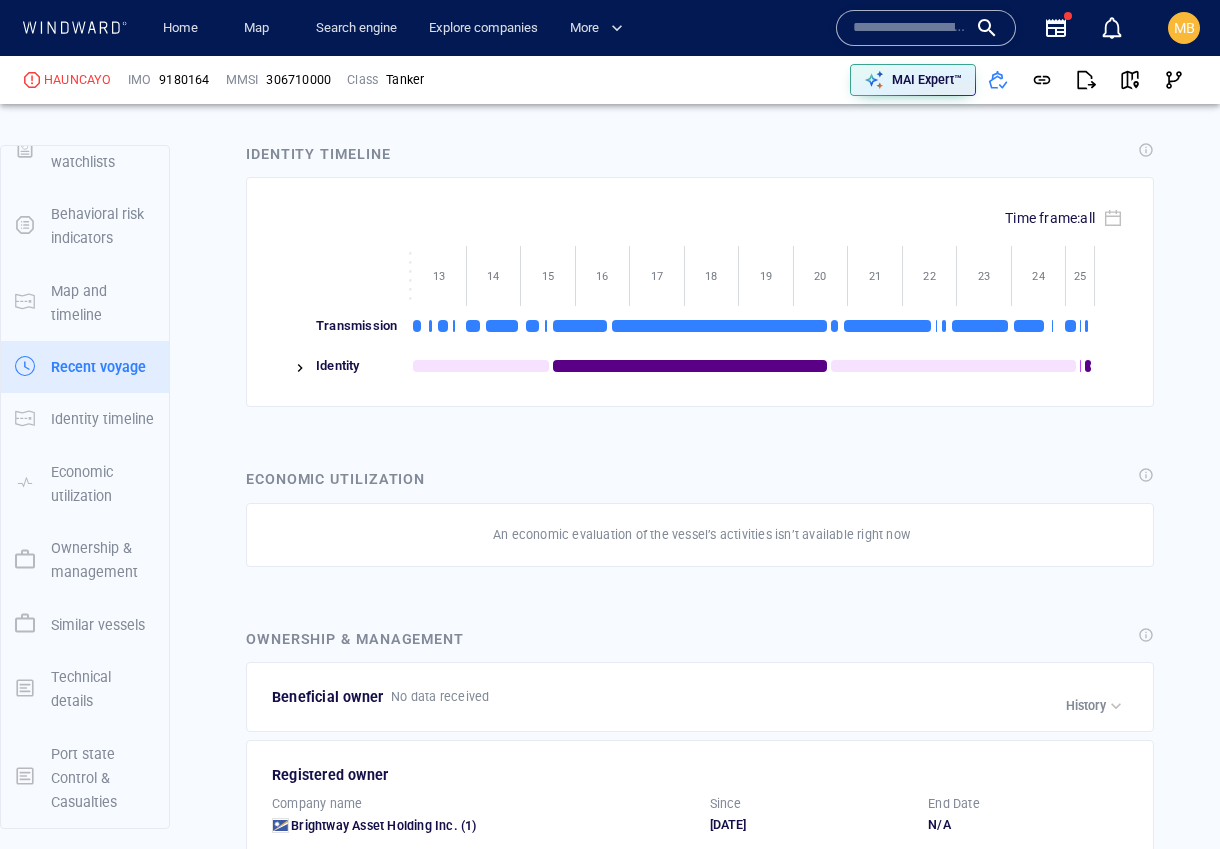 scroll, scrollTop: 2938, scrollLeft: 0, axis: vertical 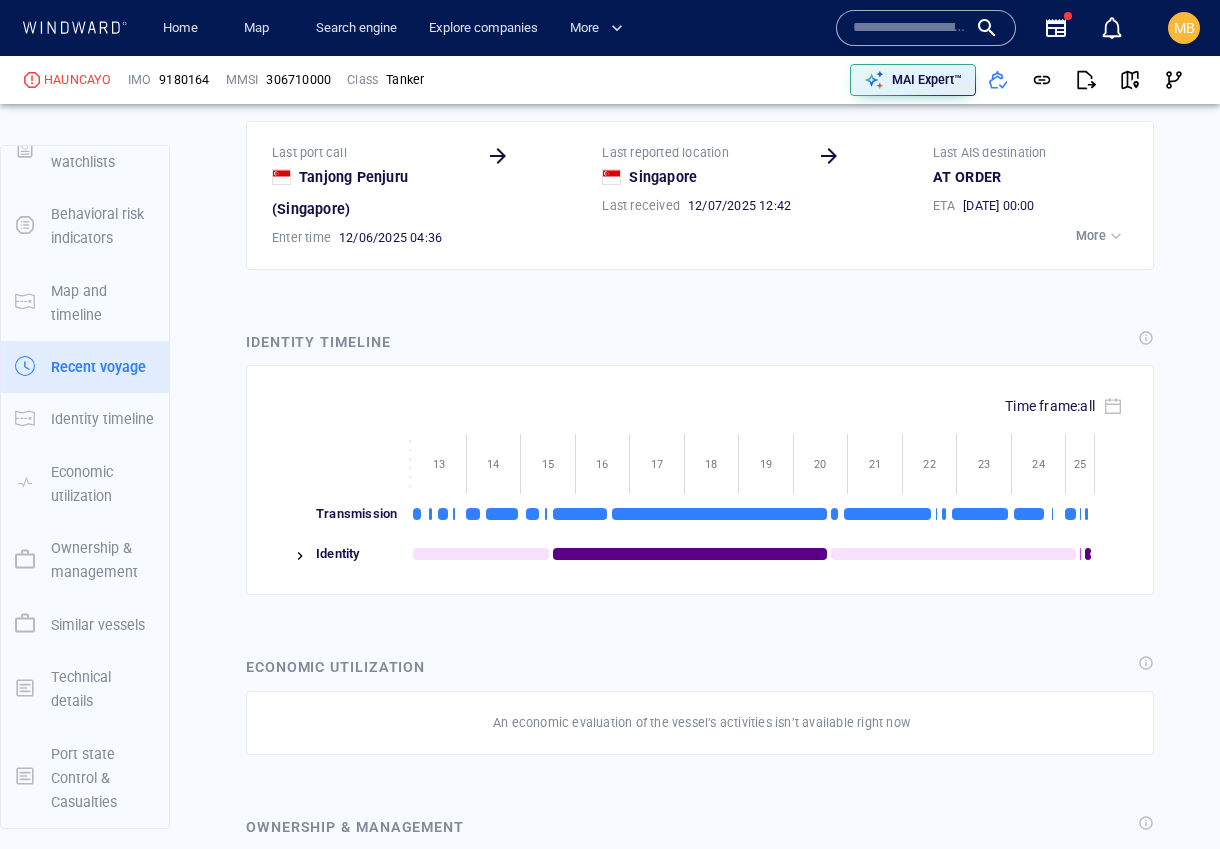 click on "More" at bounding box center (1091, 236) 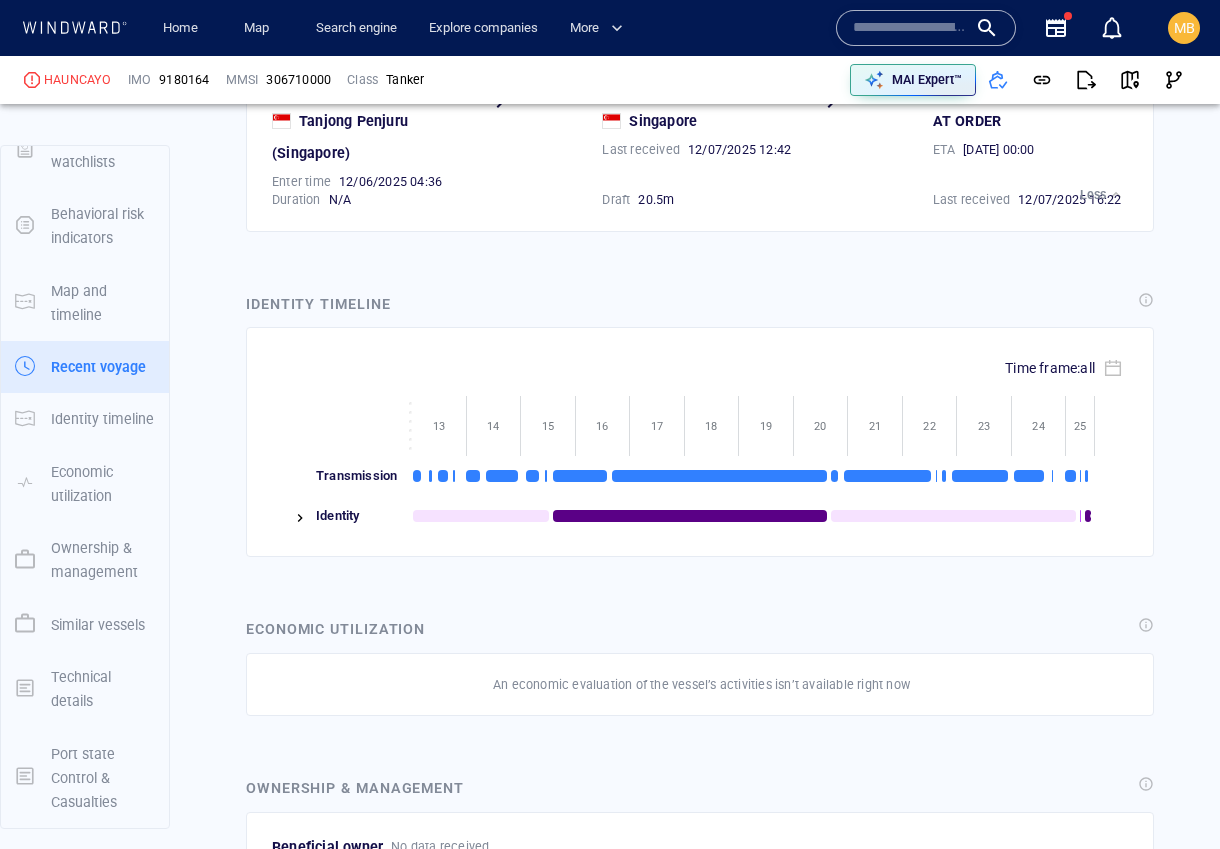 scroll, scrollTop: 2921, scrollLeft: 0, axis: vertical 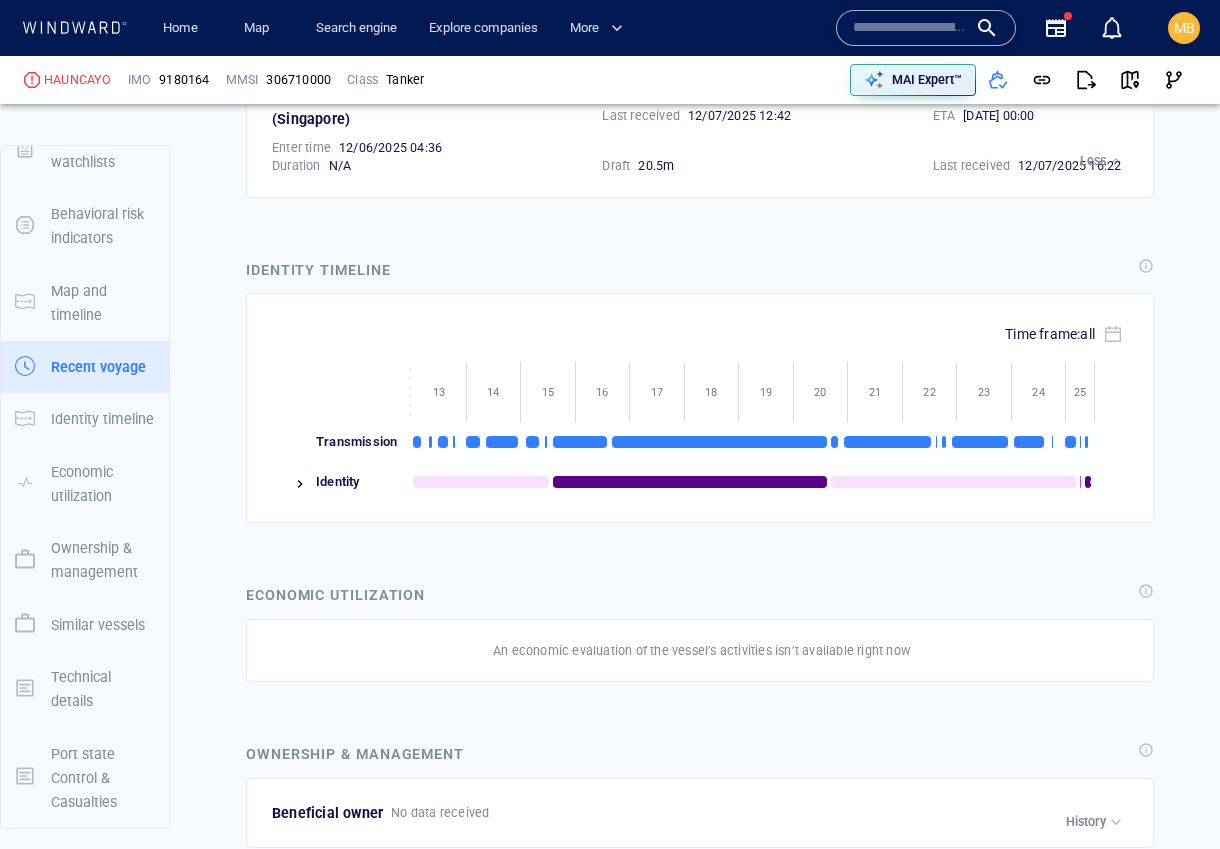 click on "Less" at bounding box center (1093, 161) 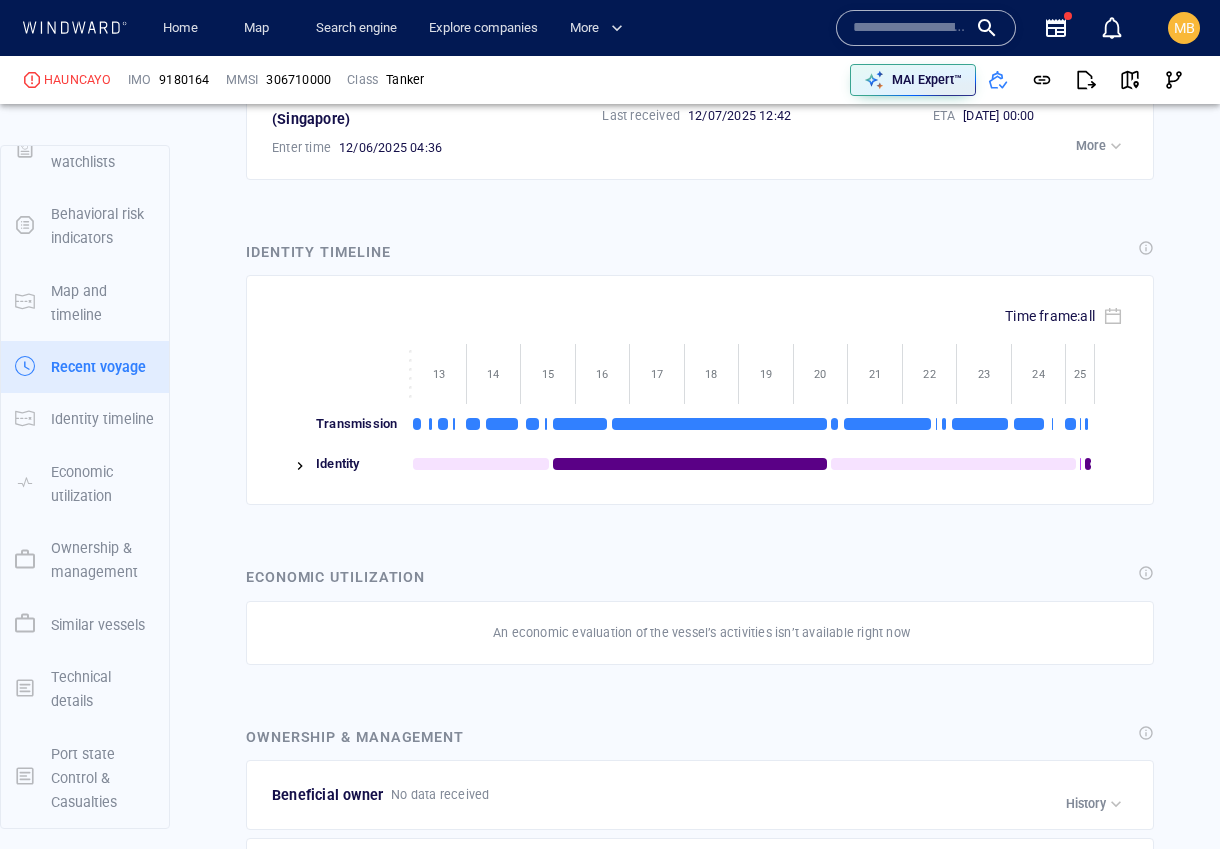scroll, scrollTop: 3066, scrollLeft: 0, axis: vertical 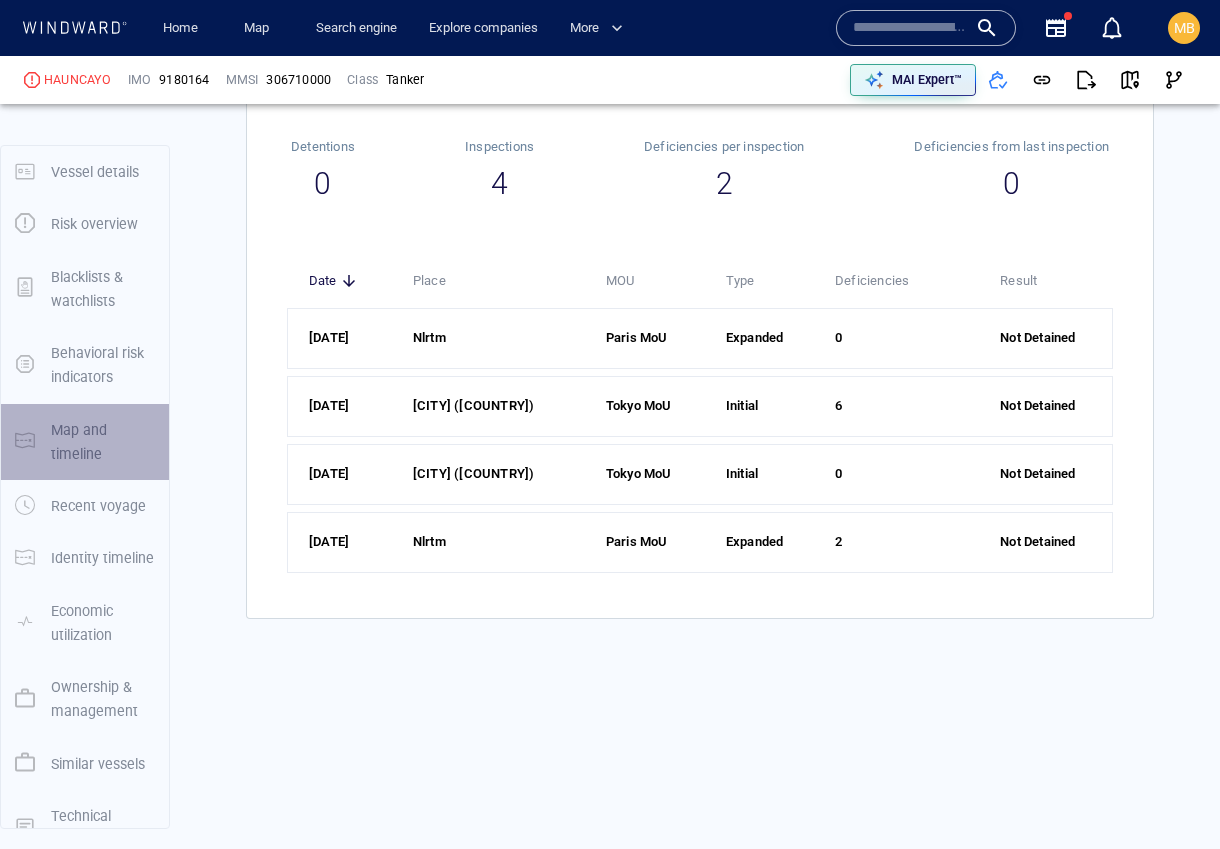 click on "Map and timeline" at bounding box center (103, 442) 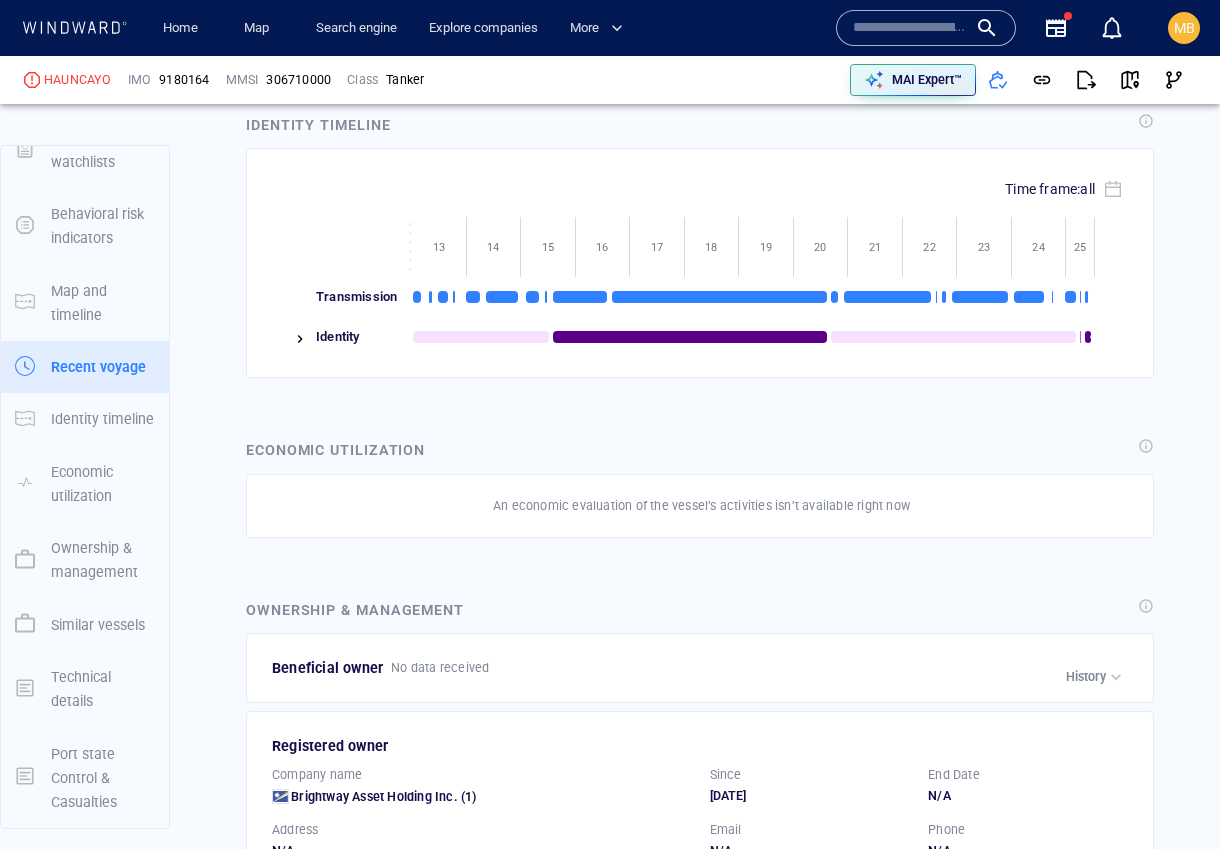 scroll, scrollTop: 2053, scrollLeft: 0, axis: vertical 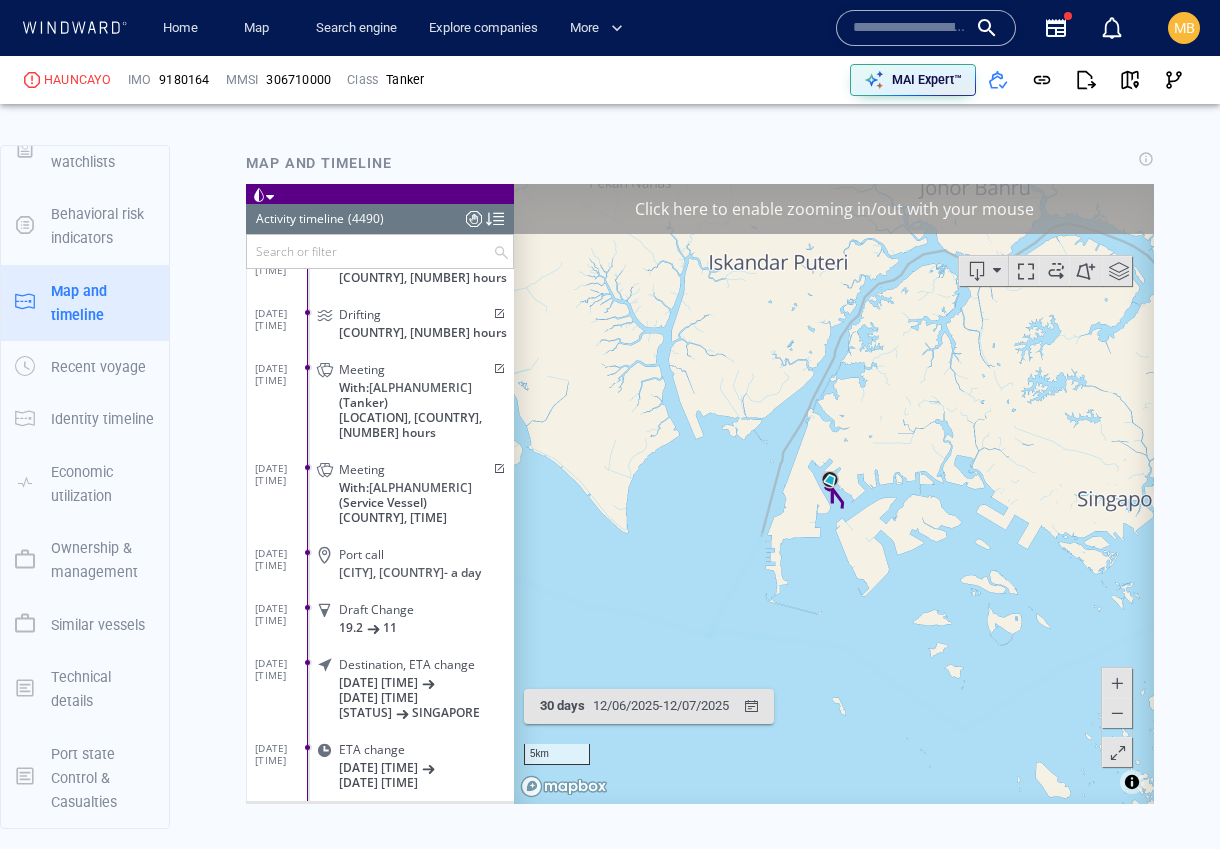 click at bounding box center [495, 218] 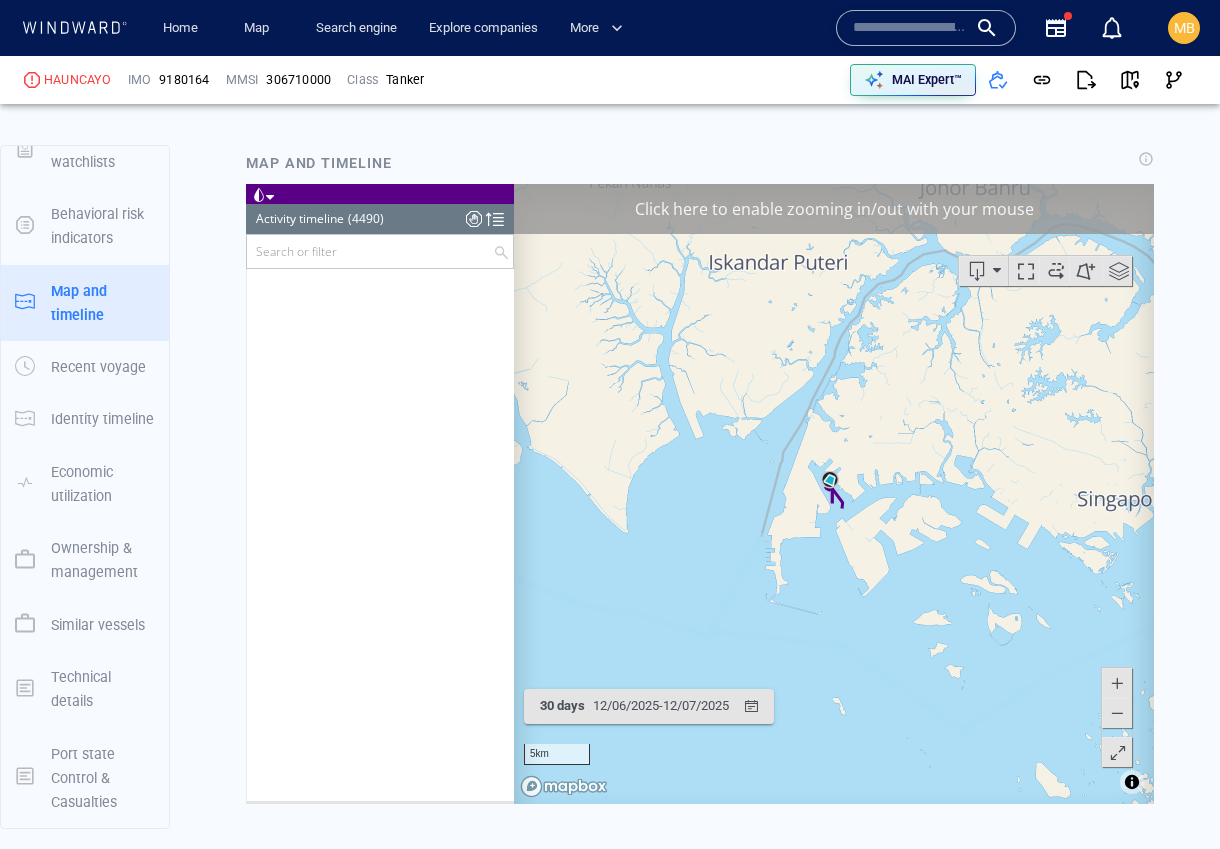 scroll, scrollTop: 0, scrollLeft: 0, axis: both 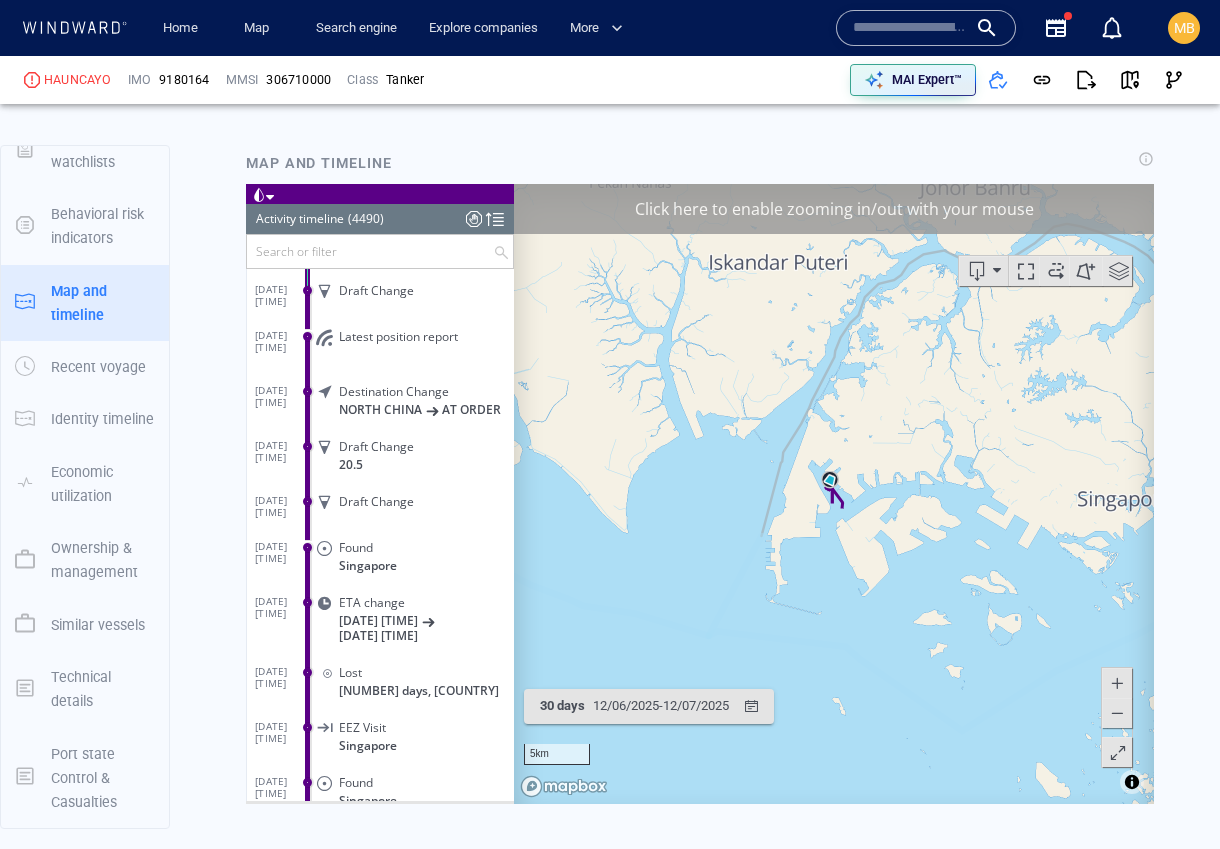 click at bounding box center (474, 218) 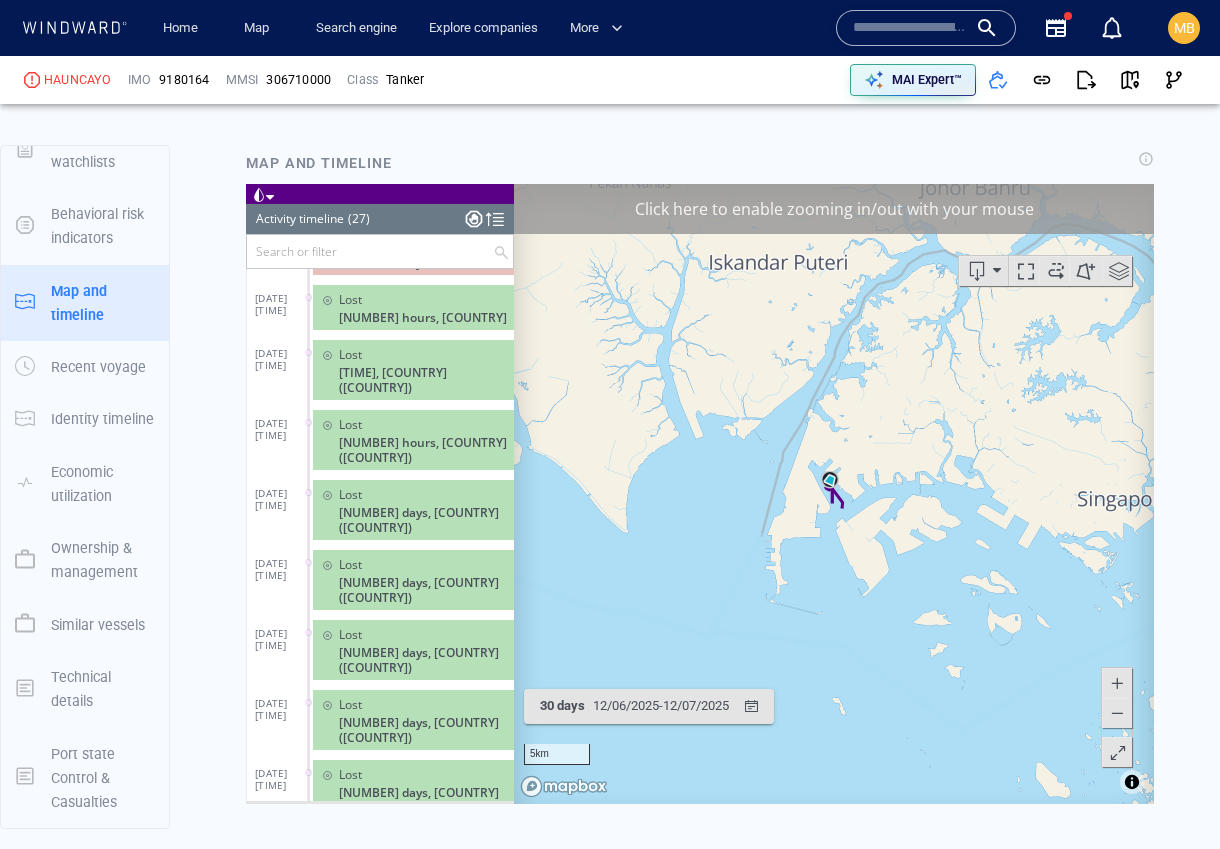 scroll, scrollTop: 250, scrollLeft: 0, axis: vertical 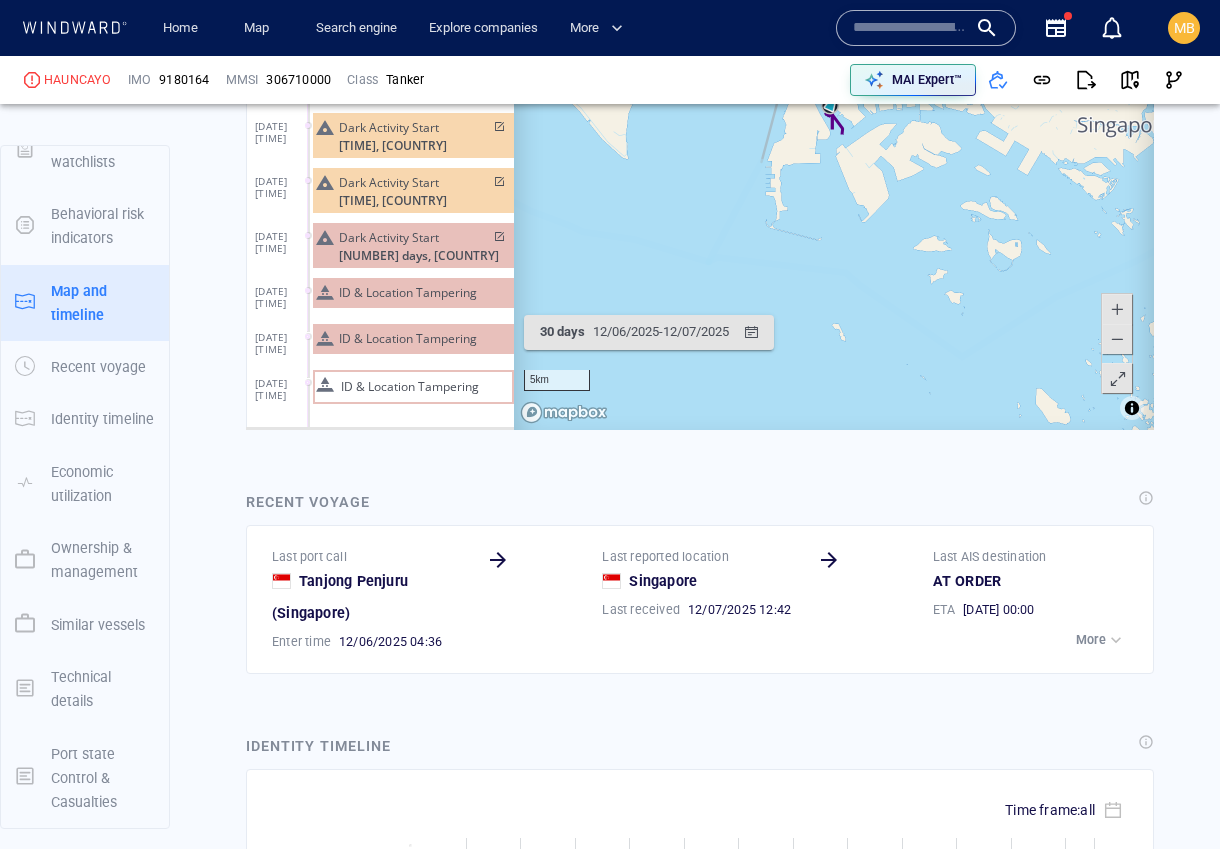 click on "ID & Location Tampering" 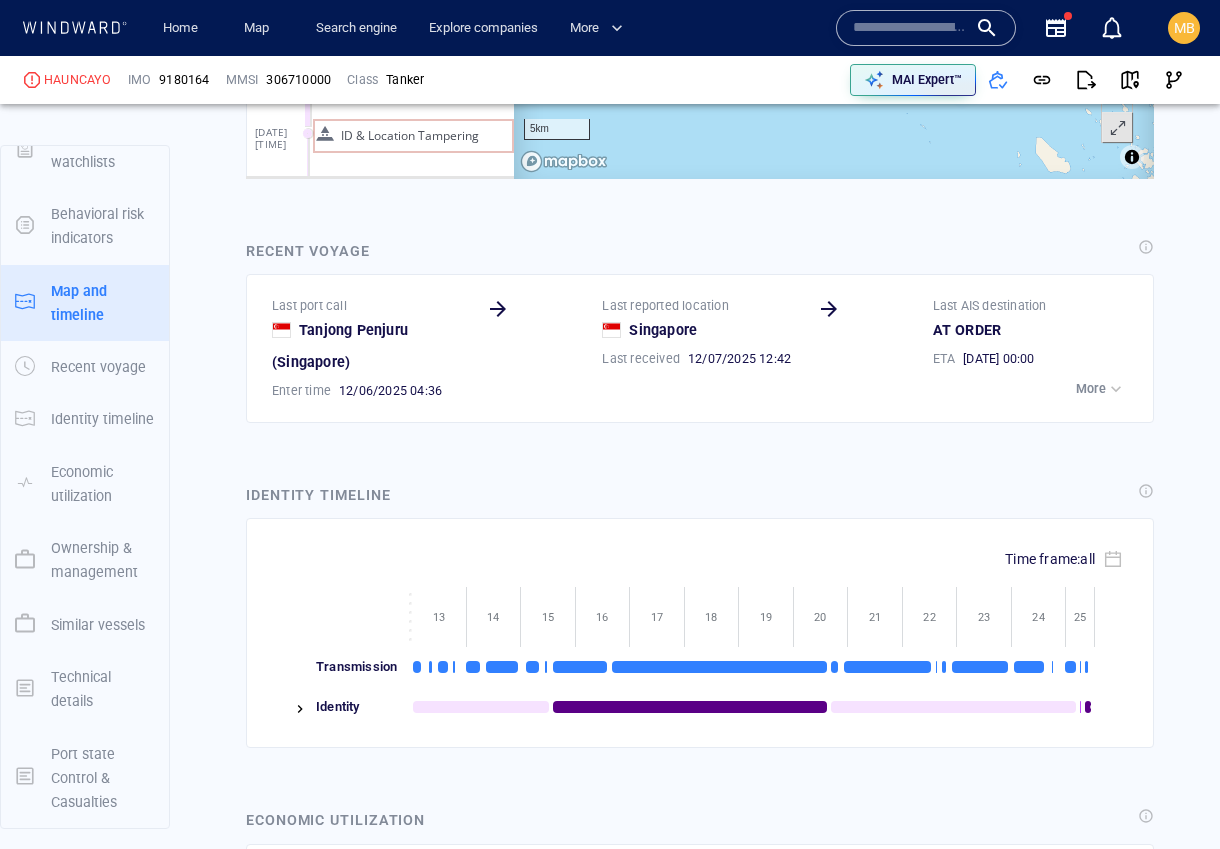 scroll, scrollTop: 2694, scrollLeft: 0, axis: vertical 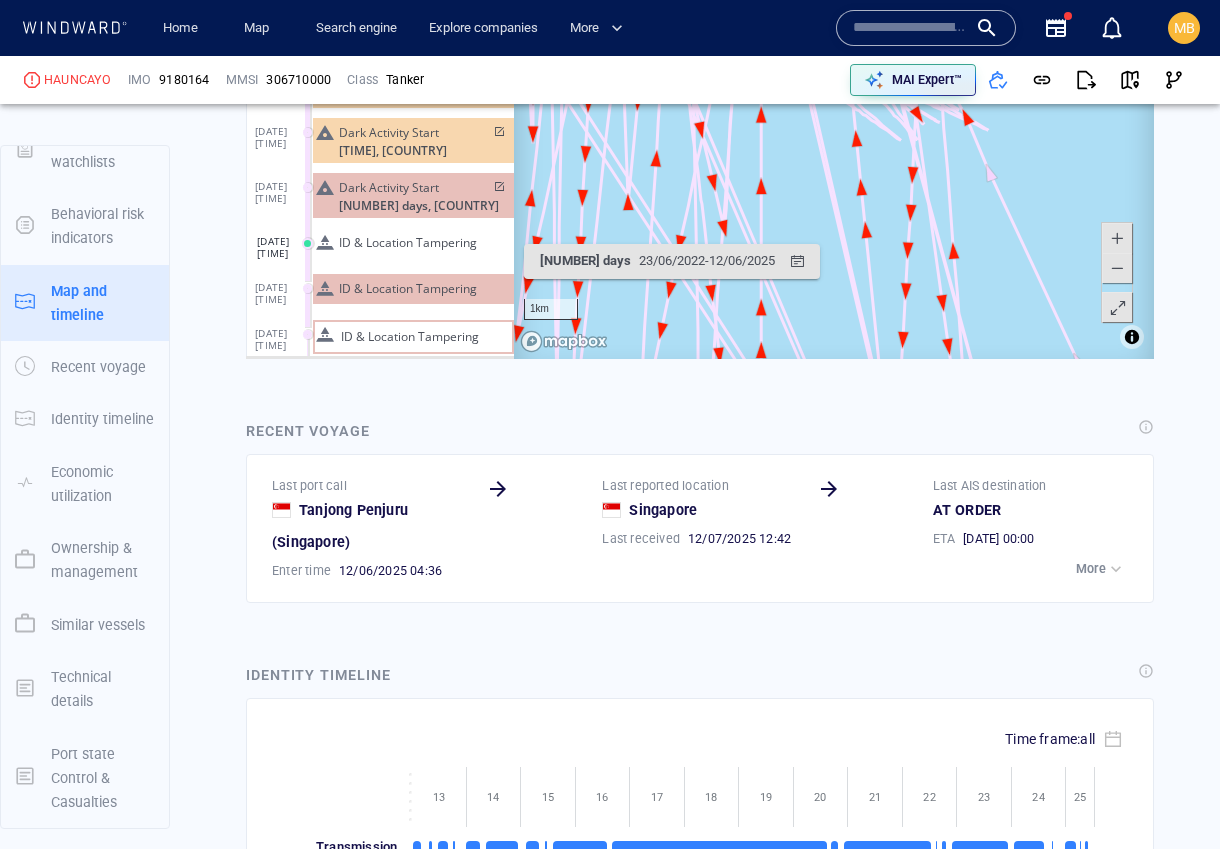 click at bounding box center [1117, 268] 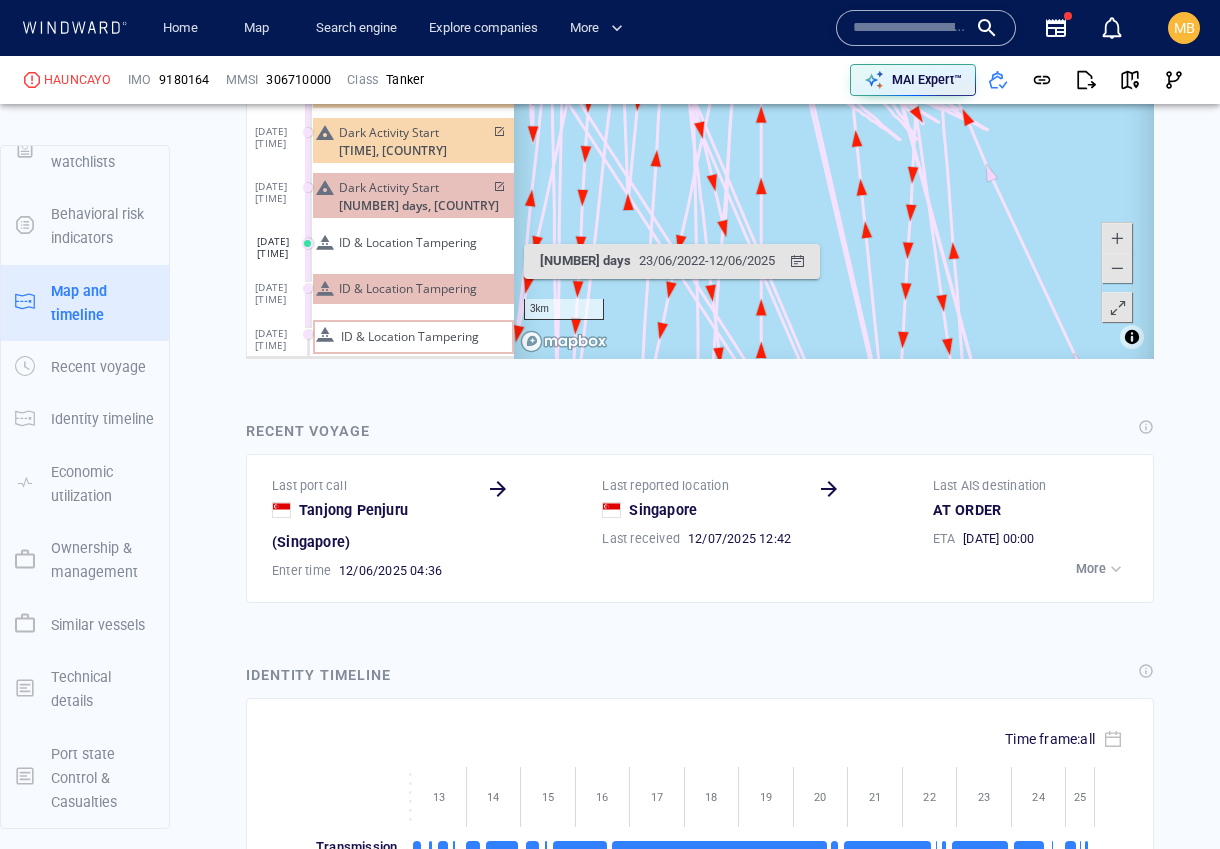click at bounding box center [1117, 268] 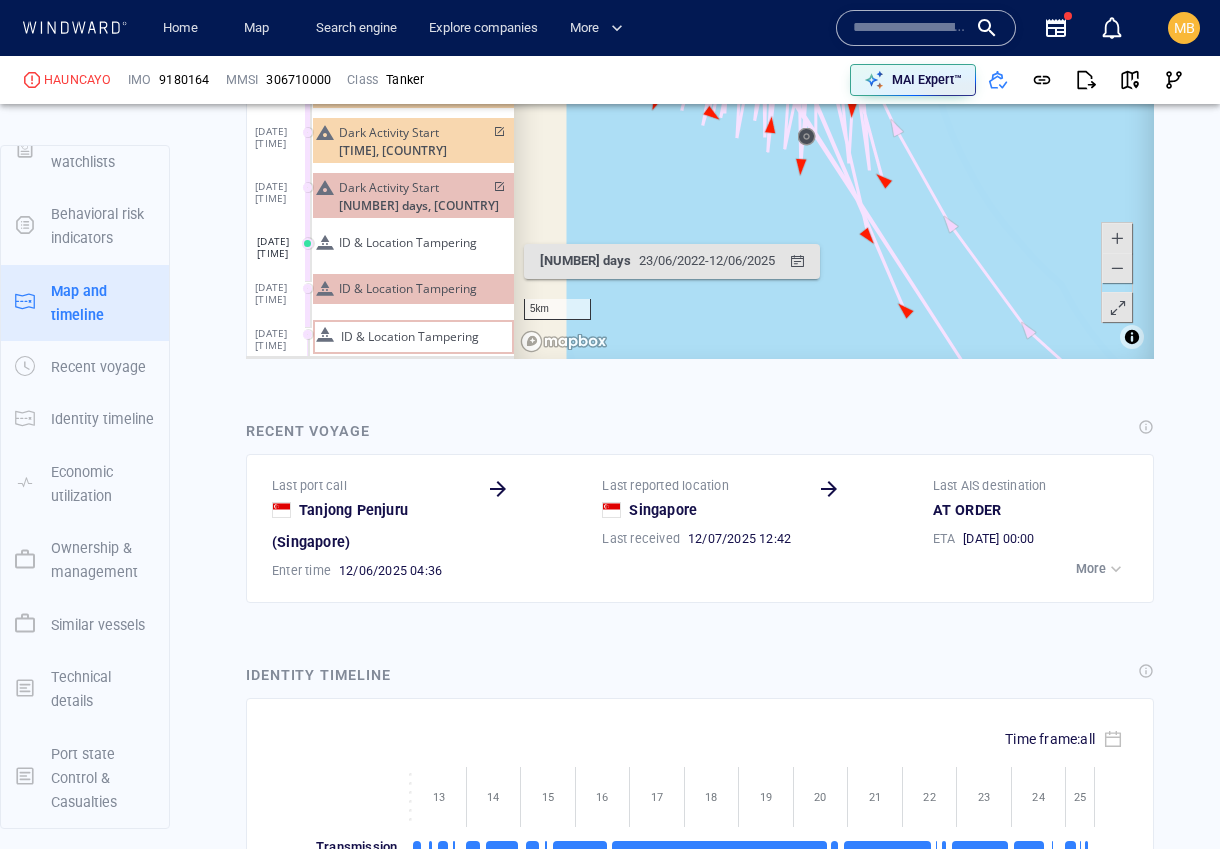 click at bounding box center [1117, 268] 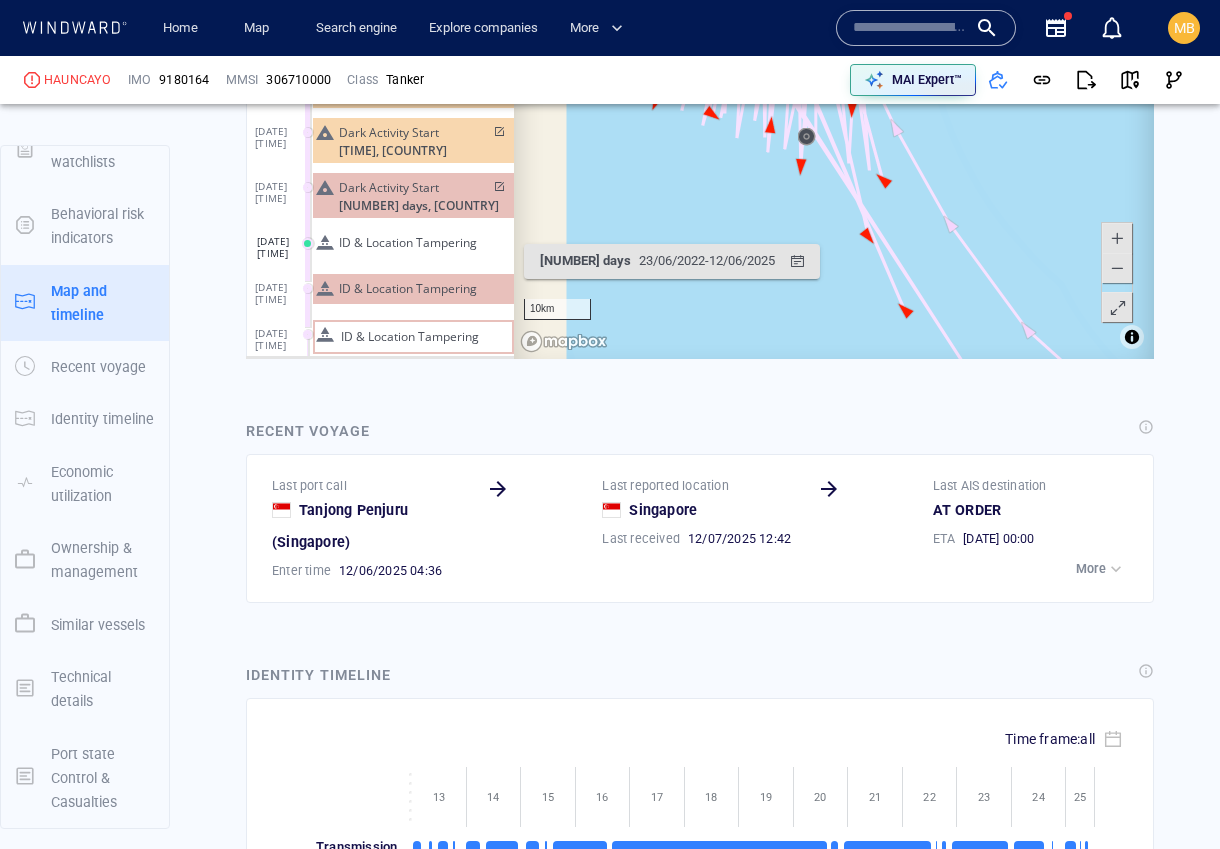 click at bounding box center [1117, 268] 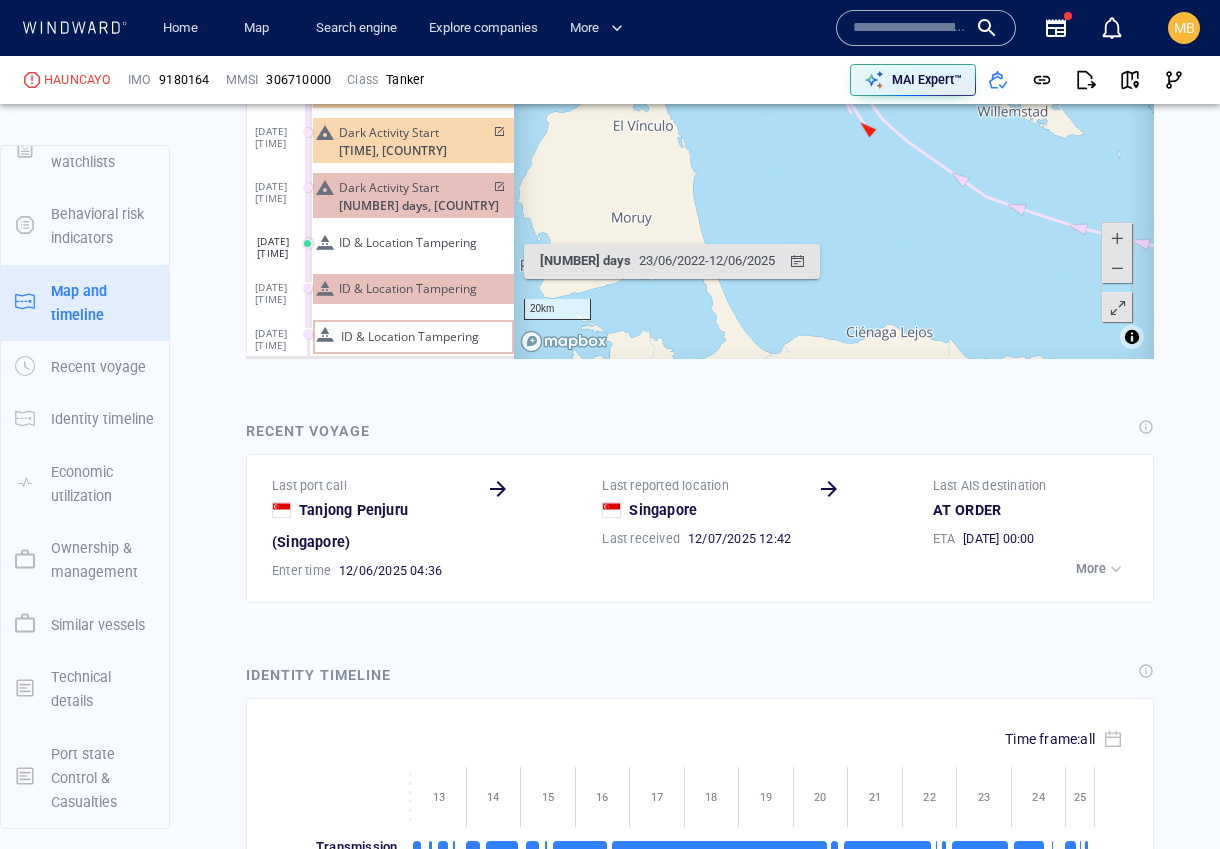 click at bounding box center [1117, 268] 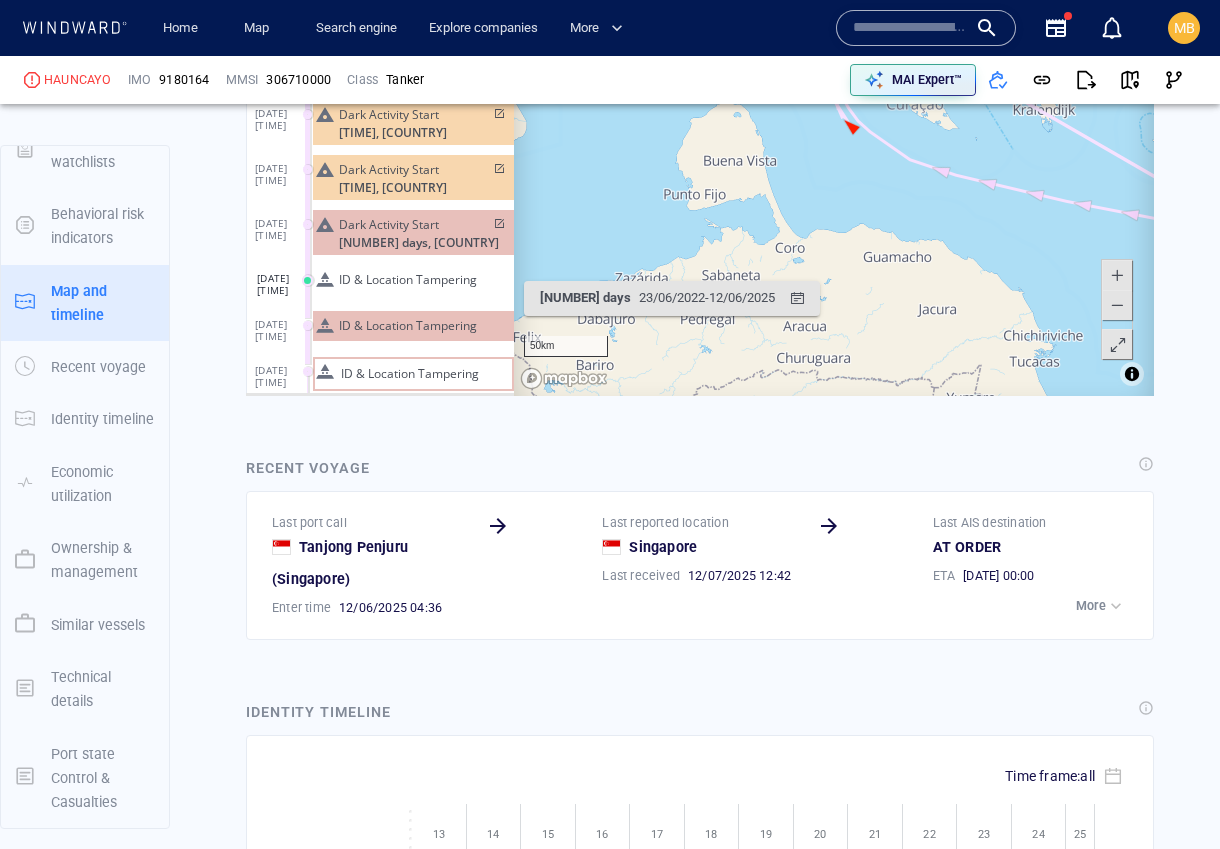 scroll, scrollTop: 2448, scrollLeft: 0, axis: vertical 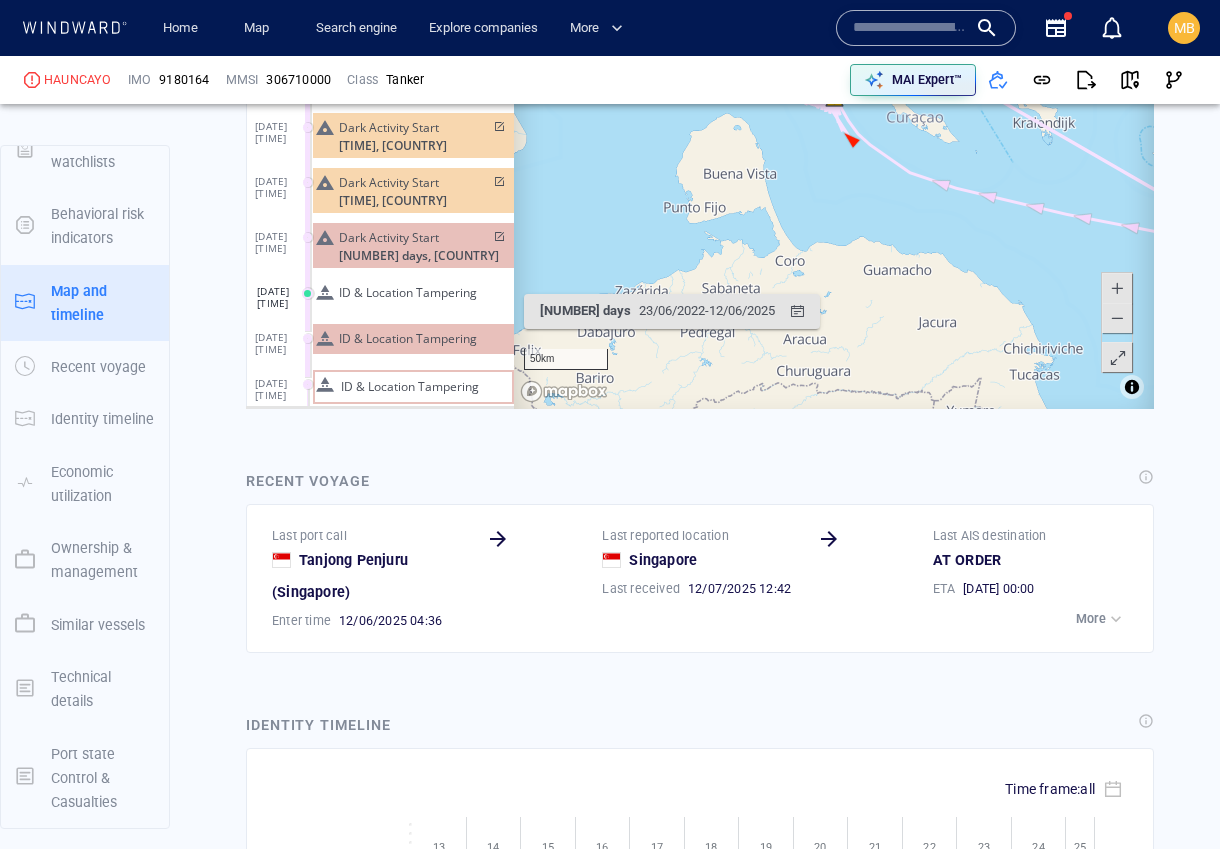 click on "Dark Activity Start" 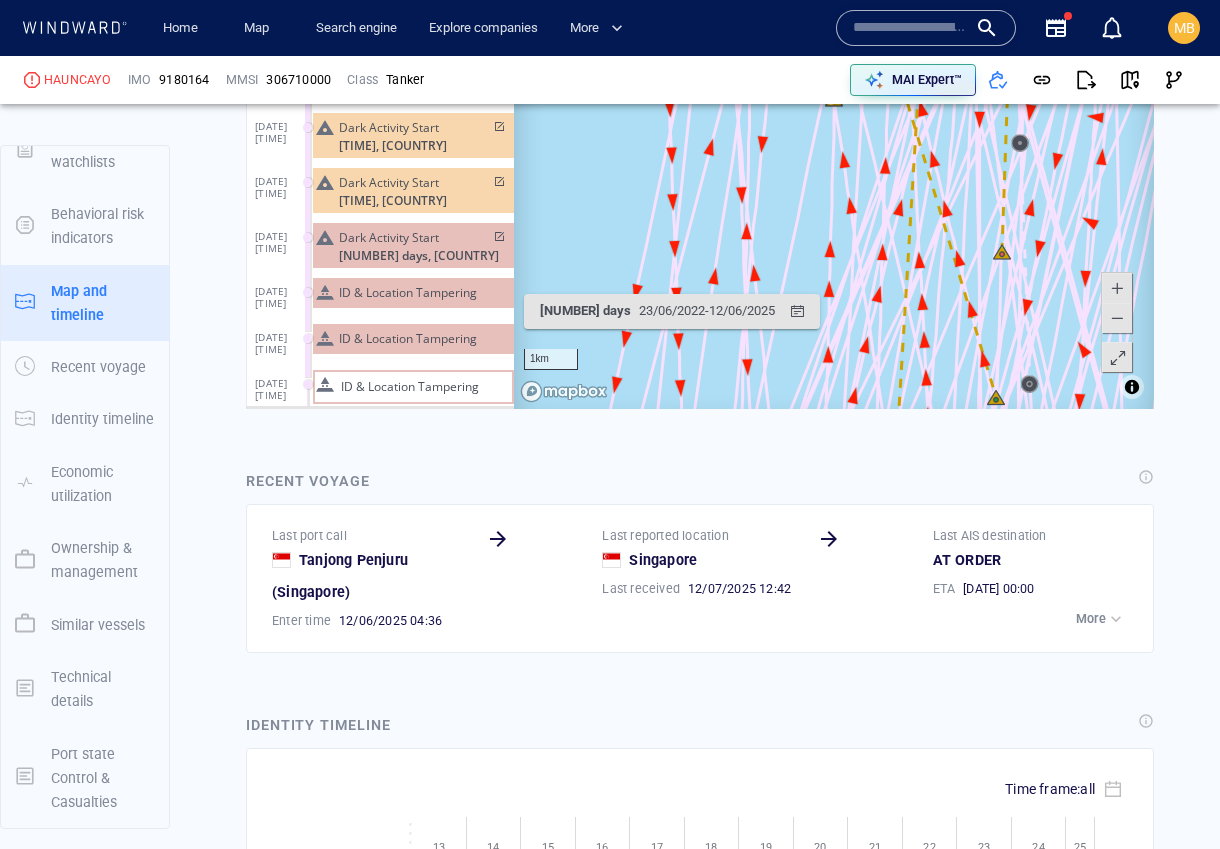 click on "[NUMBER] days, [COUNTRY] ([COUNTRY])" 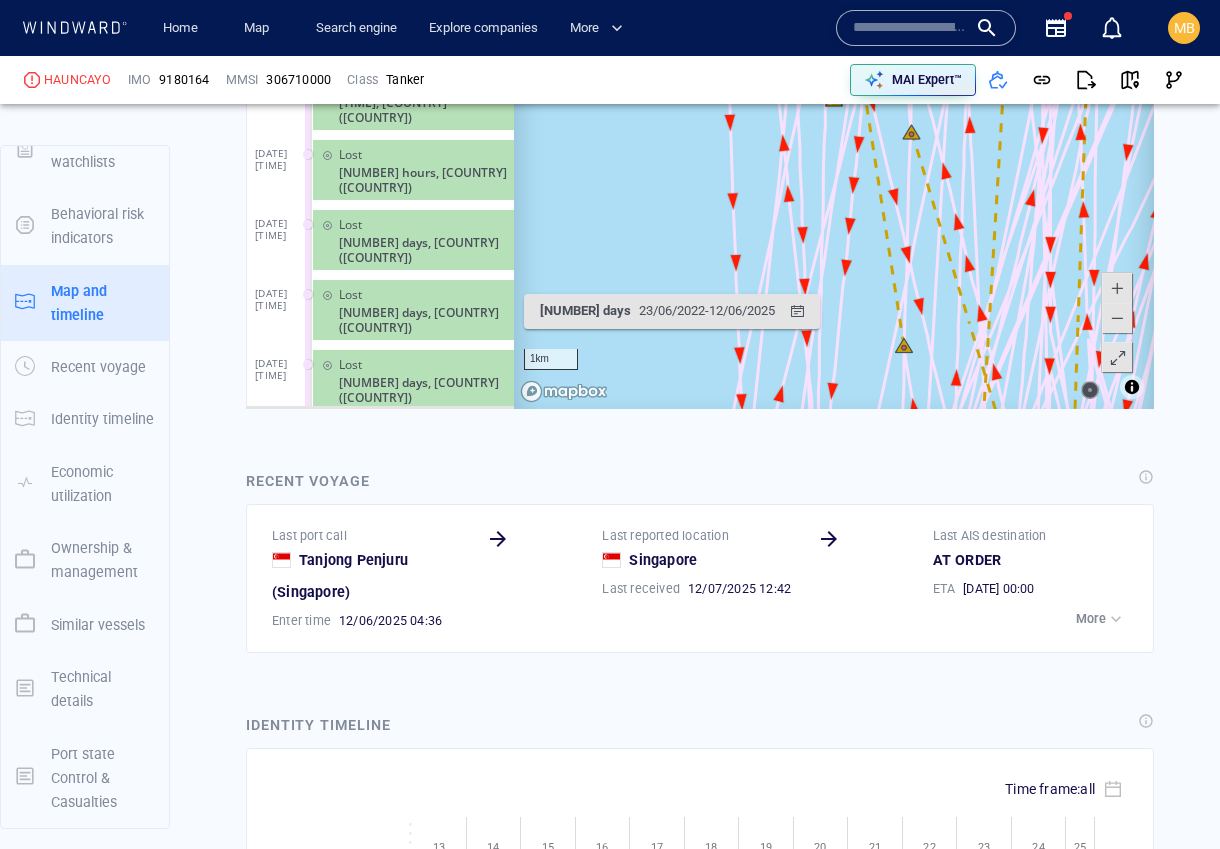 scroll, scrollTop: 36, scrollLeft: 0, axis: vertical 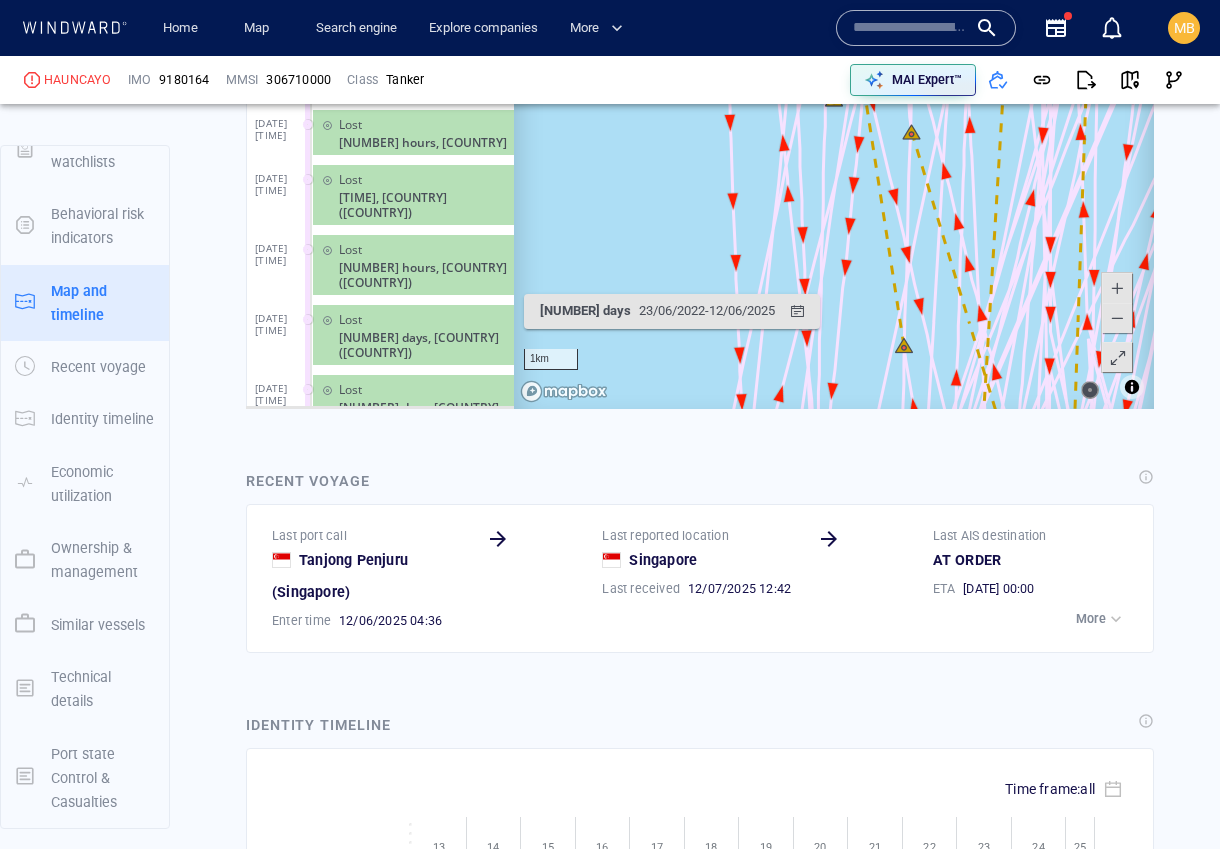click on "[COUNTRY], [LOCATION], [NUMBER] days" 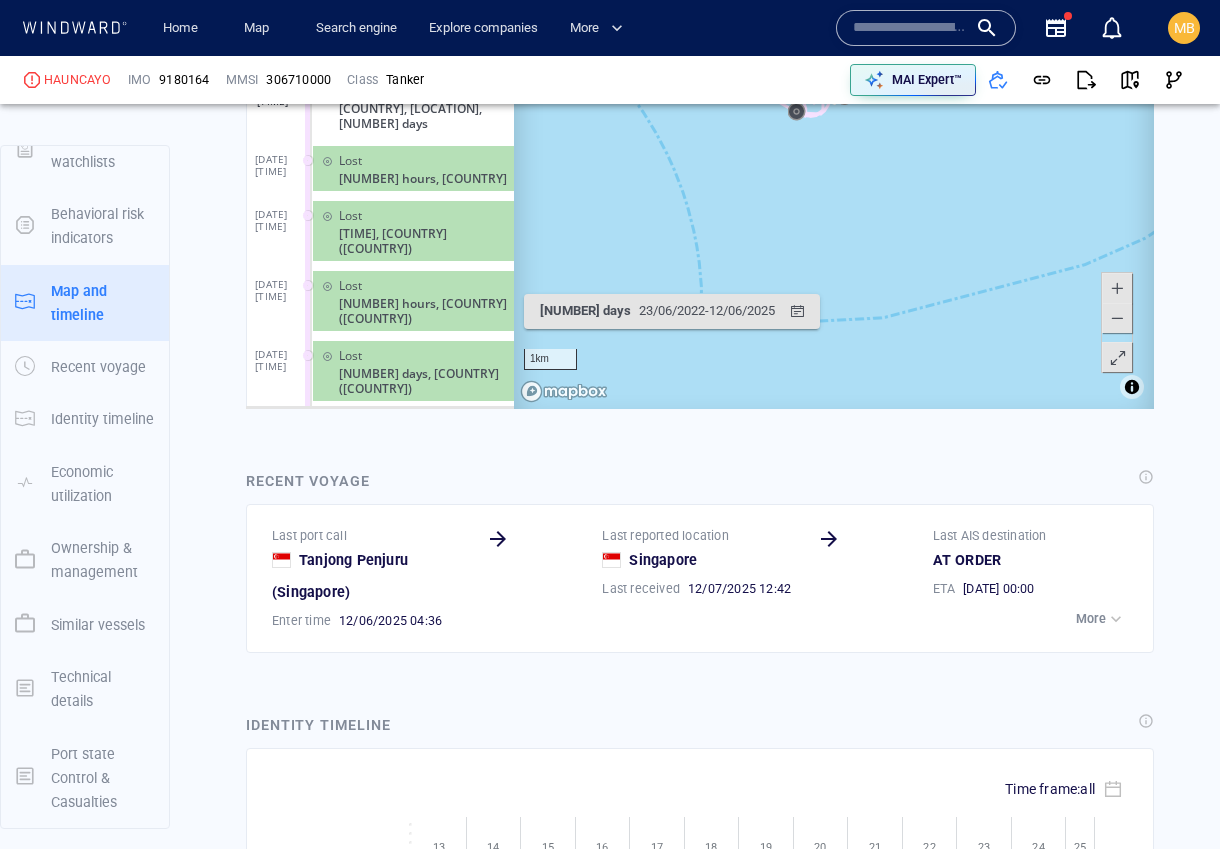 scroll, scrollTop: -1, scrollLeft: 0, axis: vertical 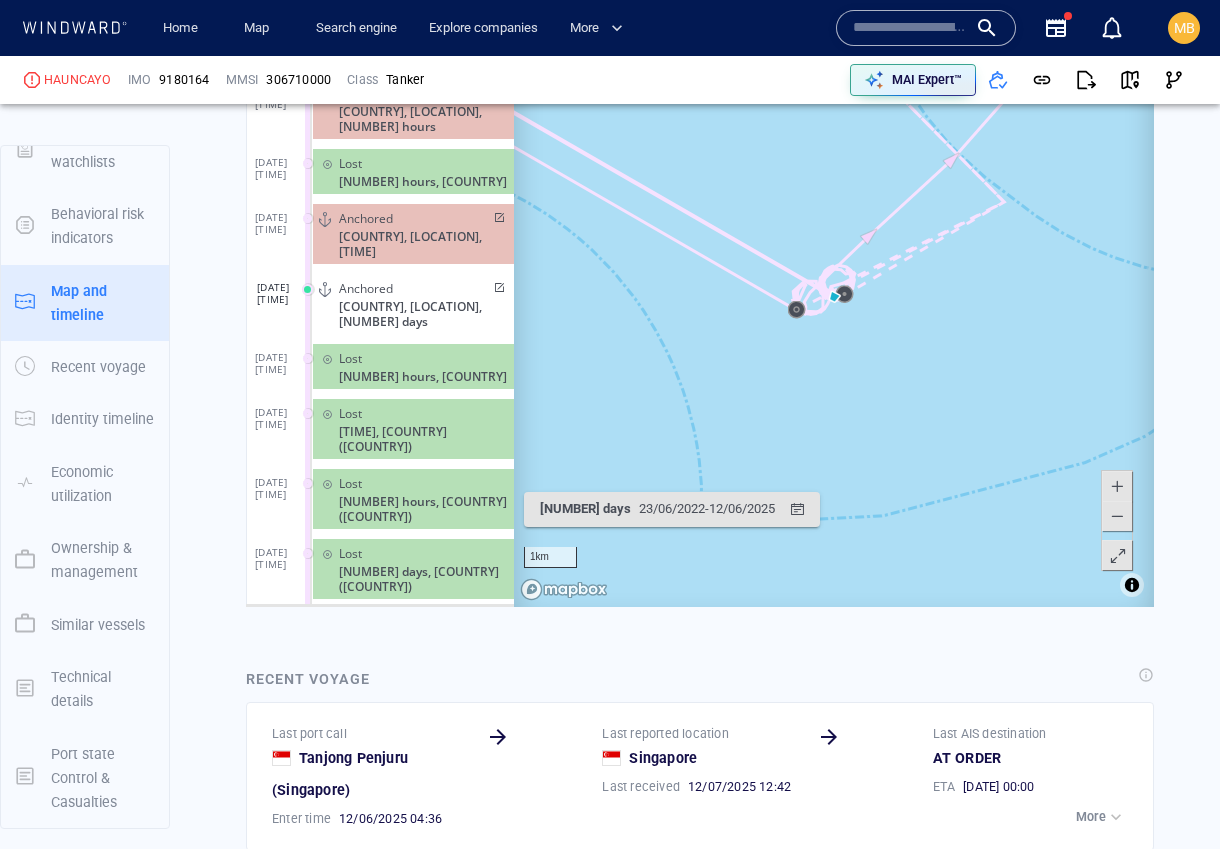 click on "[COUNTRY], [LOCATION], [NUMBER] hours" 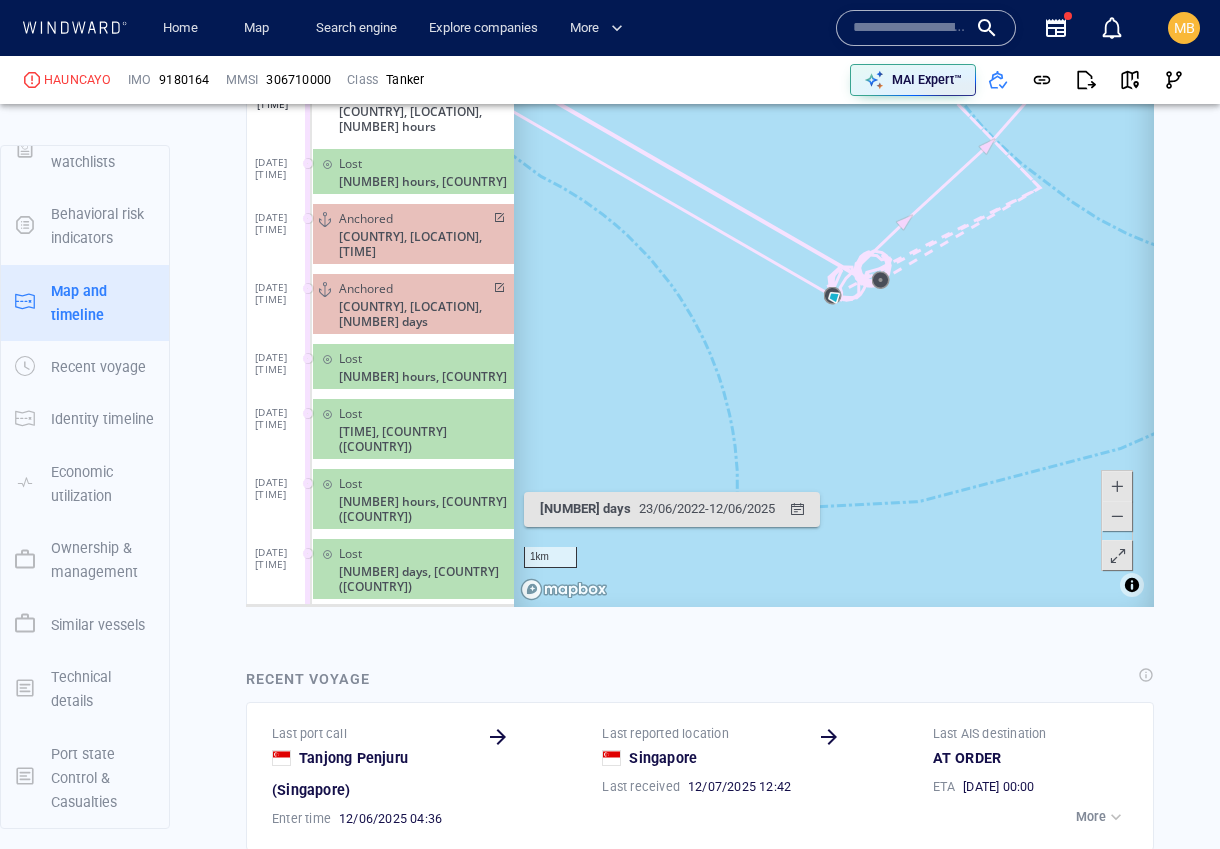 click at bounding box center [270, 0] 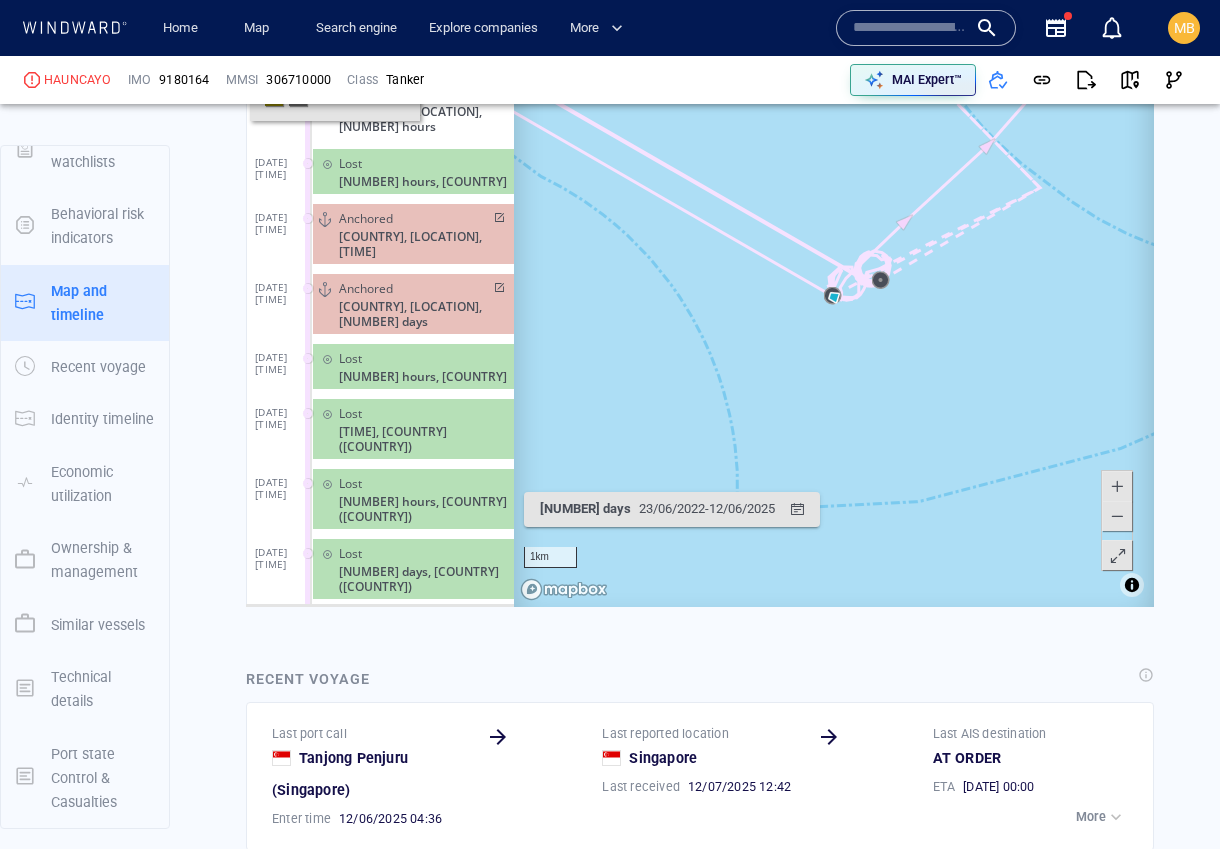click at bounding box center [474, 22] 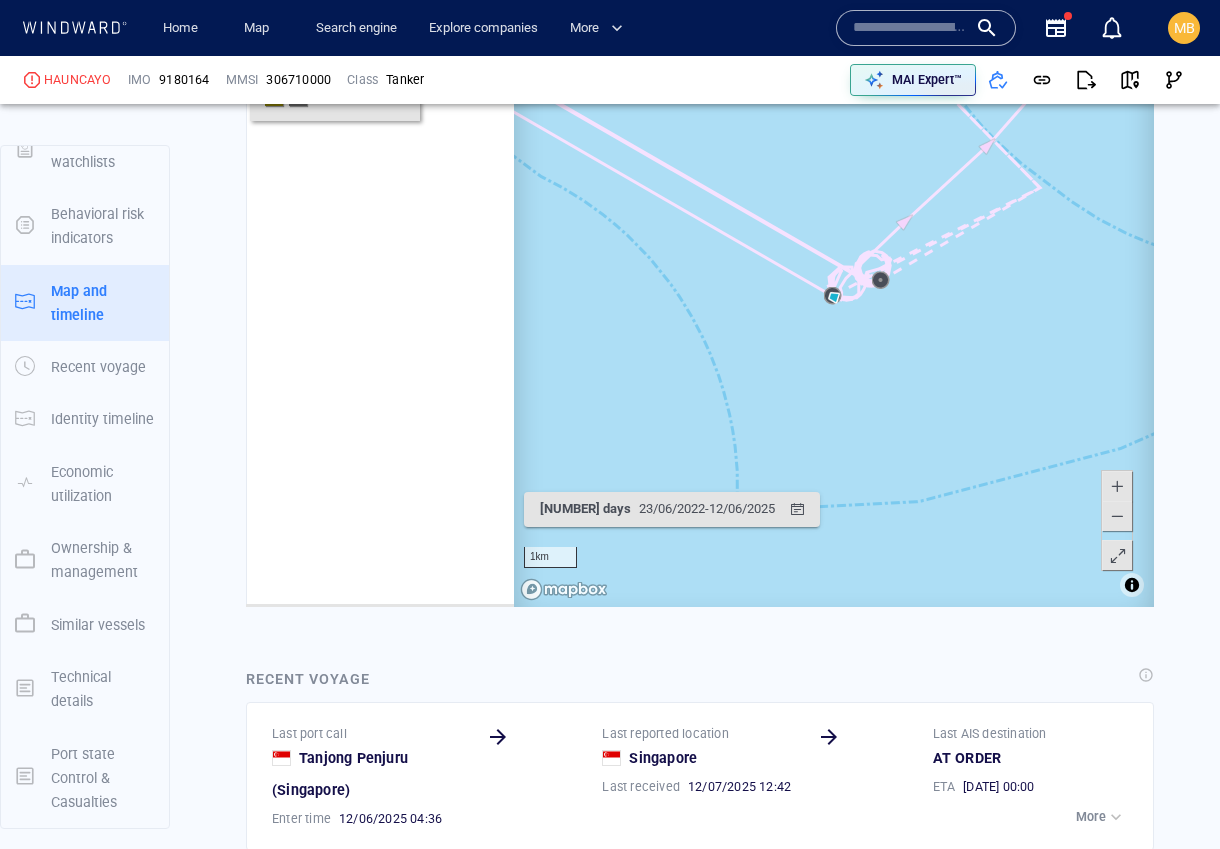 scroll, scrollTop: 953, scrollLeft: 0, axis: vertical 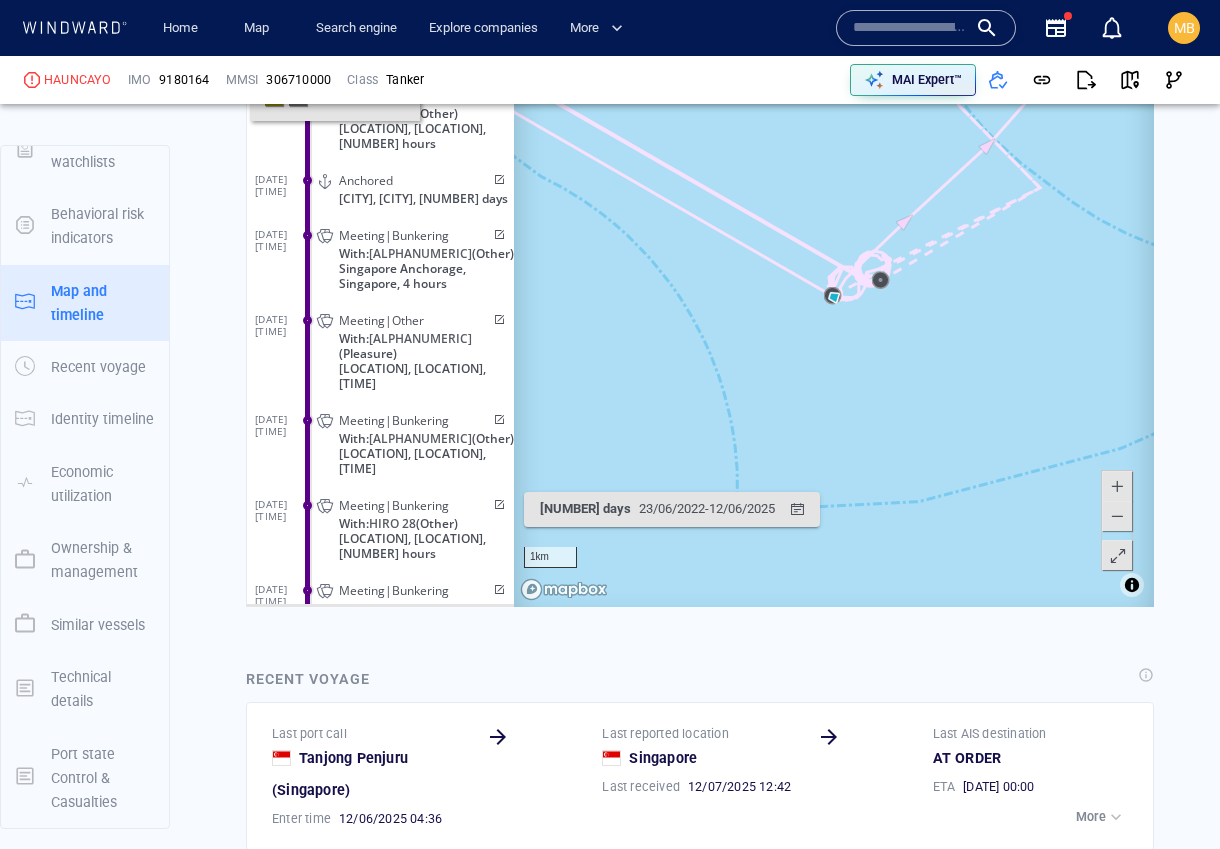 click at bounding box center [495, 22] 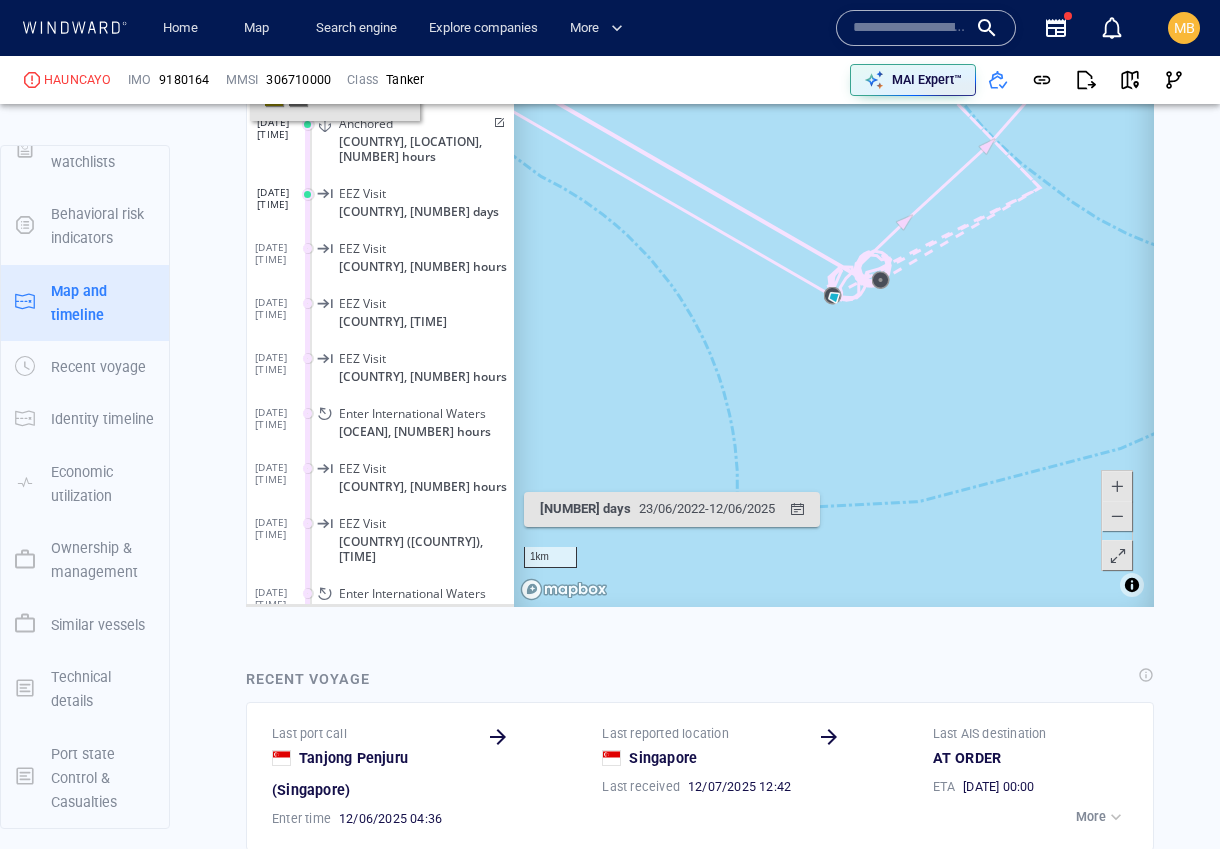 click at bounding box center [474, 22] 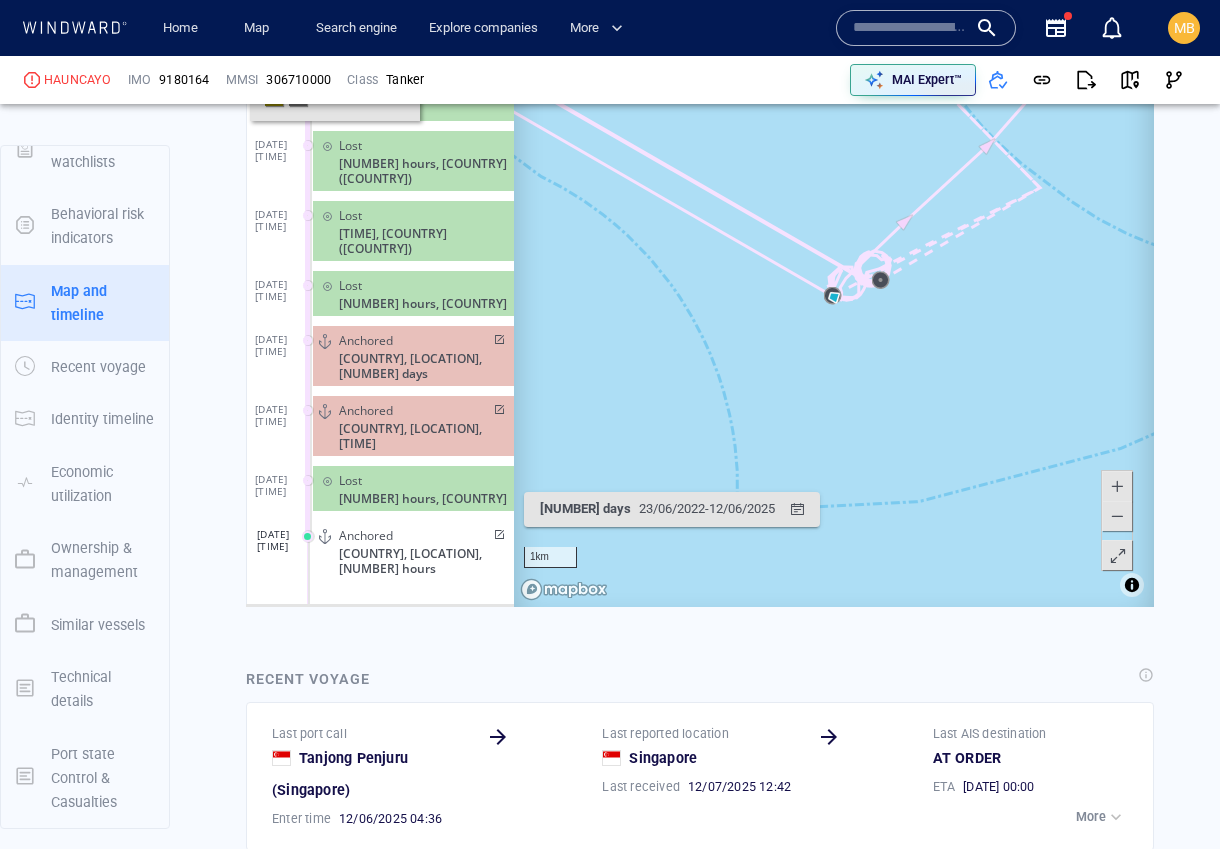 scroll, scrollTop: 953, scrollLeft: 0, axis: vertical 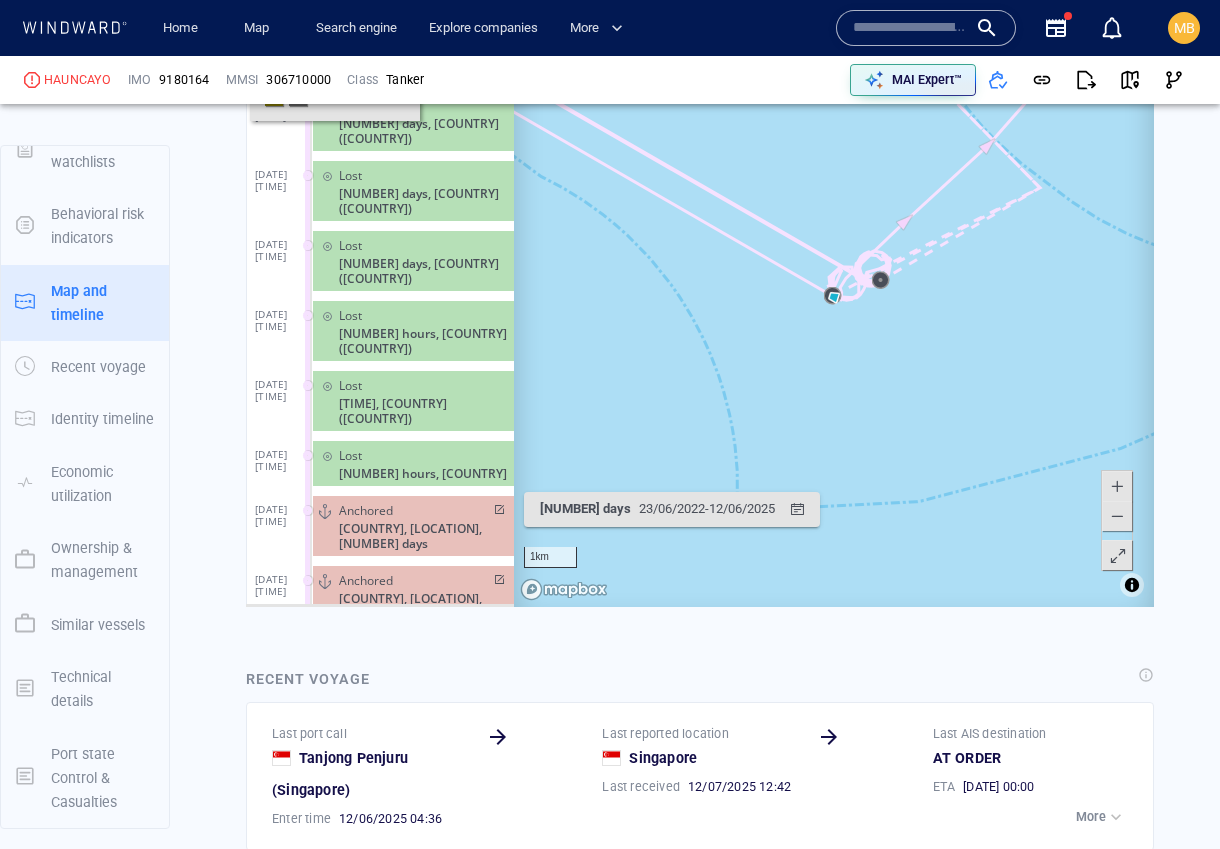 click on "Click here to enable zooming in/out with your mouse" at bounding box center (834, 12) 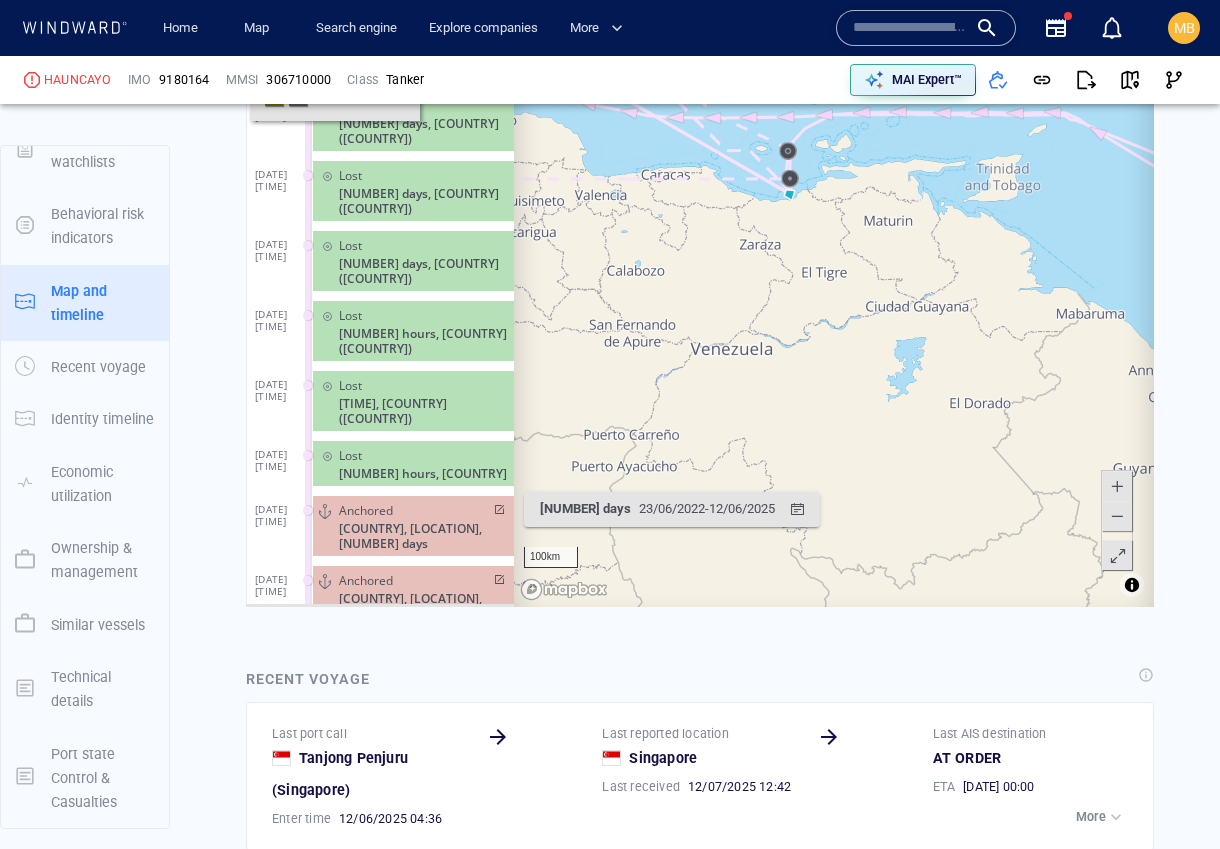 click on "Lost [NUMBER] days, [COUNTRY] ([COUNTRY])" 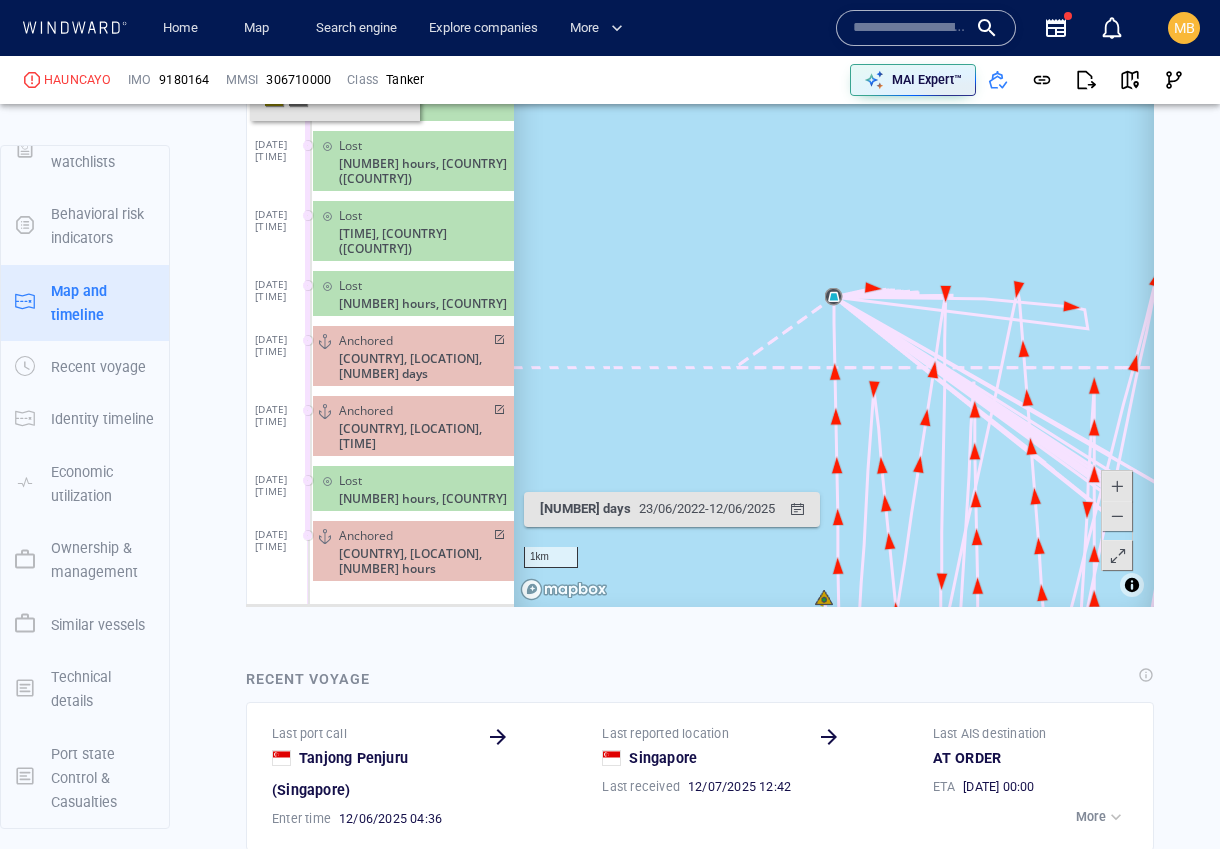 click on "Anchored" 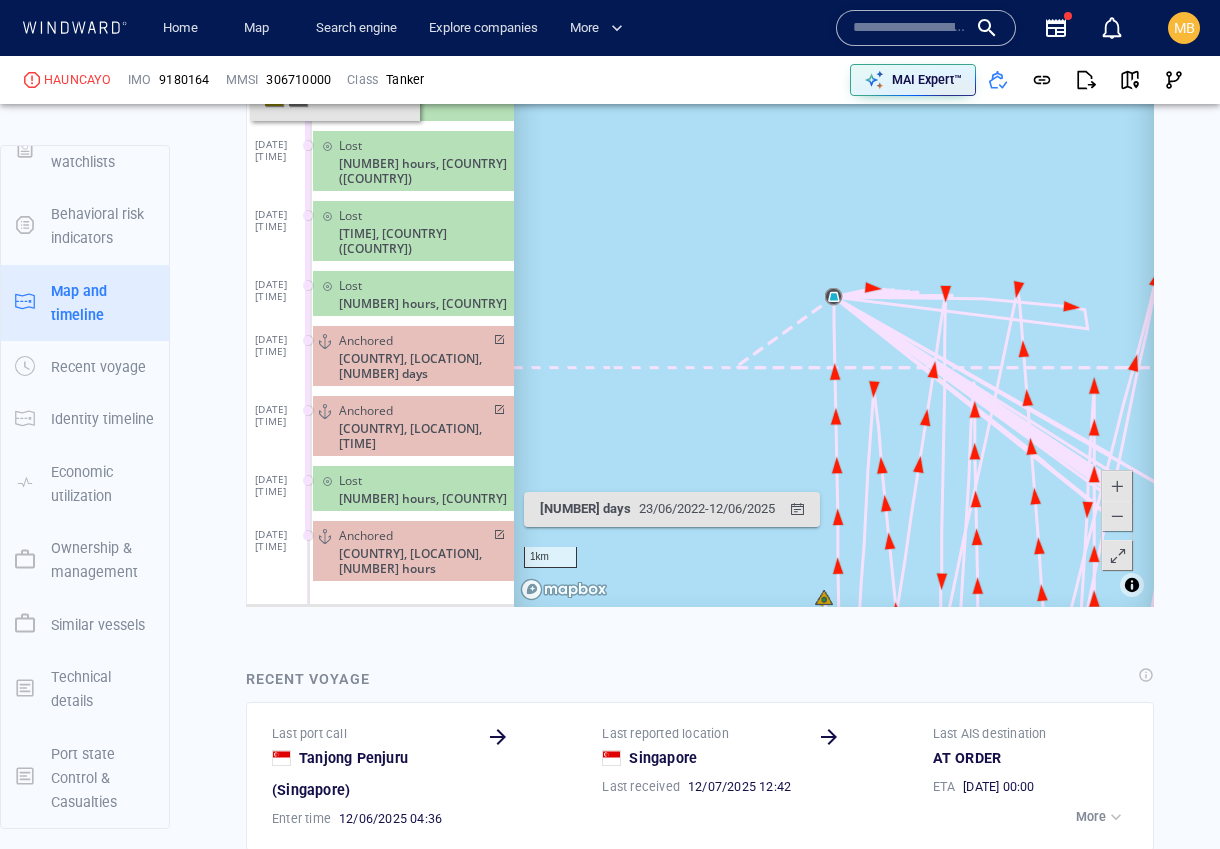 scroll, scrollTop: 1426, scrollLeft: 0, axis: vertical 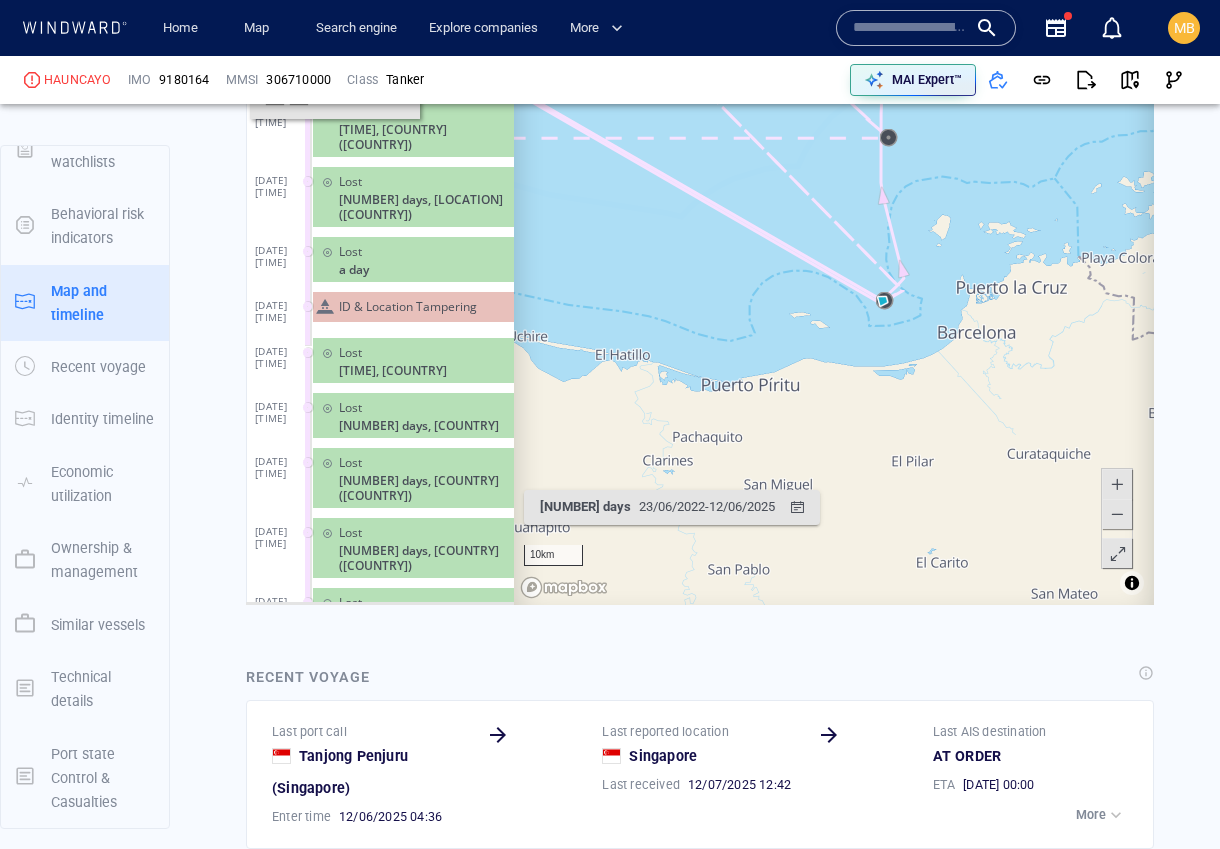 click on "ID & Location Tampering" 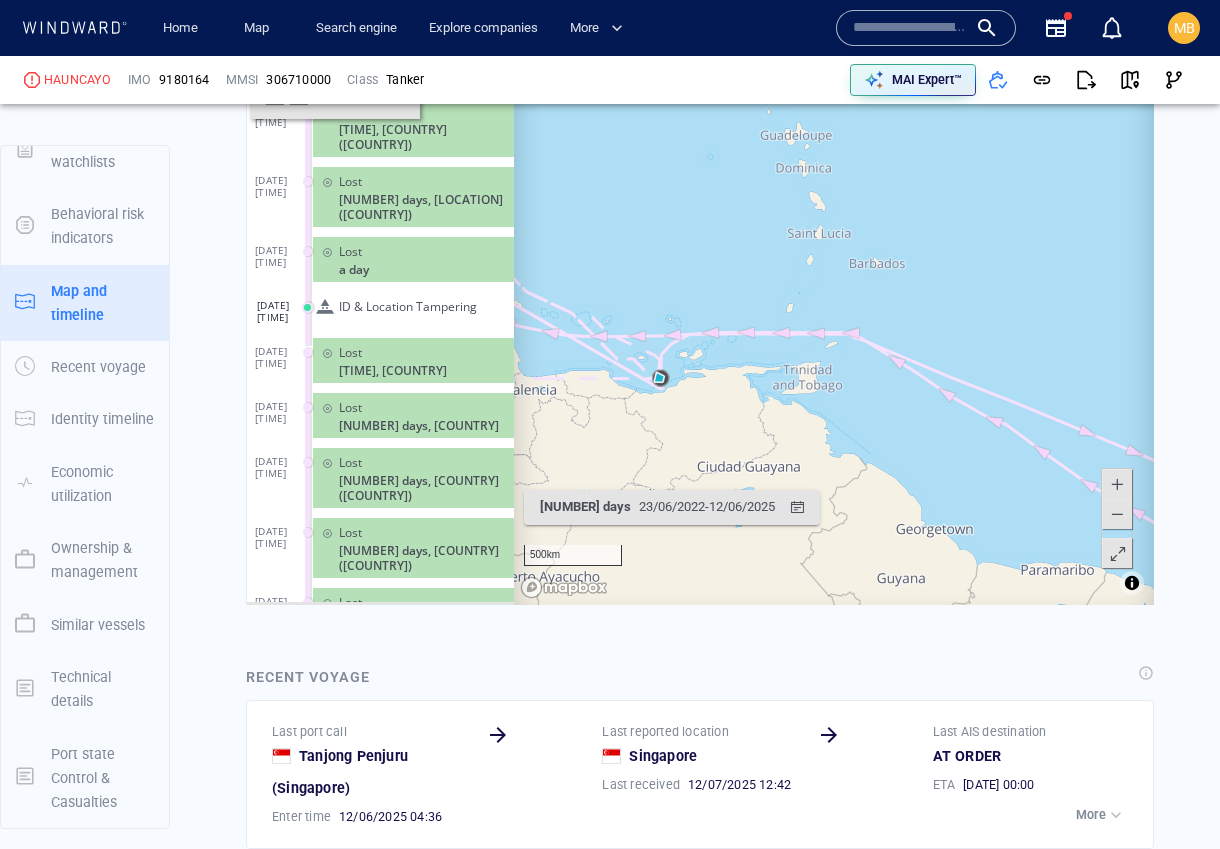 scroll, scrollTop: 2269, scrollLeft: 0, axis: vertical 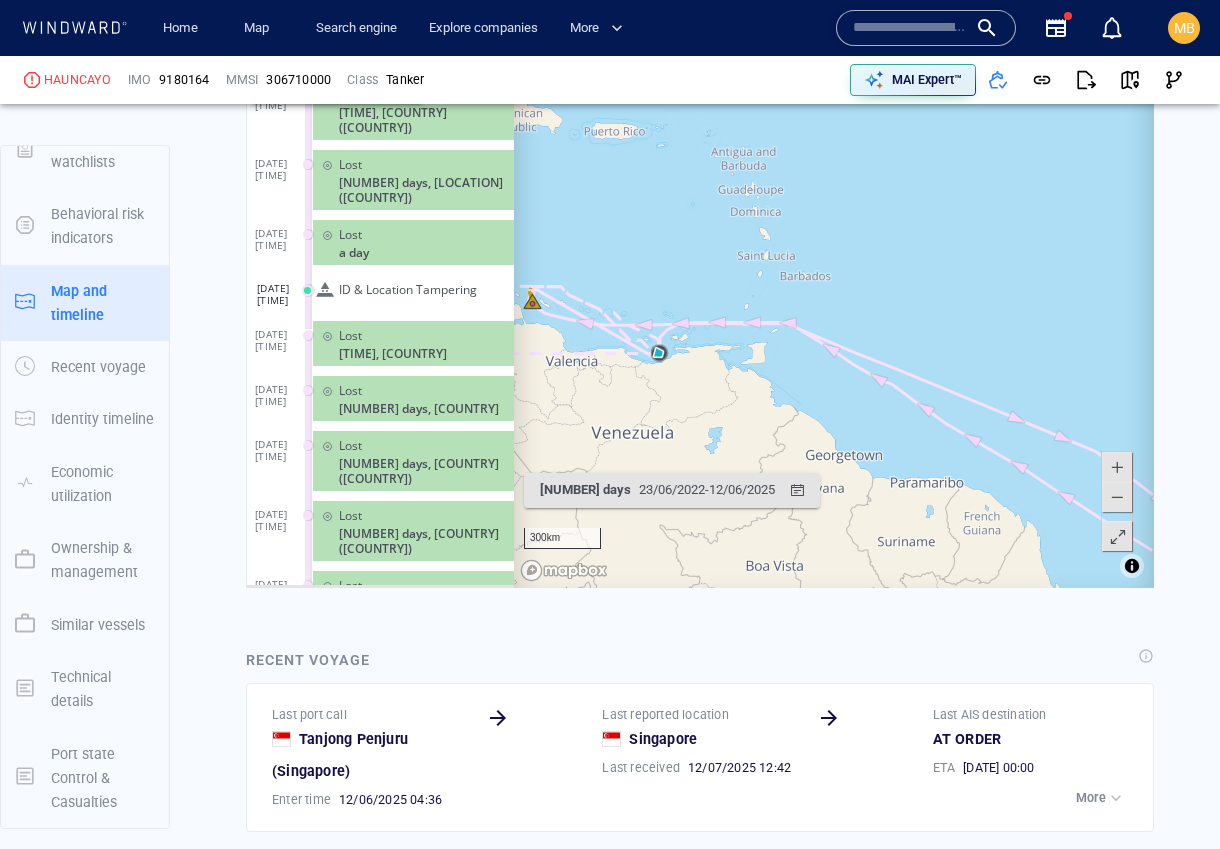 drag, startPoint x: 613, startPoint y: 361, endPoint x: 792, endPoint y: 361, distance: 179 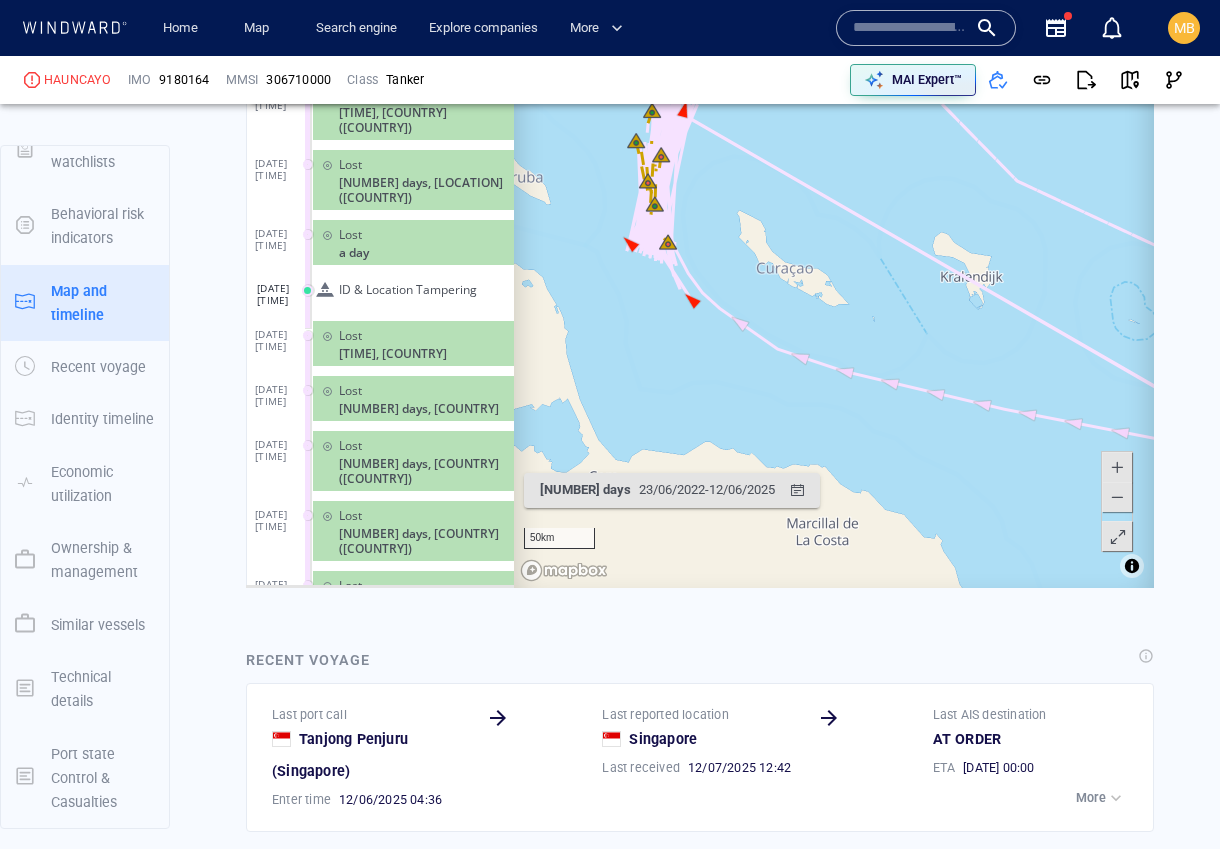 scroll, scrollTop: 2072, scrollLeft: 0, axis: vertical 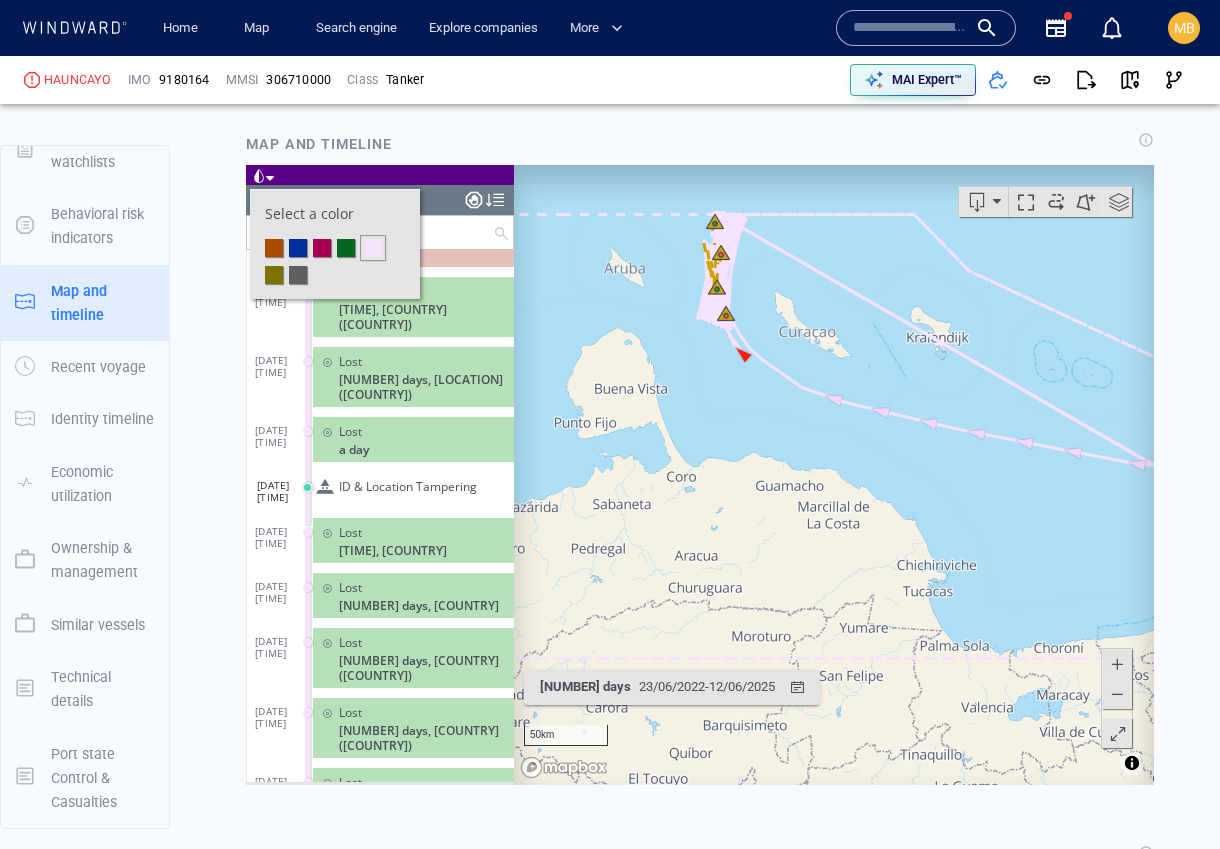 drag, startPoint x: 758, startPoint y: 343, endPoint x: 806, endPoint y: 277, distance: 81.608826 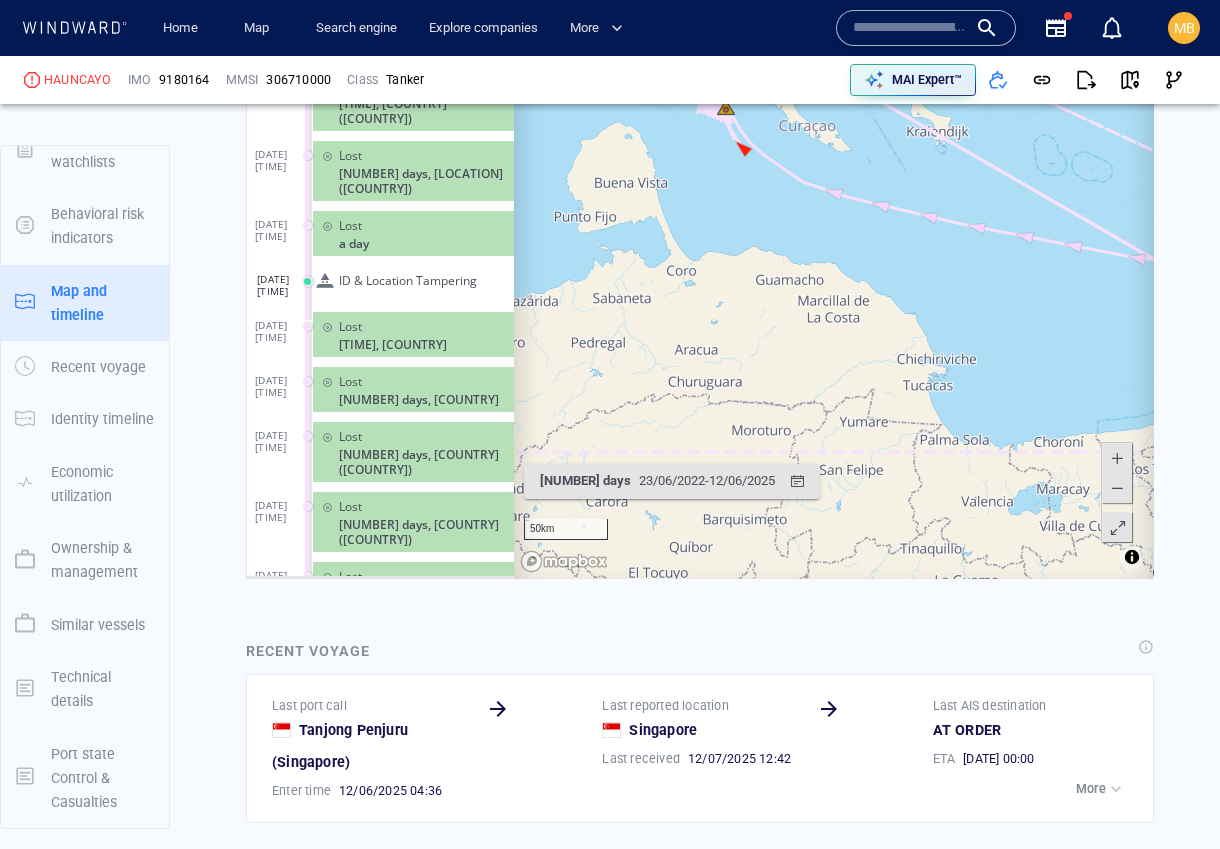 scroll, scrollTop: 2360, scrollLeft: 0, axis: vertical 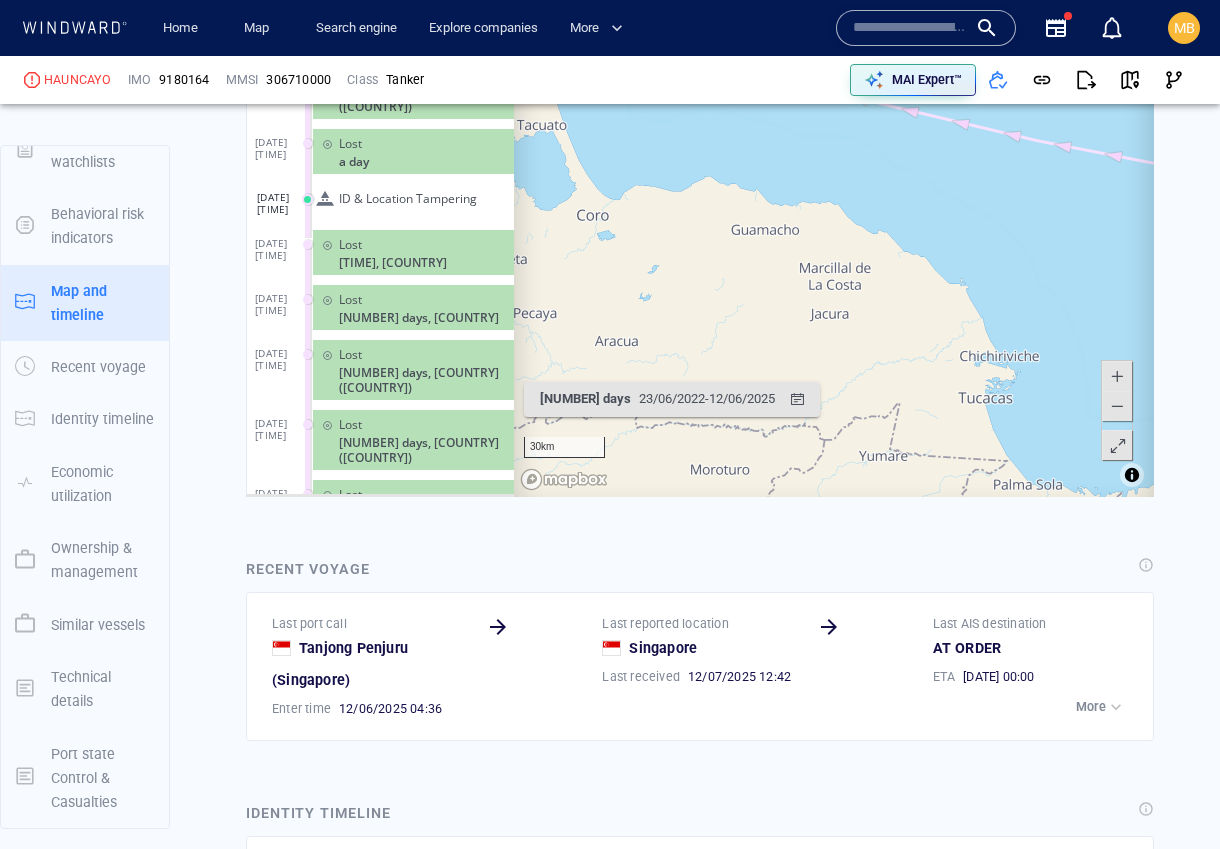 drag, startPoint x: 772, startPoint y: 133, endPoint x: 828, endPoint y: 284, distance: 161.04968 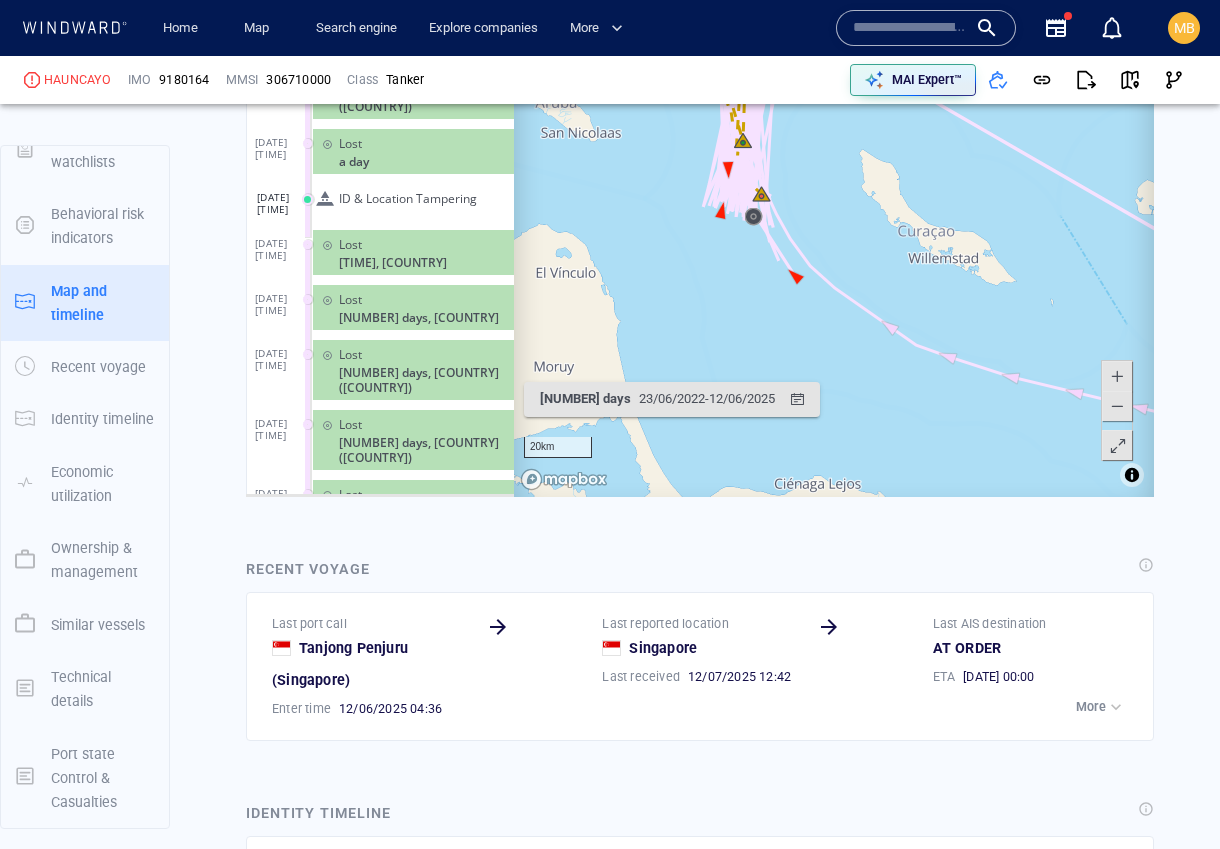 drag, startPoint x: 757, startPoint y: 242, endPoint x: 806, endPoint y: 349, distance: 117.68602 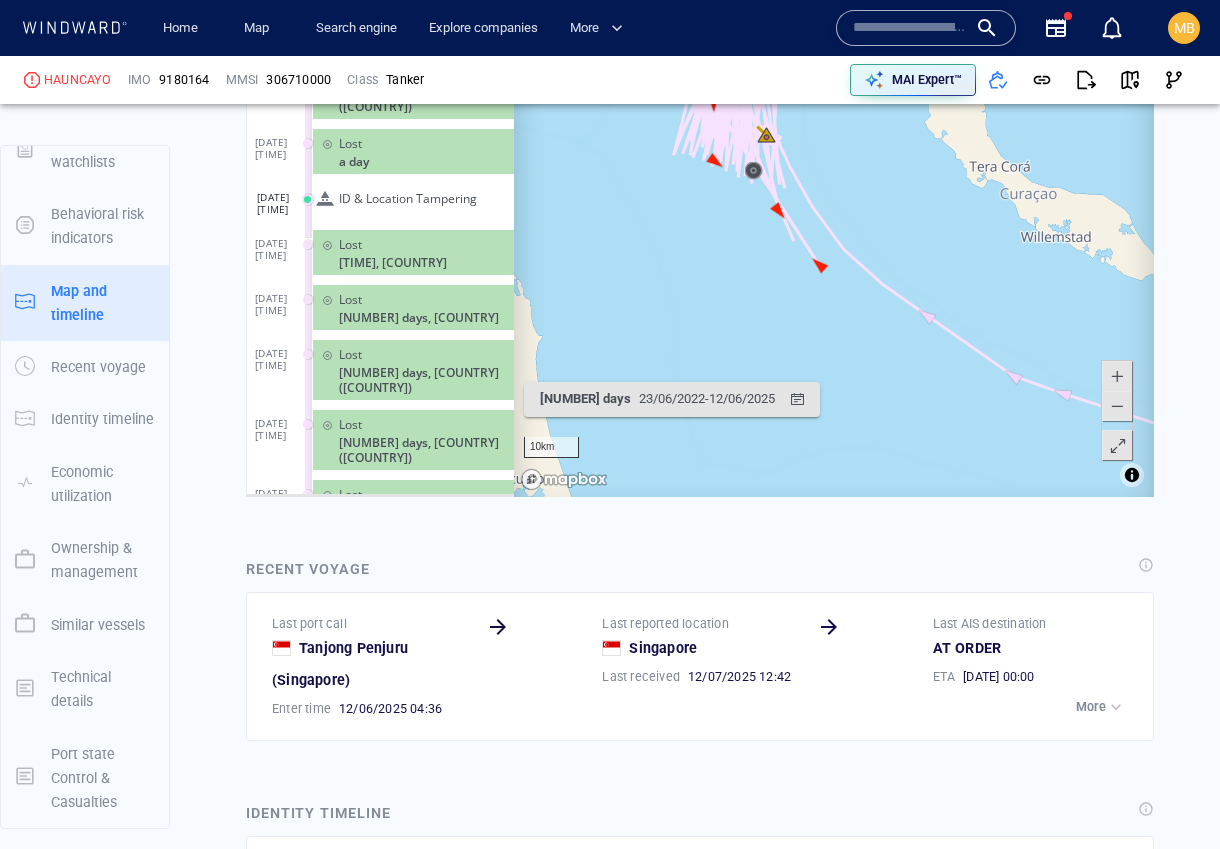 click at bounding box center (834, 187) 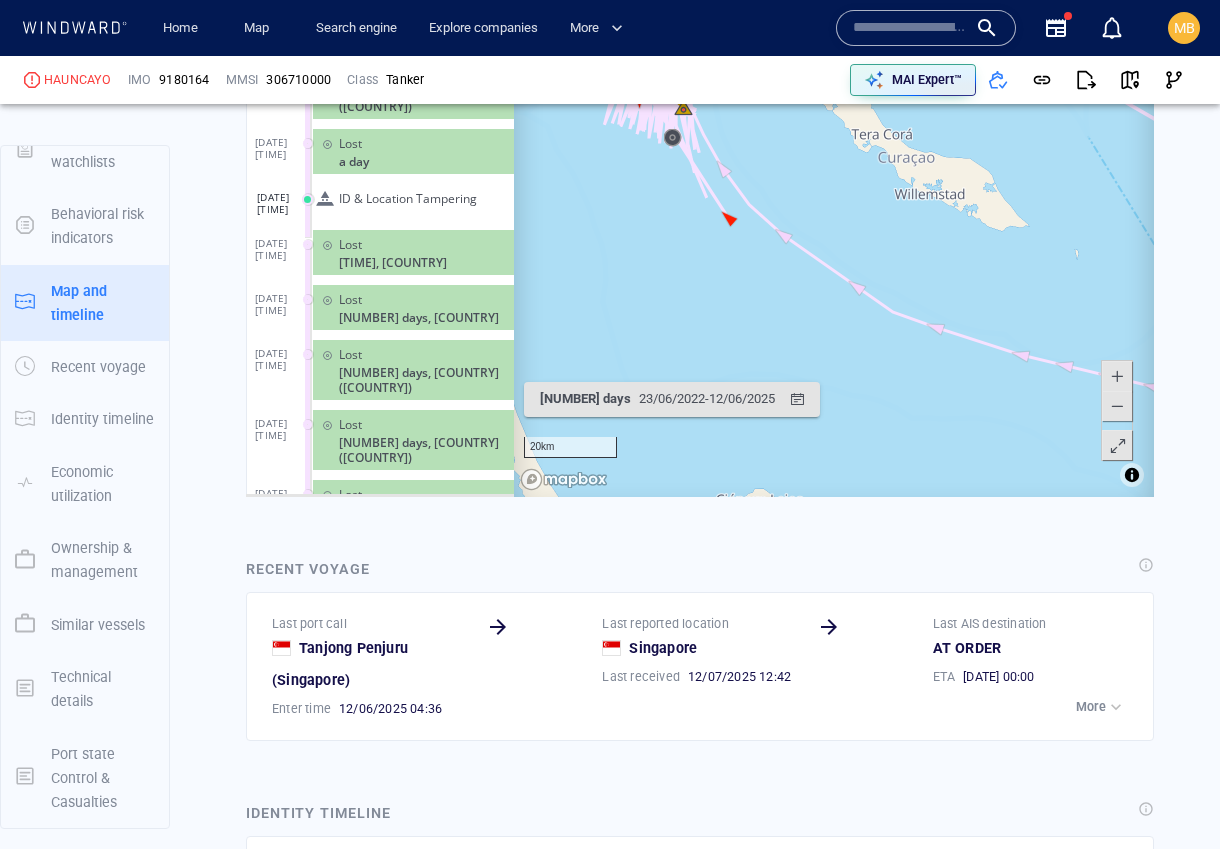 drag, startPoint x: 789, startPoint y: 306, endPoint x: 854, endPoint y: 451, distance: 158.90248 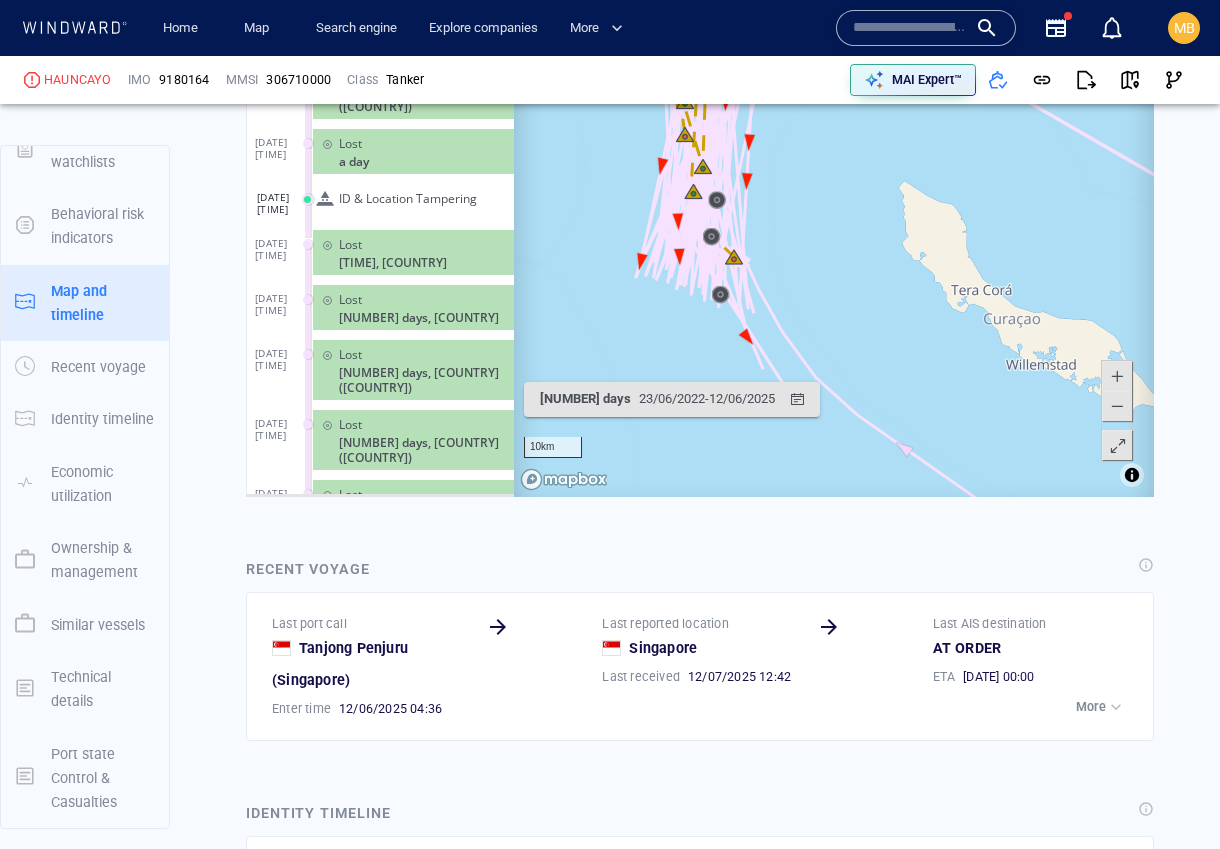 click at bounding box center (834, 187) 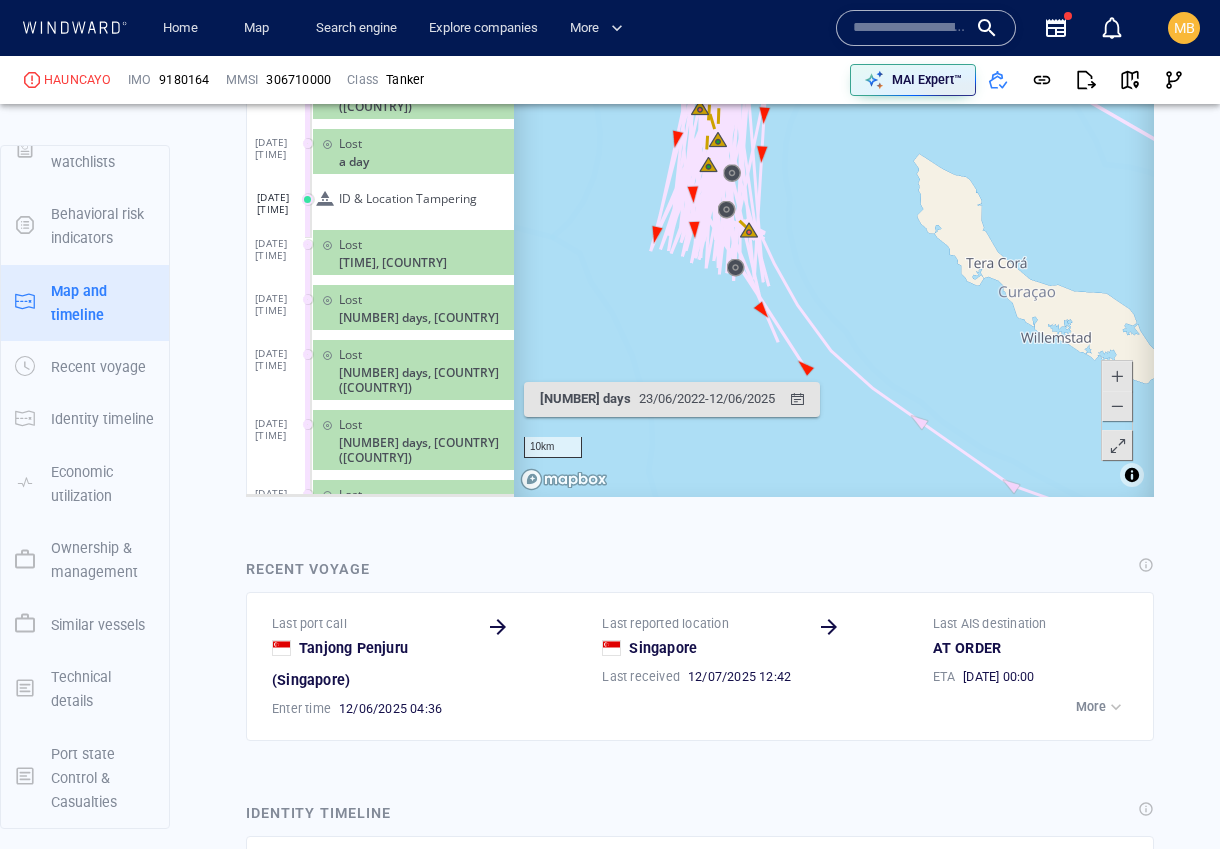 drag, startPoint x: 865, startPoint y: 353, endPoint x: 884, endPoint y: 344, distance: 21.023796 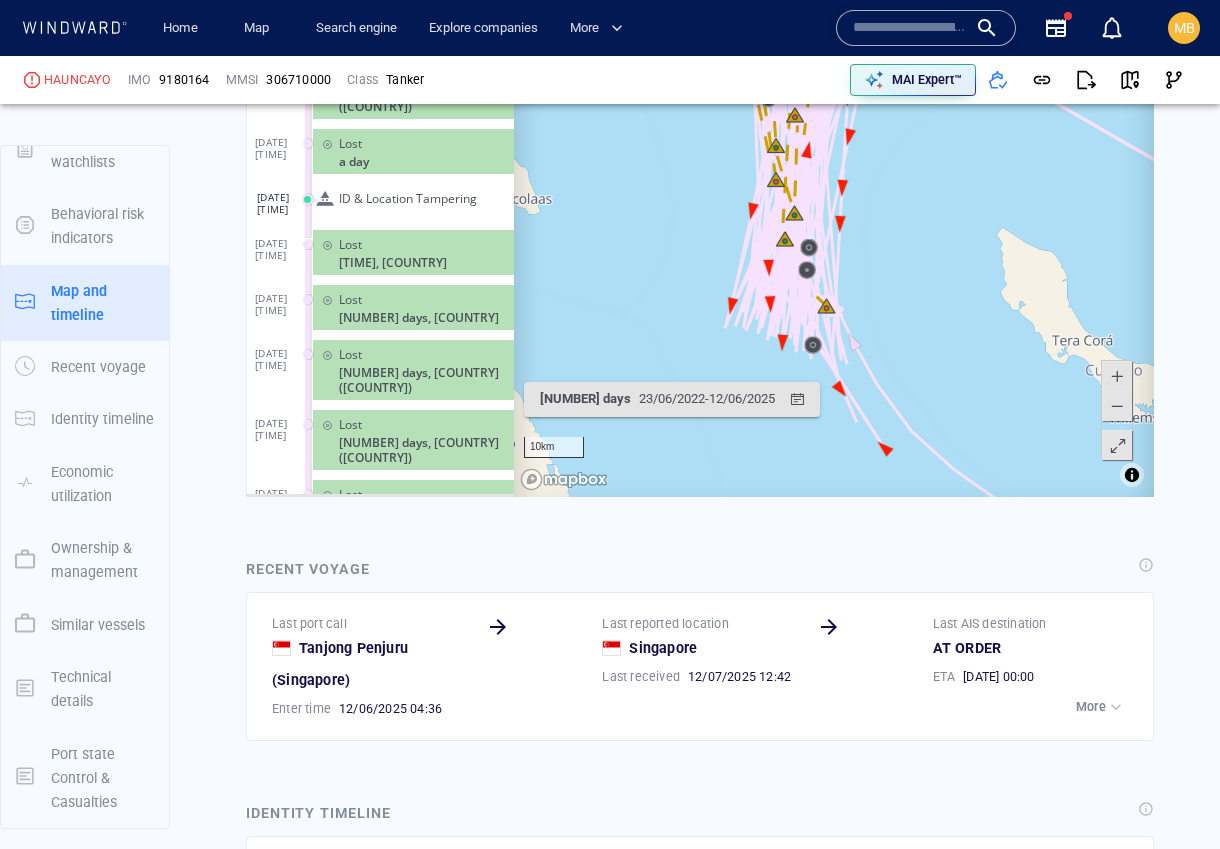 drag, startPoint x: 884, startPoint y: 344, endPoint x: 962, endPoint y: 402, distance: 97.20082 